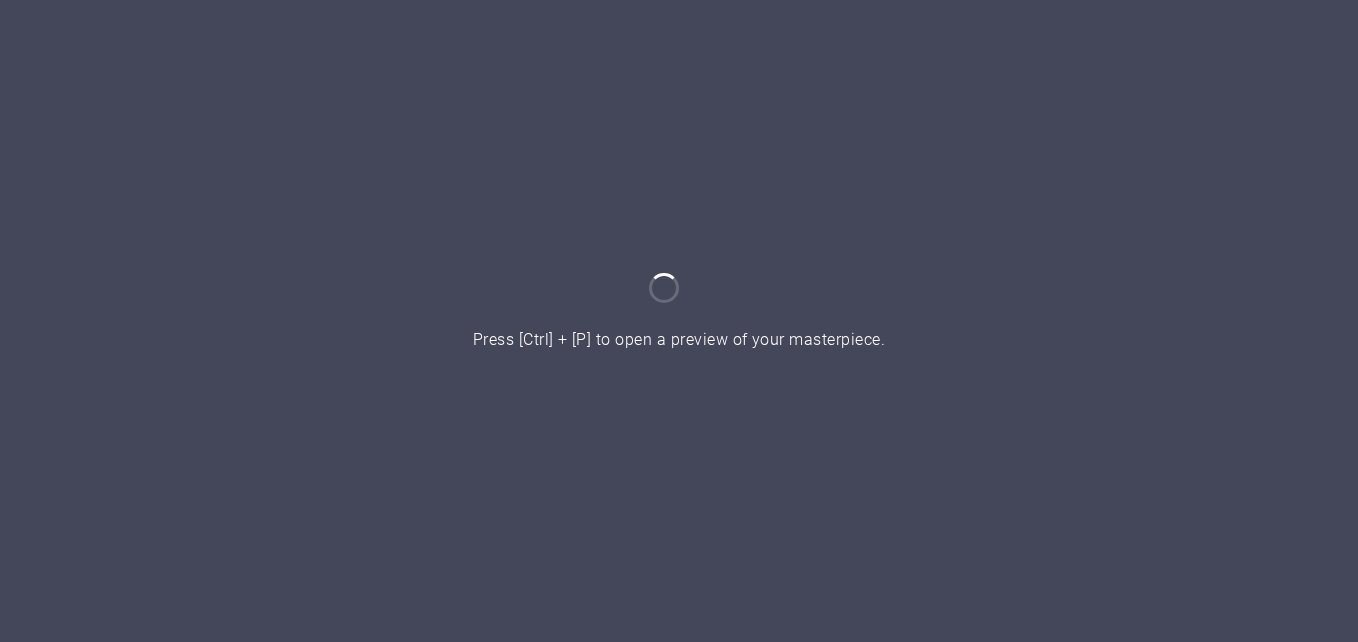 scroll, scrollTop: 0, scrollLeft: 0, axis: both 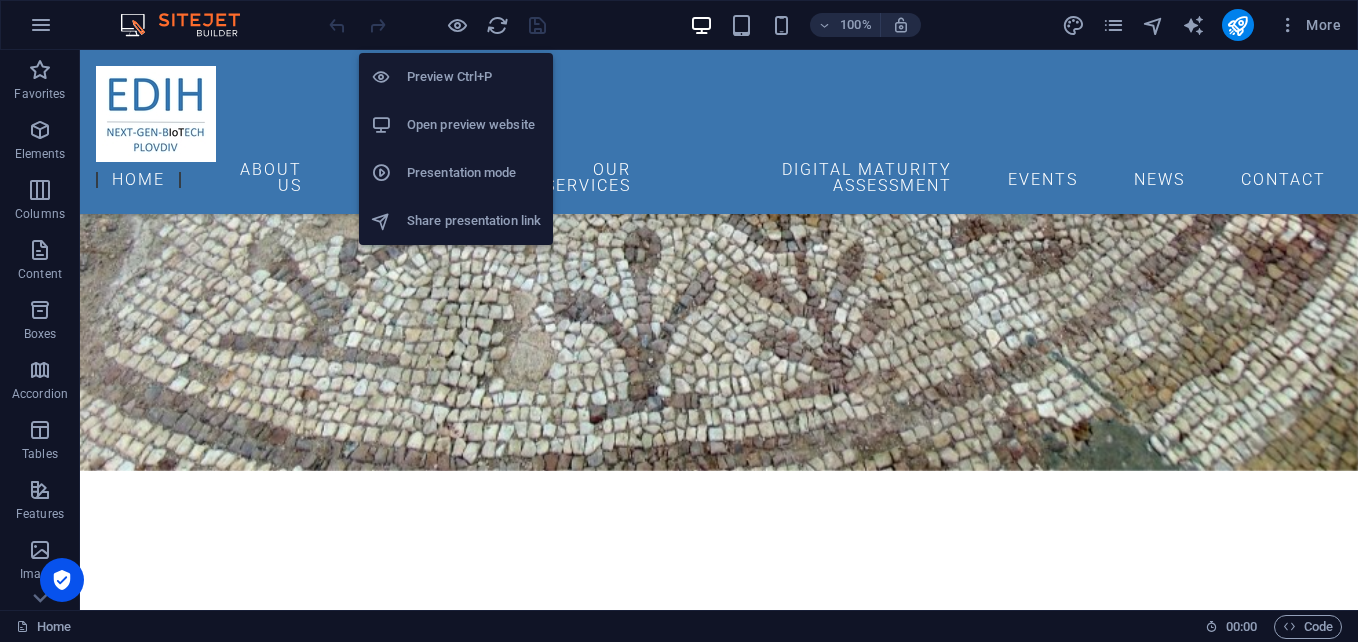 click on "Preview Ctrl+P" at bounding box center (474, 77) 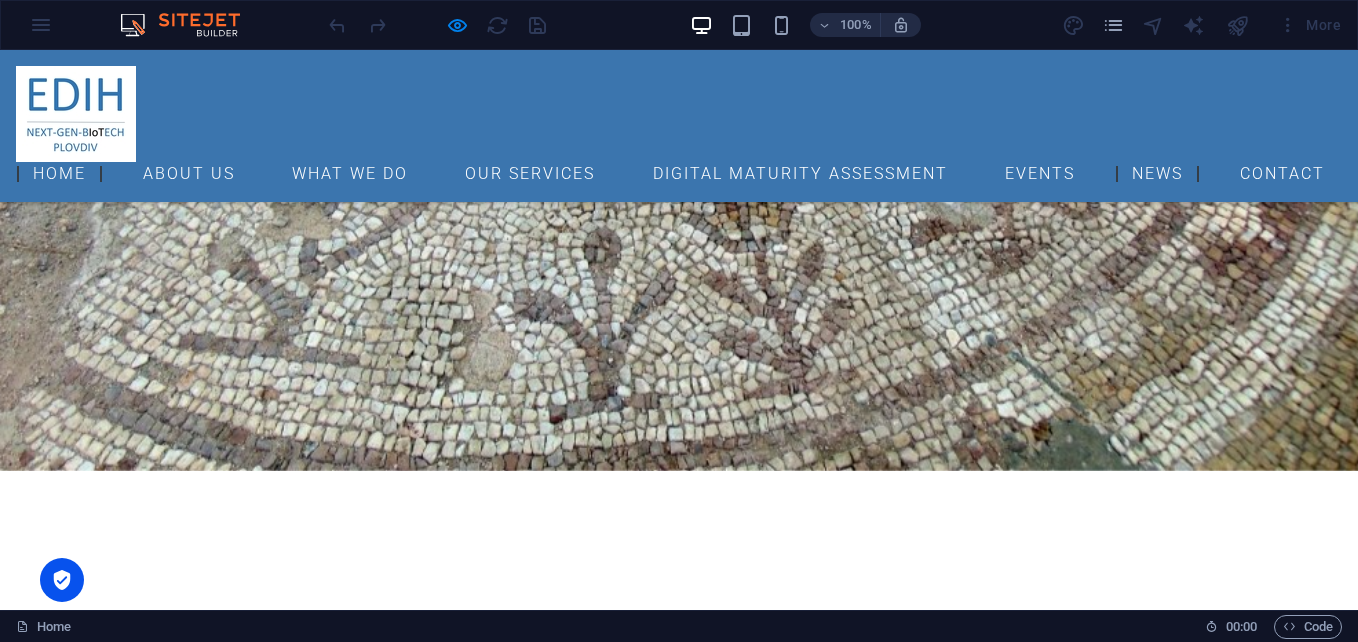 click on "News" at bounding box center [1157, 174] 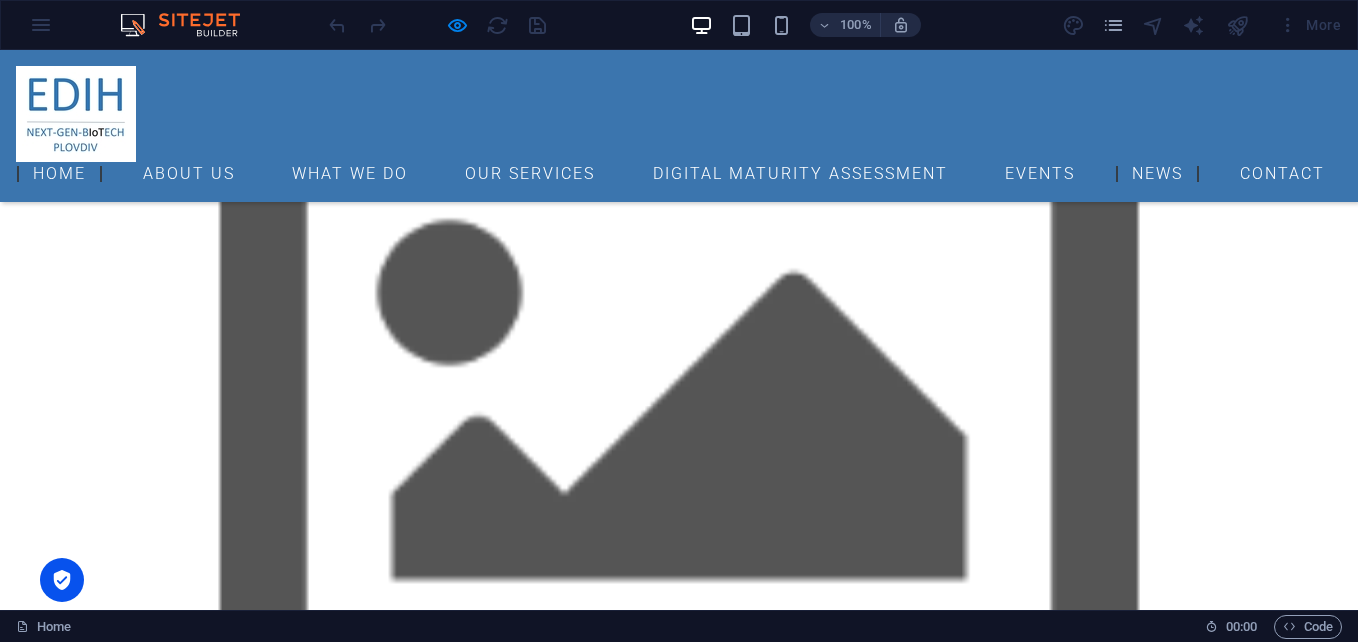 scroll, scrollTop: 0, scrollLeft: 0, axis: both 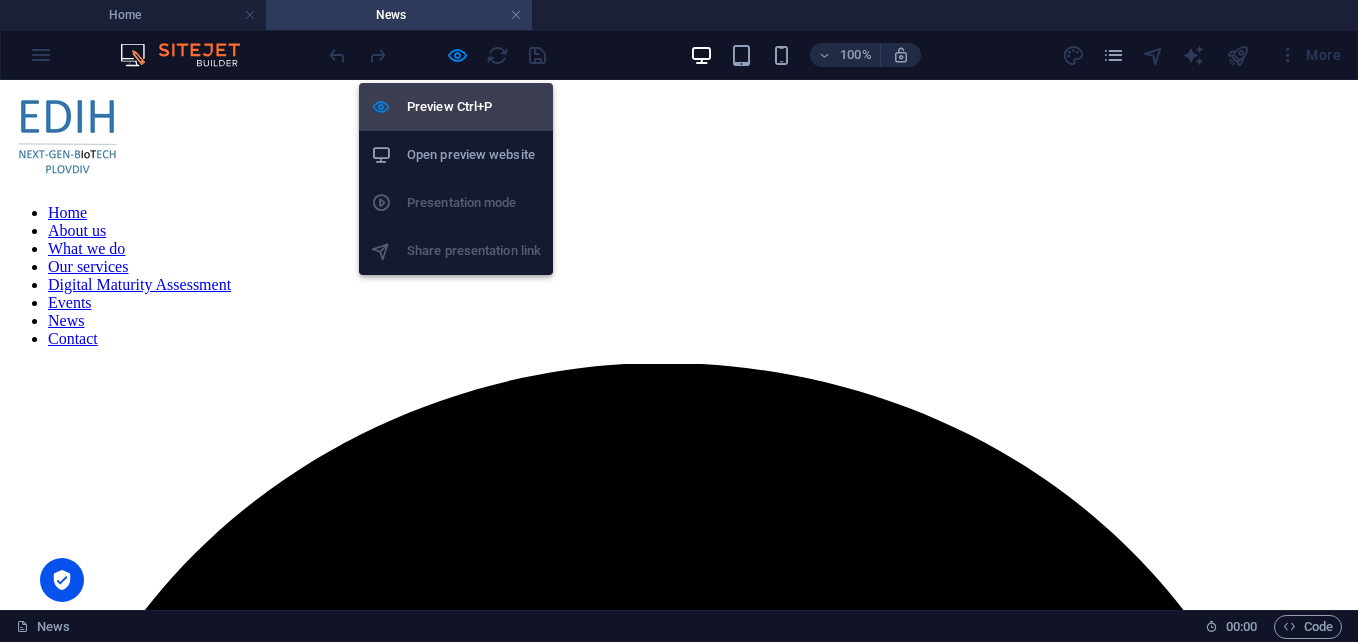 click on "Preview Ctrl+P" at bounding box center (474, 107) 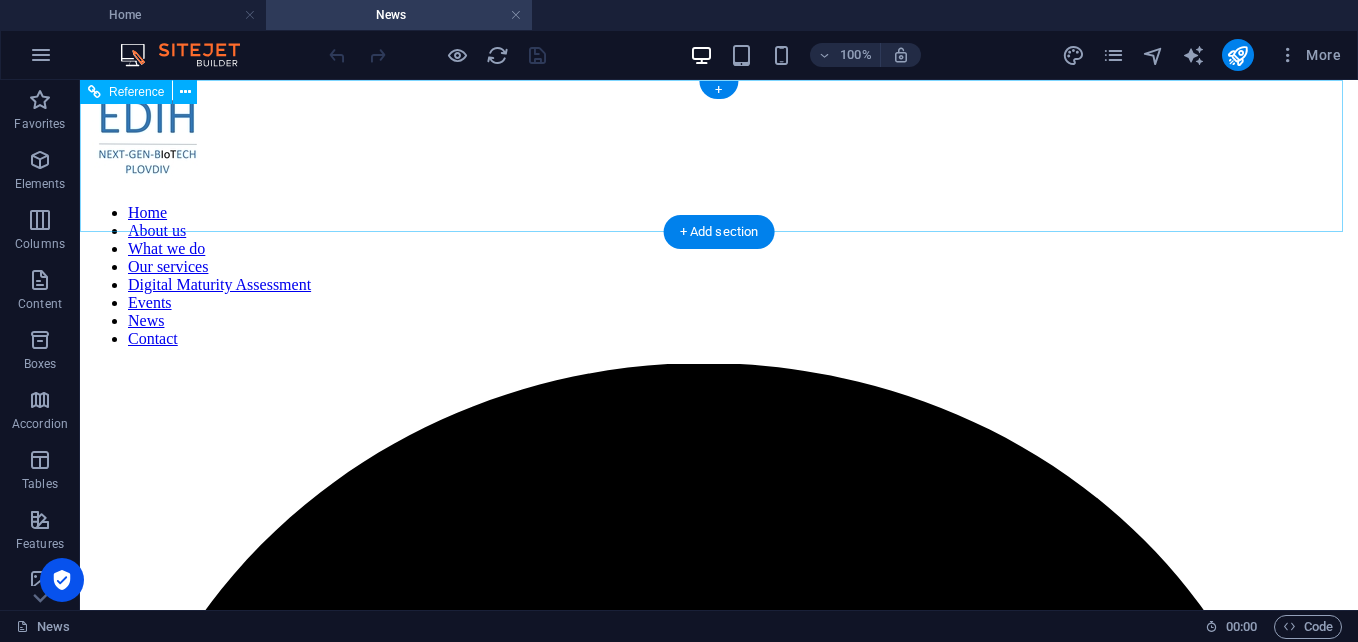 click on "Home About us What we do Our services Digital Maturity Assessment Events News Contact" at bounding box center (719, 276) 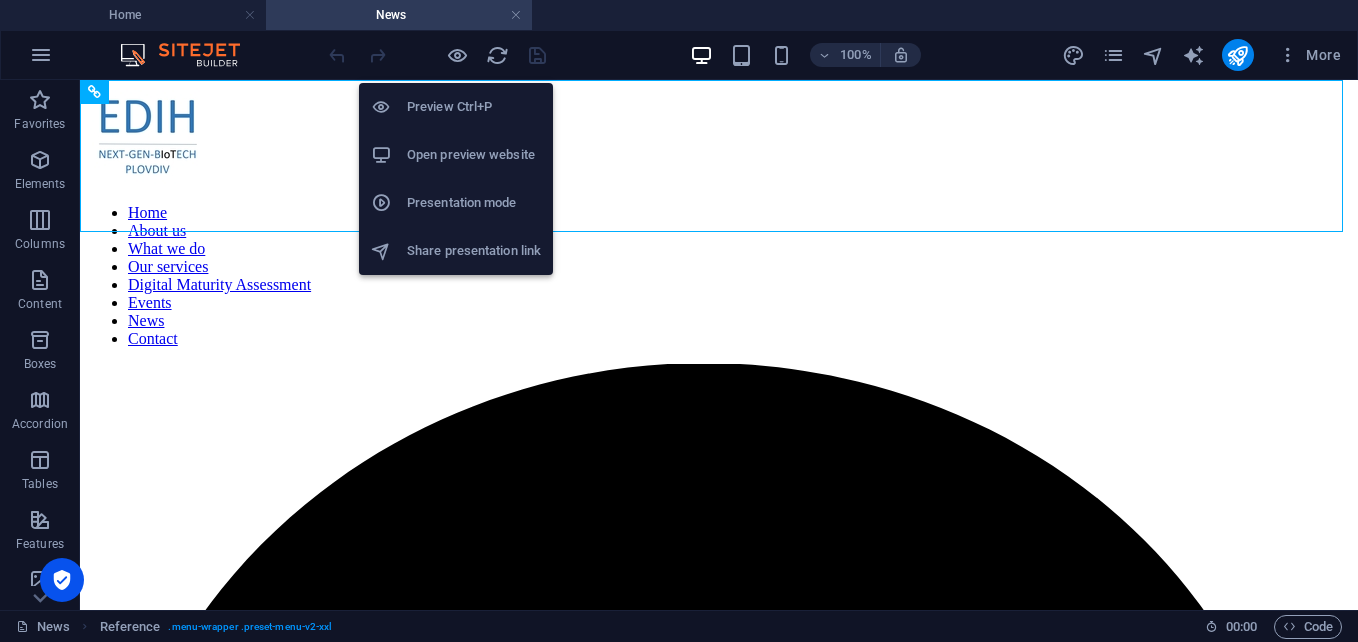 click on "Preview Ctrl+P" at bounding box center (474, 107) 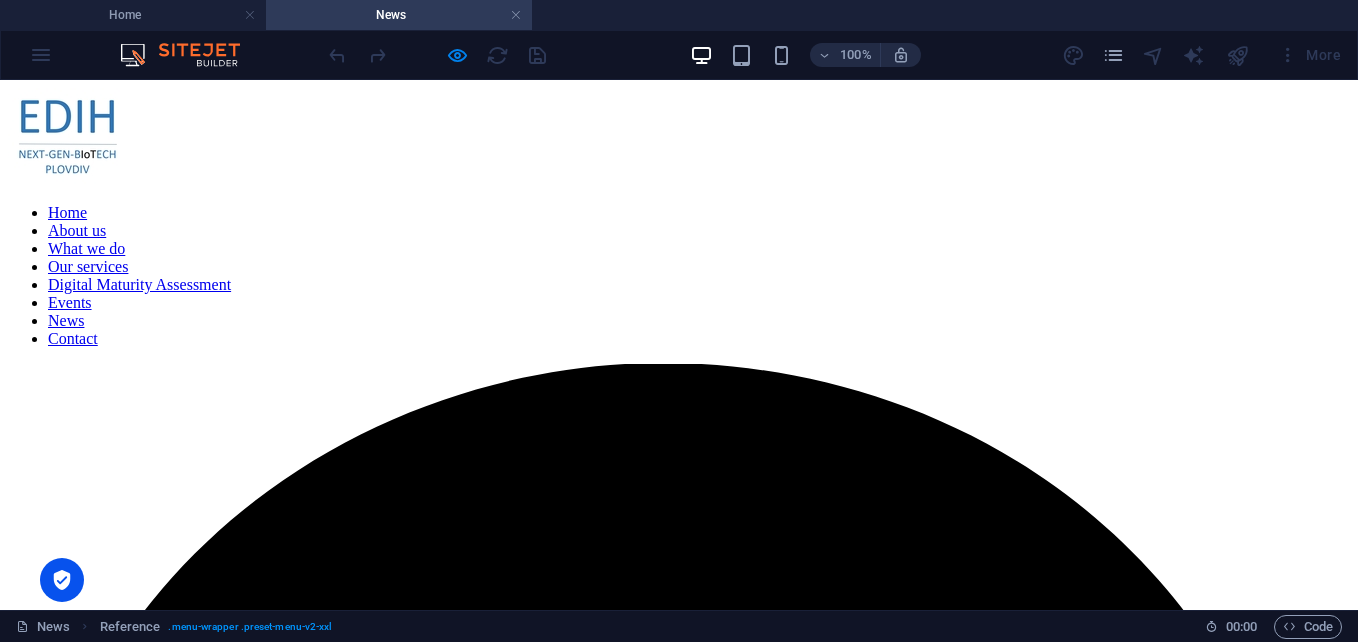click on "News" at bounding box center (66, 320) 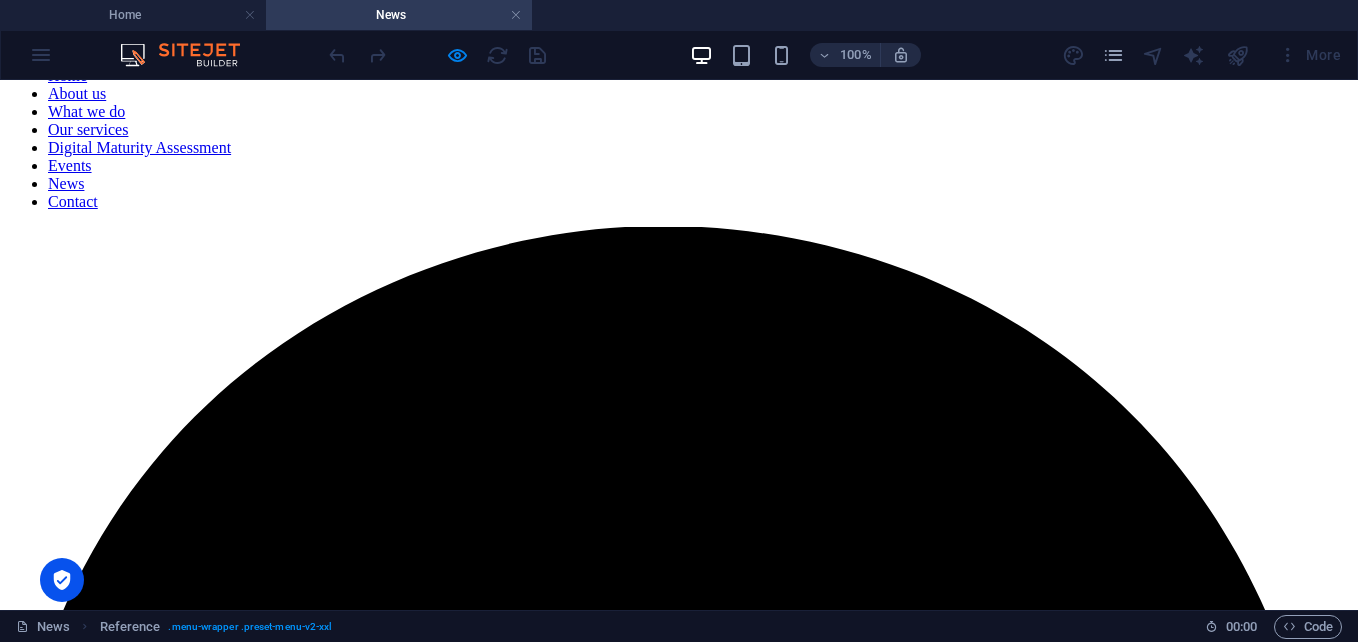 scroll, scrollTop: 0, scrollLeft: 0, axis: both 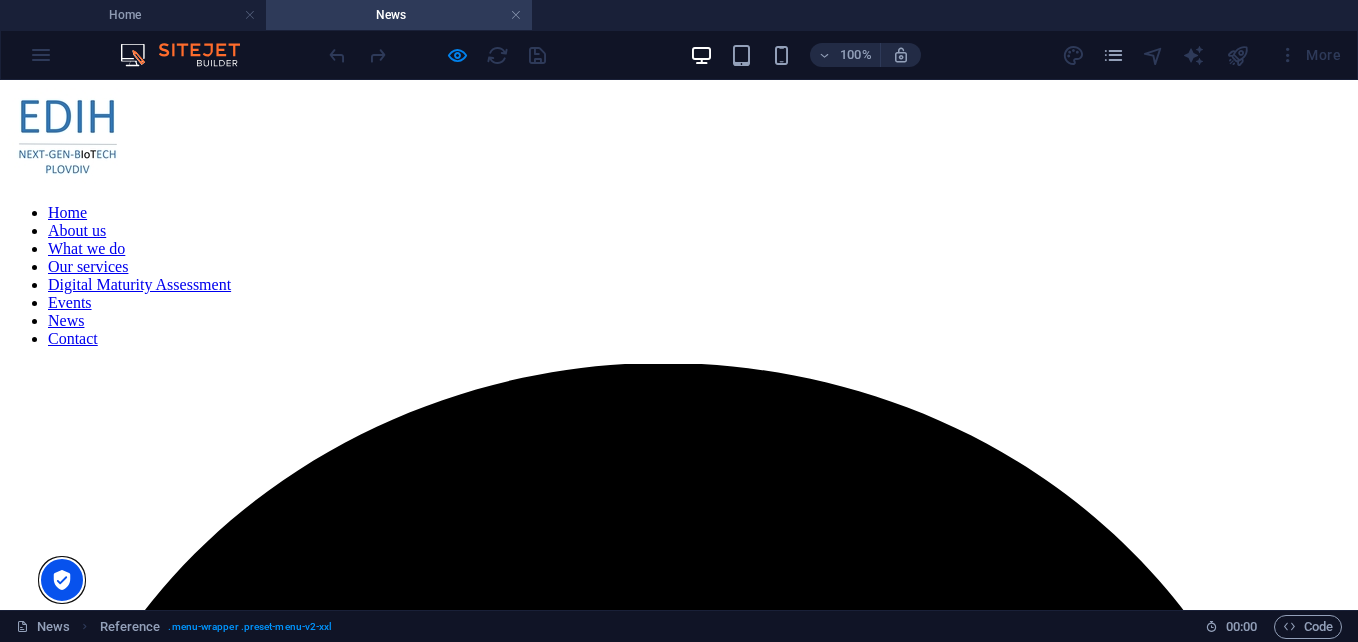 click at bounding box center [62, 580] 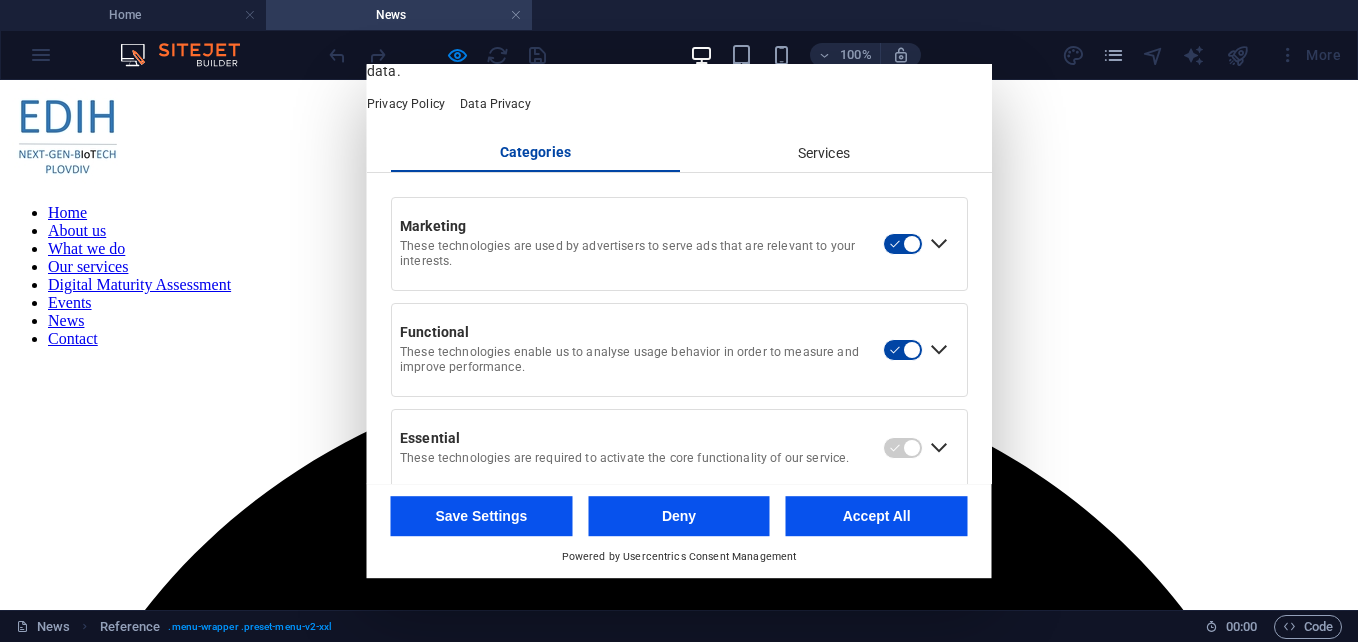 scroll, scrollTop: 103, scrollLeft: 0, axis: vertical 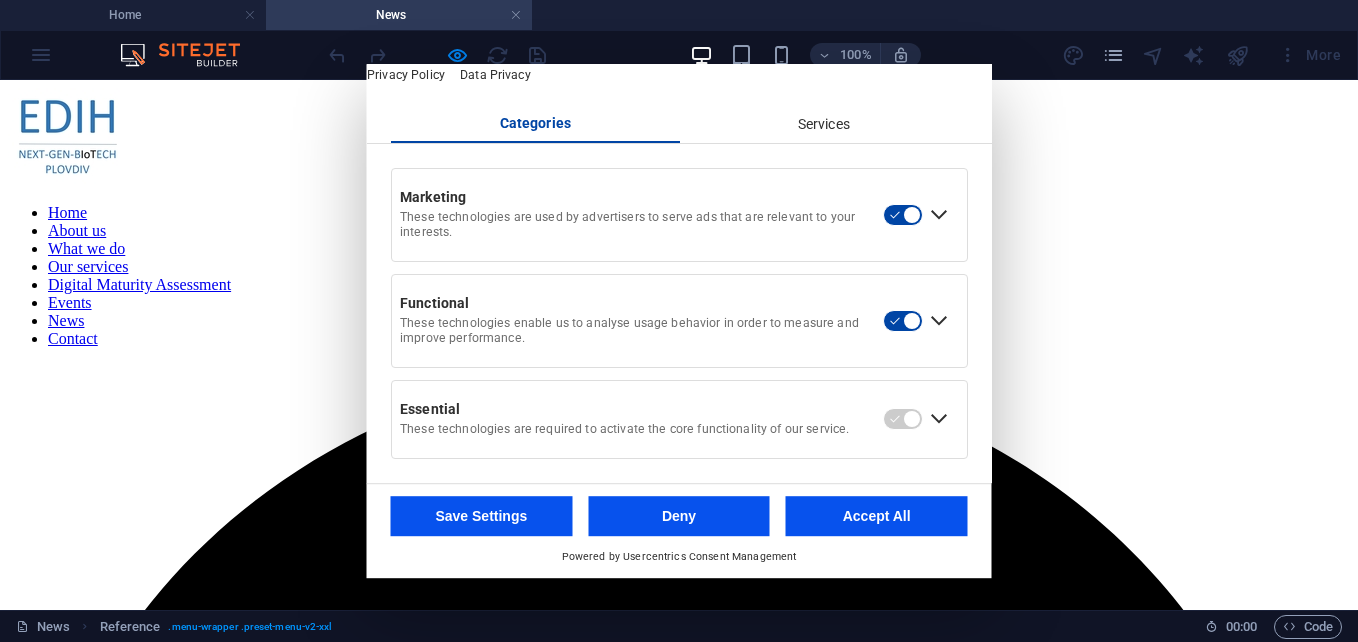 click on "Accept All" at bounding box center [877, 516] 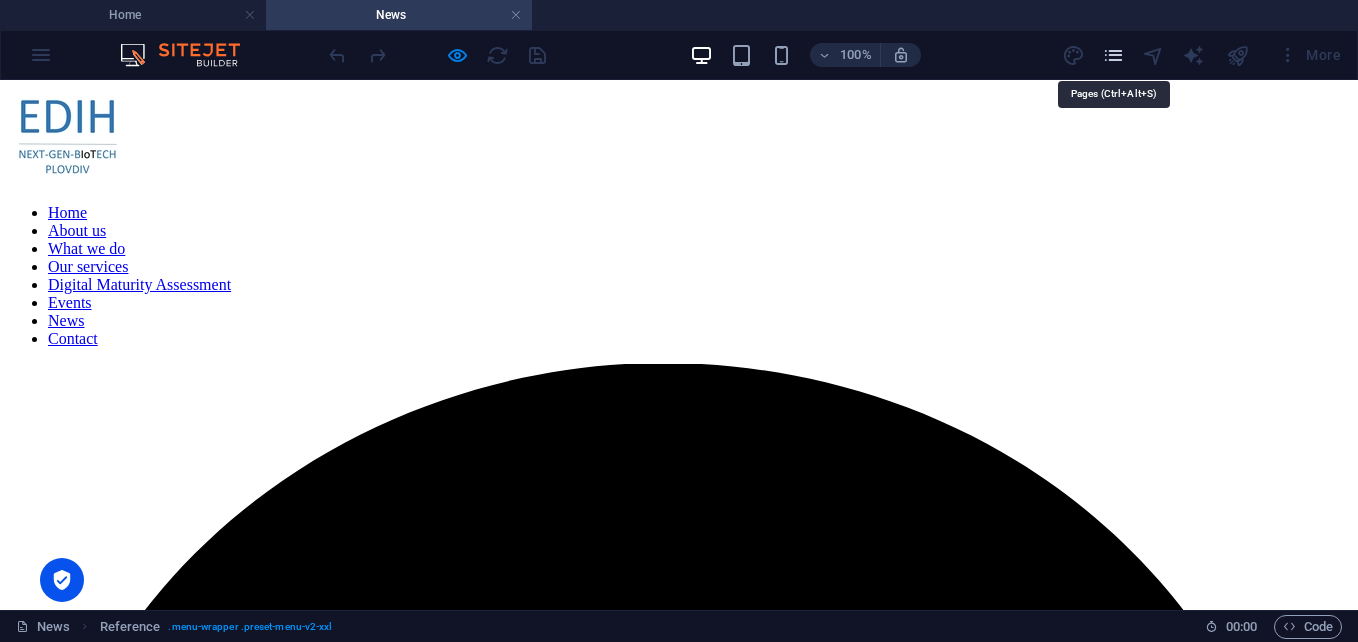 click at bounding box center [1113, 55] 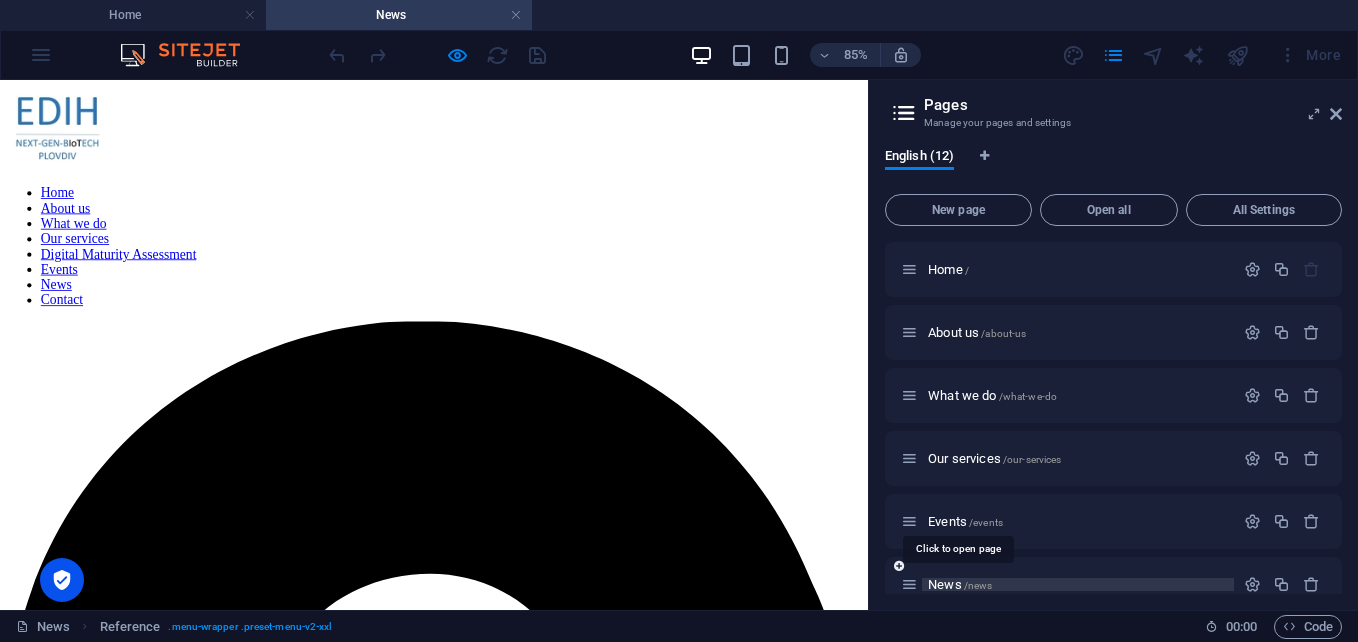 click on "News /news" at bounding box center [960, 584] 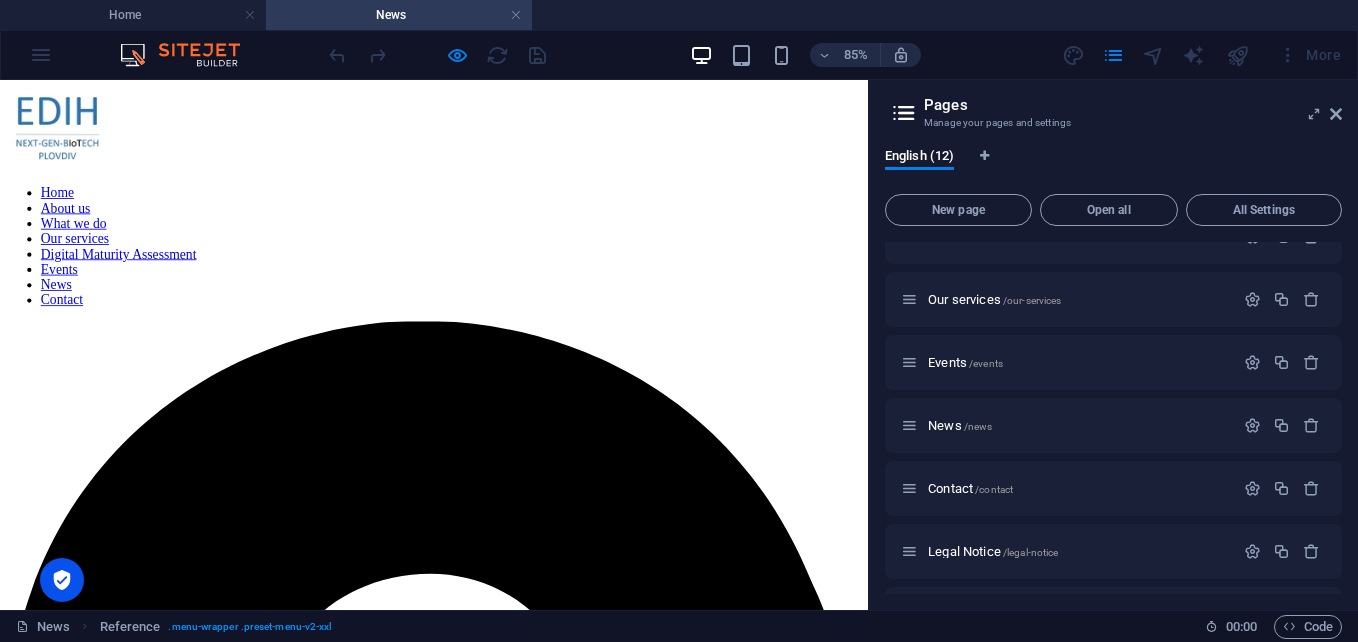 scroll, scrollTop: 176, scrollLeft: 0, axis: vertical 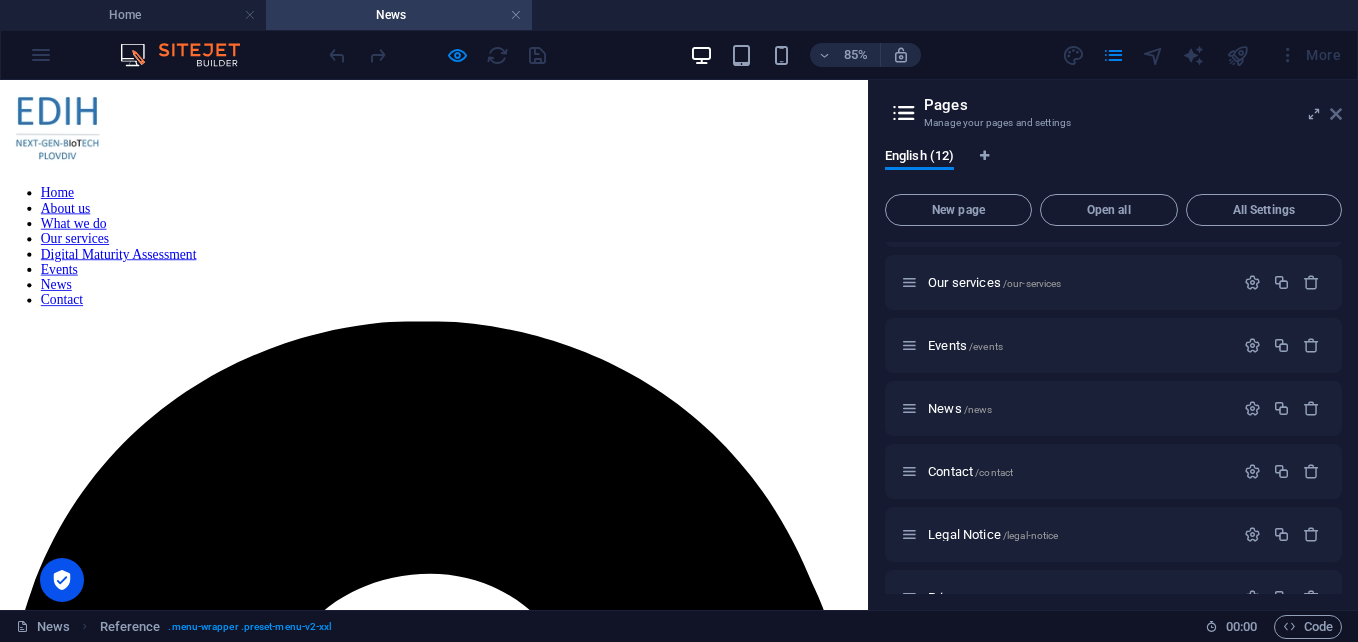 click at bounding box center [1336, 114] 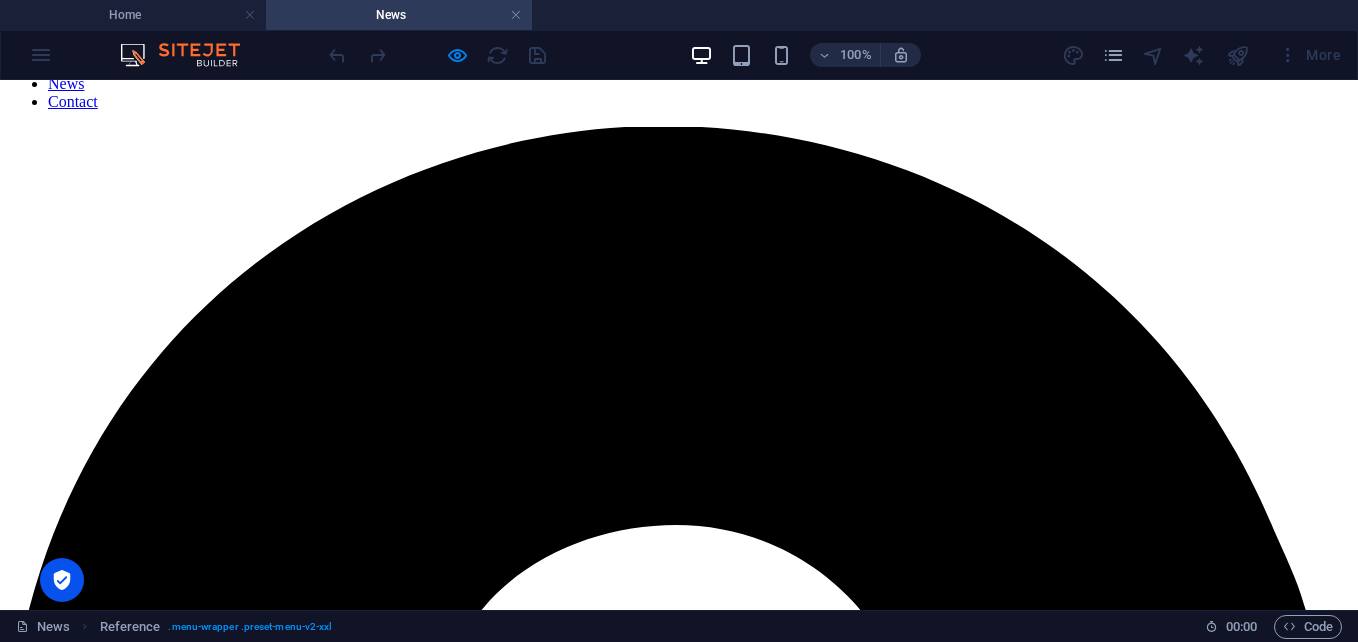 scroll, scrollTop: 0, scrollLeft: 0, axis: both 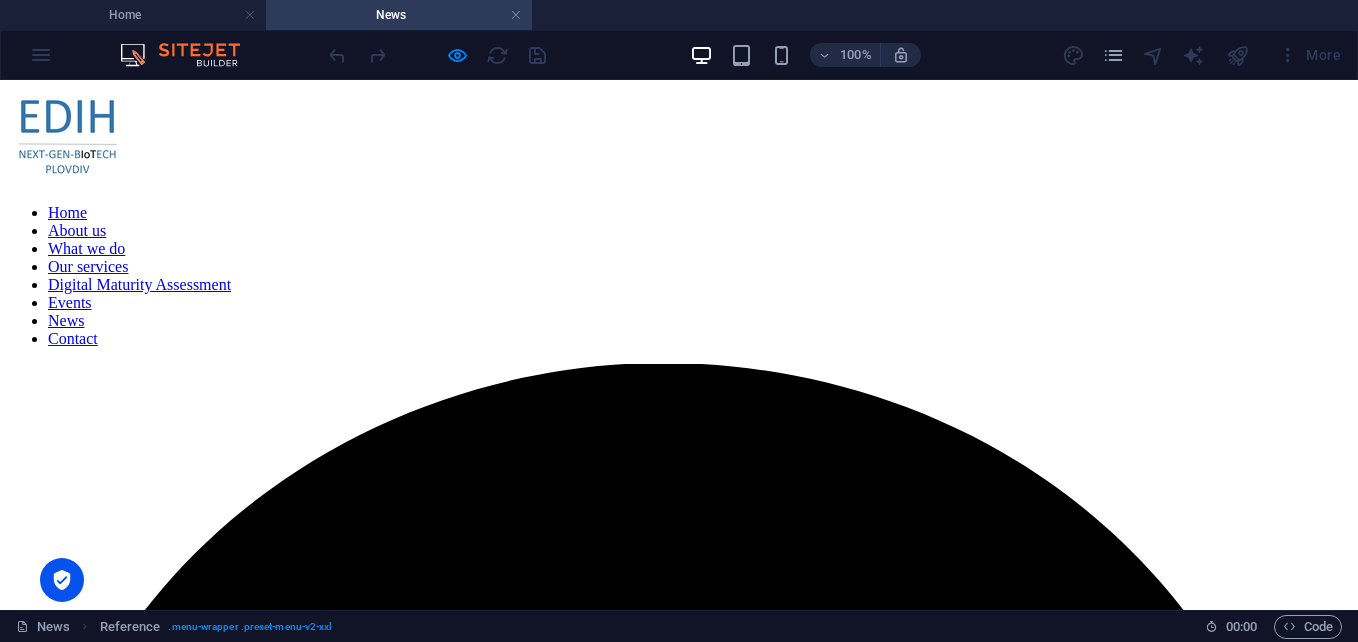 click on "News" at bounding box center (399, 15) 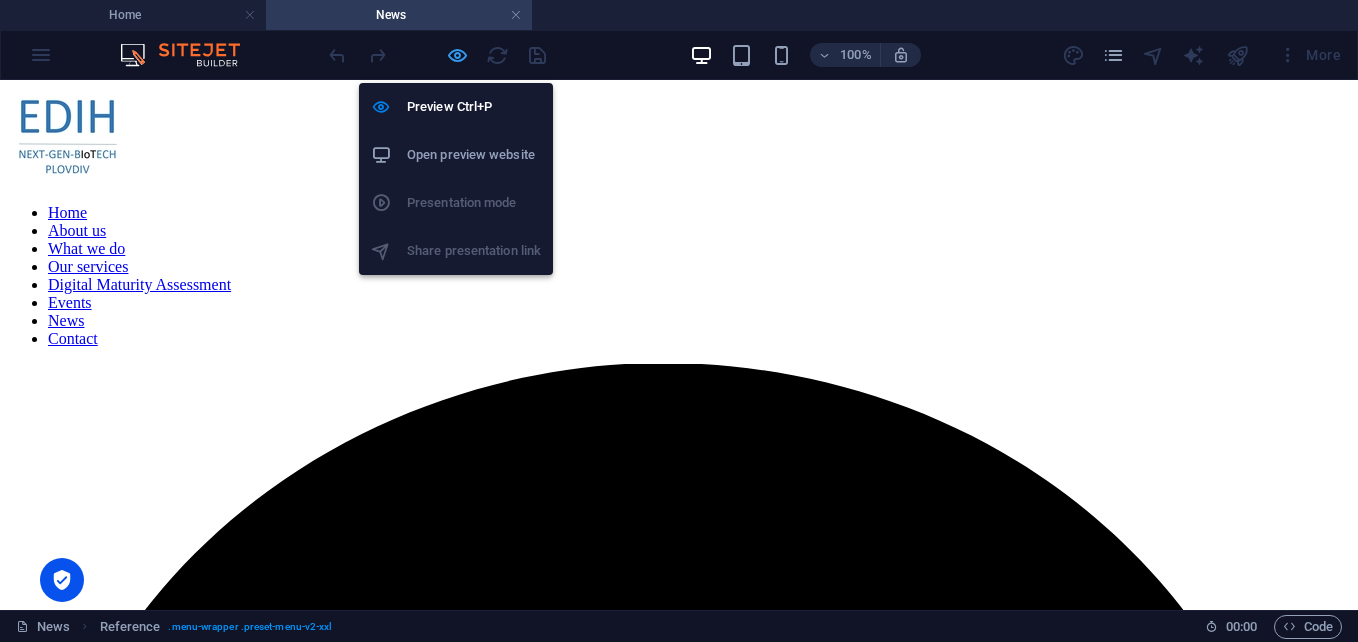 click at bounding box center (457, 55) 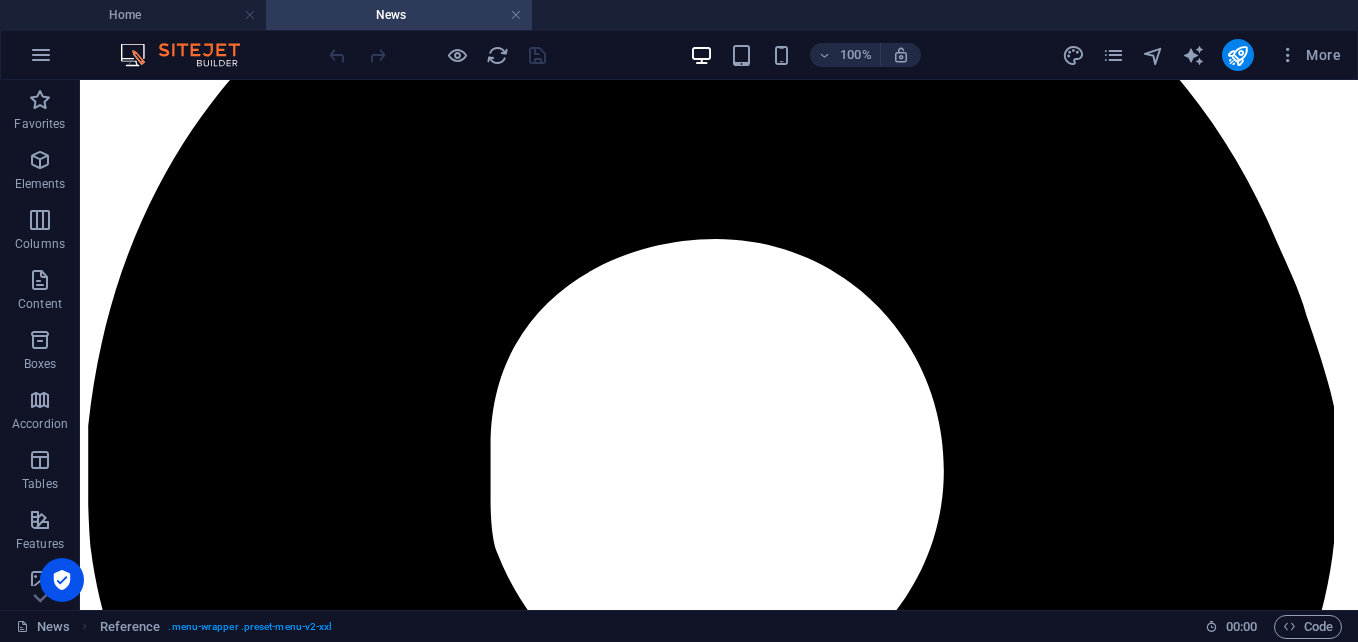 scroll, scrollTop: 511, scrollLeft: 0, axis: vertical 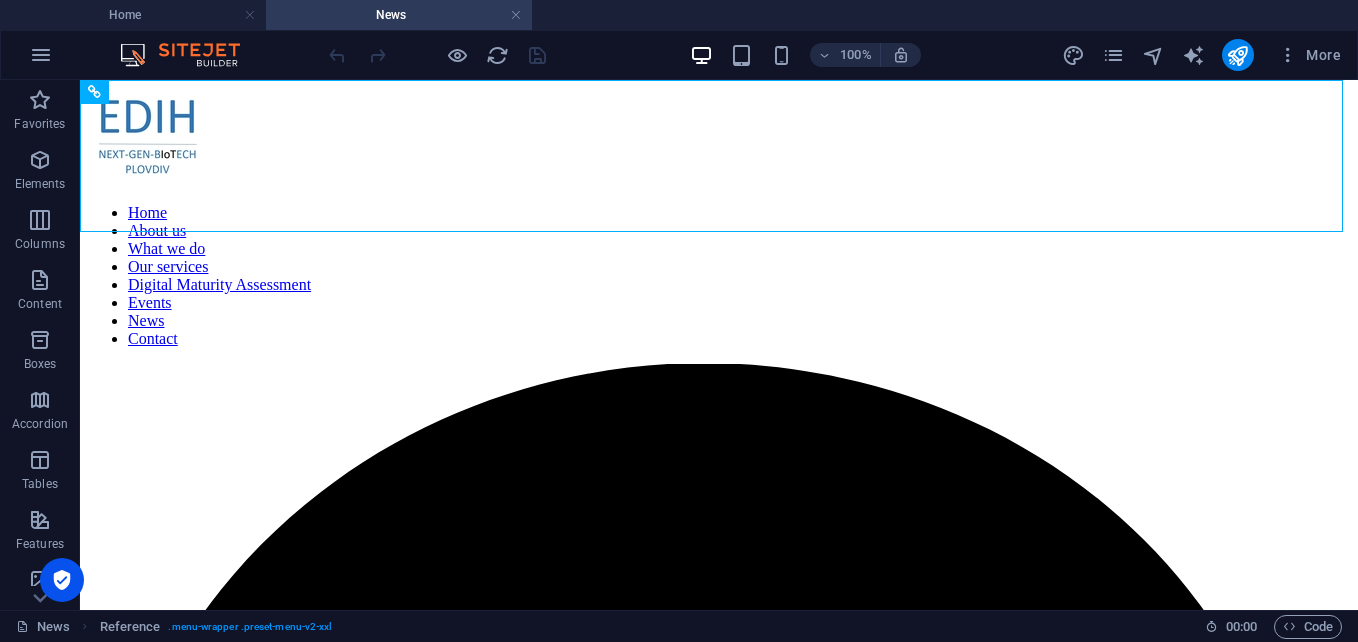 drag, startPoint x: 1355, startPoint y: 172, endPoint x: 1434, endPoint y: 99, distance: 107.563934 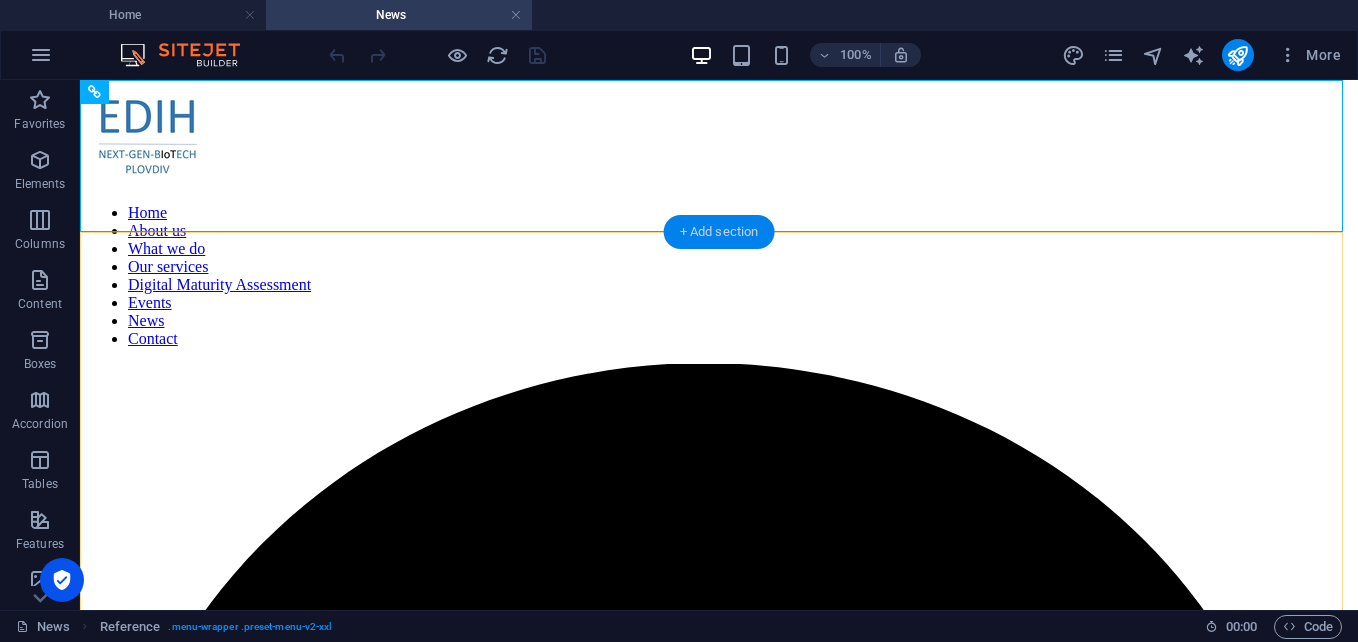 click on "+ Add section" at bounding box center [719, 232] 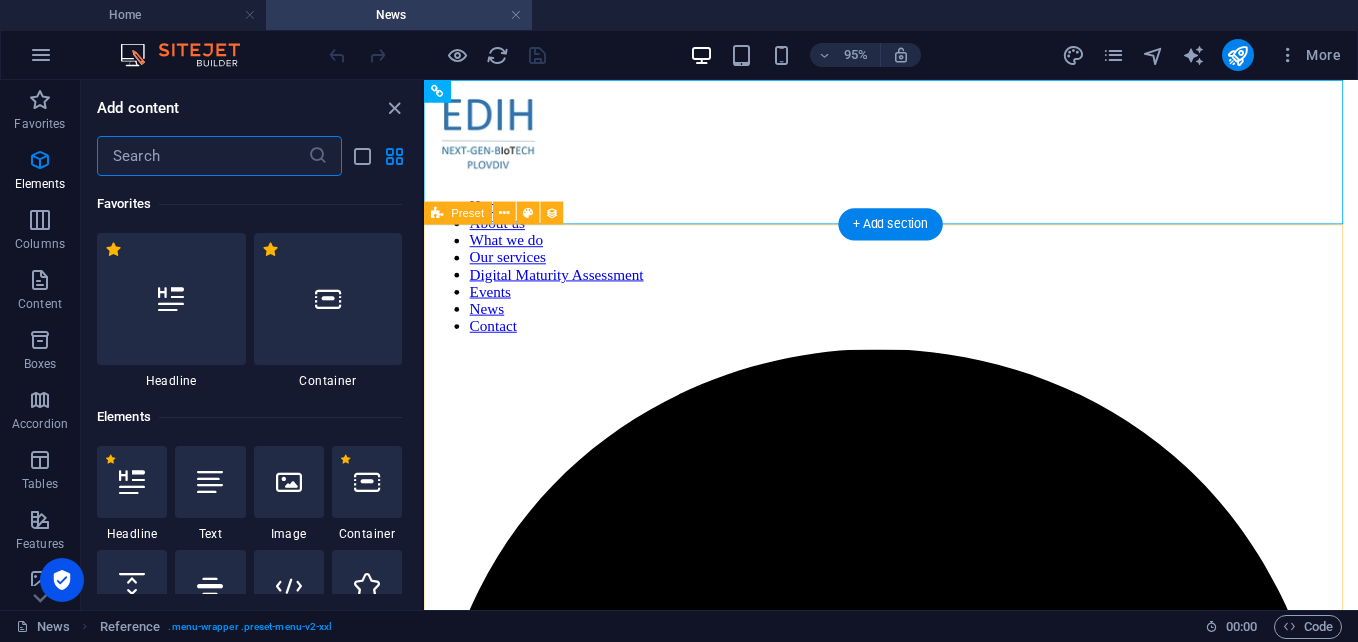 scroll, scrollTop: 3499, scrollLeft: 0, axis: vertical 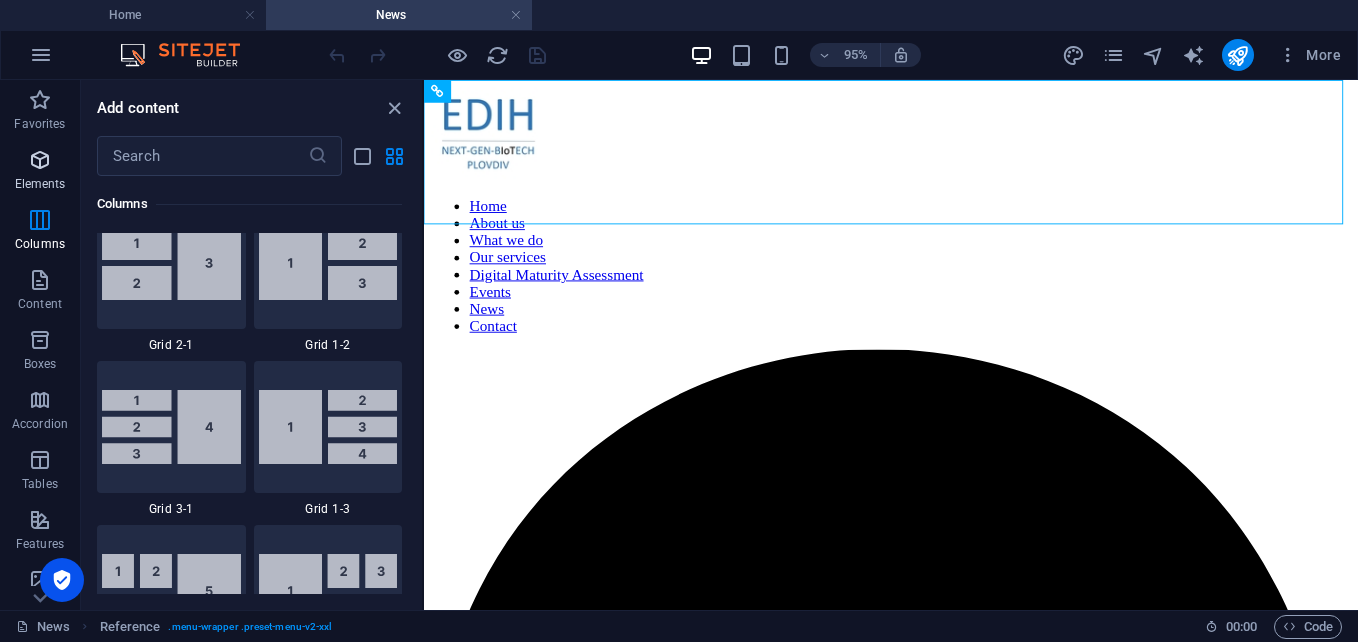 click on "Elements" at bounding box center [40, 184] 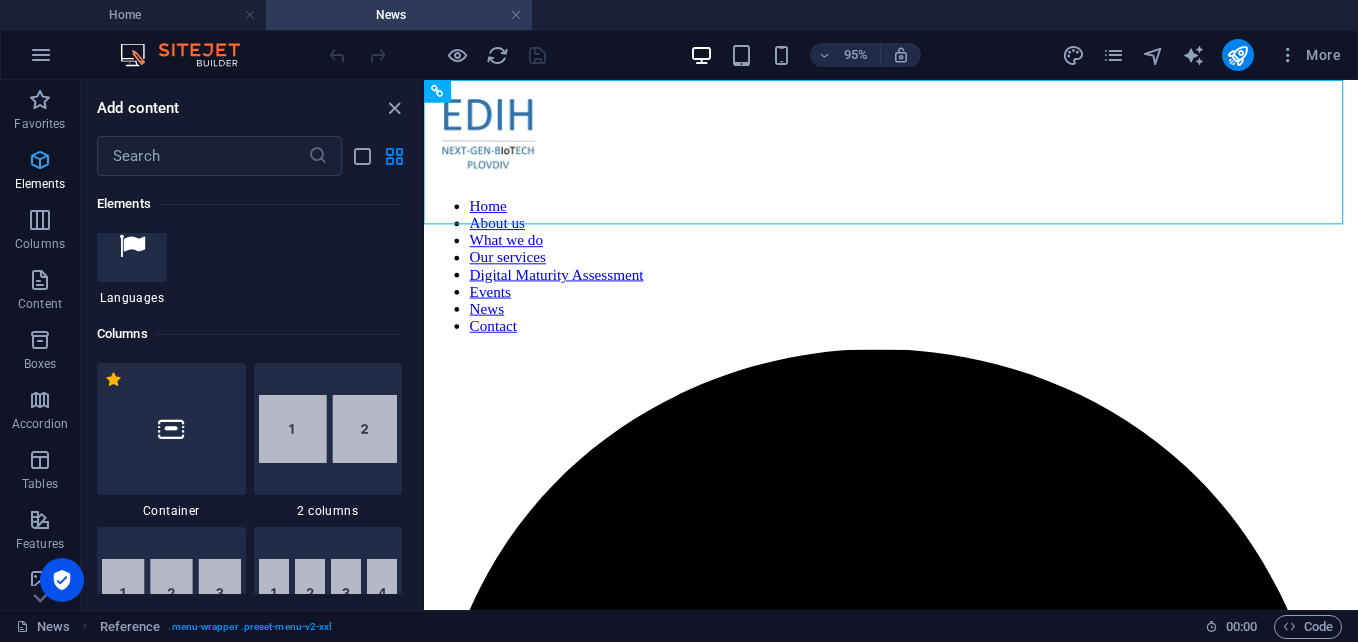 scroll, scrollTop: 213, scrollLeft: 0, axis: vertical 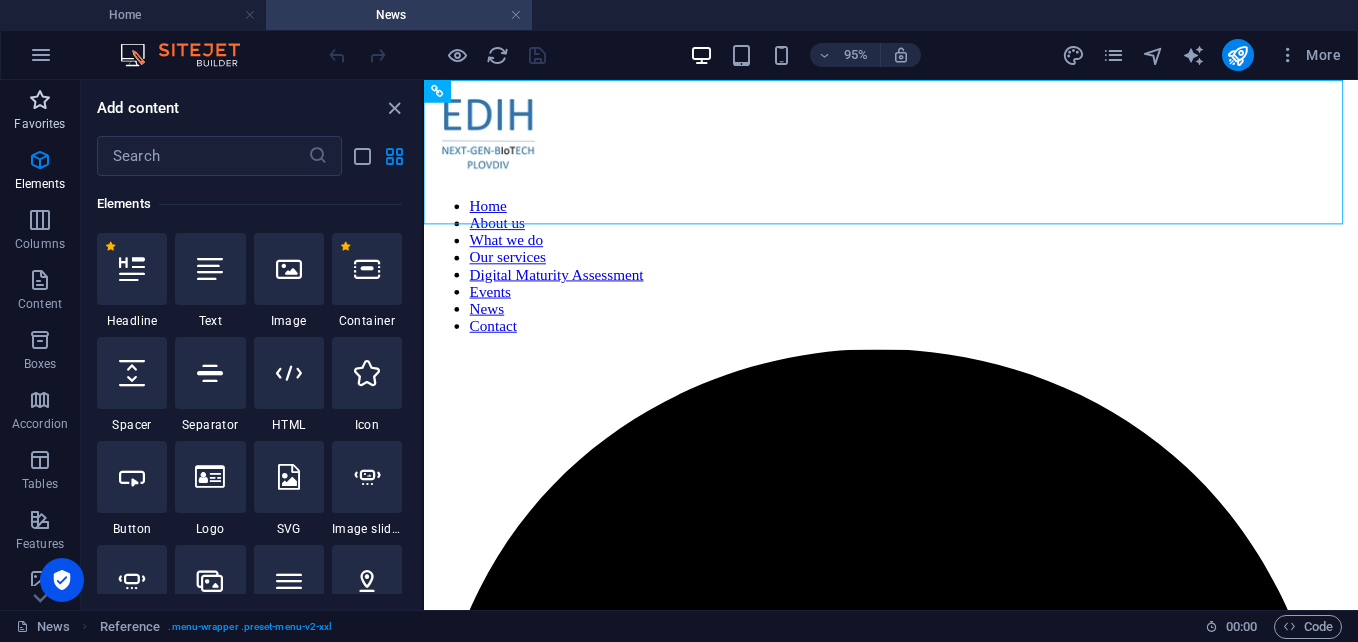 click at bounding box center [40, 100] 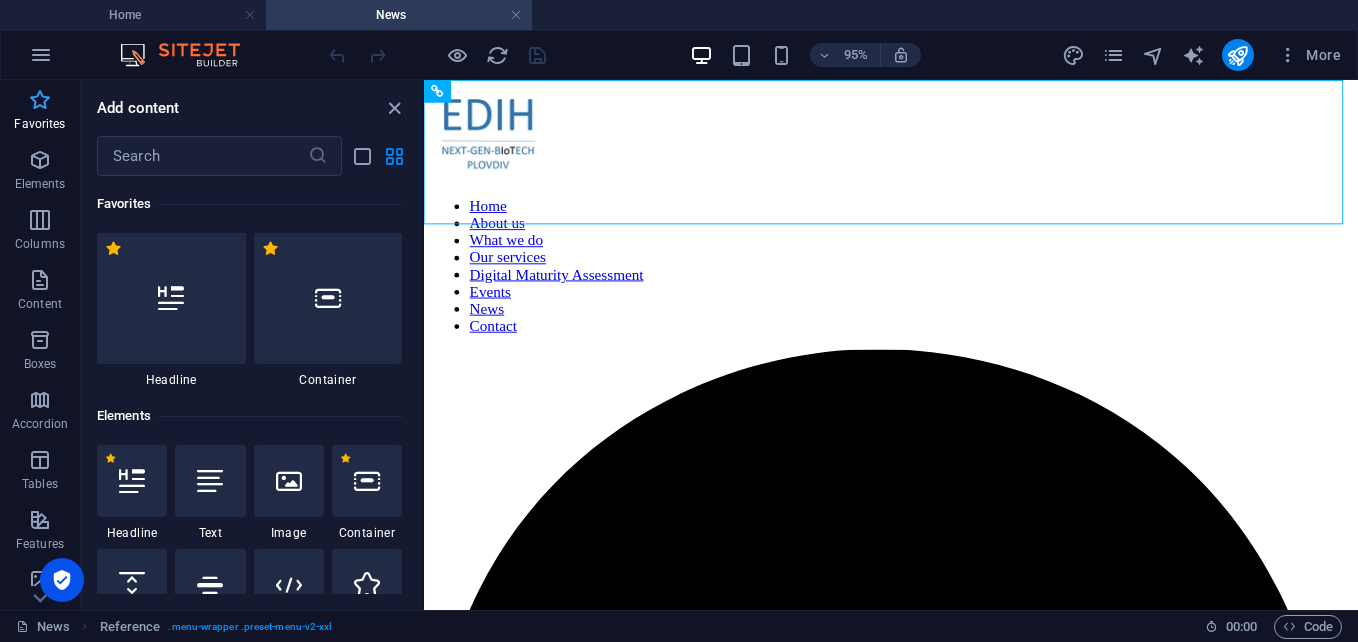 scroll, scrollTop: 0, scrollLeft: 0, axis: both 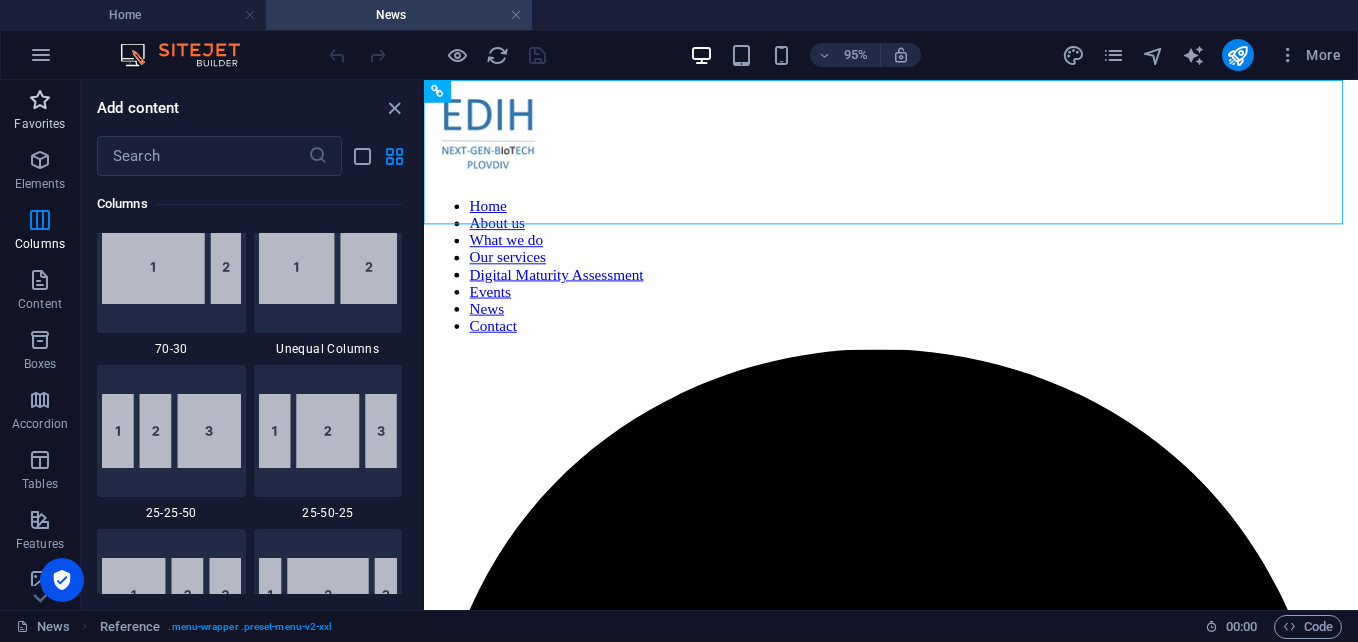 click at bounding box center (40, 100) 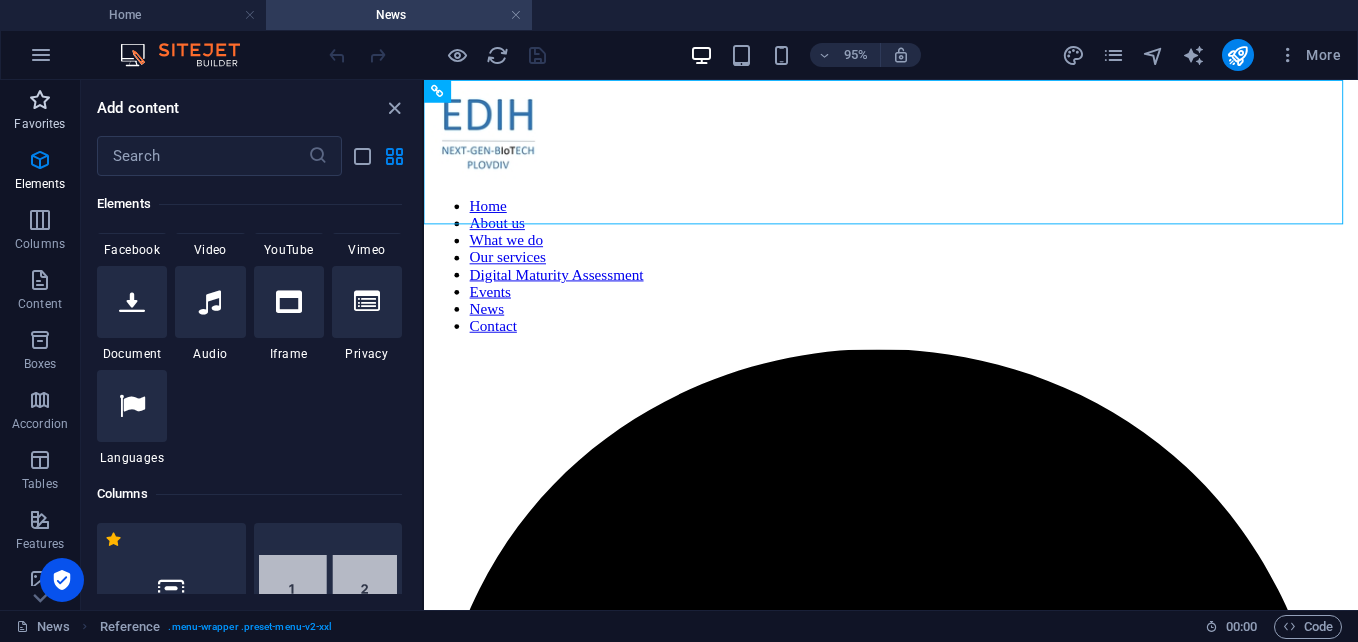 scroll, scrollTop: 0, scrollLeft: 0, axis: both 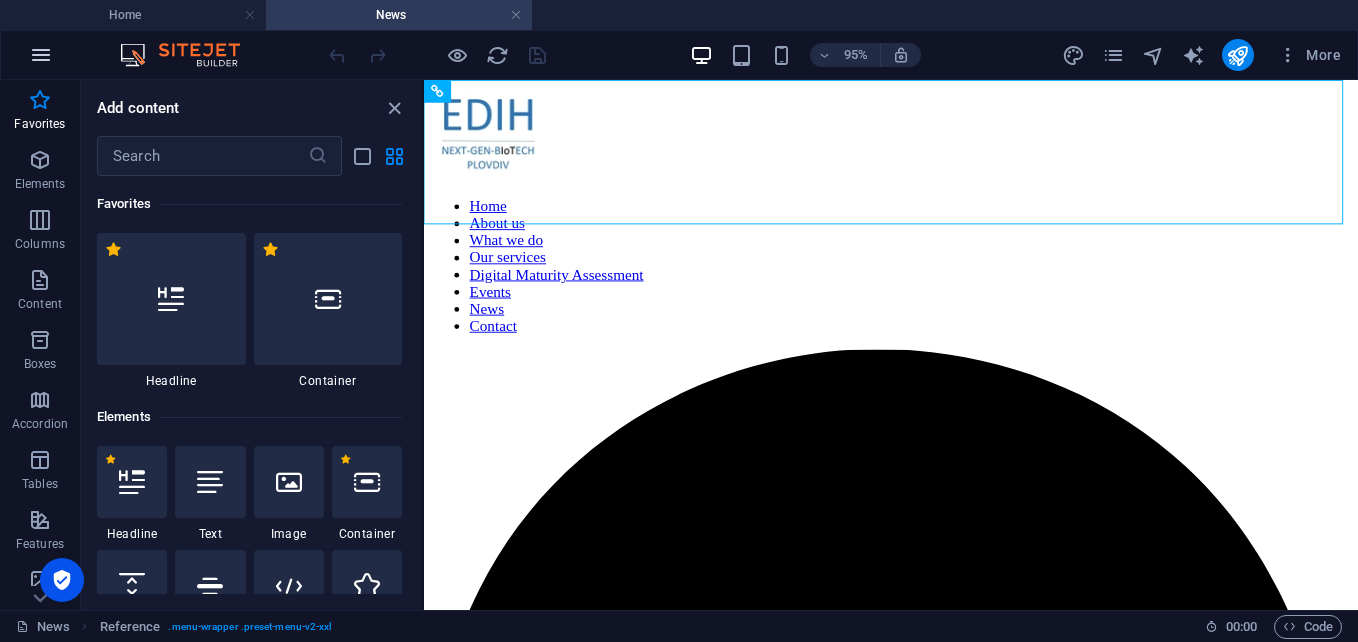 click at bounding box center (41, 55) 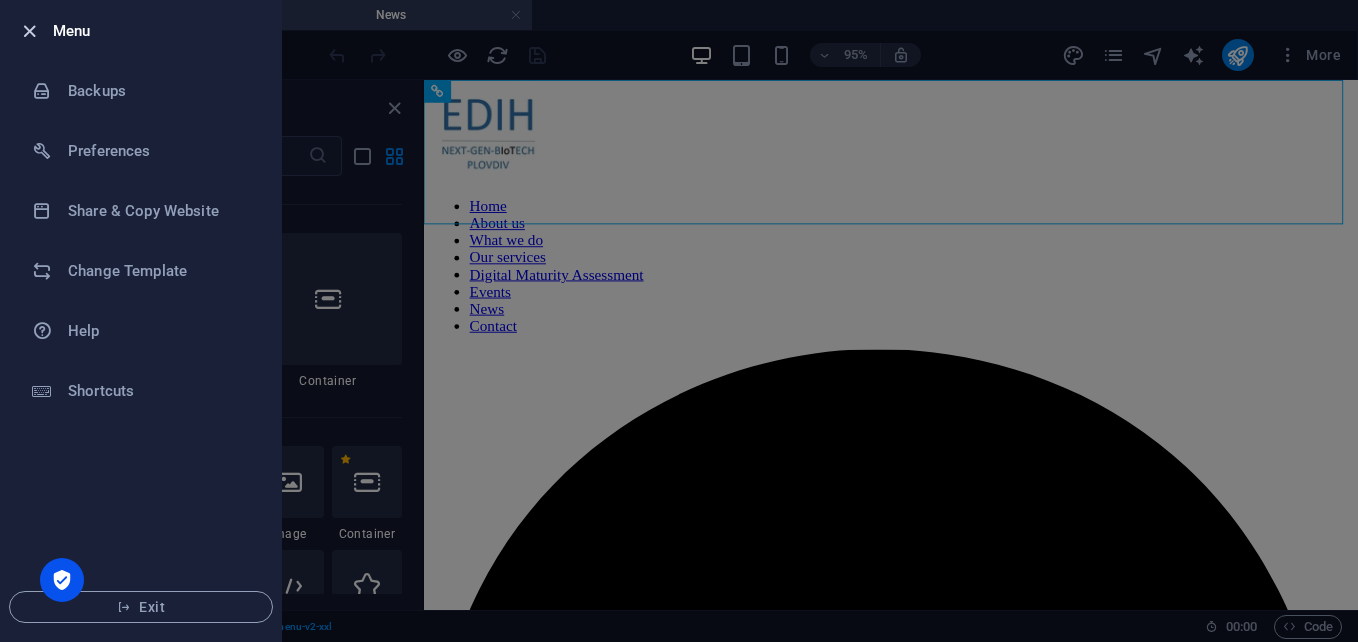 click at bounding box center [29, 31] 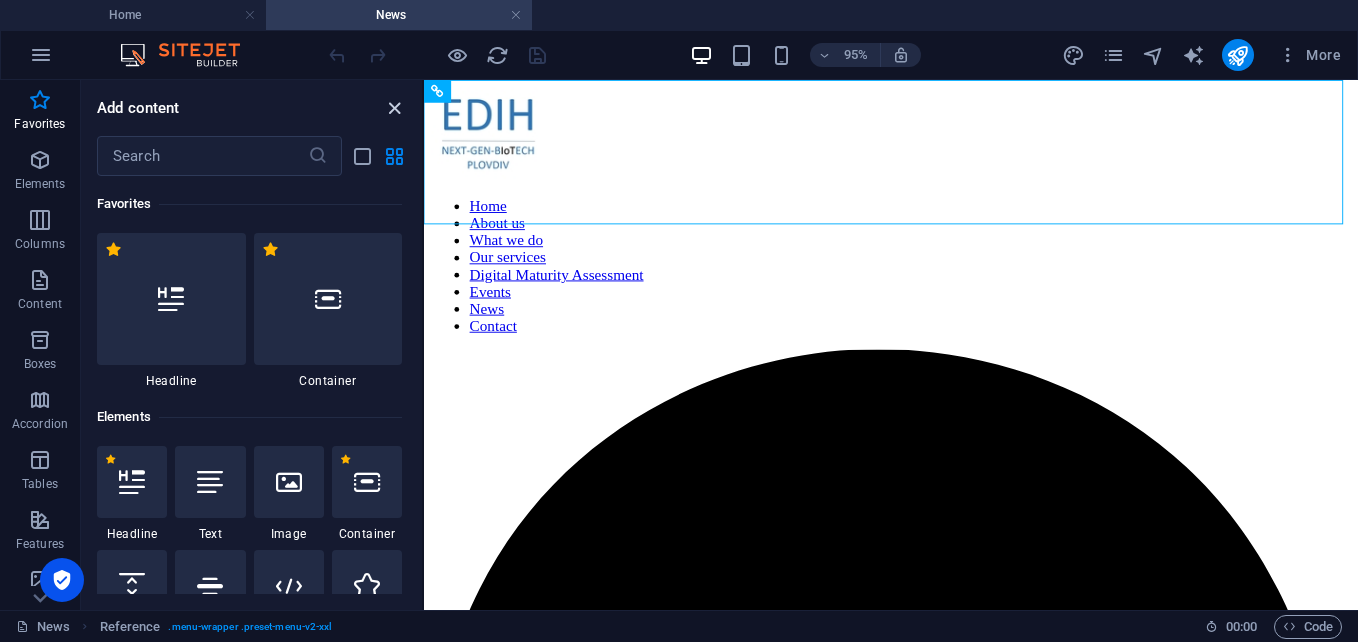click at bounding box center [394, 108] 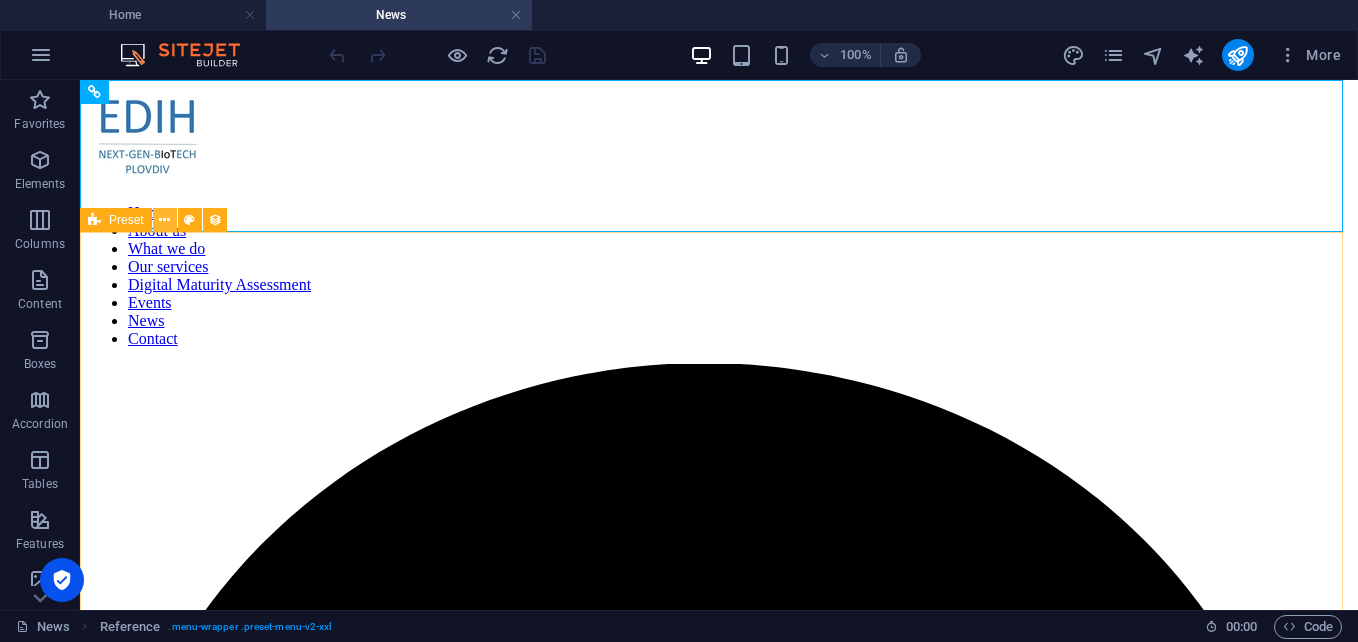 click at bounding box center (164, 220) 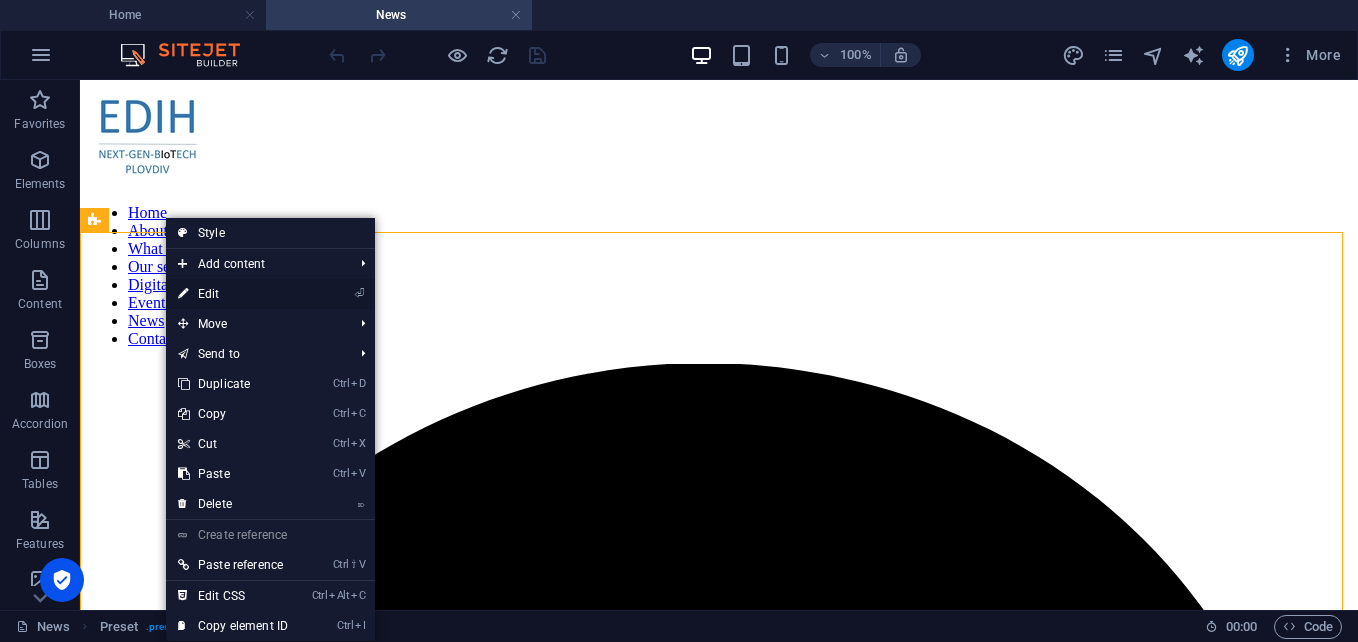 click on "⏎  Edit" at bounding box center (233, 294) 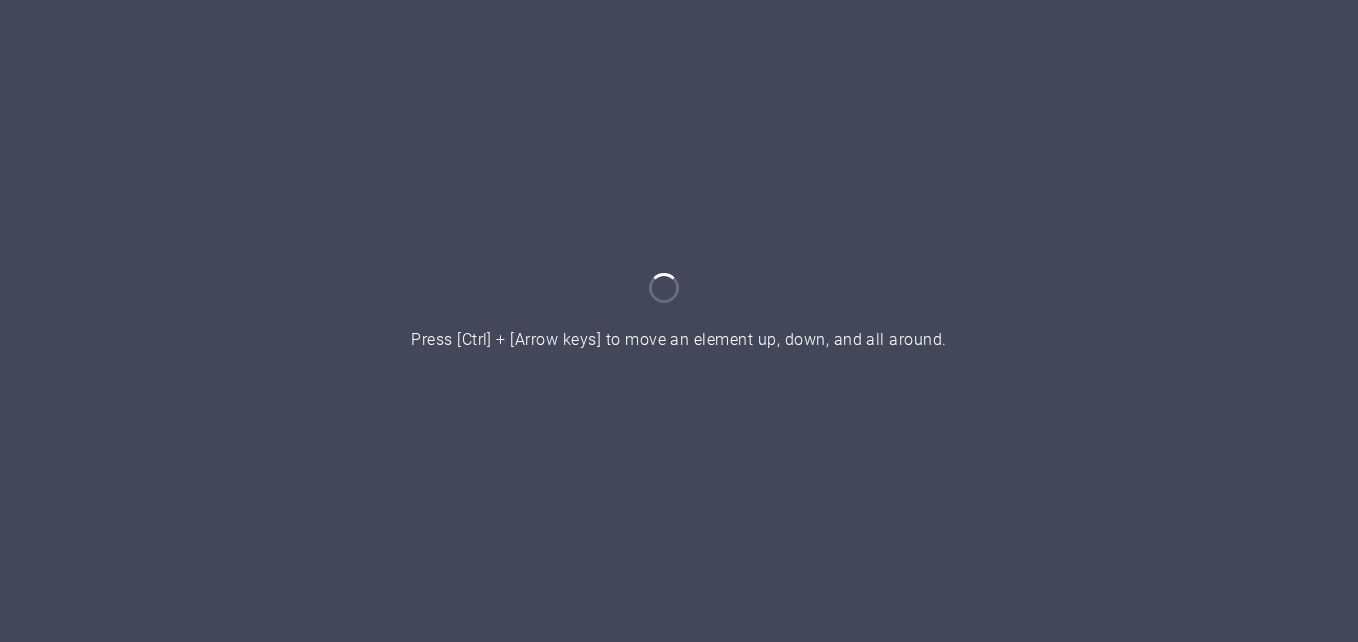 scroll, scrollTop: 0, scrollLeft: 0, axis: both 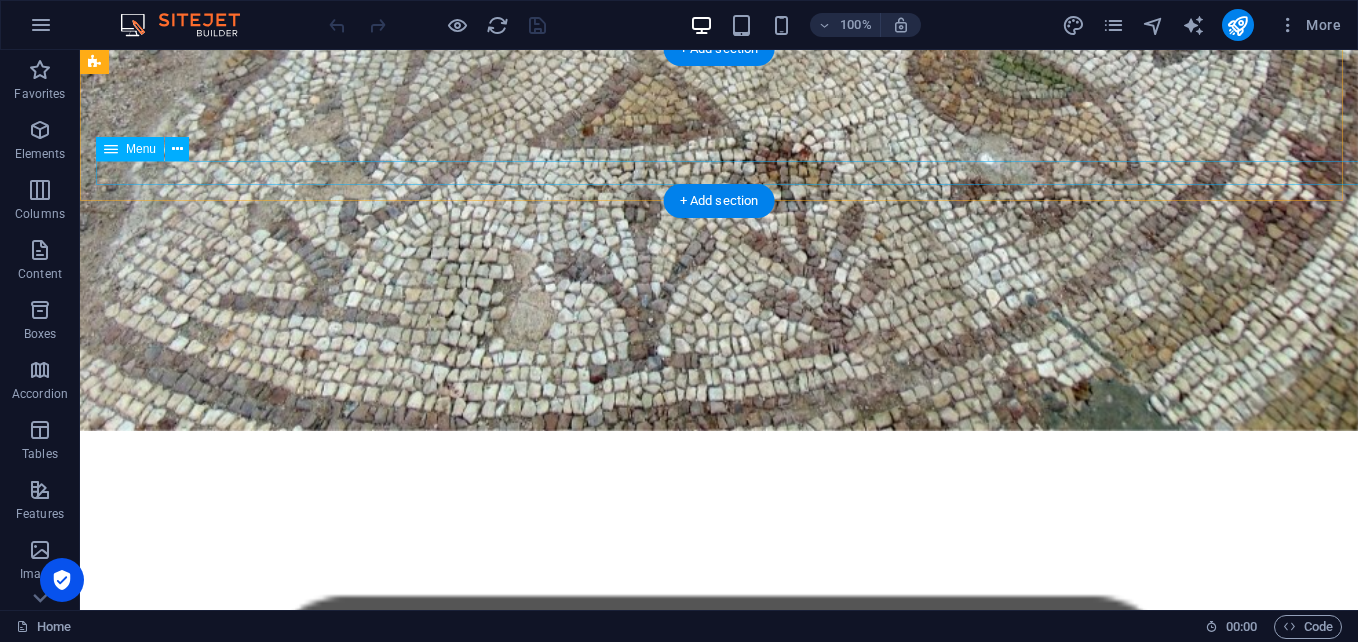 click on "Home About us What we do Our services Digital Maturity Assessment Events News Contact" at bounding box center (719, 4256) 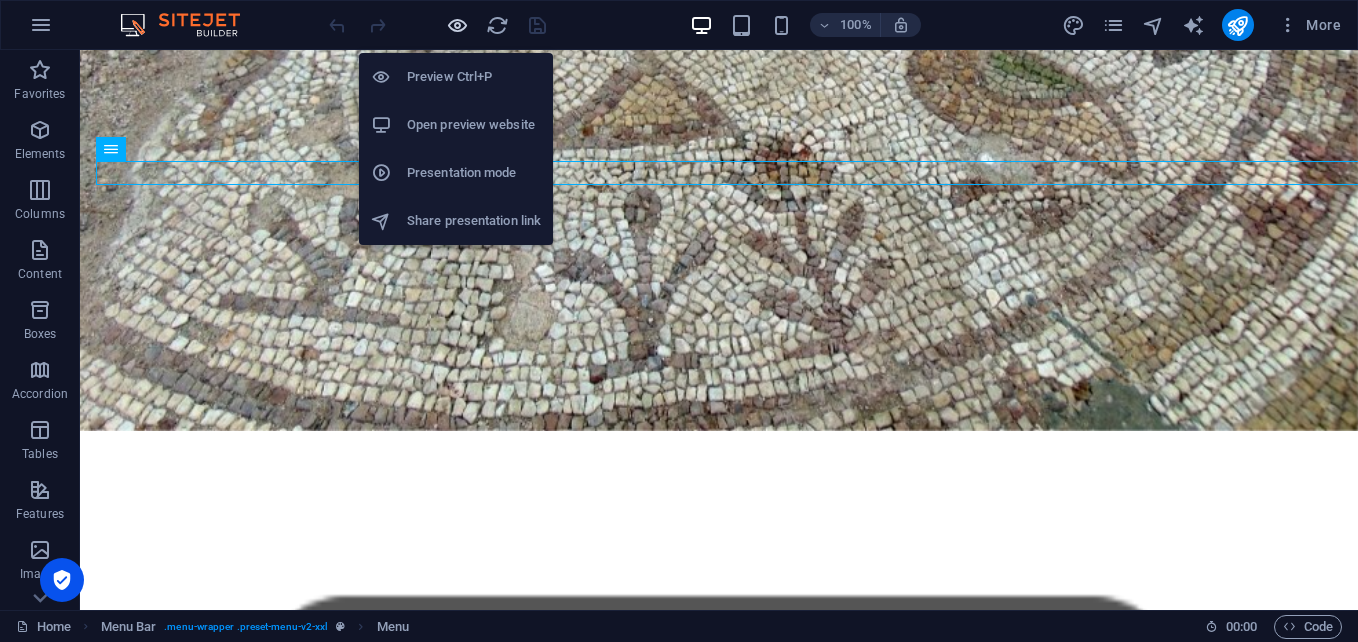 click at bounding box center (457, 25) 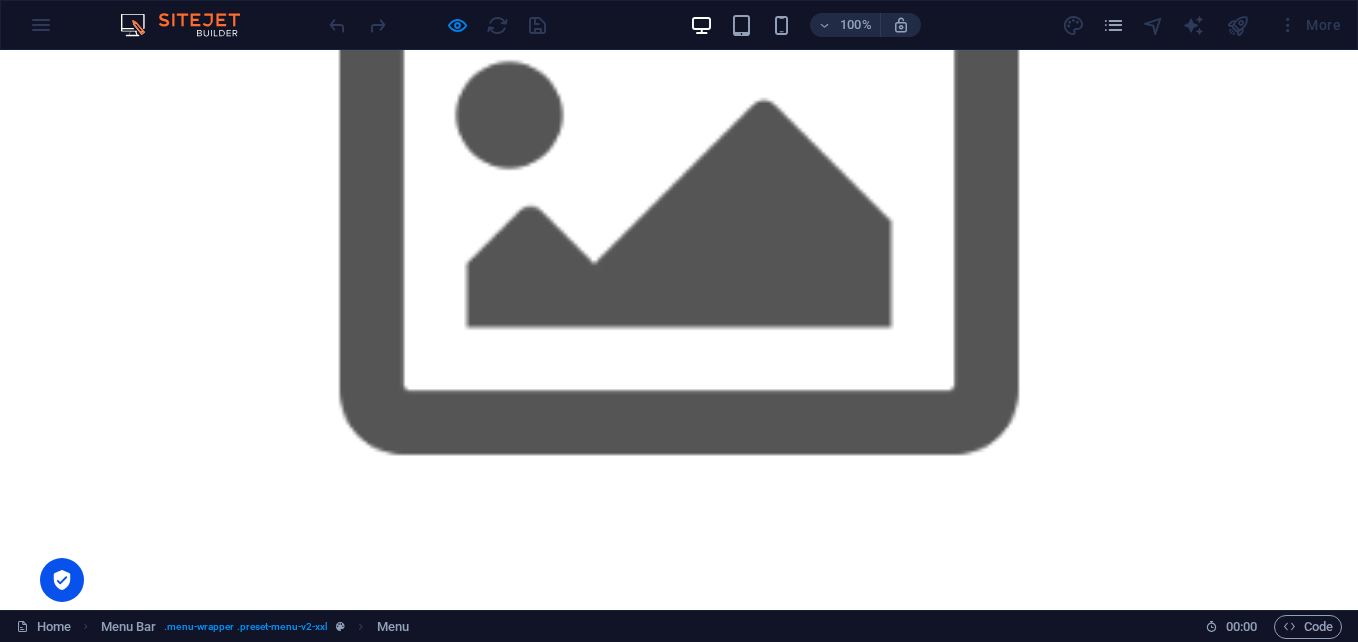 click on "News" at bounding box center [1157, 4250] 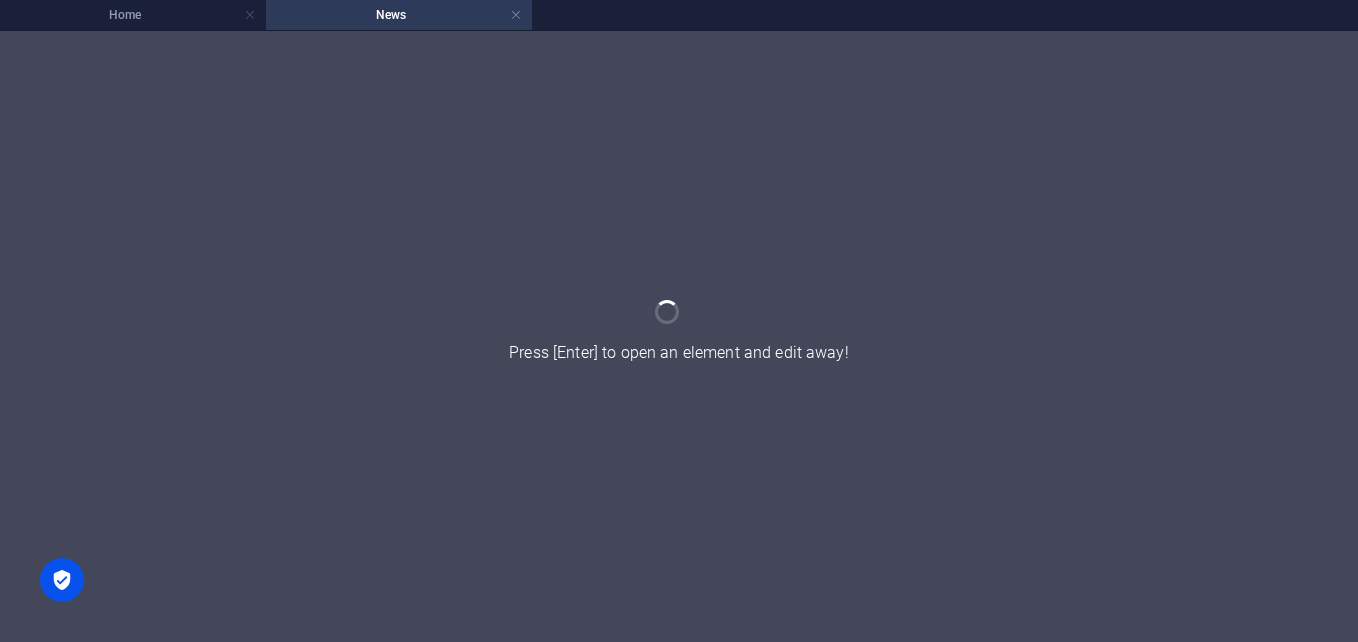scroll, scrollTop: 0, scrollLeft: 0, axis: both 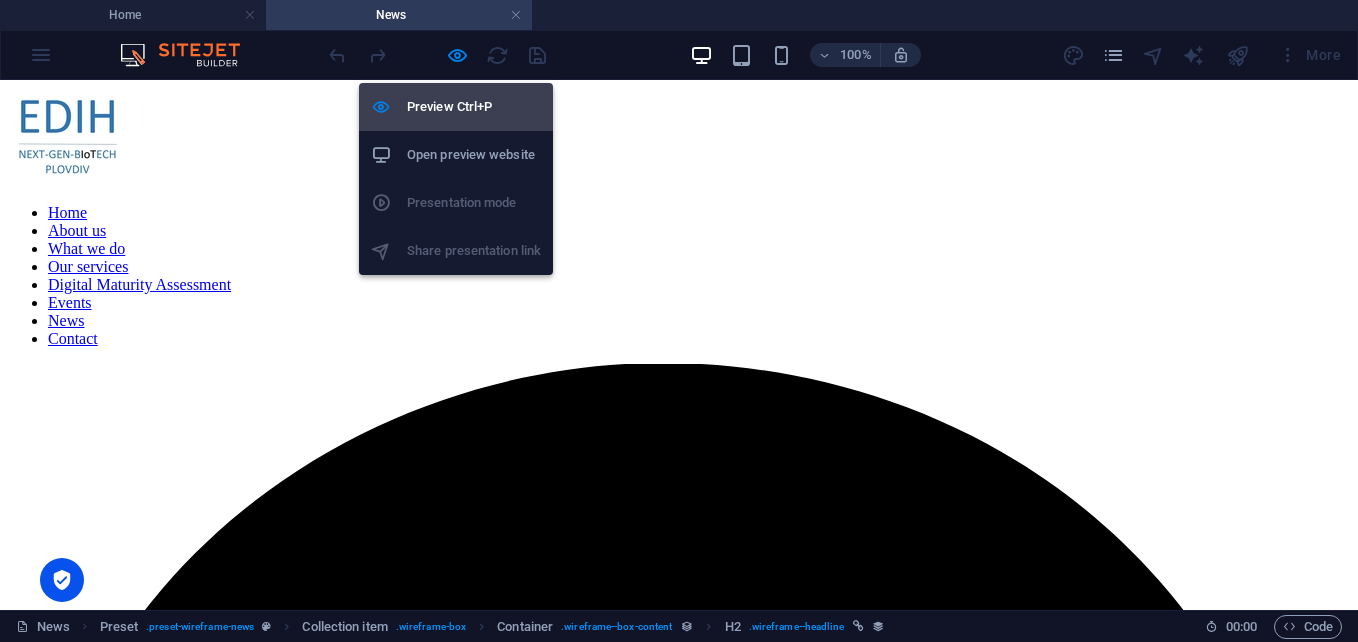 click on "Preview Ctrl+P" at bounding box center [474, 107] 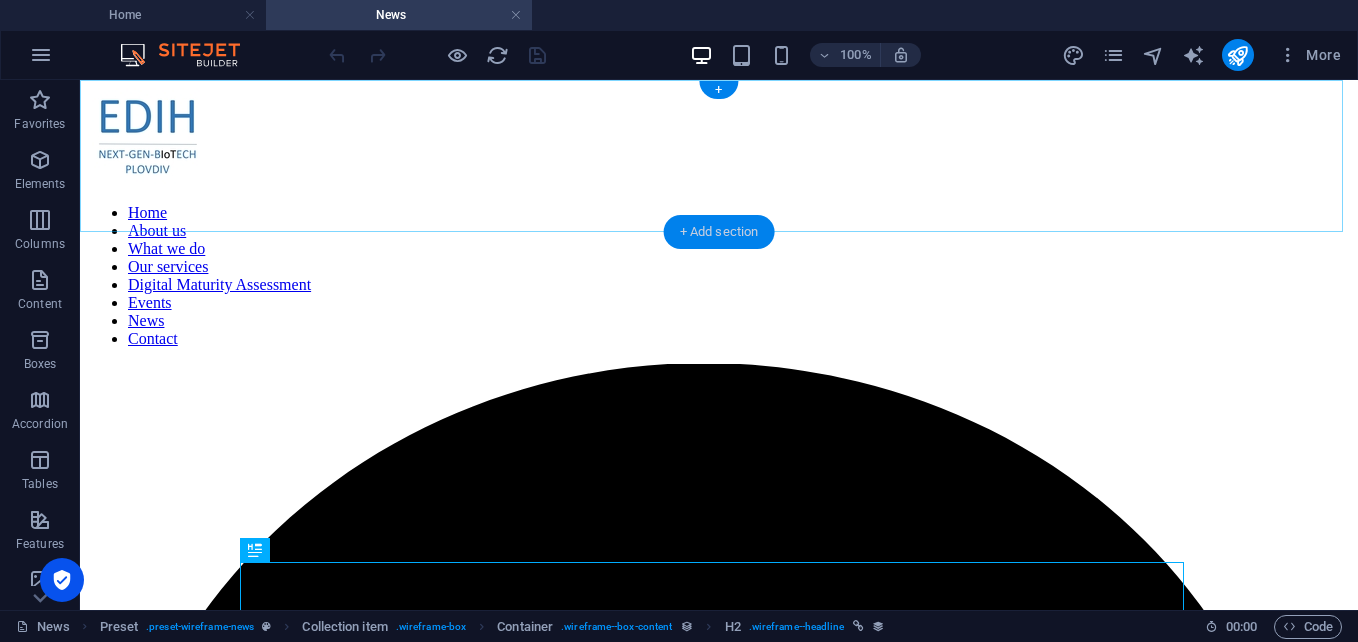 click on "+ Add section" at bounding box center [719, 232] 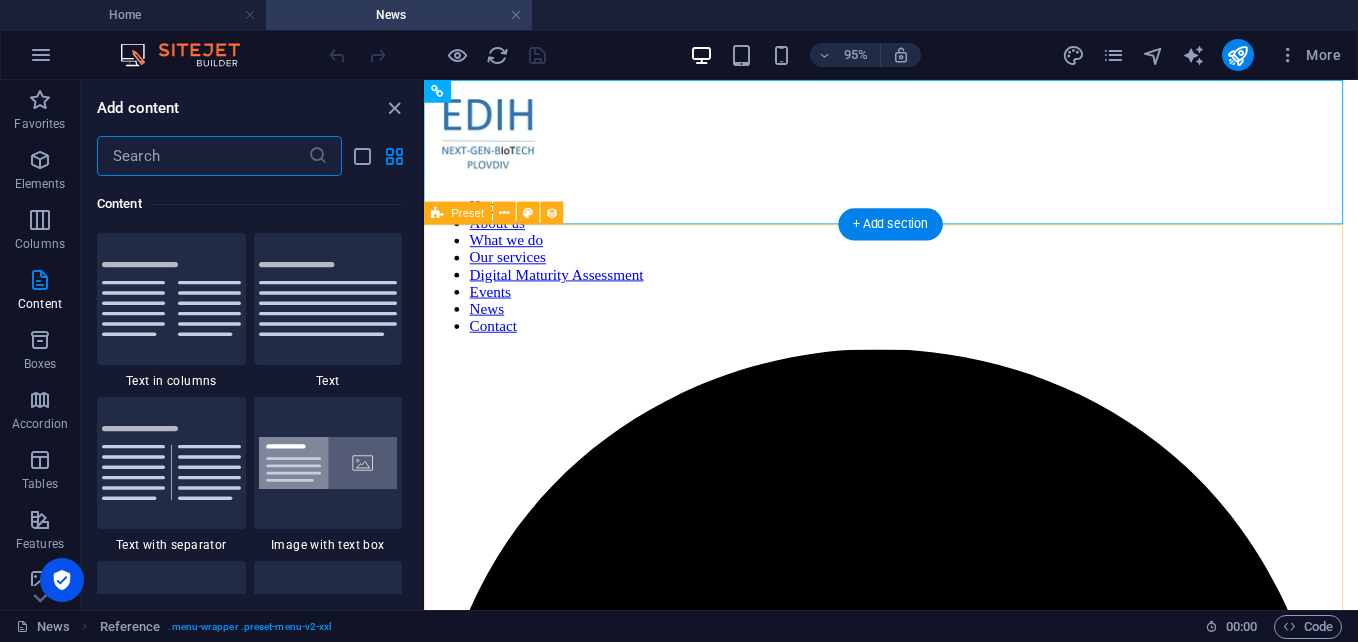 scroll, scrollTop: 3499, scrollLeft: 0, axis: vertical 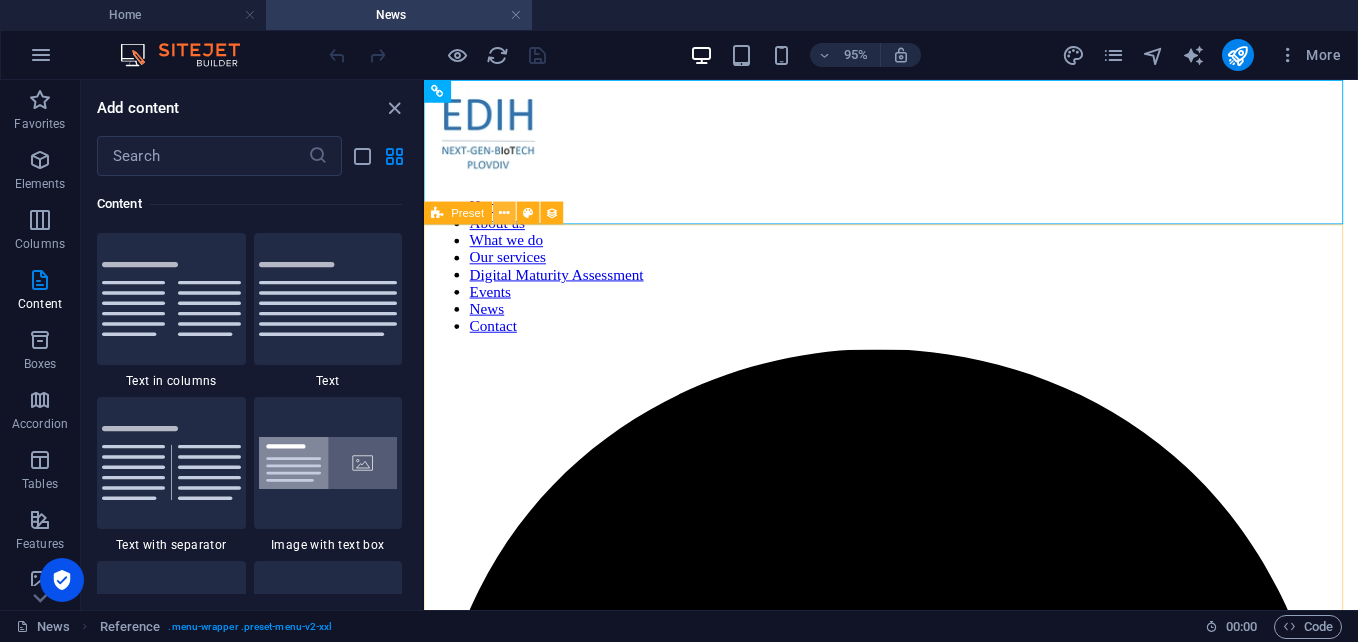 click at bounding box center [504, 213] 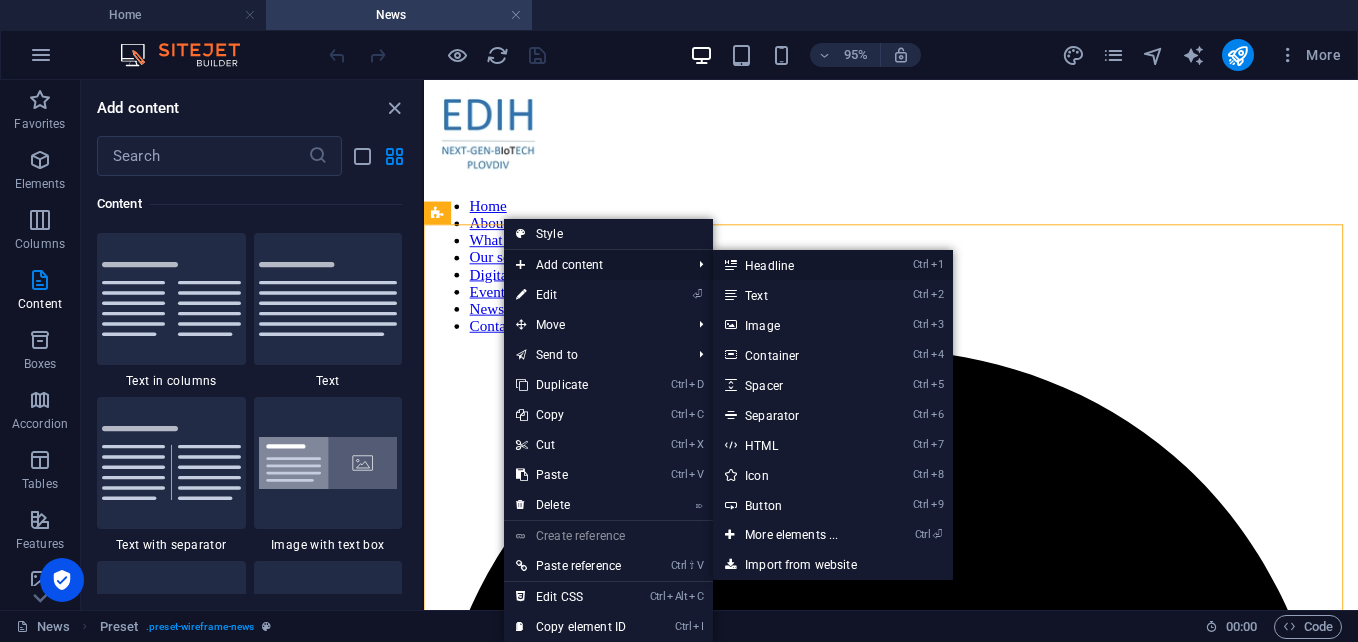 click on "Ctrl 1  Headline" at bounding box center [795, 265] 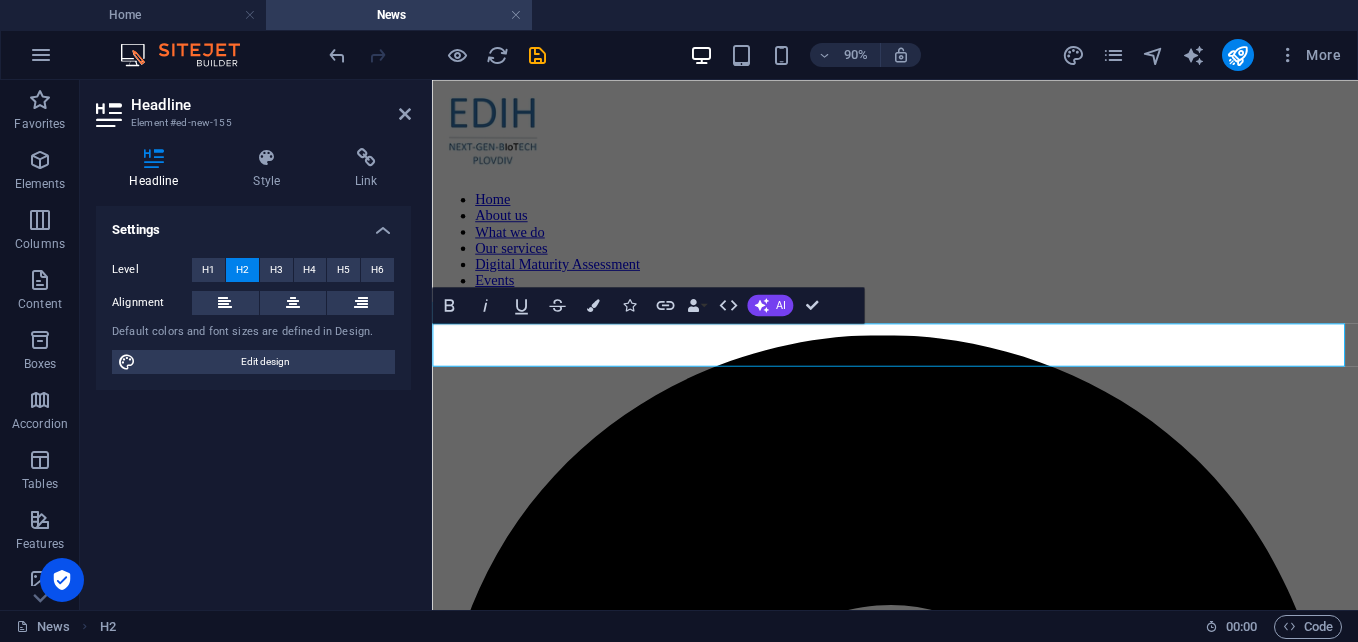 scroll, scrollTop: 4935, scrollLeft: 0, axis: vertical 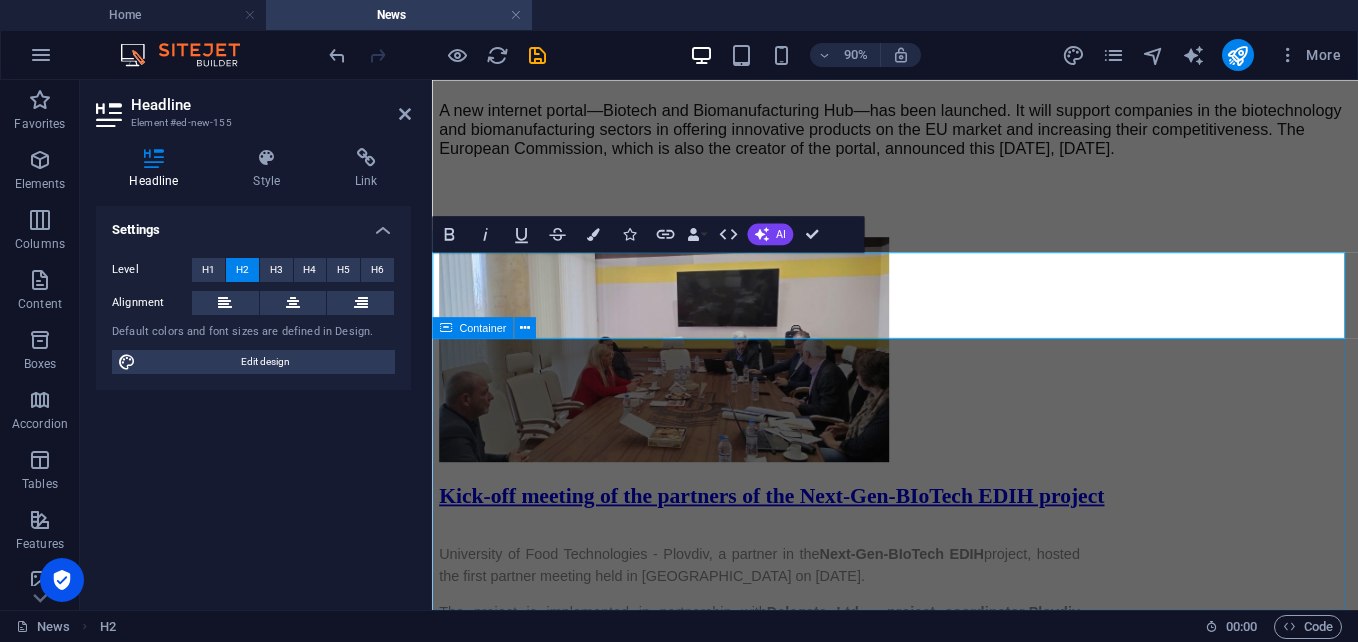 click on "Drop content here or  Add elements  Paste clipboard" at bounding box center (946, 3100) 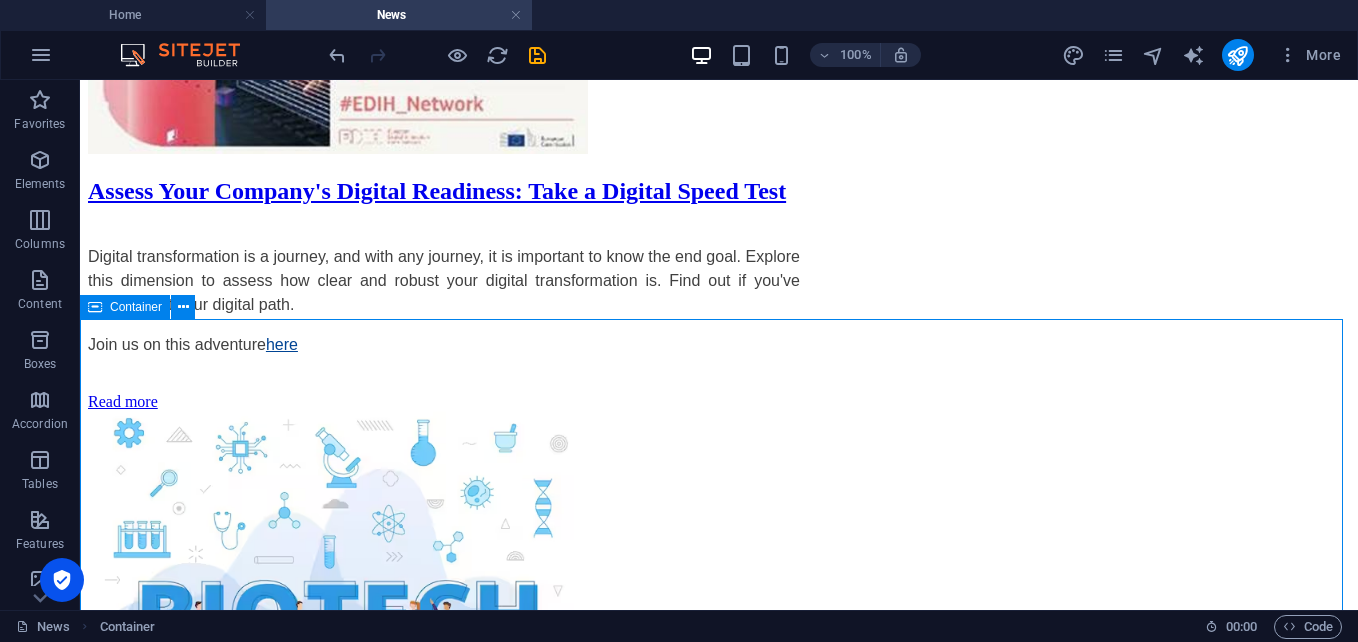 click on "Drop content here or  Add elements  Paste clipboard" at bounding box center [719, 3747] 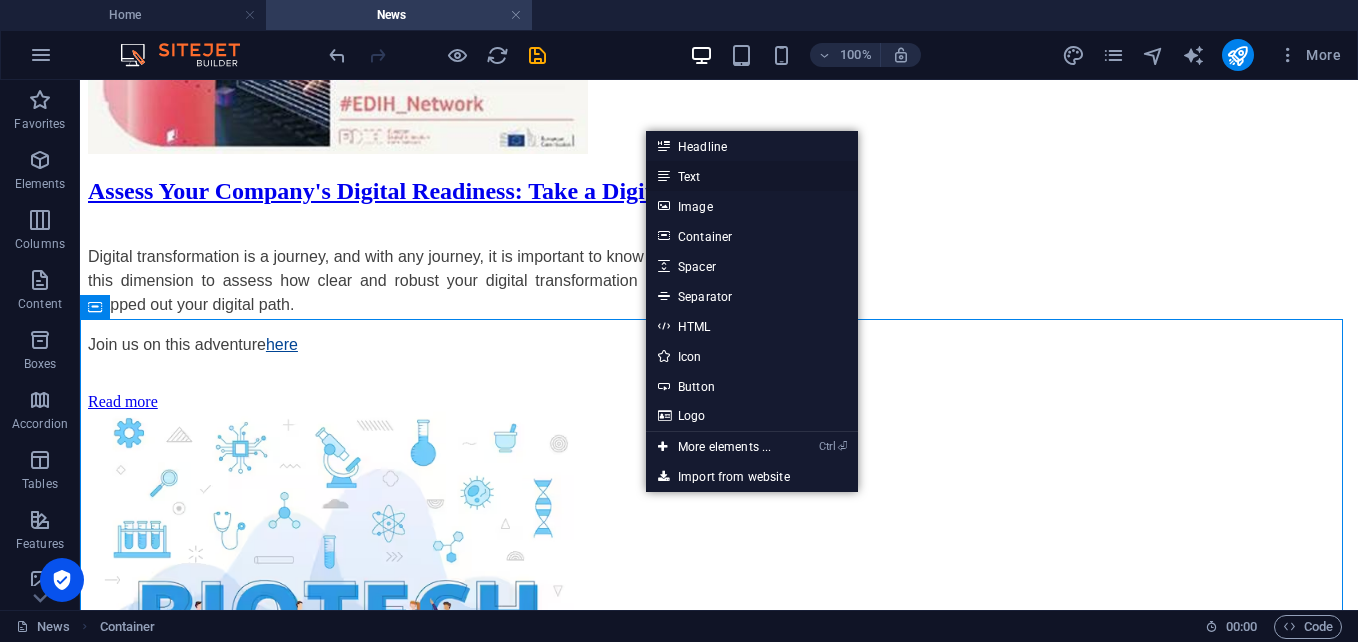 click on "Text" at bounding box center (752, 176) 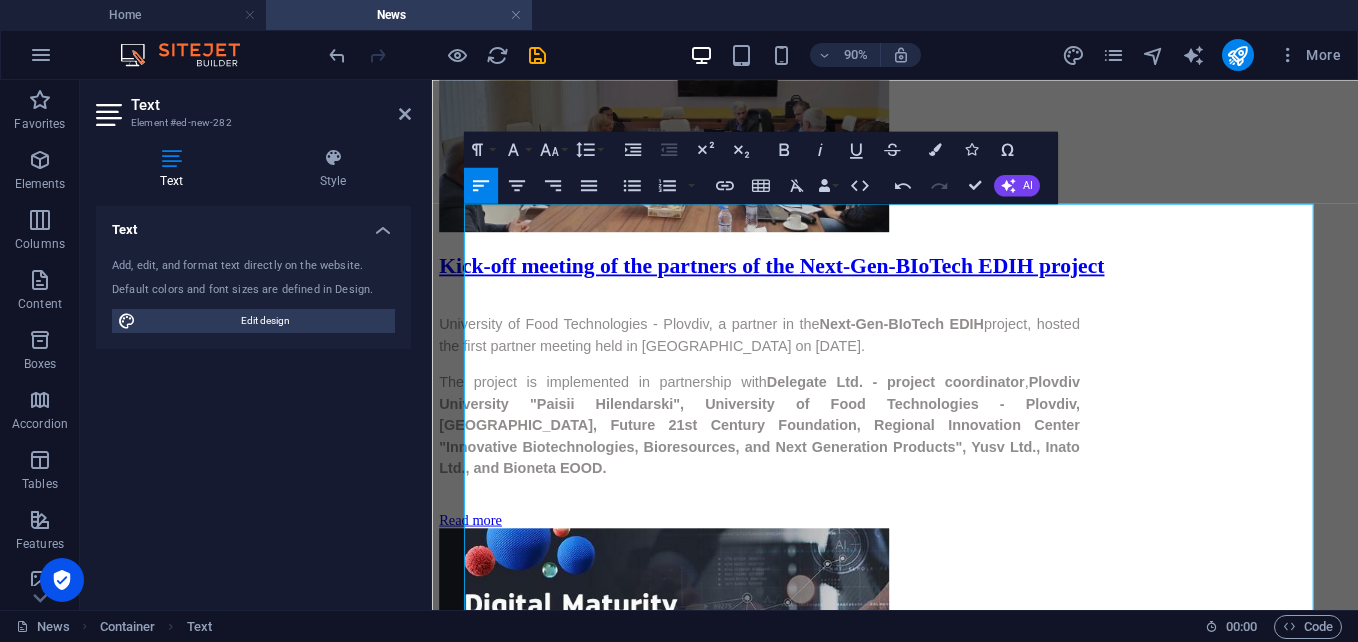 scroll, scrollTop: 5293, scrollLeft: 0, axis: vertical 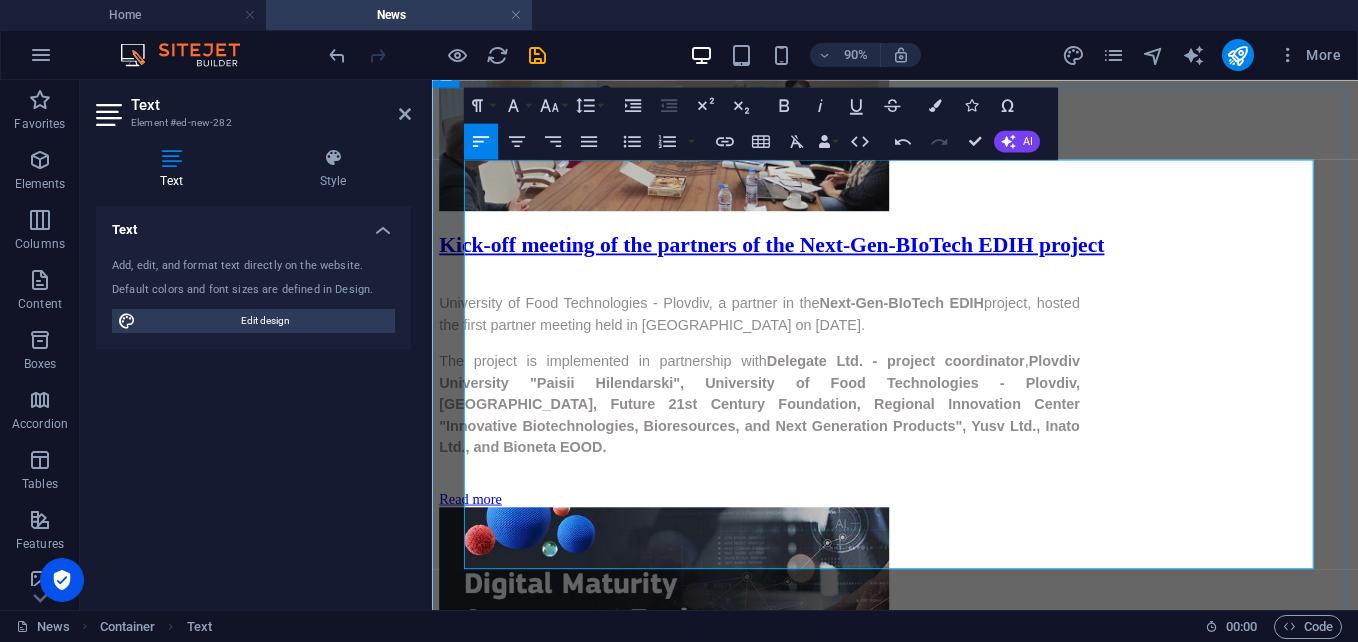 click on "Over  23 years of experience  in the field of  information and cybersecurity ;" at bounding box center [966, 2906] 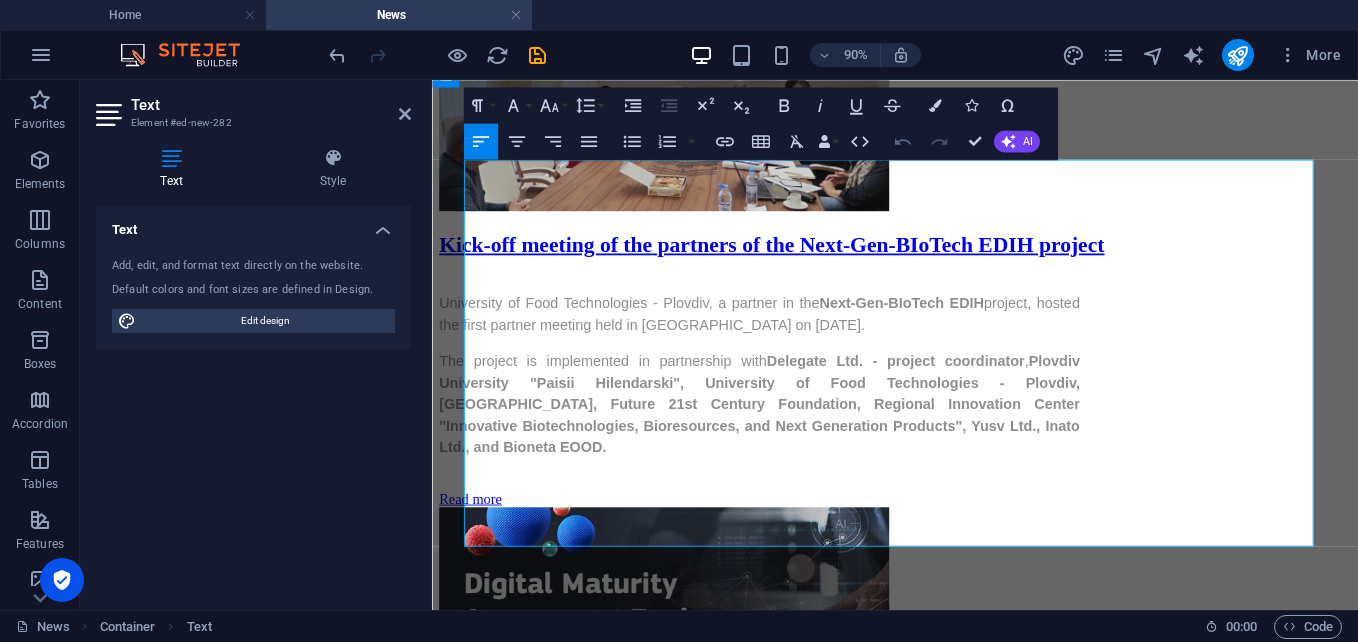 click 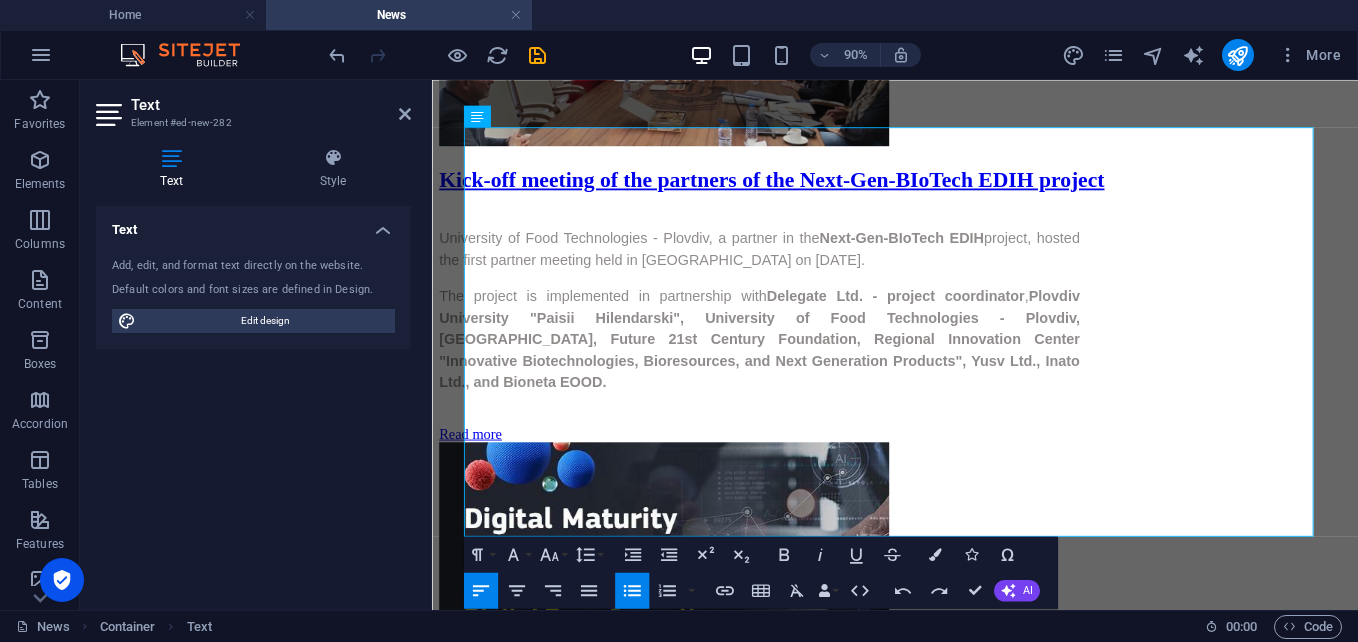 scroll, scrollTop: 5403, scrollLeft: 0, axis: vertical 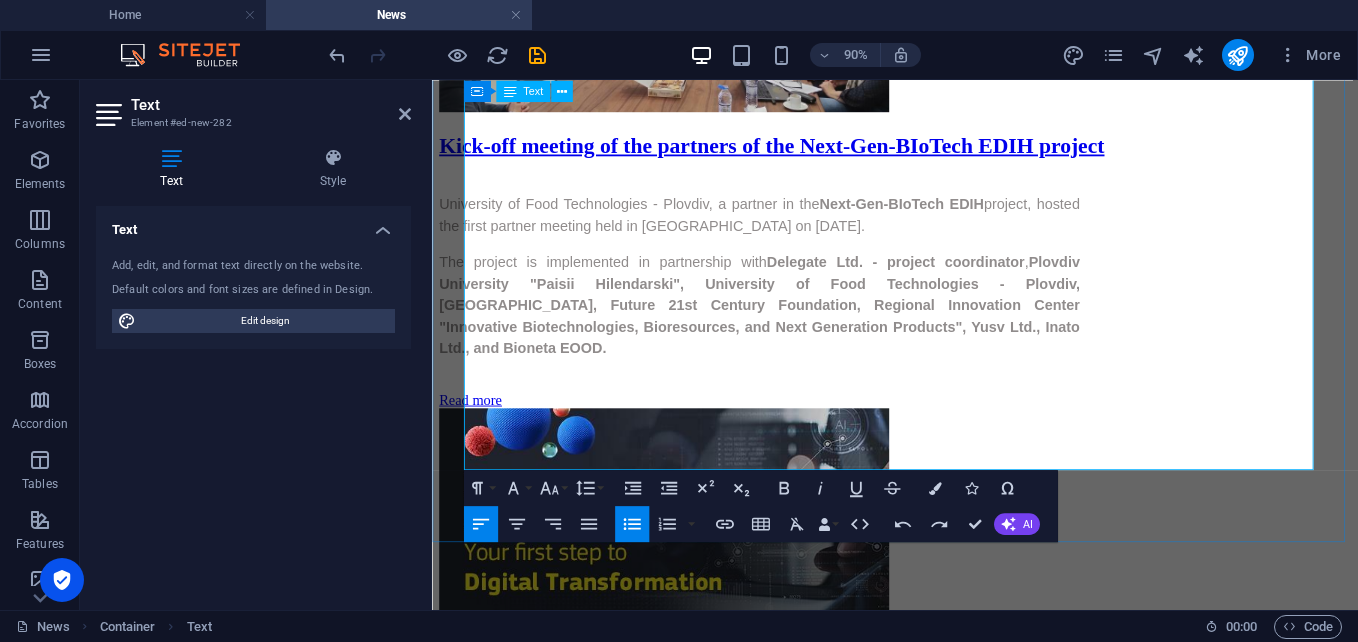 click on "Specializes in compliance with  GDPR, NIS2, DORA , endpoint protection, PAM, SIEM, DLP, XDR, Zero Trust and more;" at bounding box center (966, 2898) 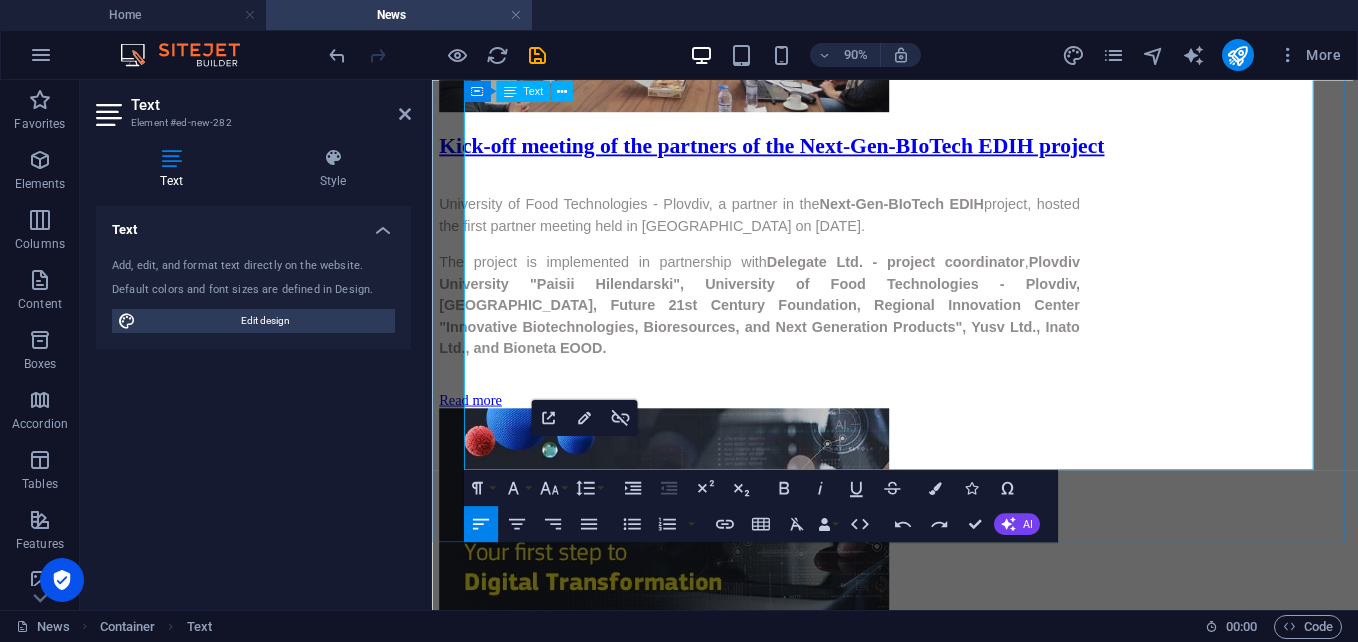 drag, startPoint x: 700, startPoint y: 497, endPoint x: 494, endPoint y: 502, distance: 206.06067 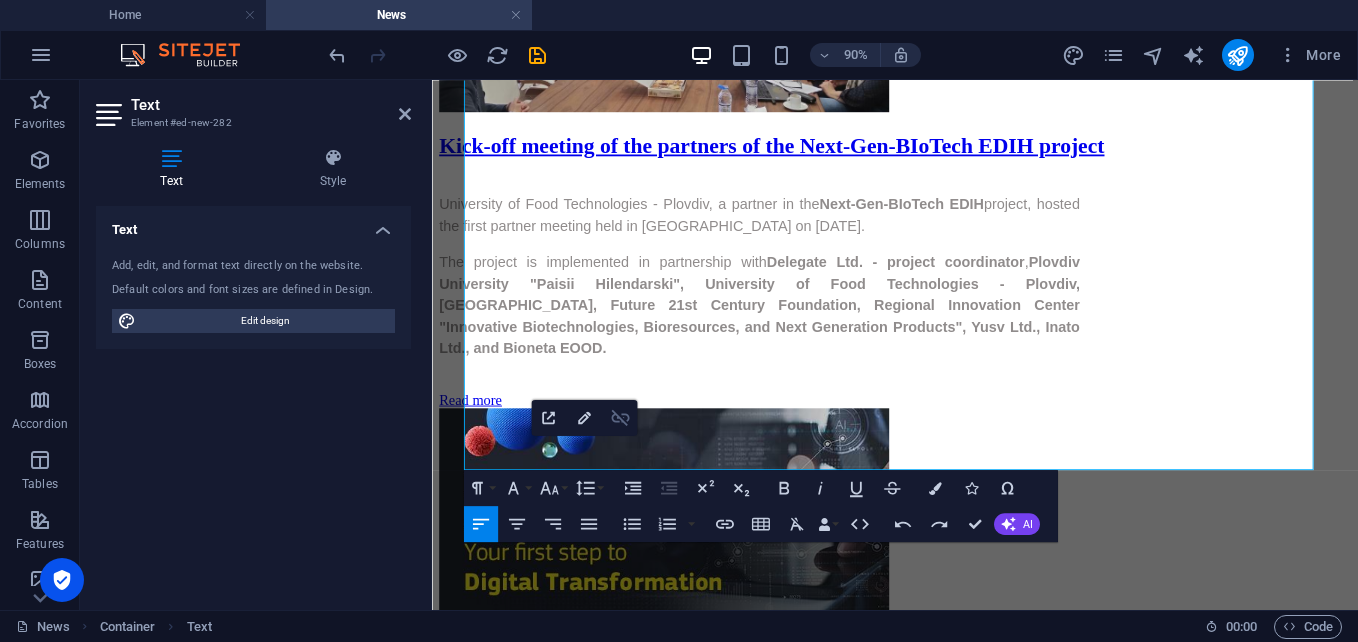 click 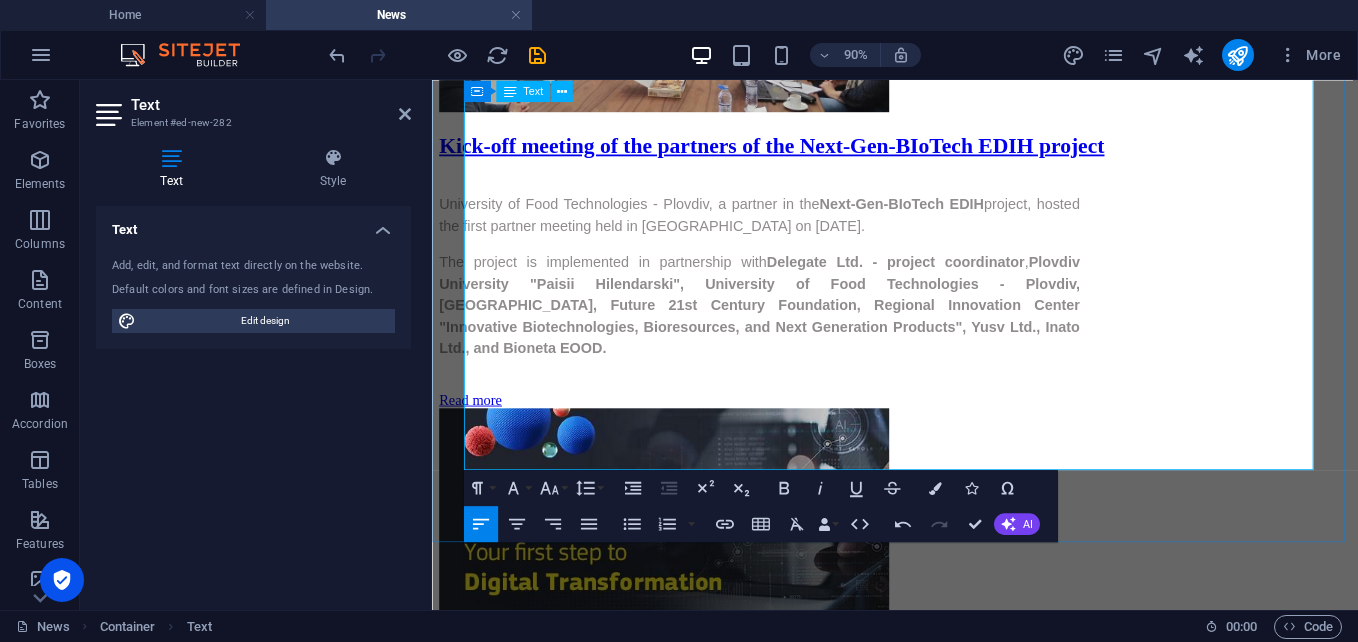 click on "📄  View the full Escom Bulgaria portfolio: 👉  Download the Portfolio (PDF)" at bounding box center (946, 2976) 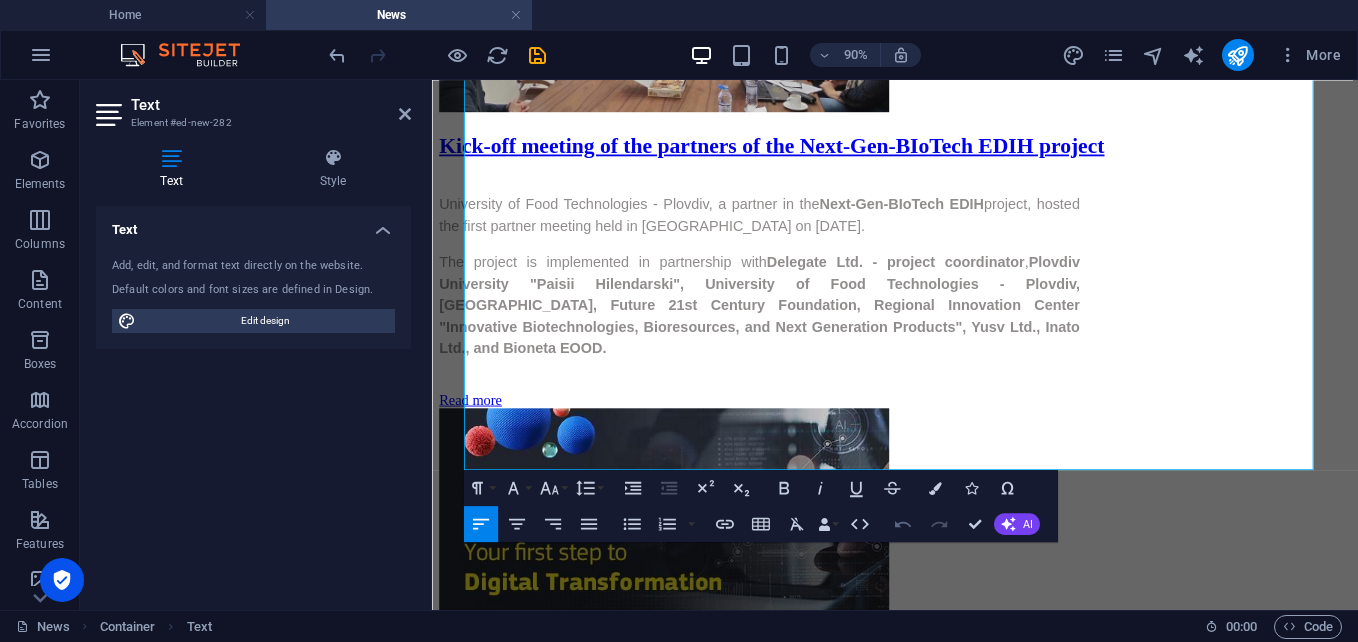 drag, startPoint x: 71, startPoint y: 418, endPoint x: 900, endPoint y: 526, distance: 836.0054 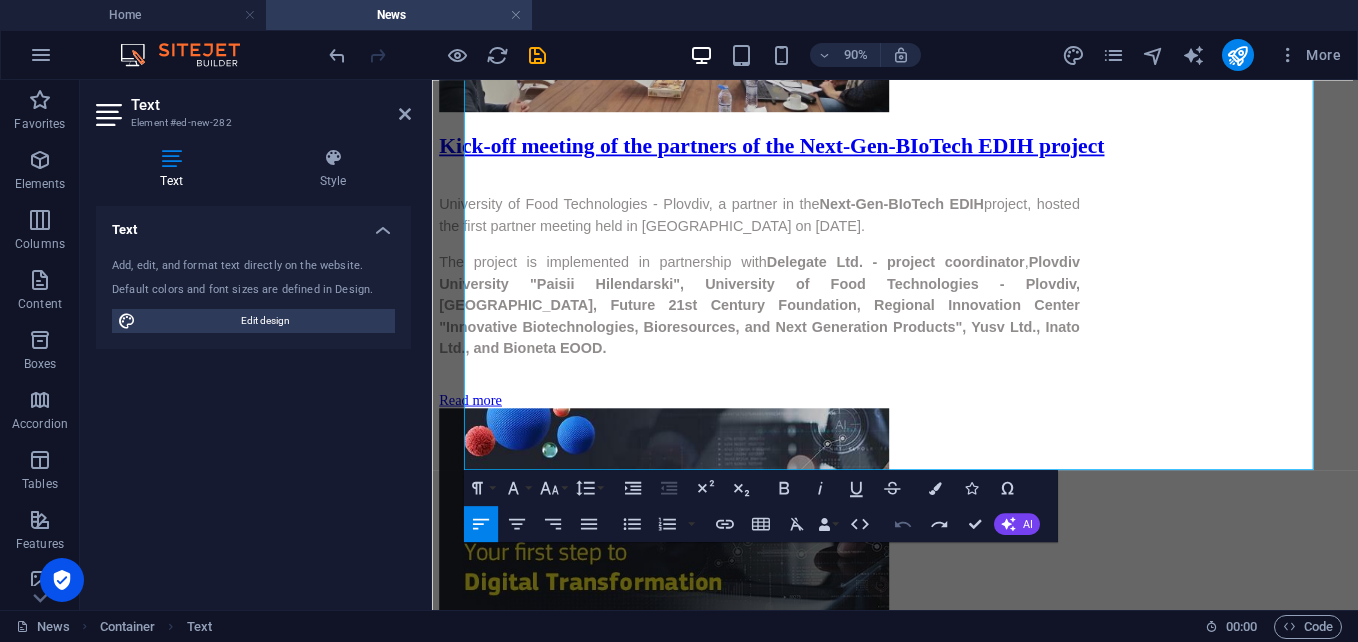 click 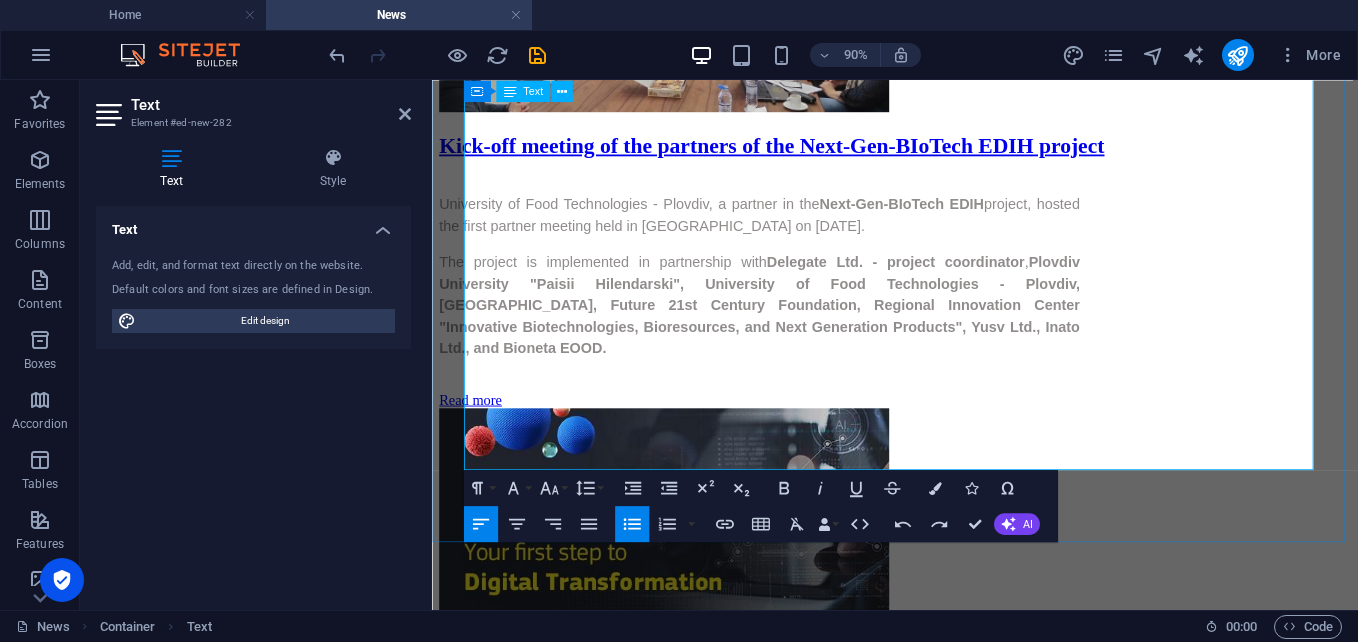 click on "📄  View the full Escom Bulgaria portfolio: 👉  Download the Portfolio (PDF)" at bounding box center [946, 2976] 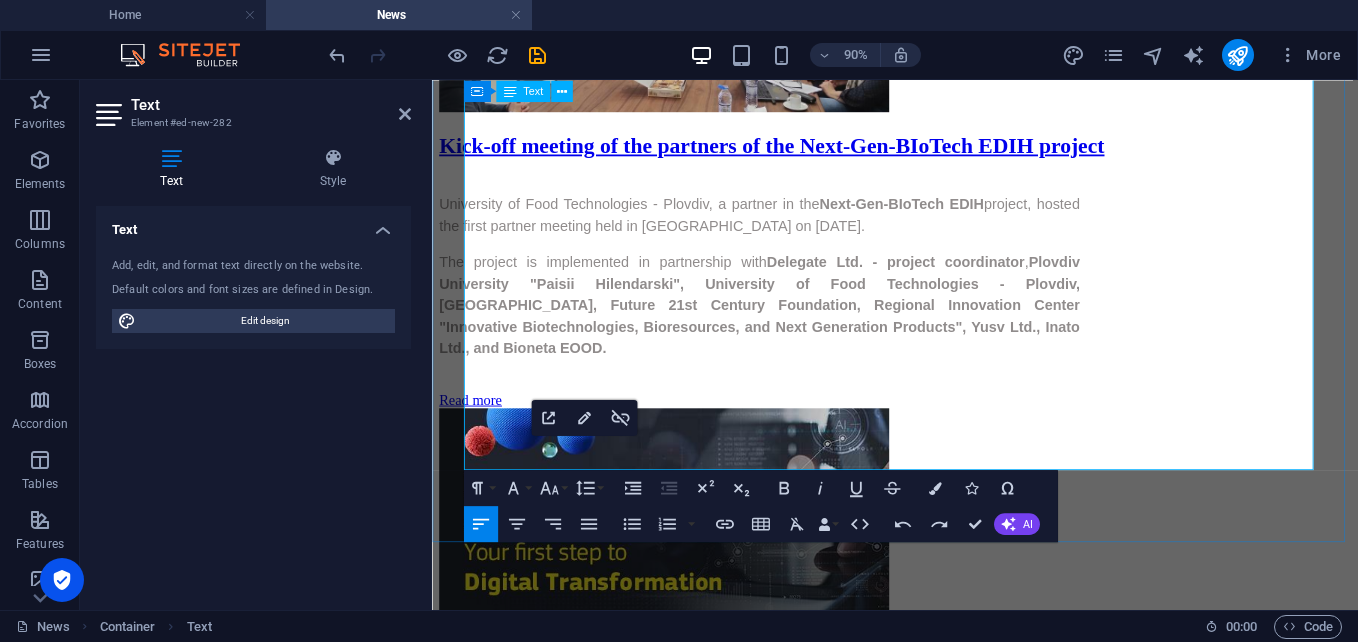 drag, startPoint x: 703, startPoint y: 497, endPoint x: 497, endPoint y: 503, distance: 206.08736 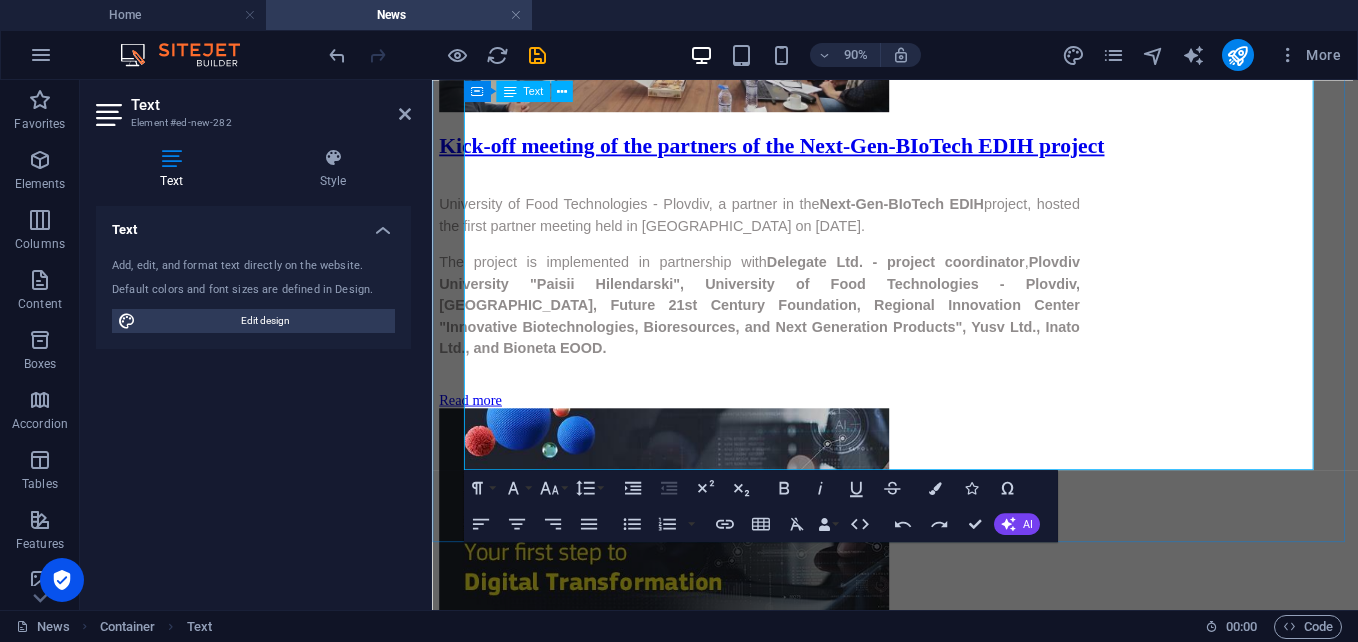 click on "View the full Escom Bulgaria portfolio:" at bounding box center (594, 2966) 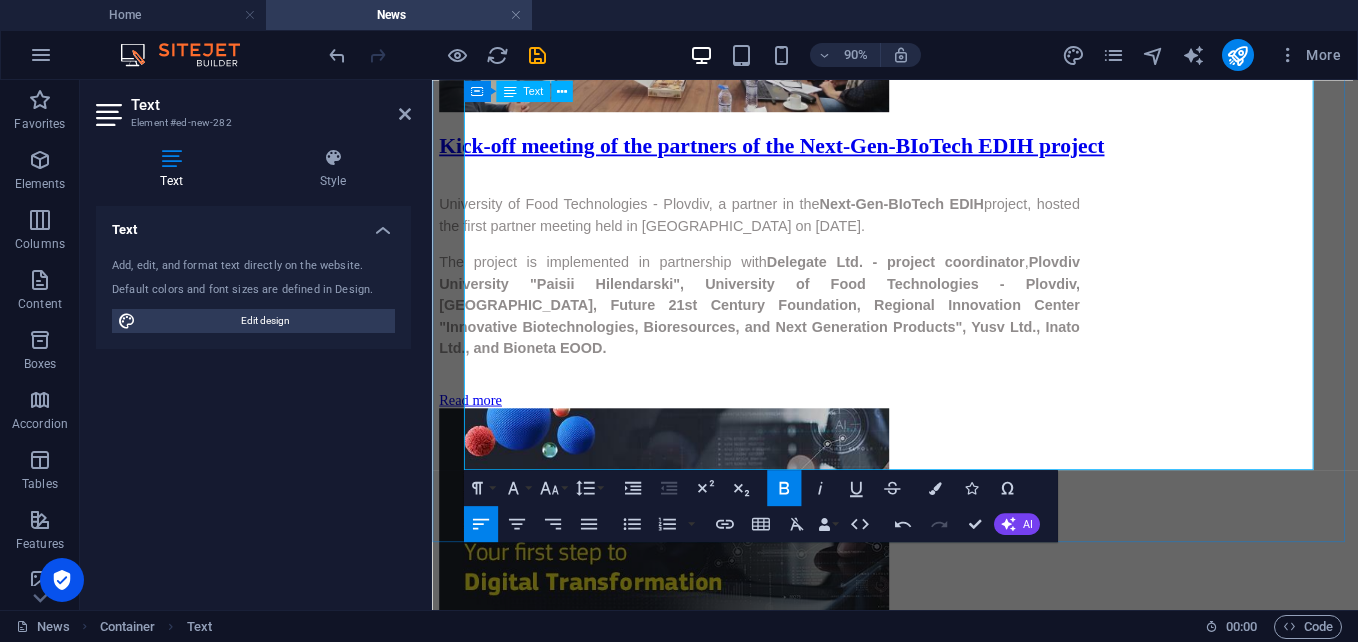 click on "📄  View the Escom Bulgaria portfolio: 👉  Download the Portfolio (PDF)" at bounding box center (946, 2976) 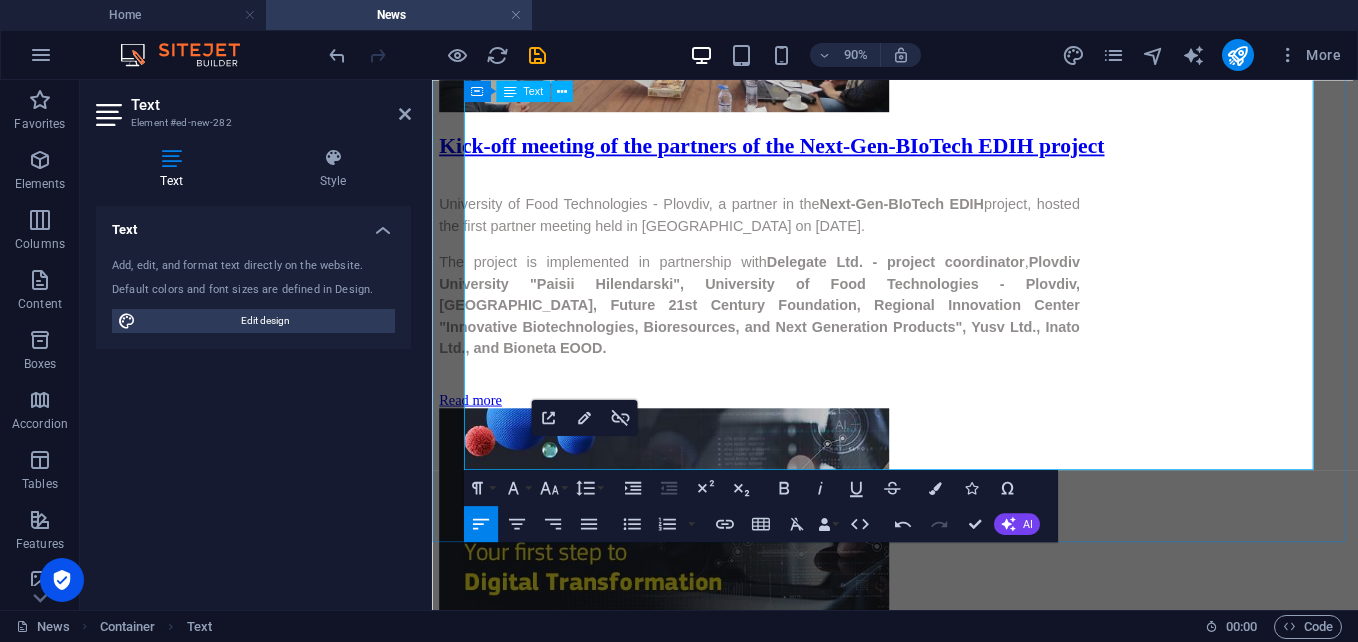 drag, startPoint x: 698, startPoint y: 501, endPoint x: 491, endPoint y: 502, distance: 207.00241 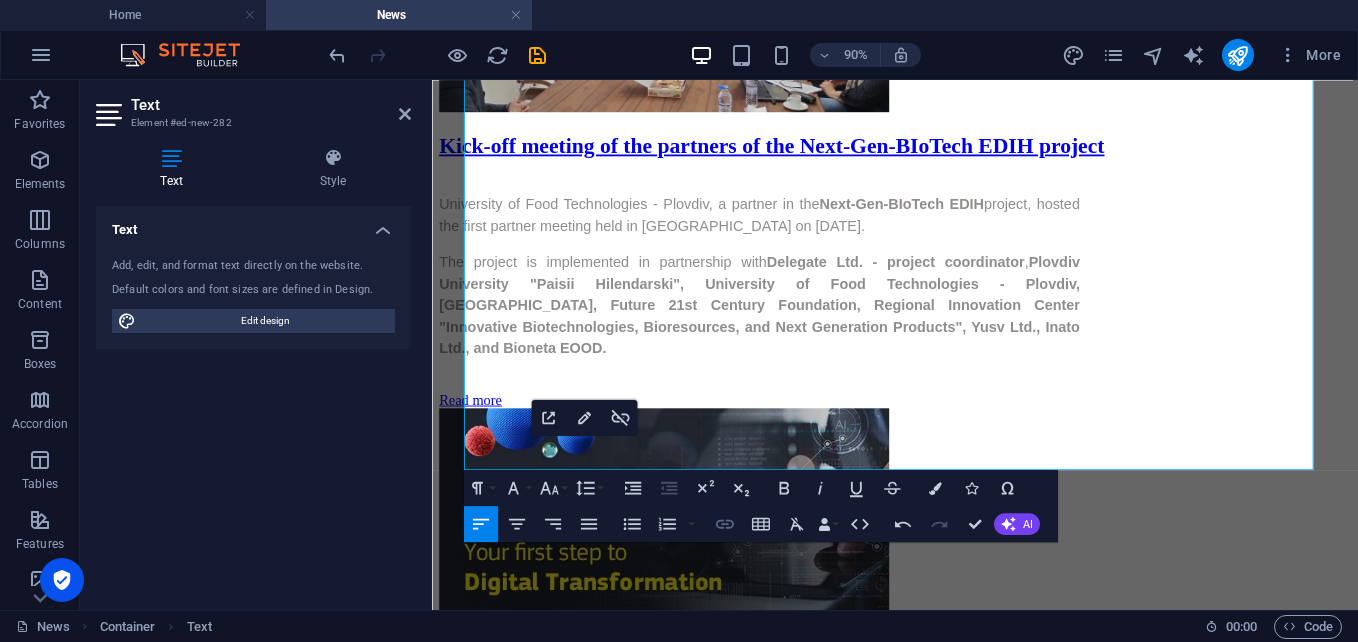 click 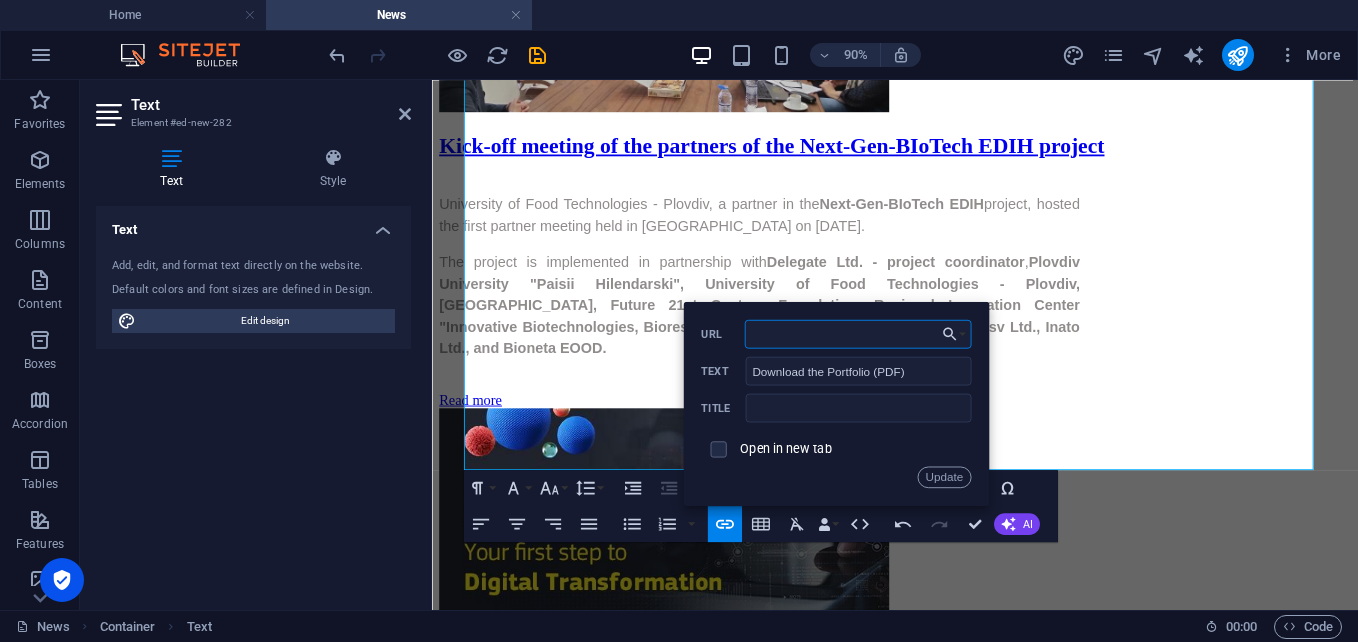 click on "URL" at bounding box center (858, 333) 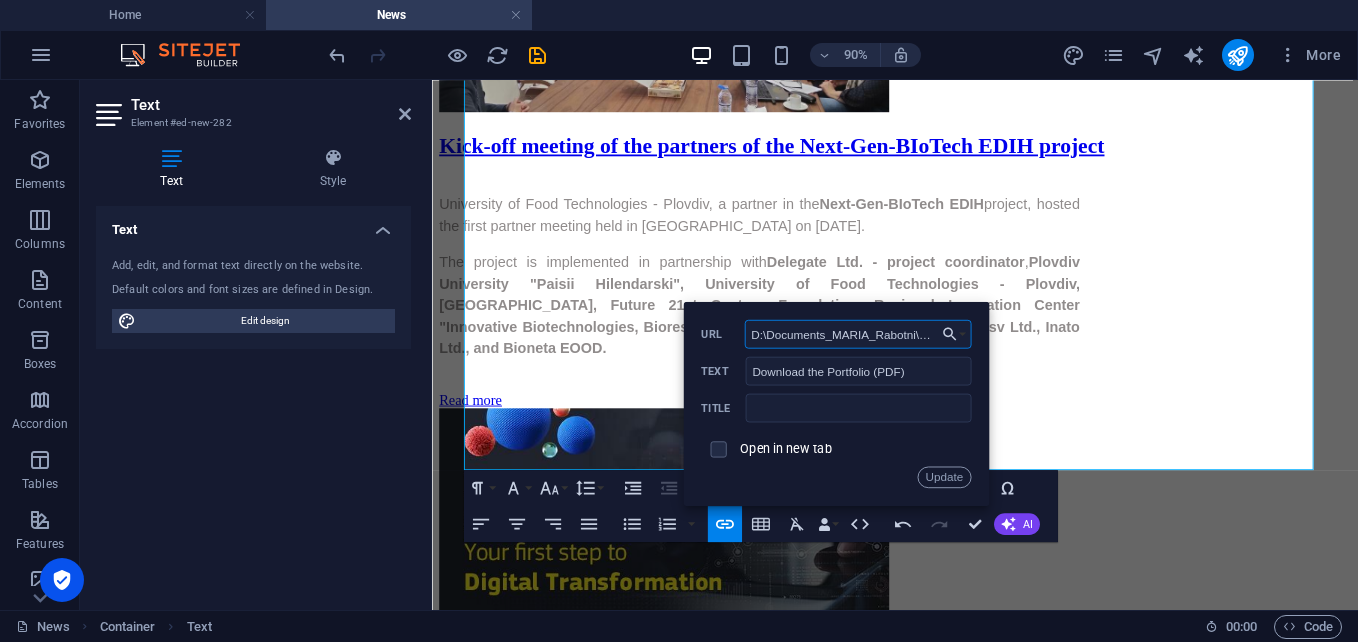 scroll, scrollTop: 0, scrollLeft: 896, axis: horizontal 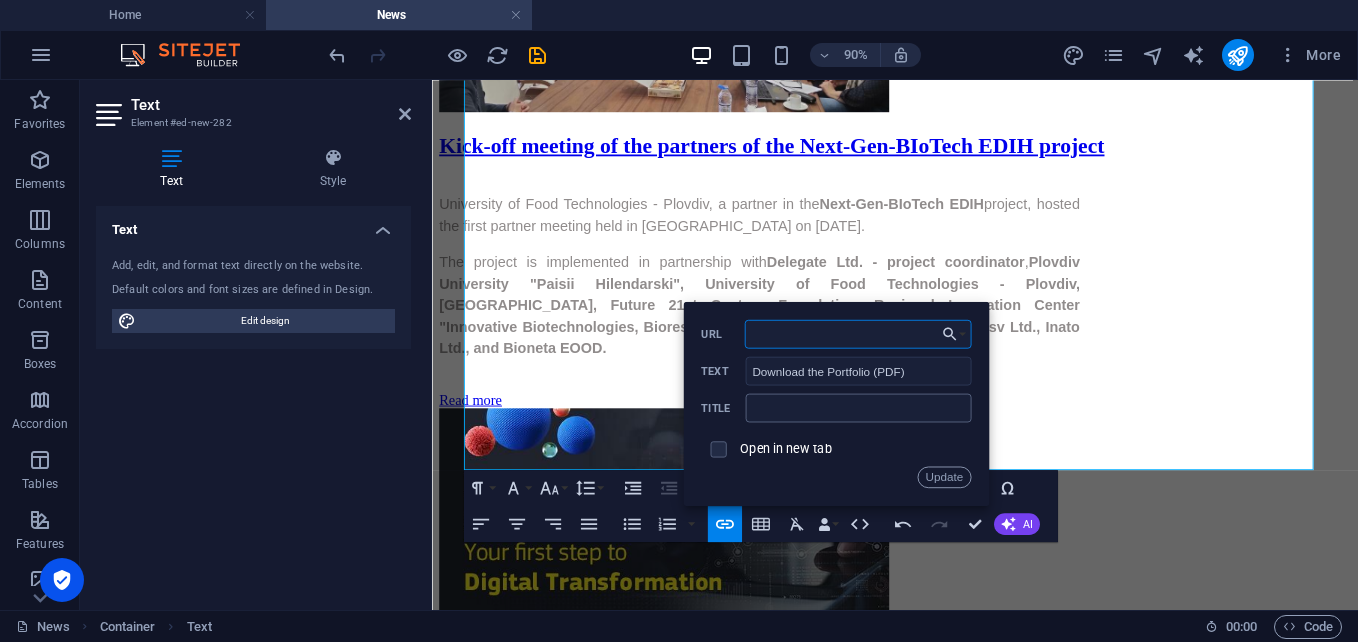type on "D:\Documents_MARIA_Rabotni\RIZ\HUB\Digital_Eurpe\1St_call\Програма НИИДИТ\Процедурата-ИСУН31012024-18032024\Договор\Доставчици\Еском България\Escom_ME_2025_.pdf" 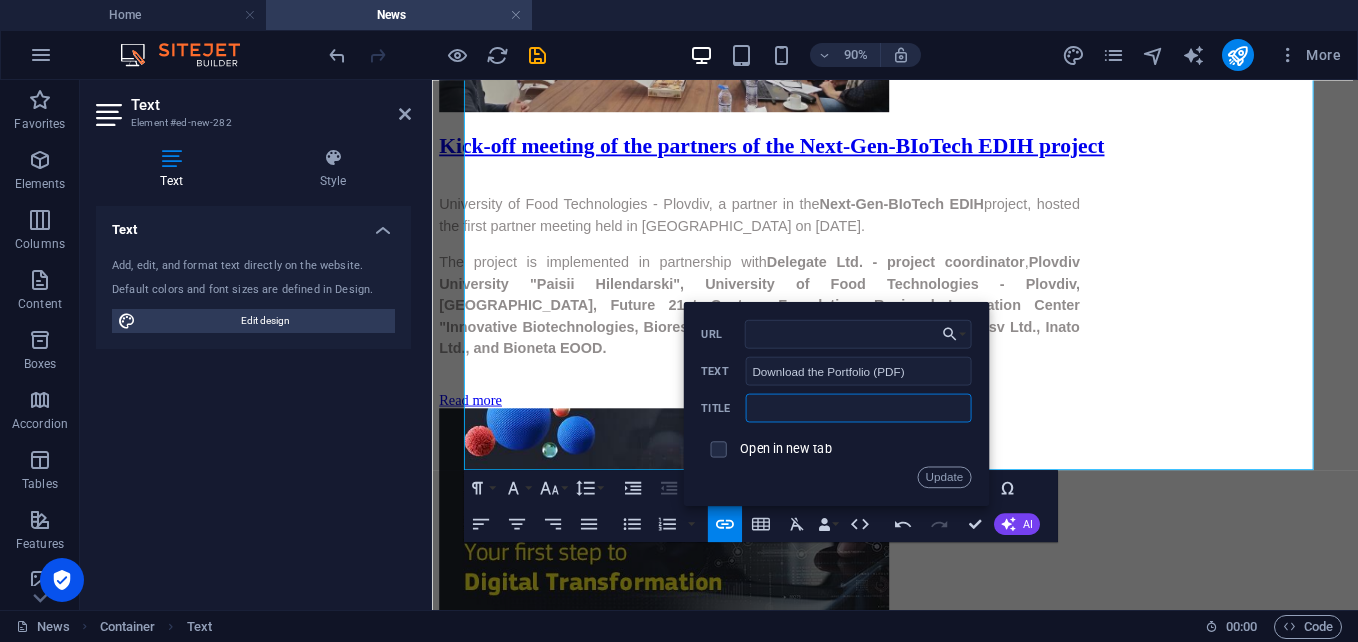 scroll, scrollTop: 0, scrollLeft: 0, axis: both 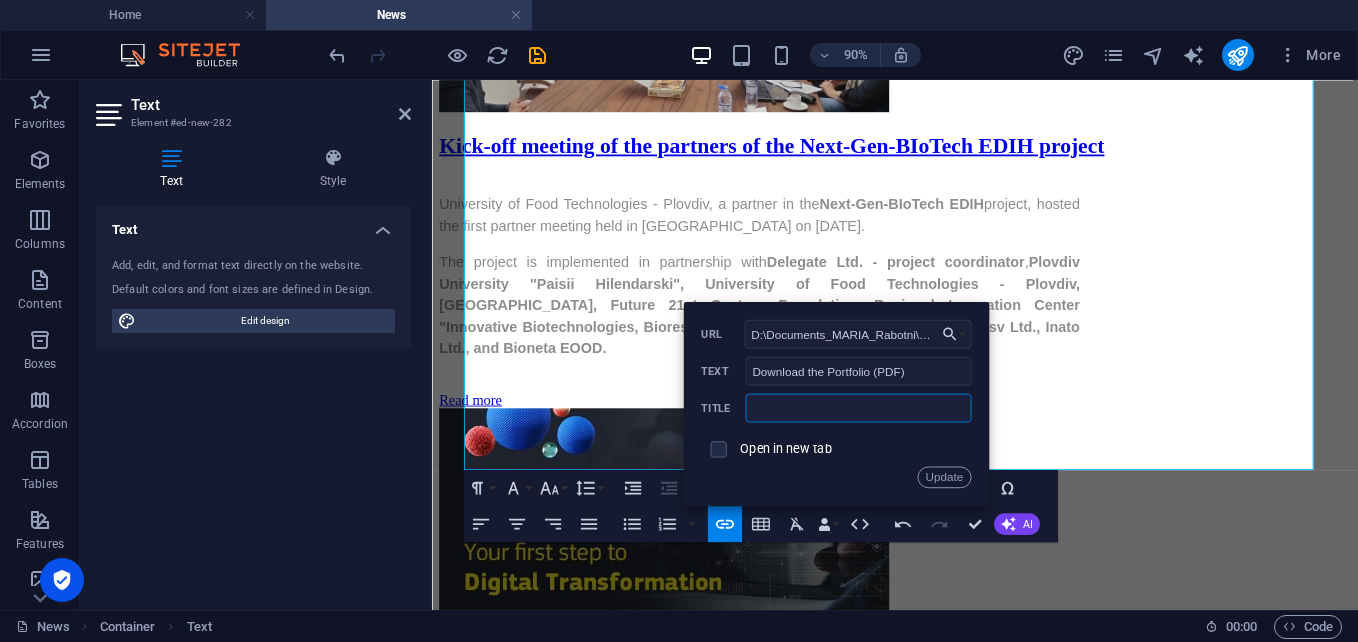 click at bounding box center (858, 407) 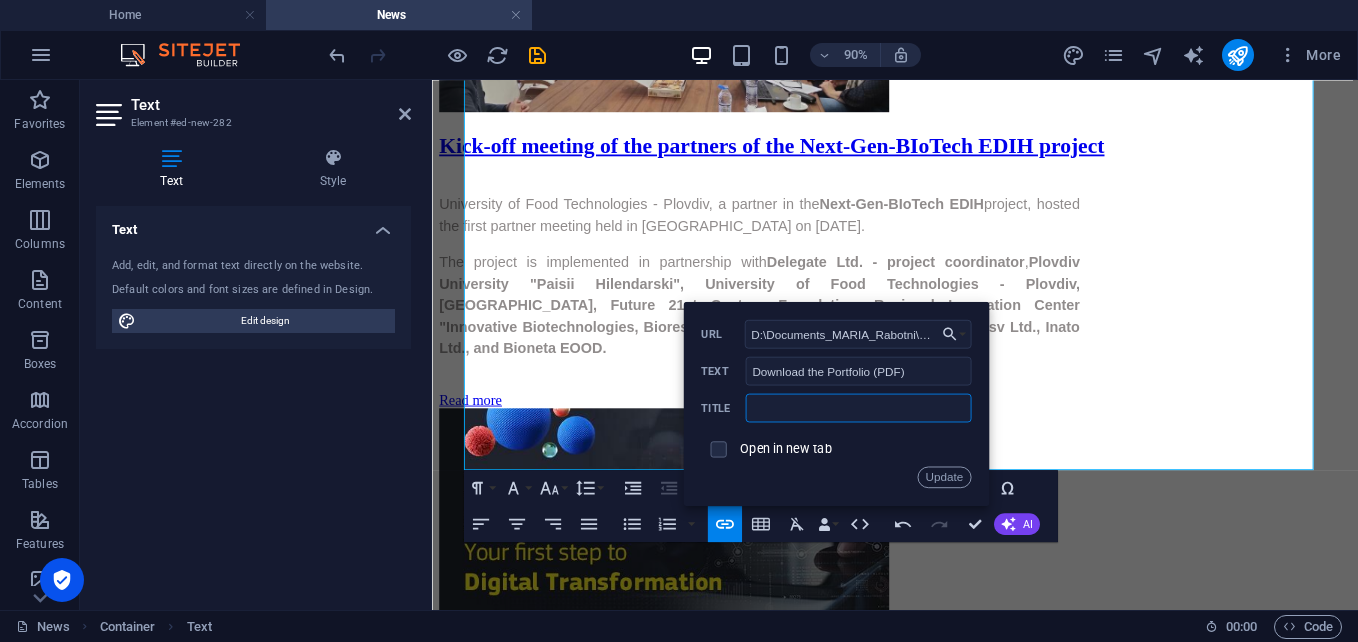 click at bounding box center [858, 407] 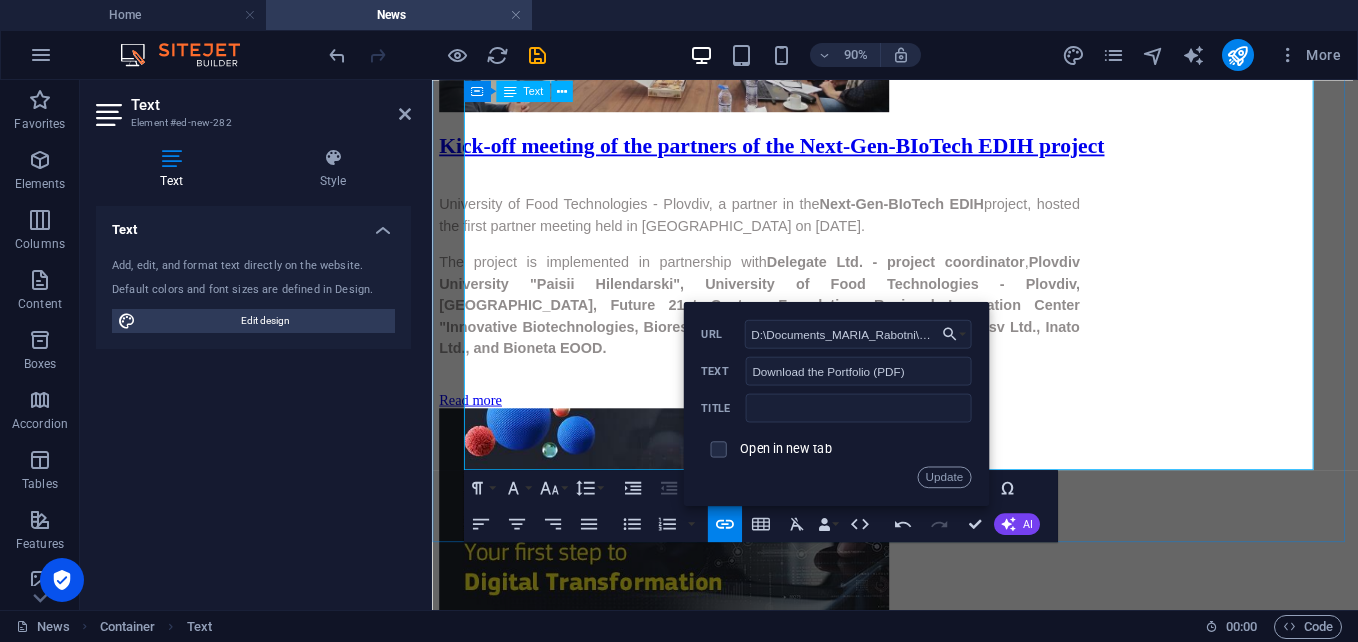 click on "Provides security audits, penetration testing, training, technical support, and full cybersecurity consulting." at bounding box center (966, 2932) 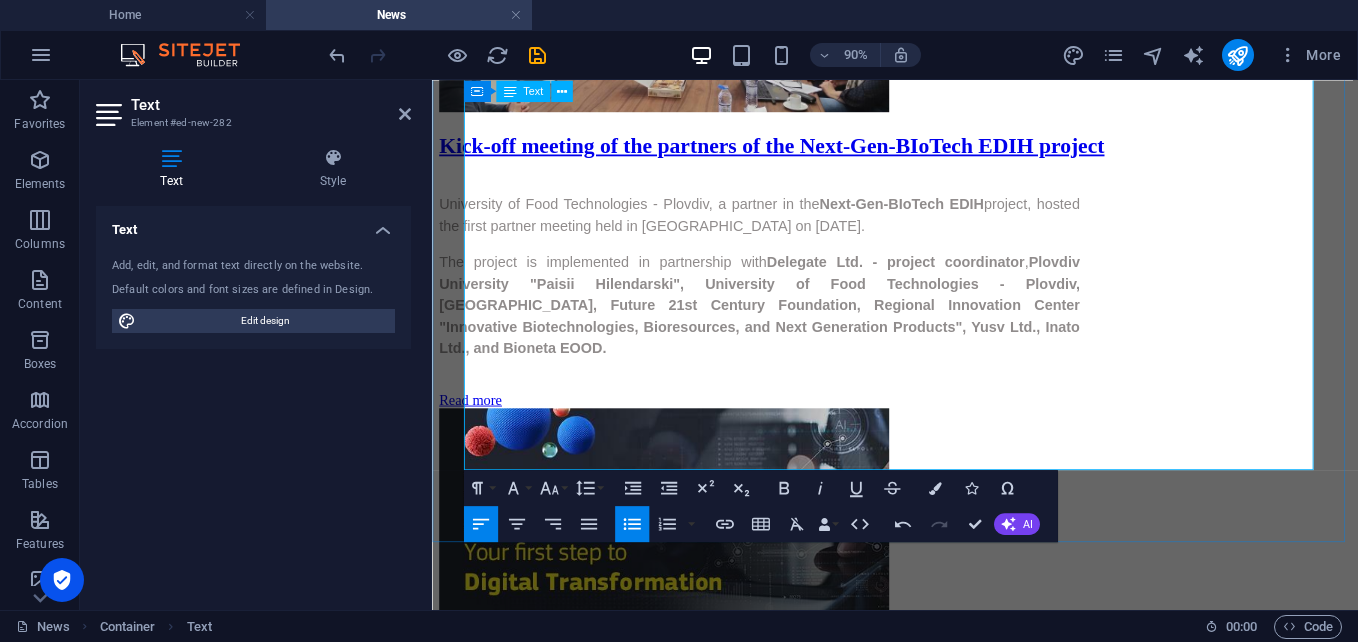 click on "Download the Portfolio (PDF)" at bounding box center (557, 2985) 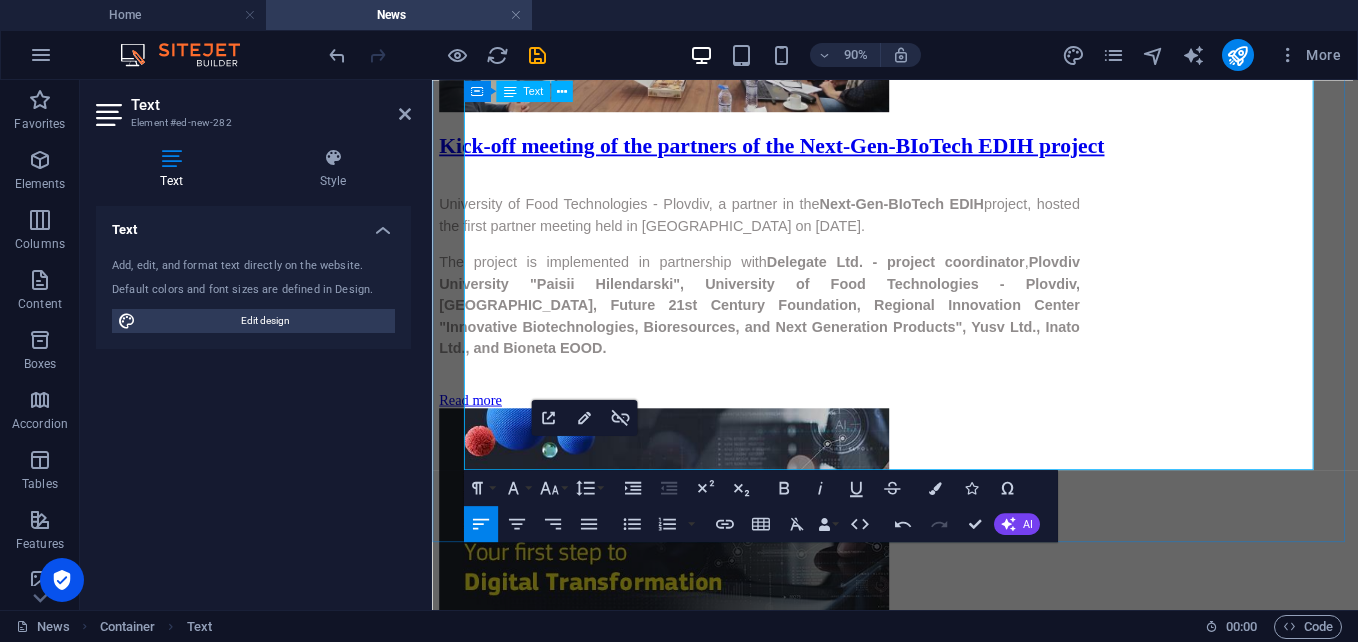 drag, startPoint x: 708, startPoint y: 502, endPoint x: 491, endPoint y: 498, distance: 217.03687 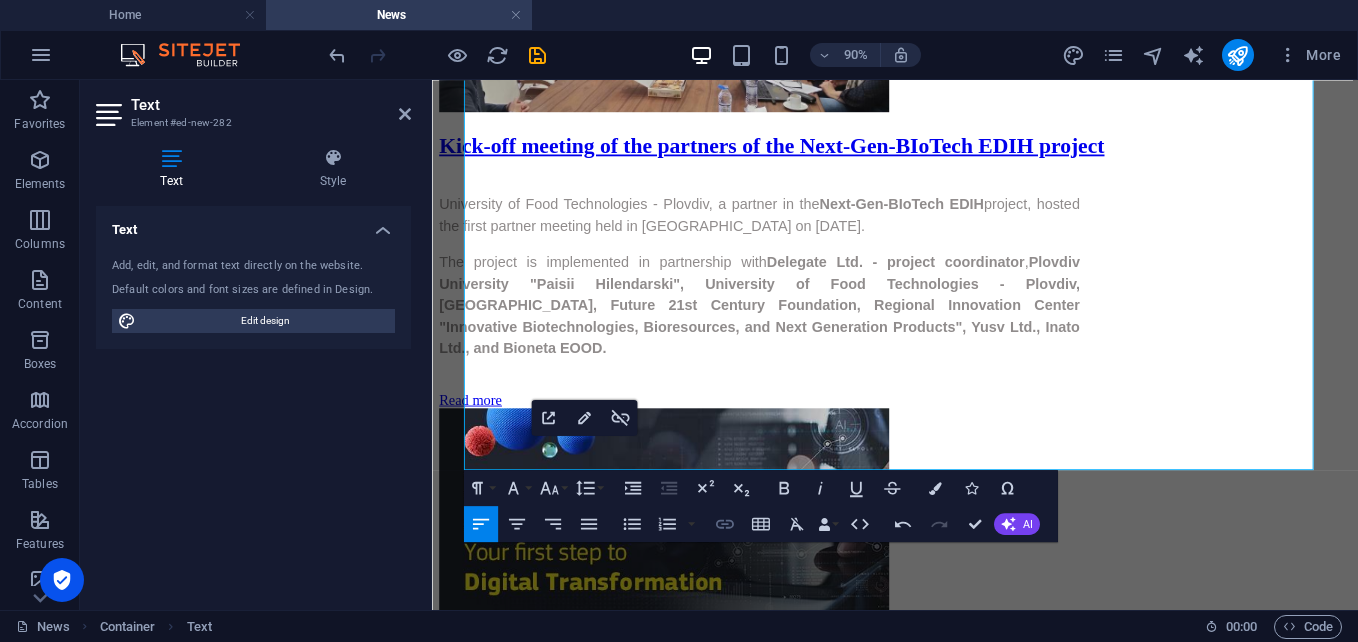 click on "Insert Link" at bounding box center [724, 524] 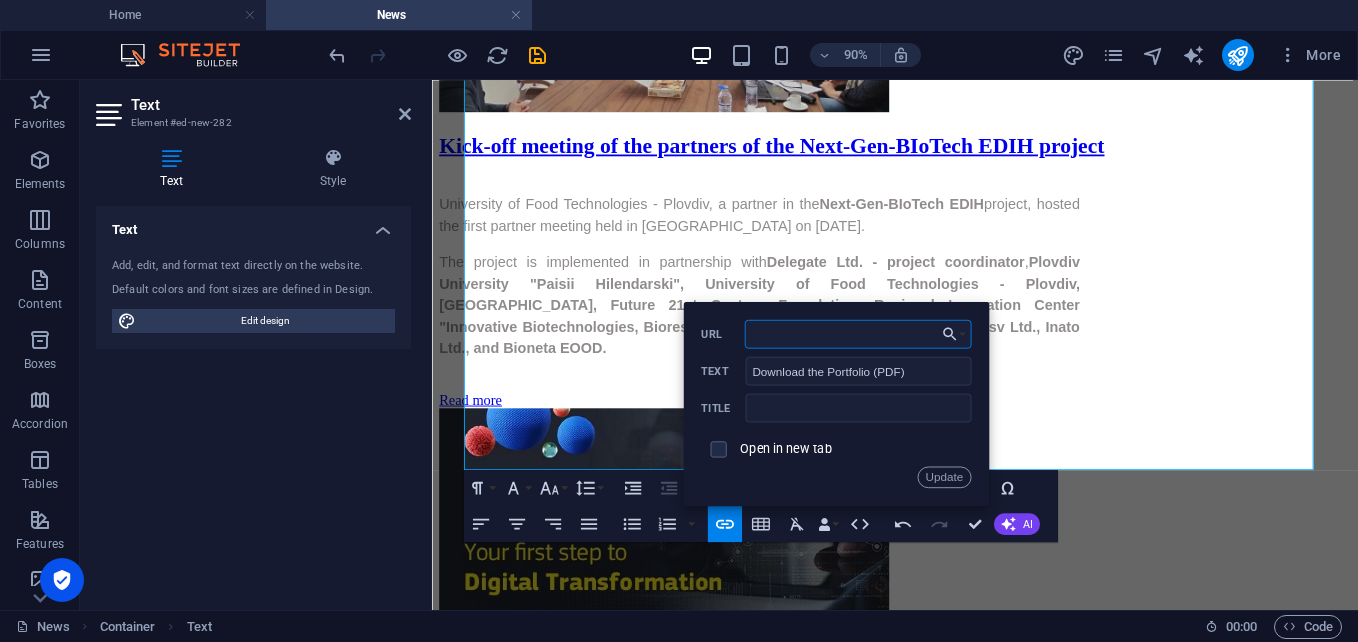 click on "URL" at bounding box center [858, 333] 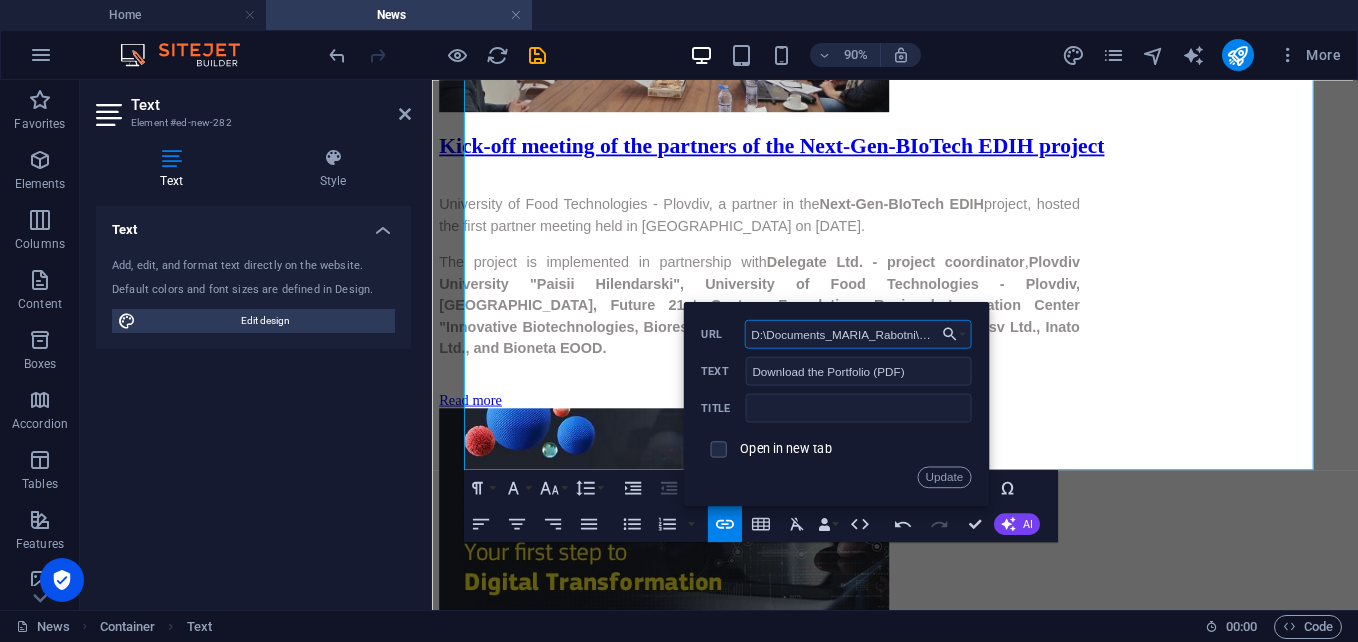 scroll, scrollTop: 0, scrollLeft: 896, axis: horizontal 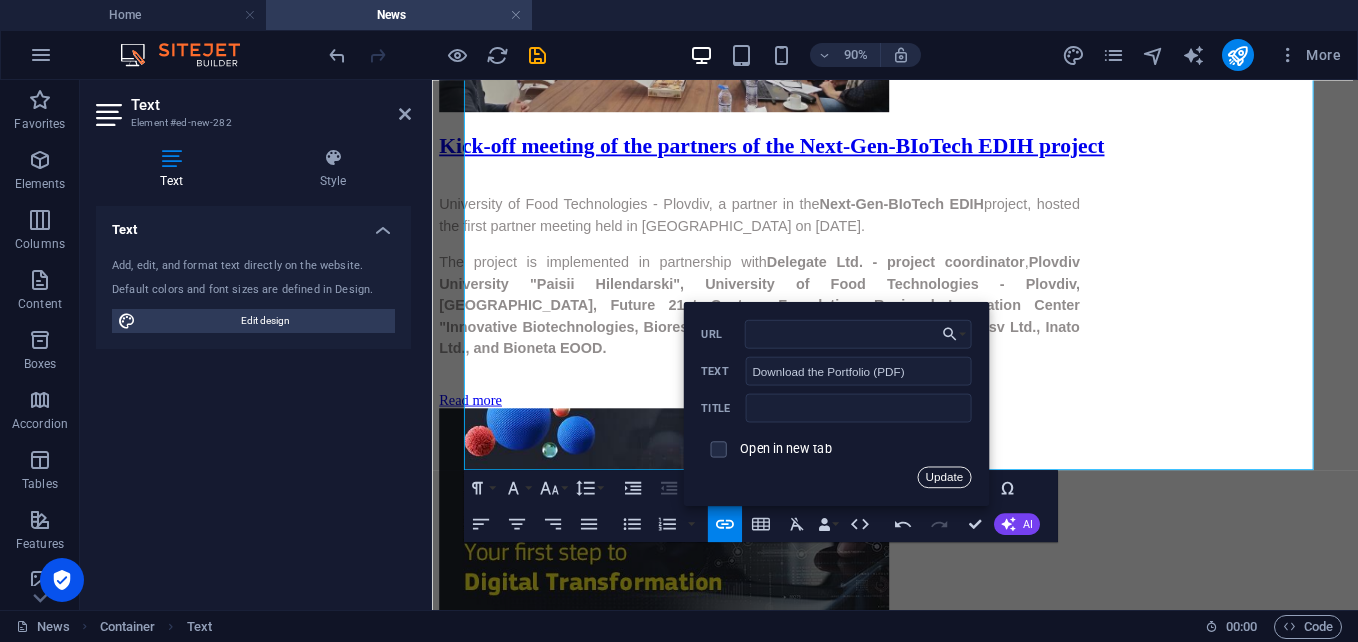 click on "Update" at bounding box center [944, 477] 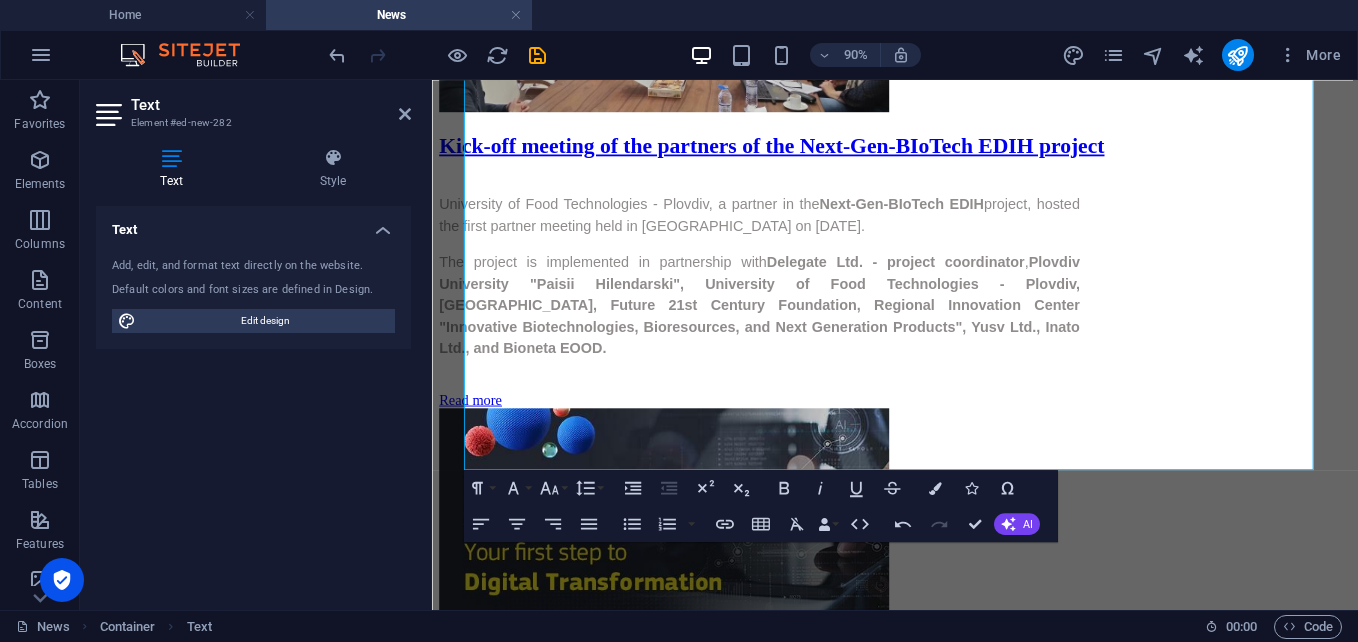 scroll, scrollTop: 0, scrollLeft: 0, axis: both 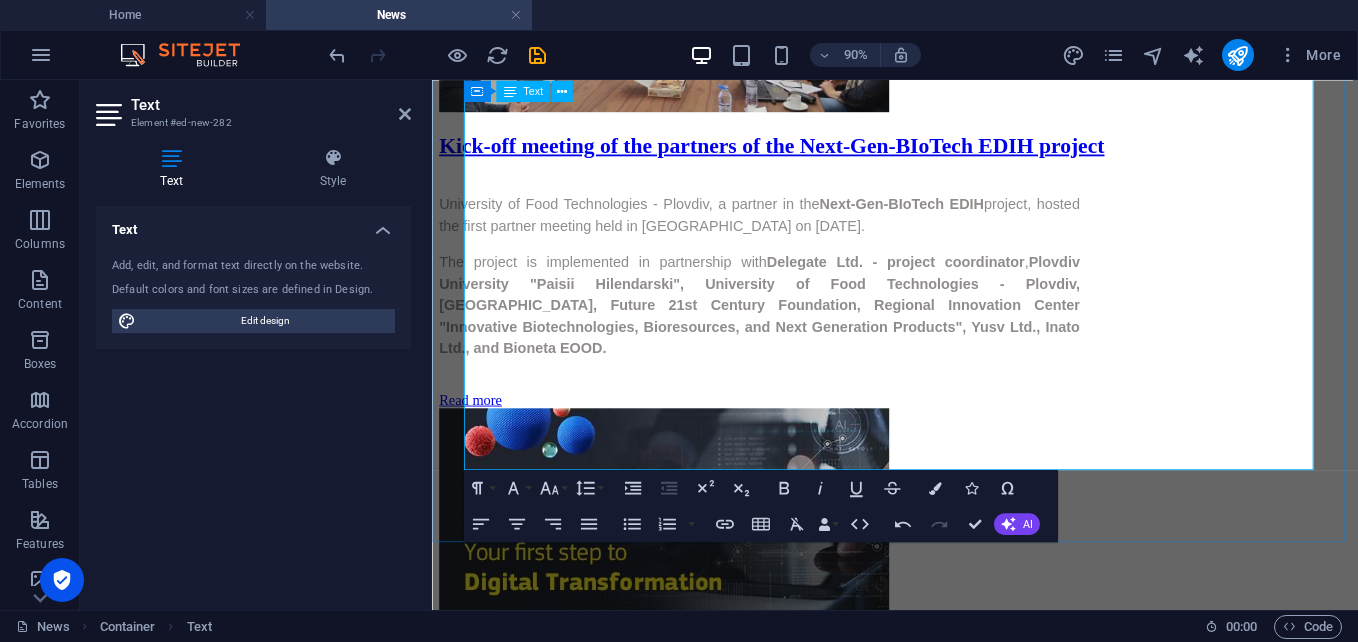 click on "Provides security audits, penetration testing, training, technical support, and full cybersecurity consulting." at bounding box center [966, 2932] 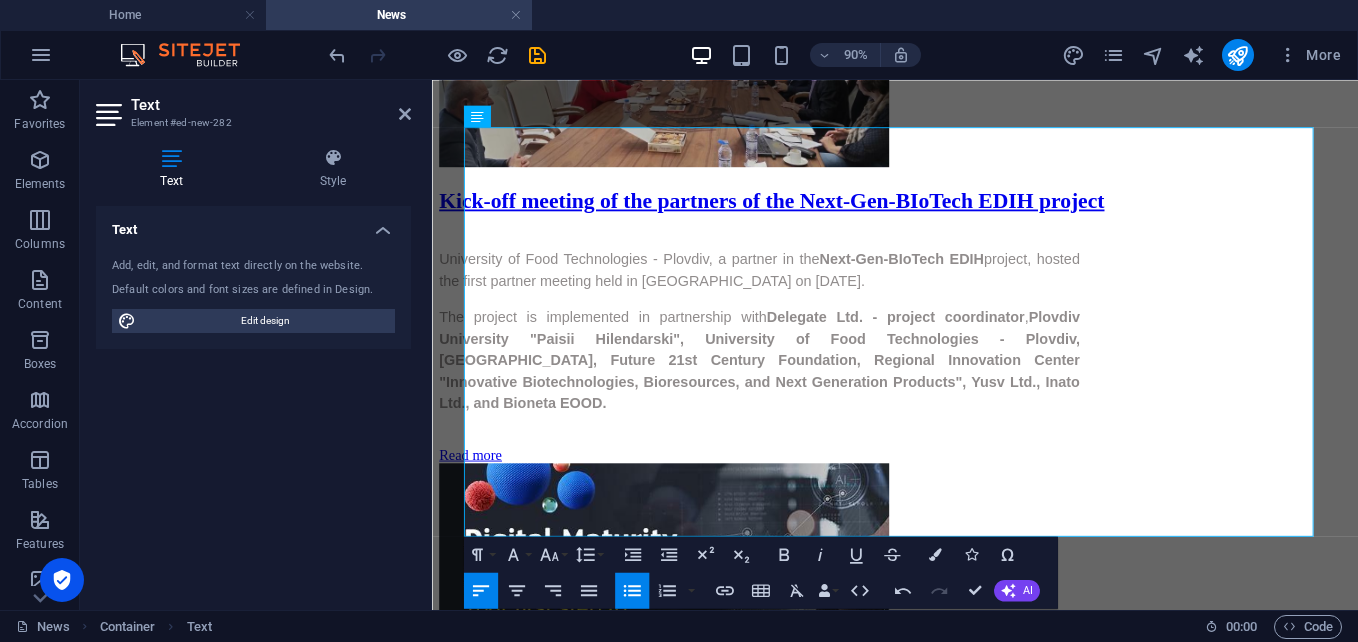 scroll, scrollTop: 5329, scrollLeft: 0, axis: vertical 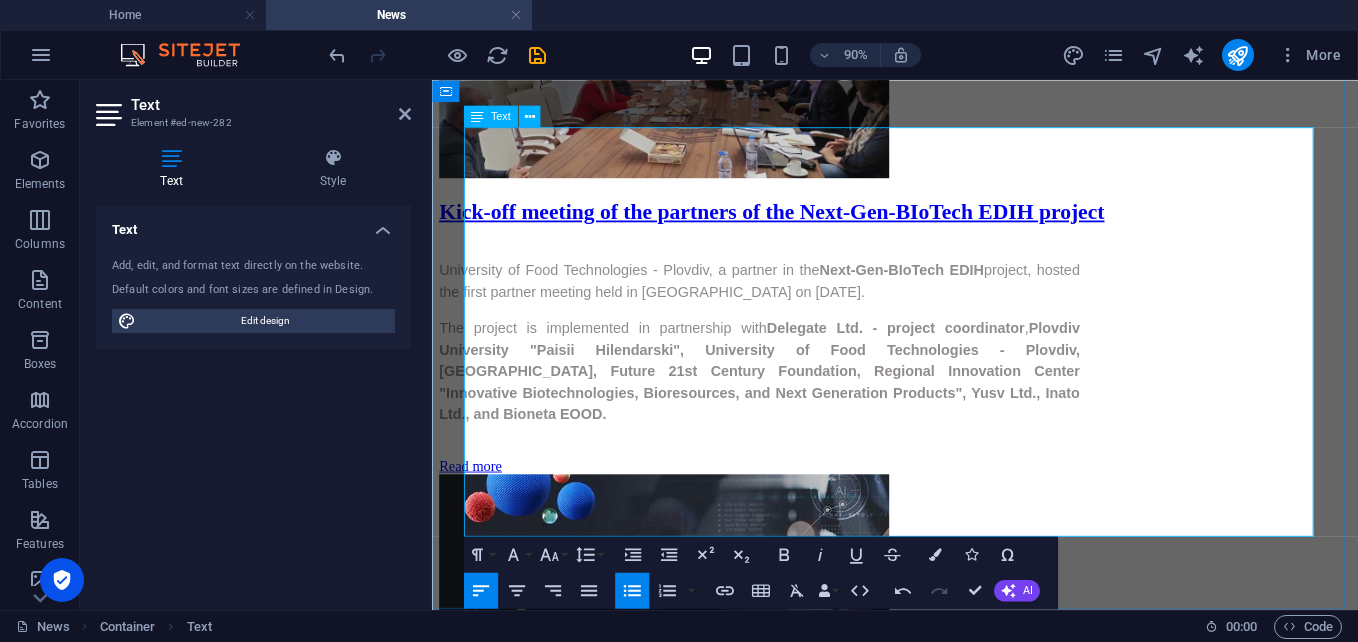 click on "📄  View the Escom Bulgaria portfolio: 👉  Download the Portfolio (PDF)" at bounding box center [946, 3050] 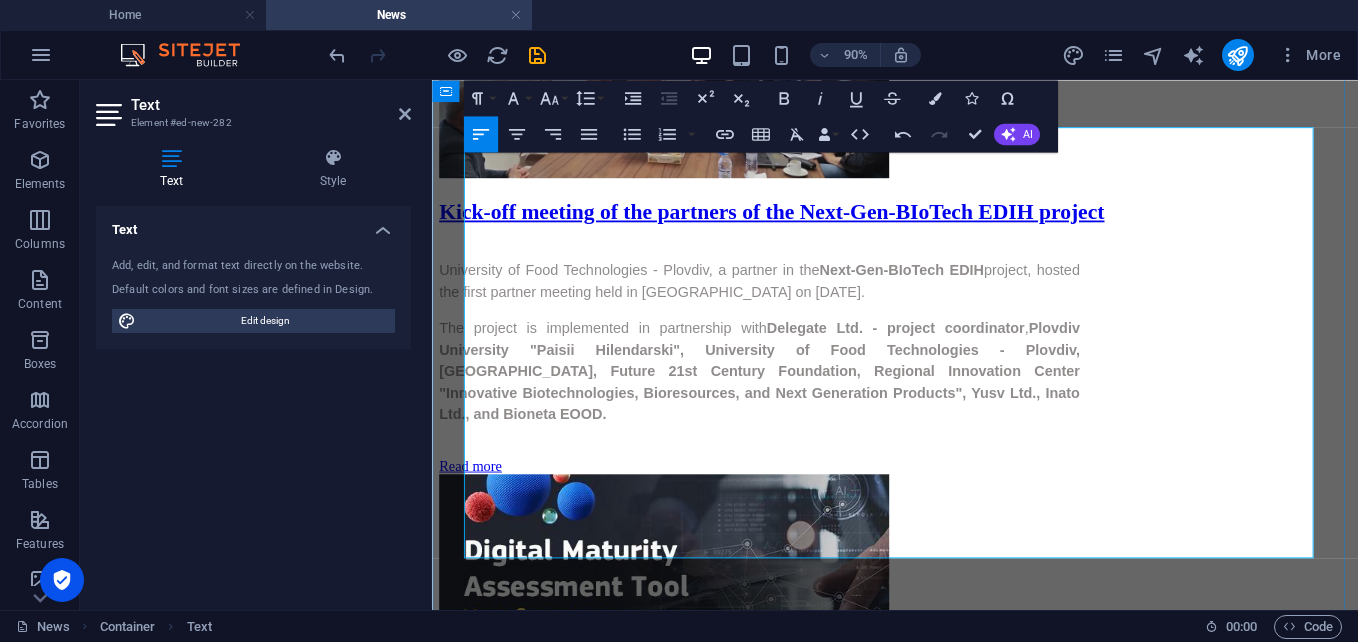 click at bounding box center [946, 3094] 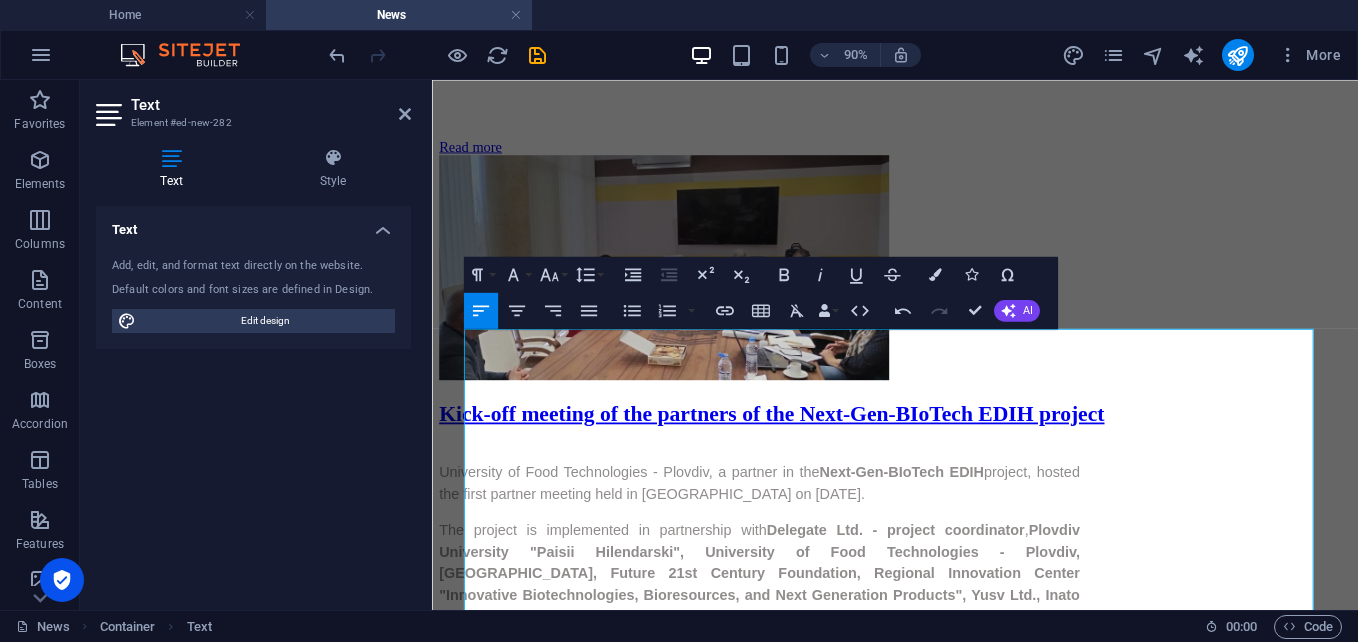 scroll, scrollTop: 5092, scrollLeft: 0, axis: vertical 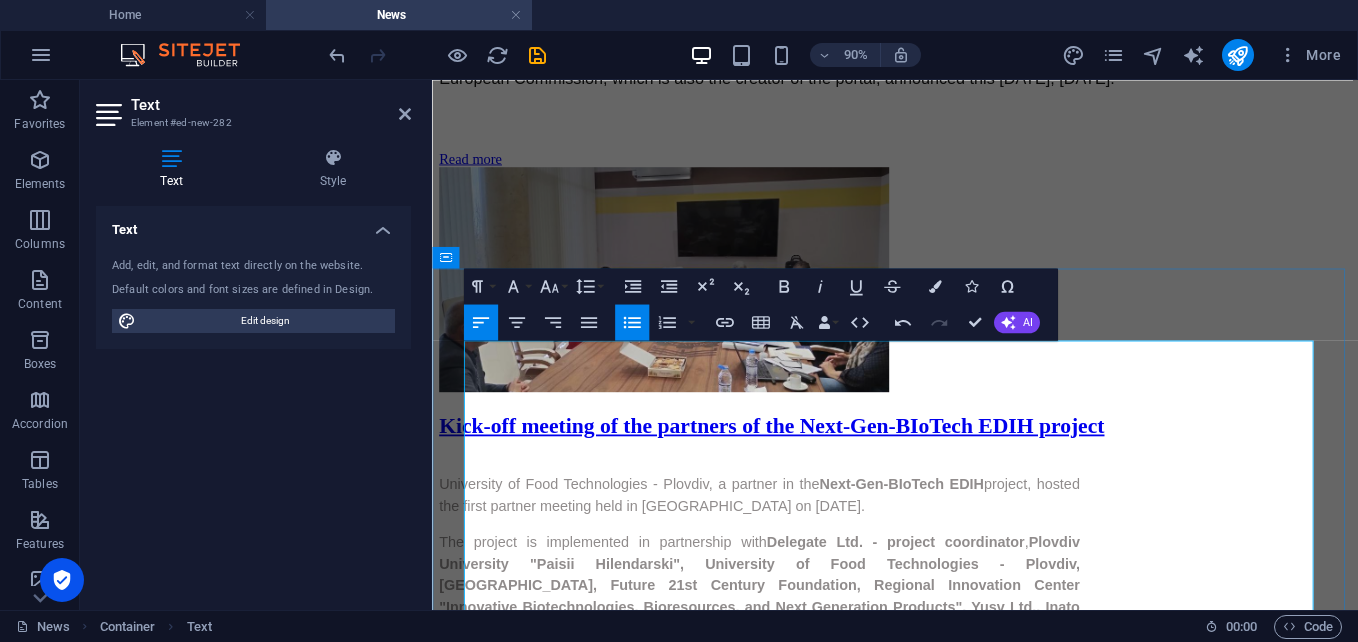 click on "A  Value-Added Distributor (VAD)  of cutting-edge solutions from global technology leaders (incl. SUSE, Quest, One Identity, OpenText, and more);" at bounding box center (966, 3141) 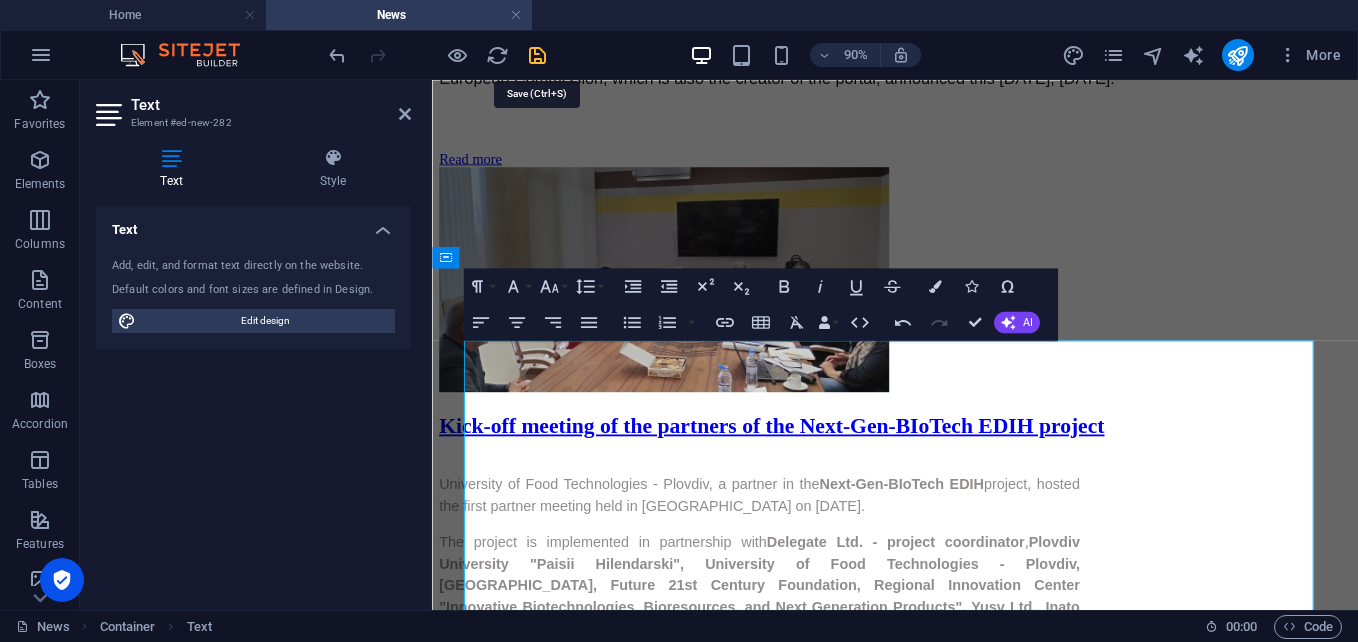 click at bounding box center [537, 55] 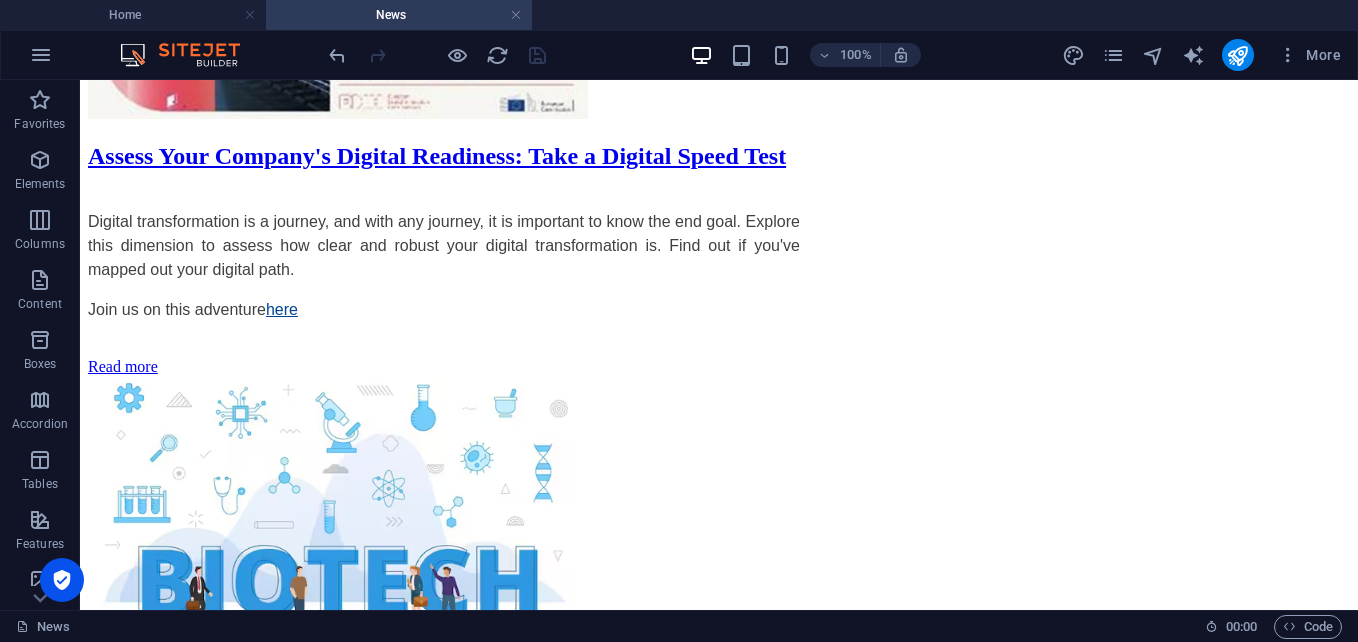 scroll, scrollTop: 5063, scrollLeft: 0, axis: vertical 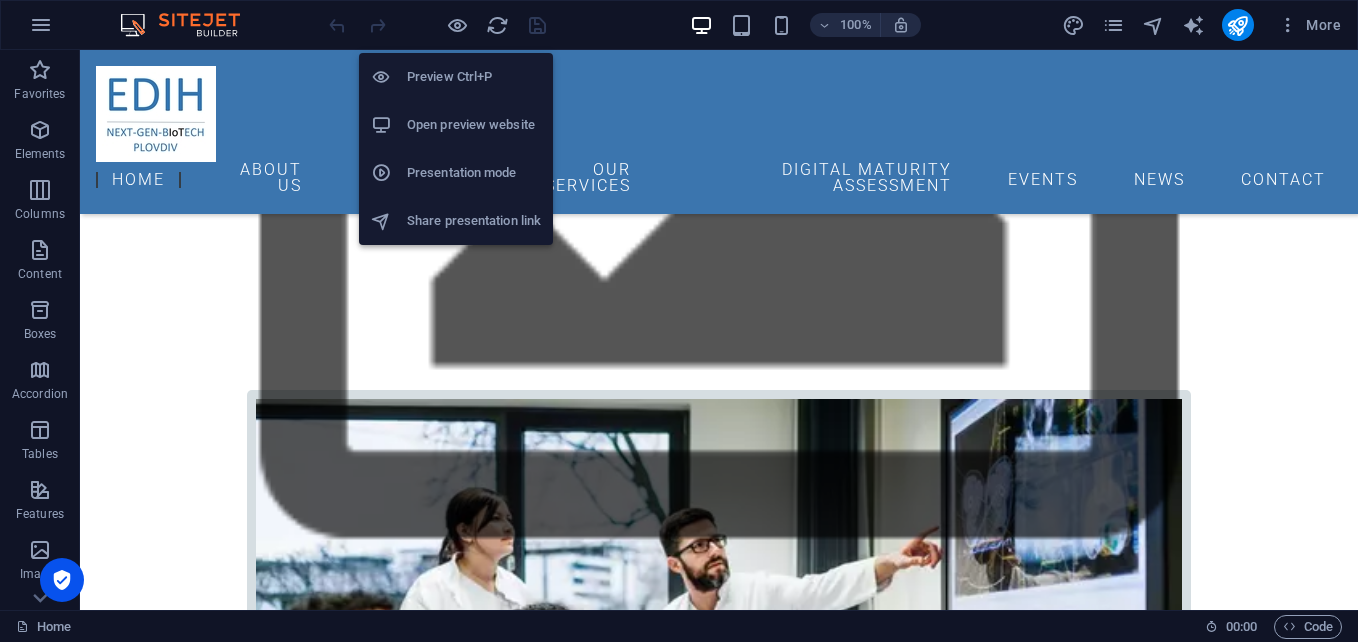 click on "Preview Ctrl+P" at bounding box center [474, 77] 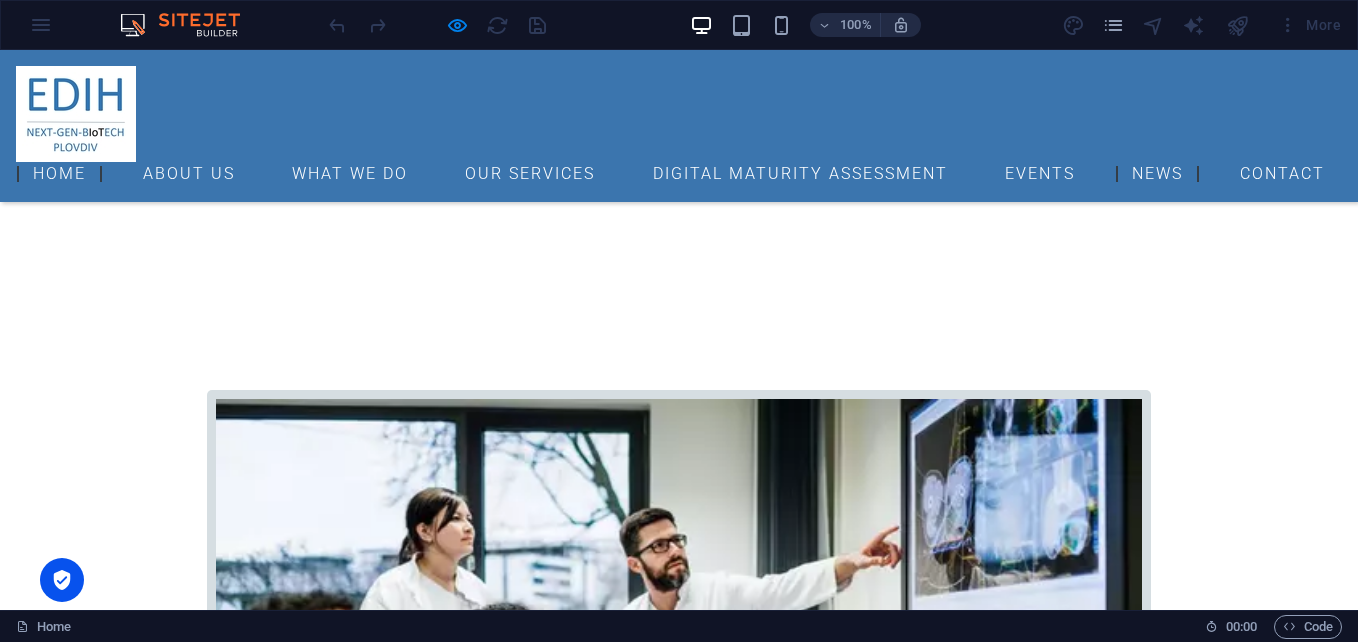 click on "News" at bounding box center (1157, 174) 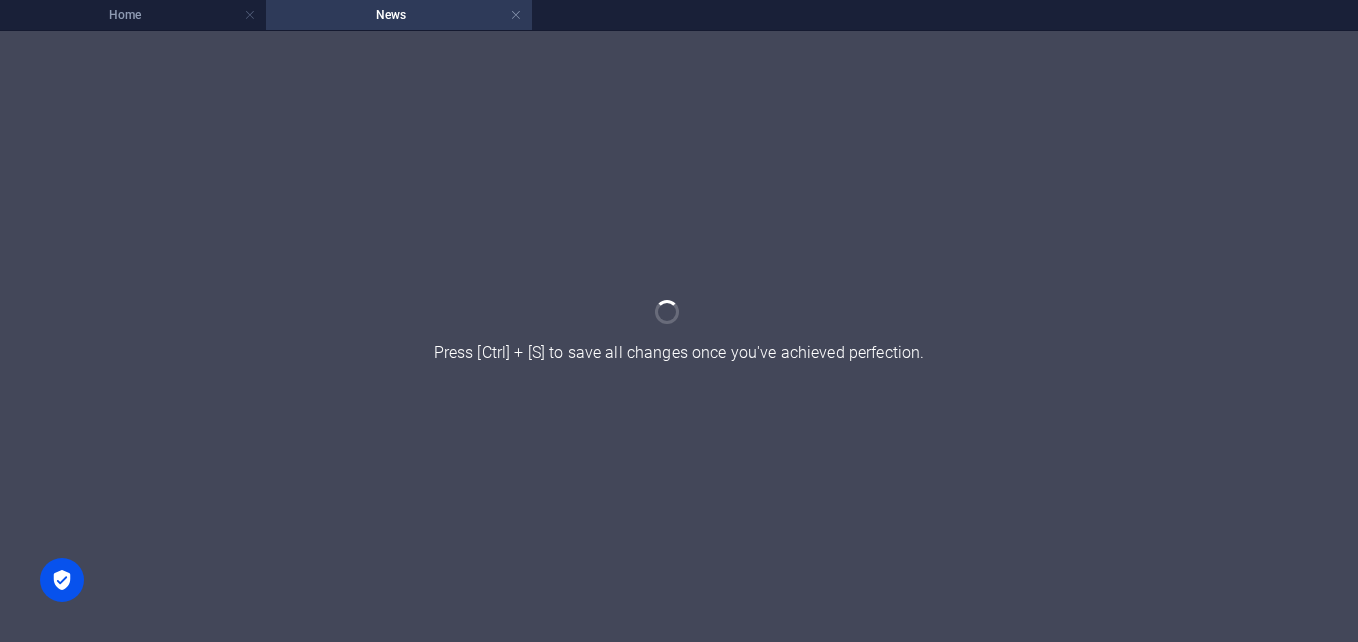 scroll, scrollTop: 0, scrollLeft: 0, axis: both 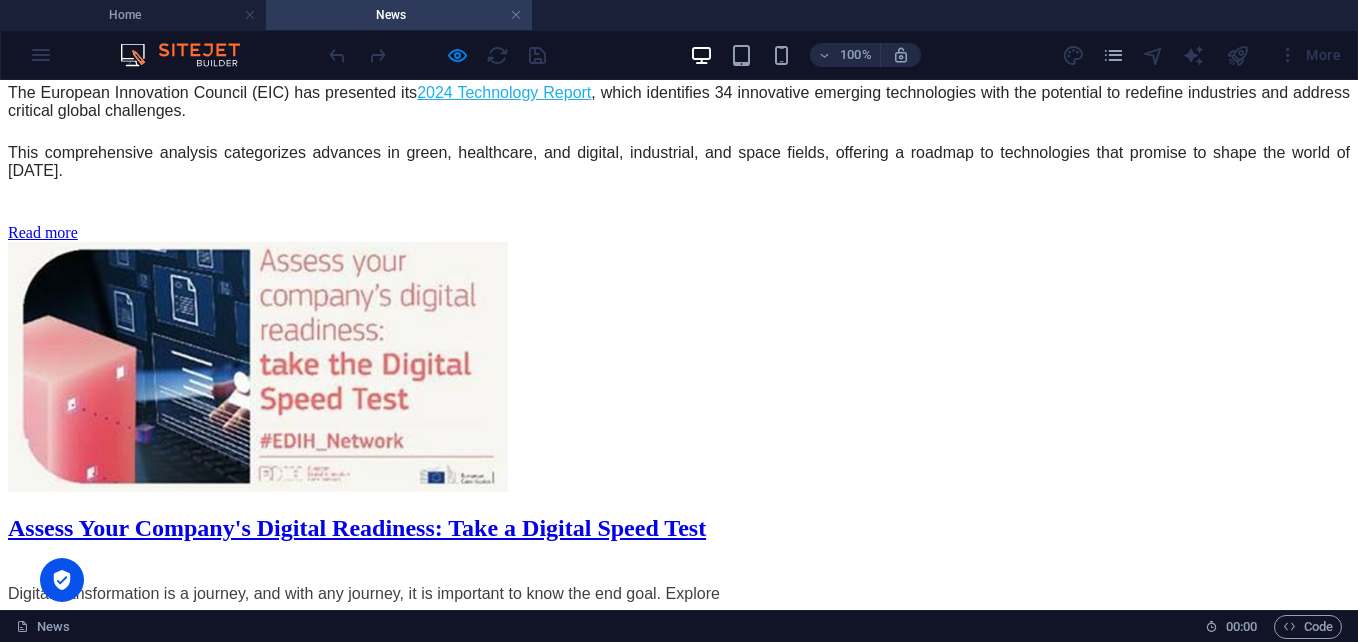 click on "ESCOM BULGARIA LTD IS NOW PART OF THE NEXT-GEN-BIOTECH EDIH ECOSYSTEM" at bounding box center (679, 3979) 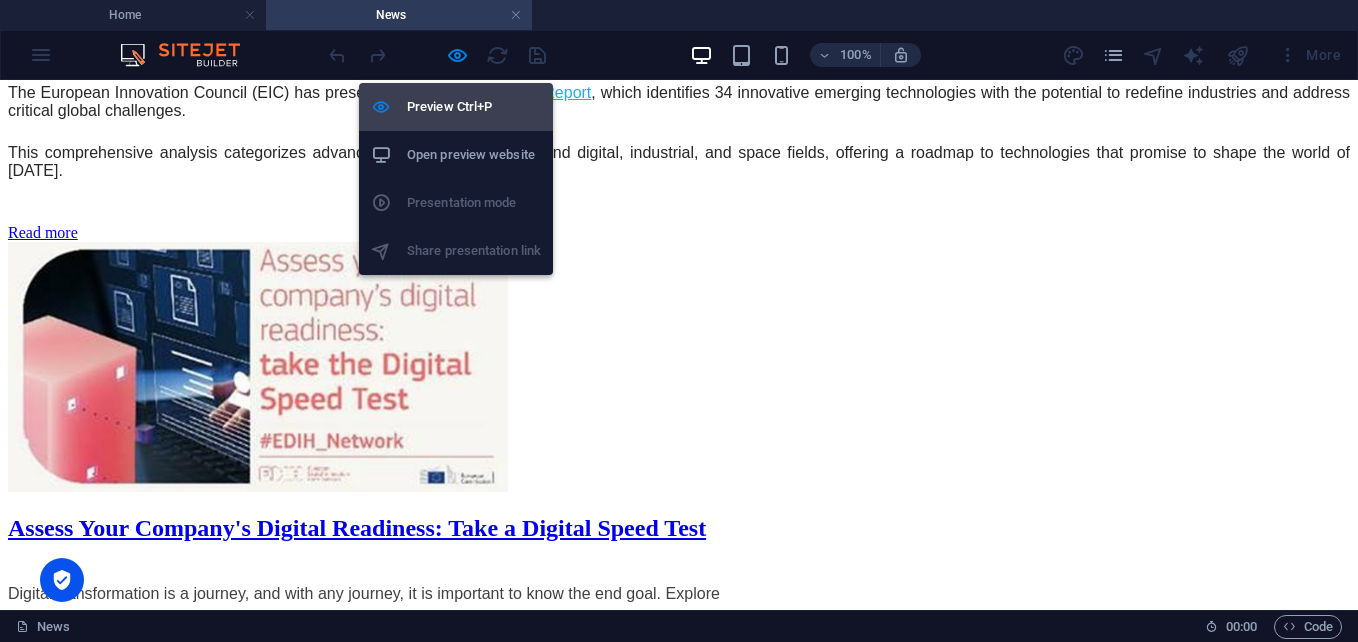 click on "Preview Ctrl+P" at bounding box center (474, 107) 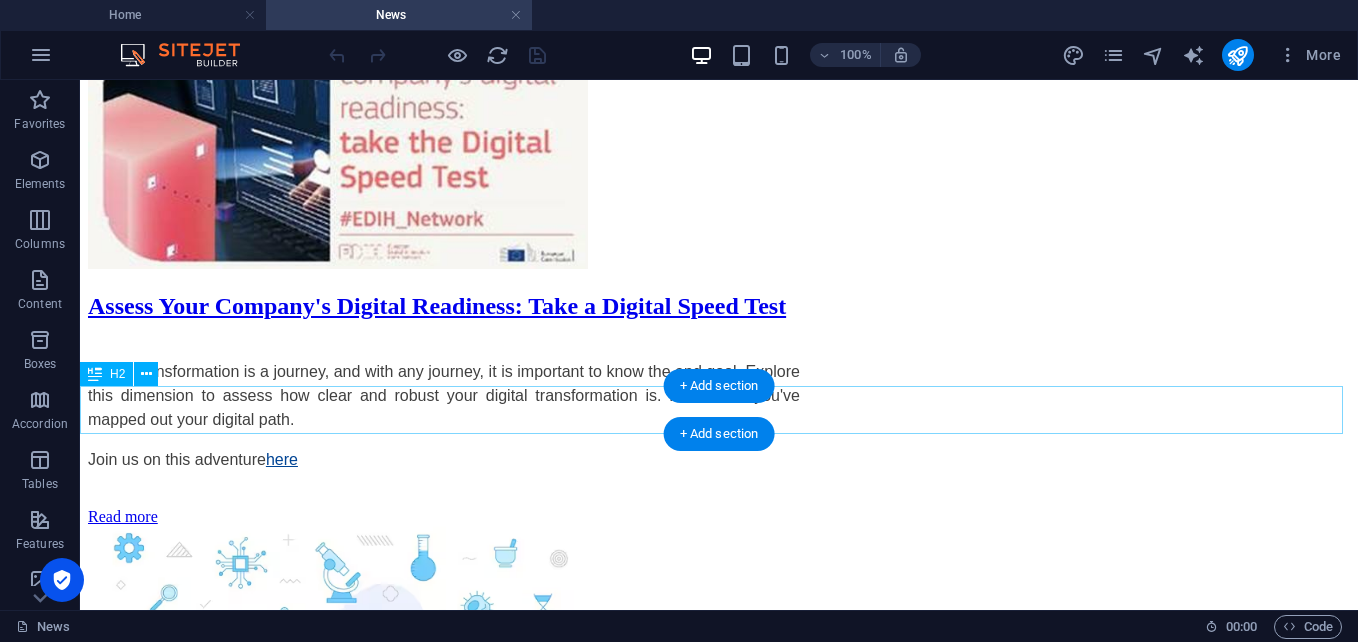 click on "ESCOM BULGARIA LTD IS NOW PART OF THE NEXT-GEN-BIOTECH EDIH ECOSYSTEM" at bounding box center [719, 3757] 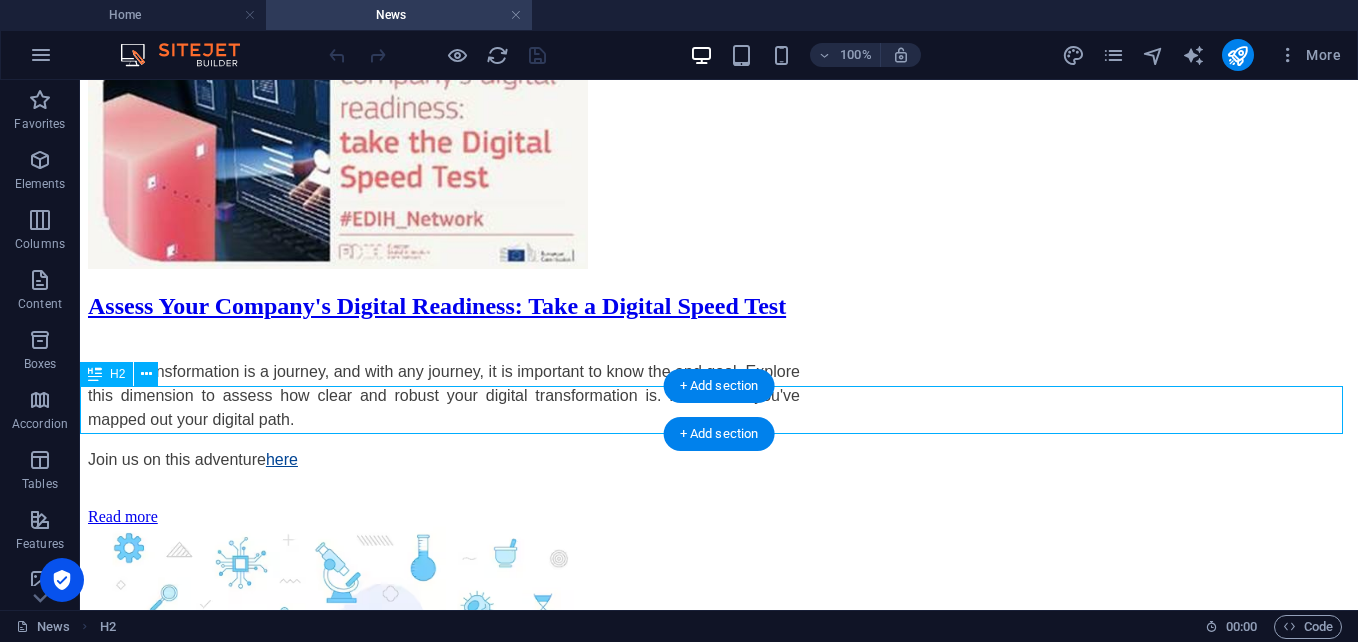 click on "ESCOM BULGARIA LTD IS NOW PART OF THE NEXT-GEN-BIOTECH EDIH ECOSYSTEM" at bounding box center [719, 3757] 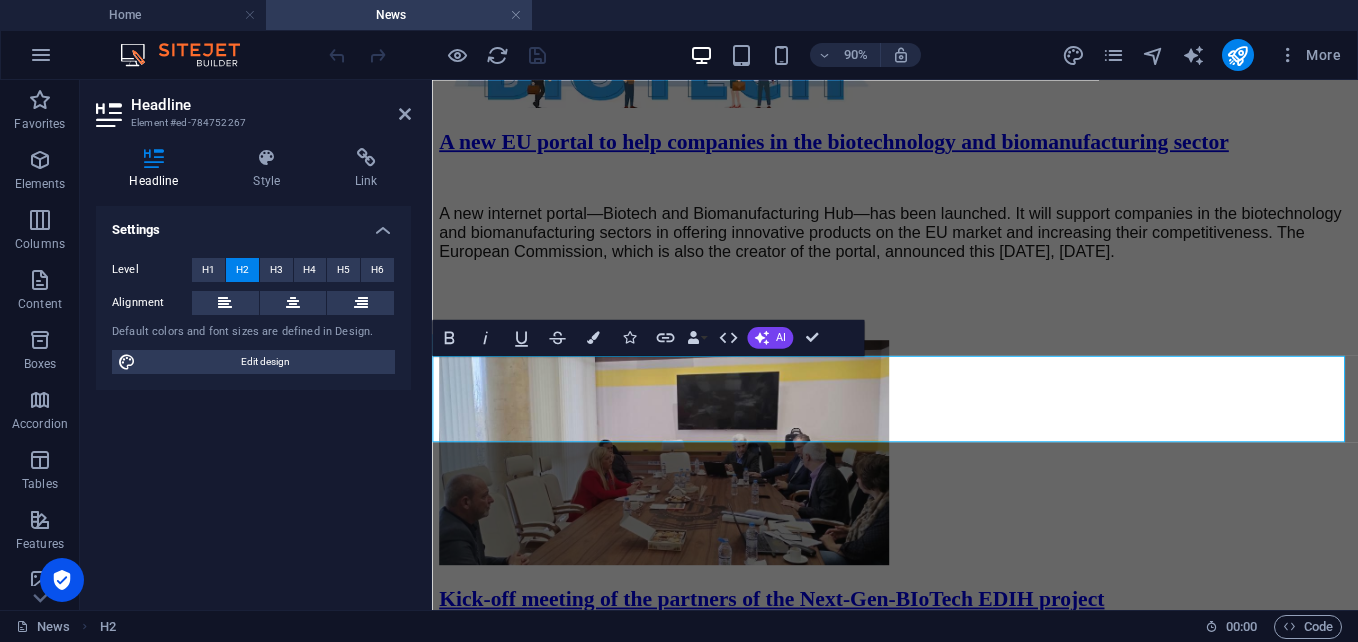 click on "ESCOM BULGARIA LTD IS NOW PART OF THE NEXT-GEN-BIOTECH EDIH ECOSYSTEM" at bounding box center (946, 3110) 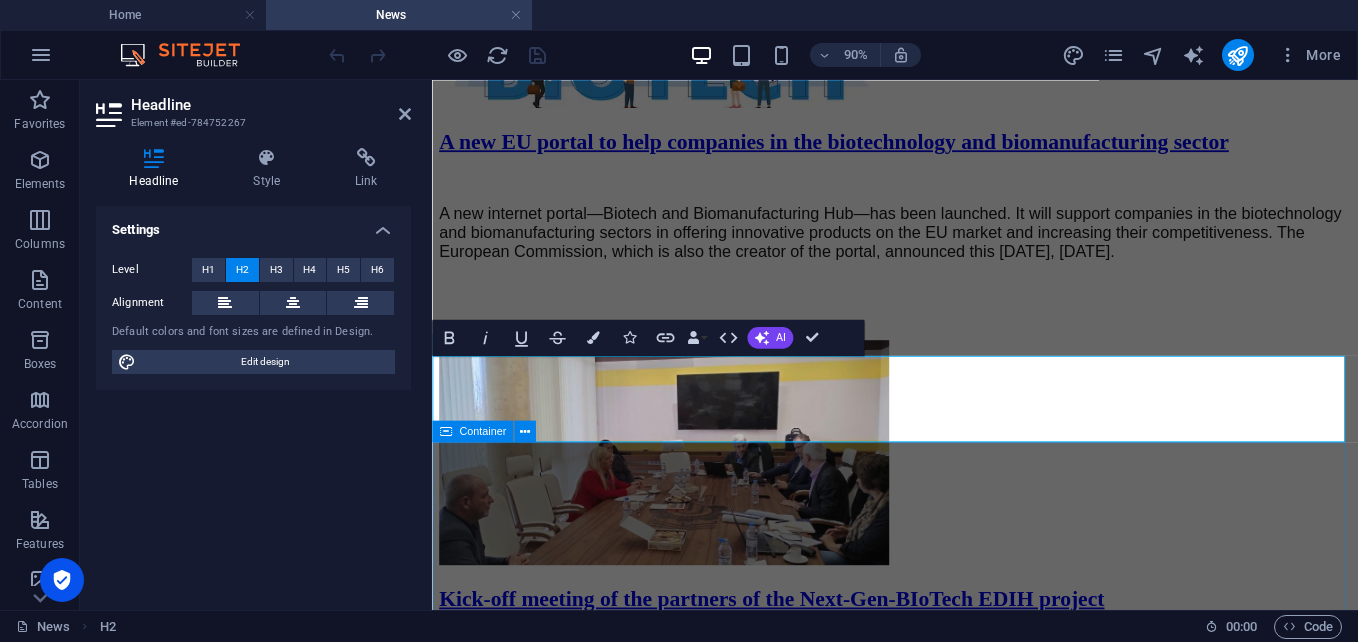 click on "Escom Bulgaria Ltd  has officially joined the  Next-Gen-BIoTech EDIH ecosystem  – one of the leading European Digital Innovation Hubs focused on digital transformation in biotechnology, healthcare, and life sciences. Through this partnership, Escom Bulgaria will contribute its expertise and technical capacity to strengthening  information security and cyber resilience  across sensitive and innovation-driven sectors. About Escom Bulgaria Ltd: Over  23 years of experience  in the field of  information and cybersecurity ; A  Value-Added Distributor (VAD)  of cutting-edge solutions from global technology leaders (incl. SUSE, Quest, One Identity, OpenText, and more); Operates  B2B through a network of qualified partners , system integrators, and managed service providers (MSPs); Specializes in compliance with  GDPR, NIS2, DORA , endpoint protection, PAM, SIEM, DLP, XDR, Zero Trust and more; Provides security audits, penetration testing, training, technical support, and full cybersecurity consulting. 📄  👉" at bounding box center (946, 3356) 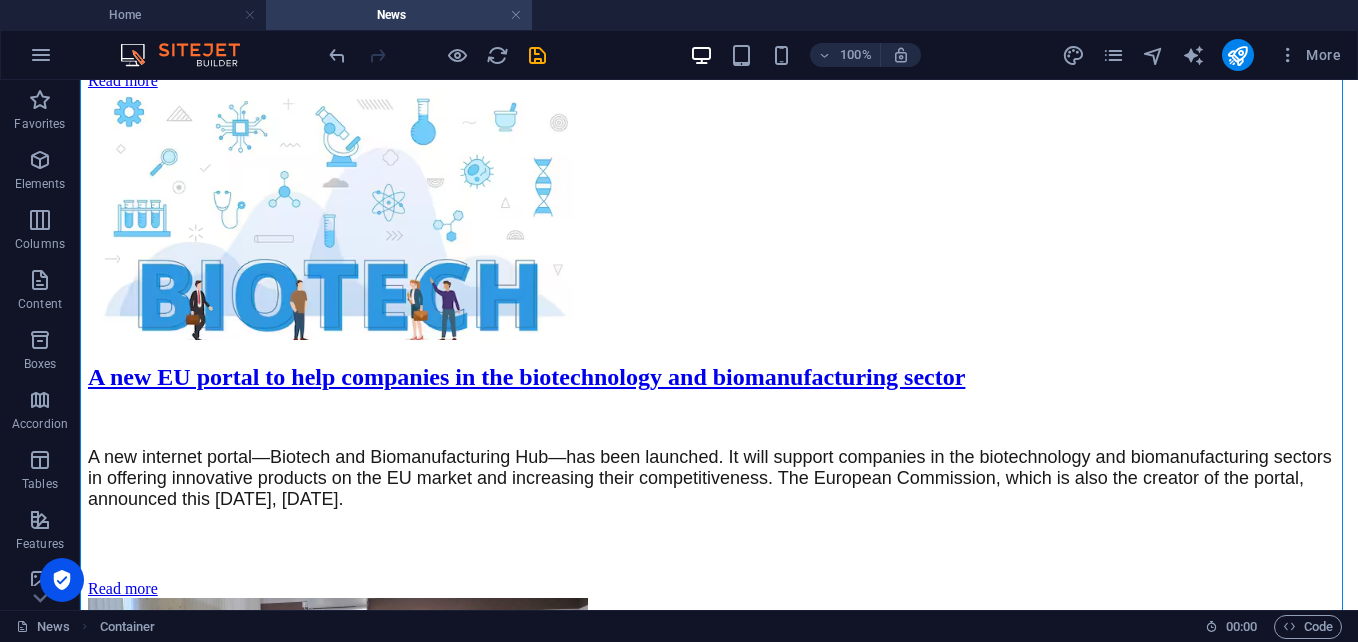 scroll, scrollTop: 5321, scrollLeft: 0, axis: vertical 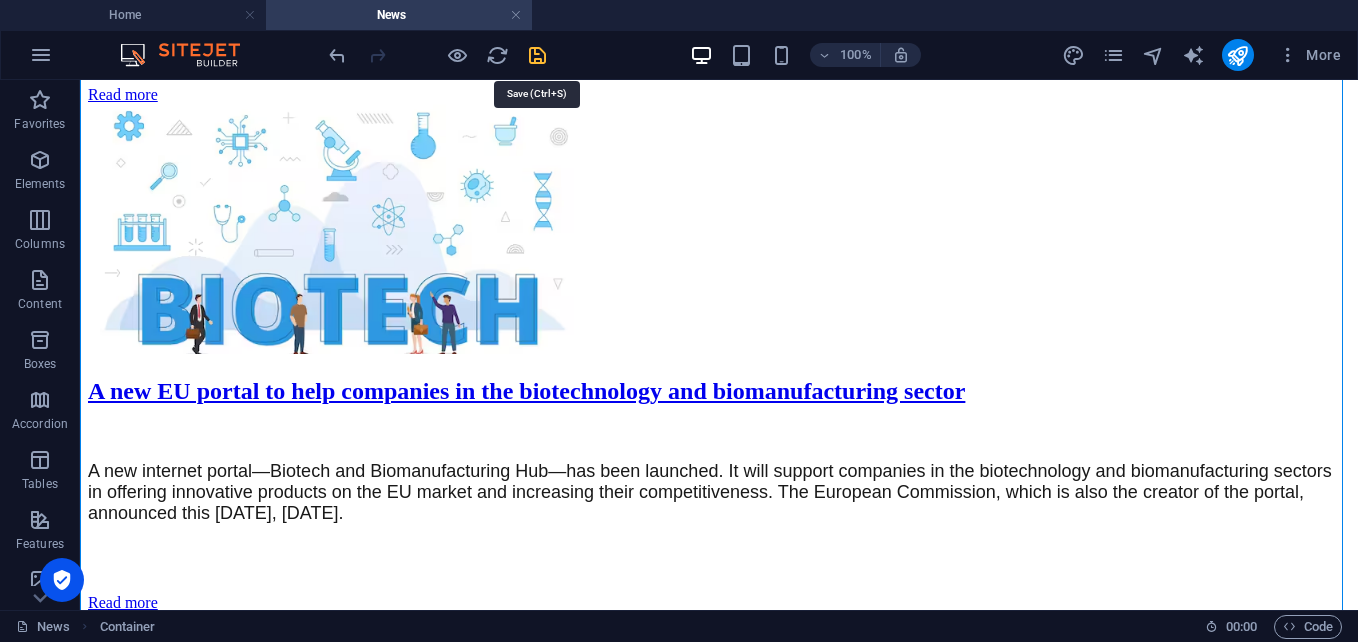 click at bounding box center [537, 55] 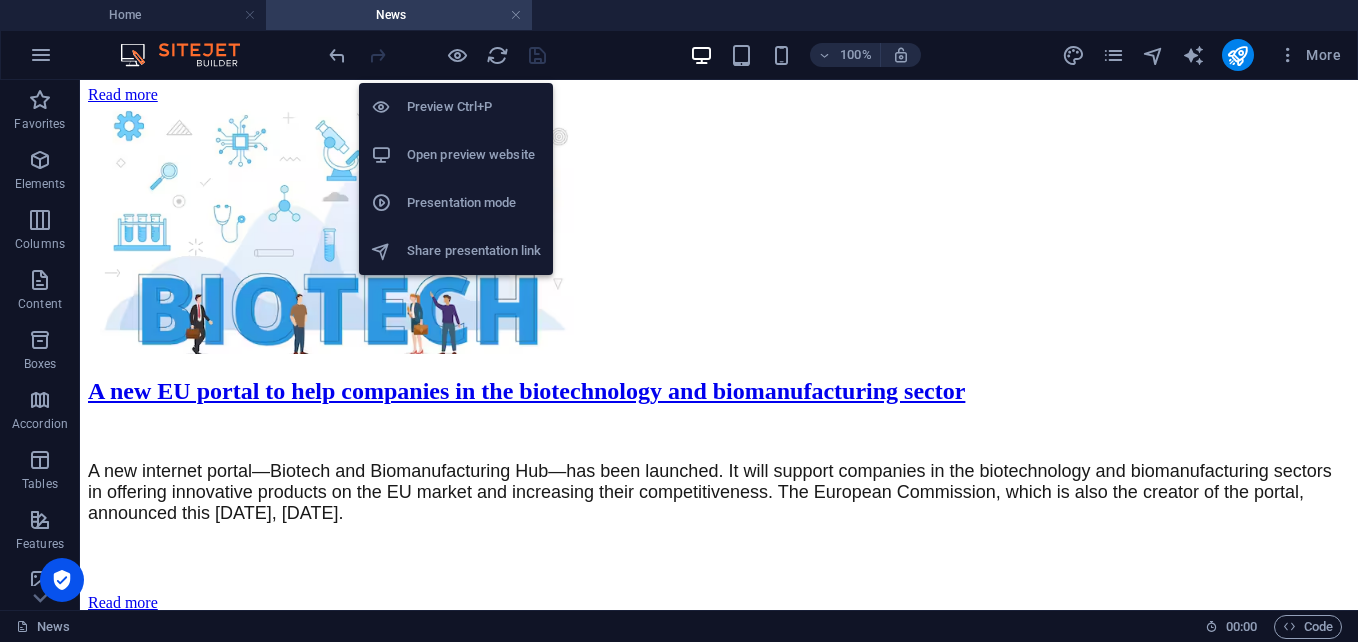 click on "Preview Ctrl+P" at bounding box center [474, 107] 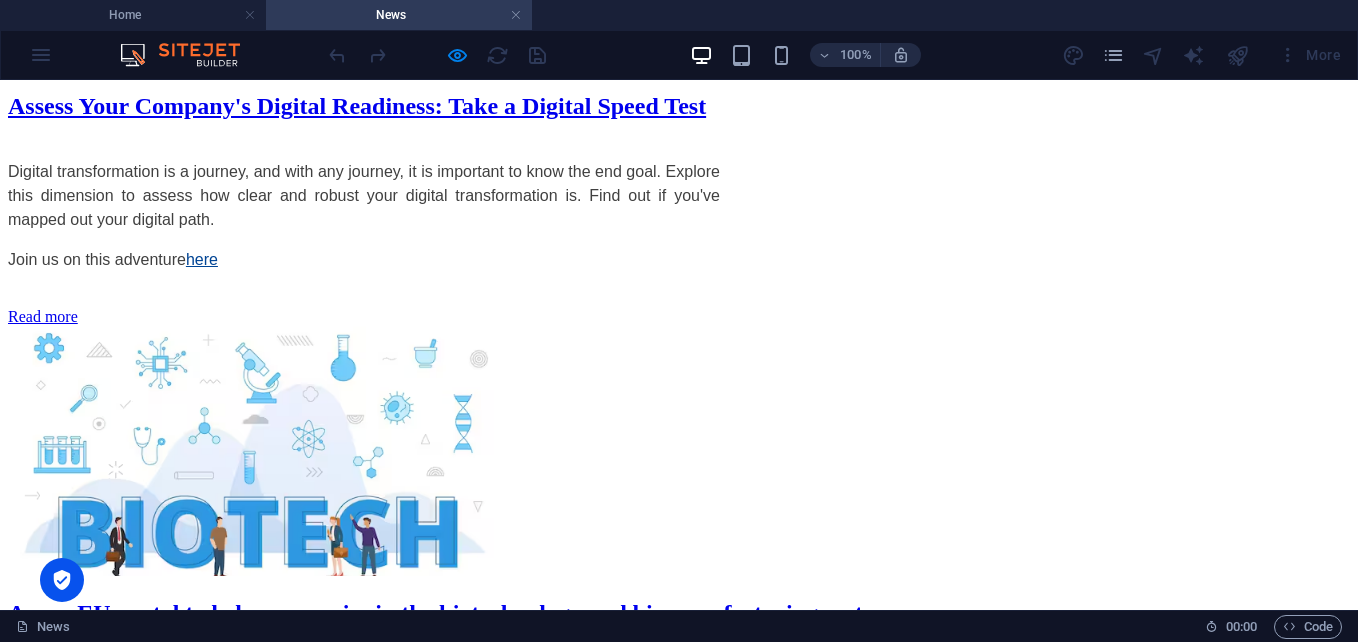 click on "Operates  B2B through a network of qualified partners , system integrators, and managed service providers (MSPs);" at bounding box center (699, 3798) 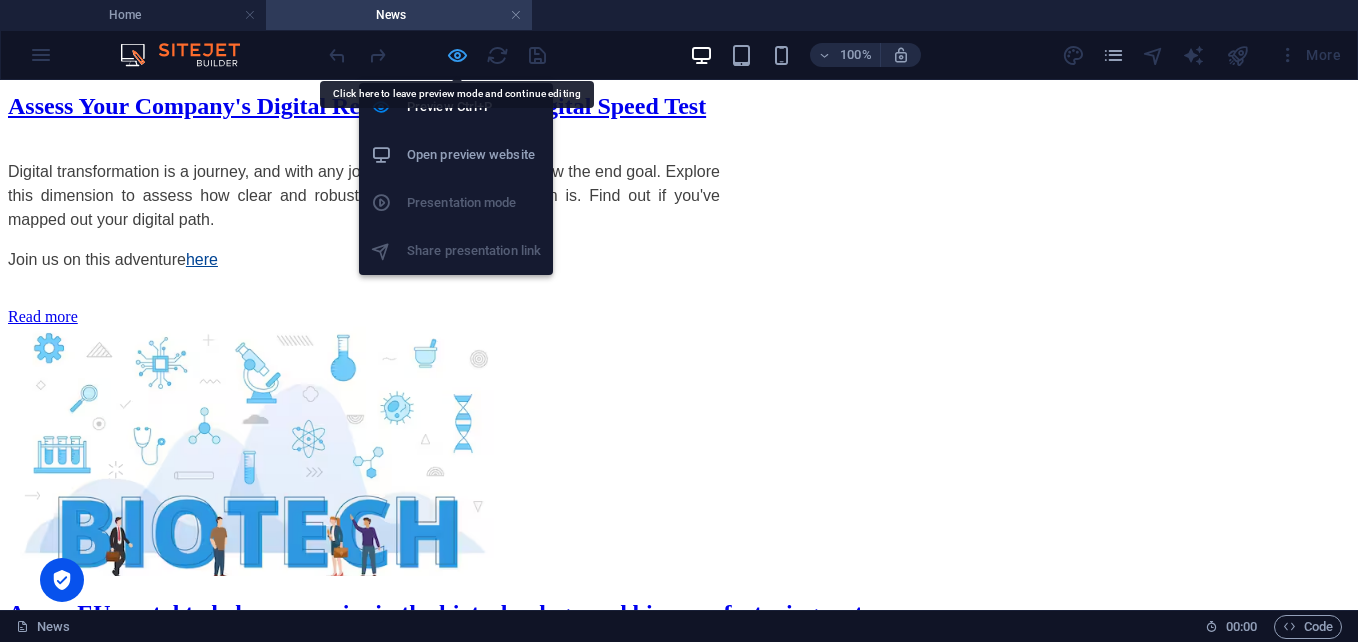 drag, startPoint x: 395, startPoint y: 294, endPoint x: 457, endPoint y: 52, distance: 249.81593 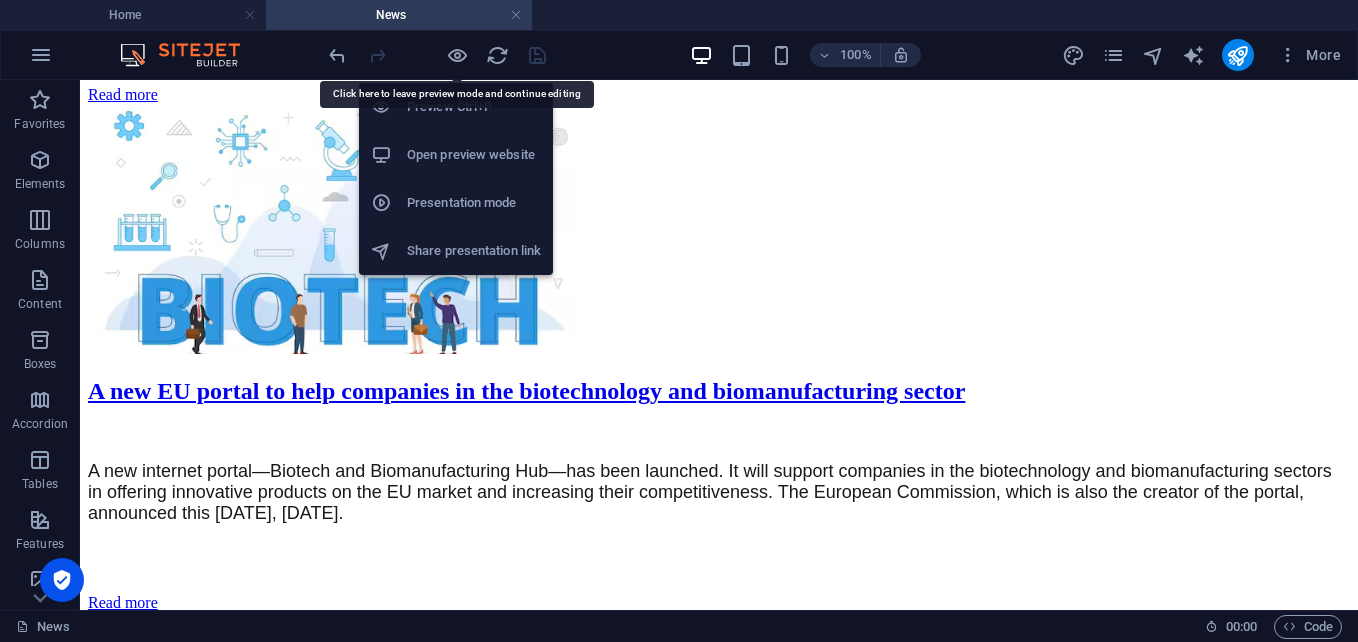 click on "Preview Ctrl+P" at bounding box center [474, 107] 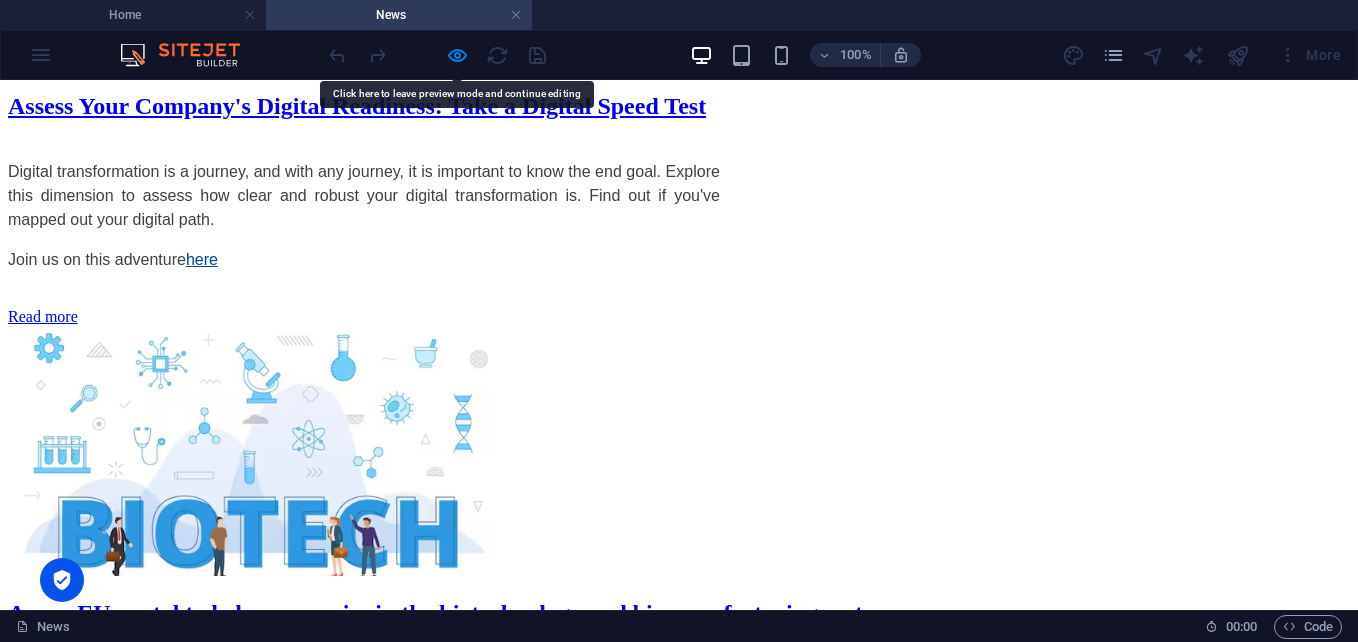 click on "Operates  B2B through a network of qualified partners , system integrators, and managed service providers (MSPs);" at bounding box center [699, 3798] 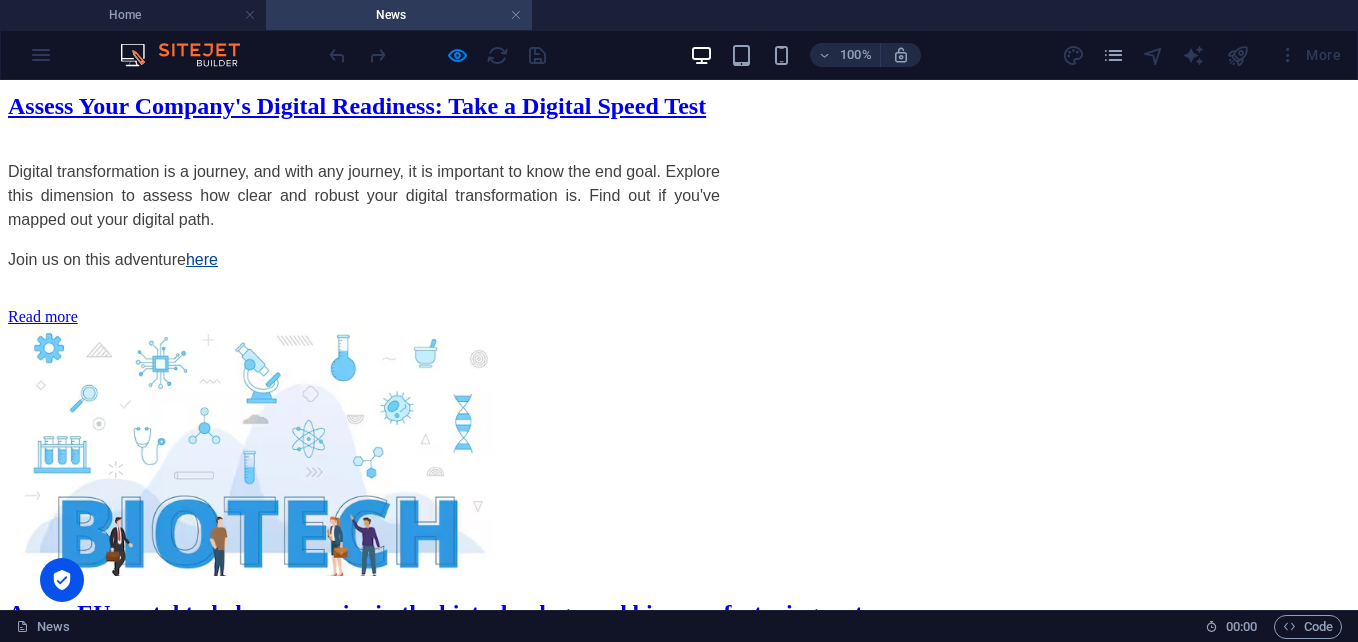 click on "Operates  B2B through a network of qualified partners , system integrators, and managed service providers (MSPs);" at bounding box center (699, 3798) 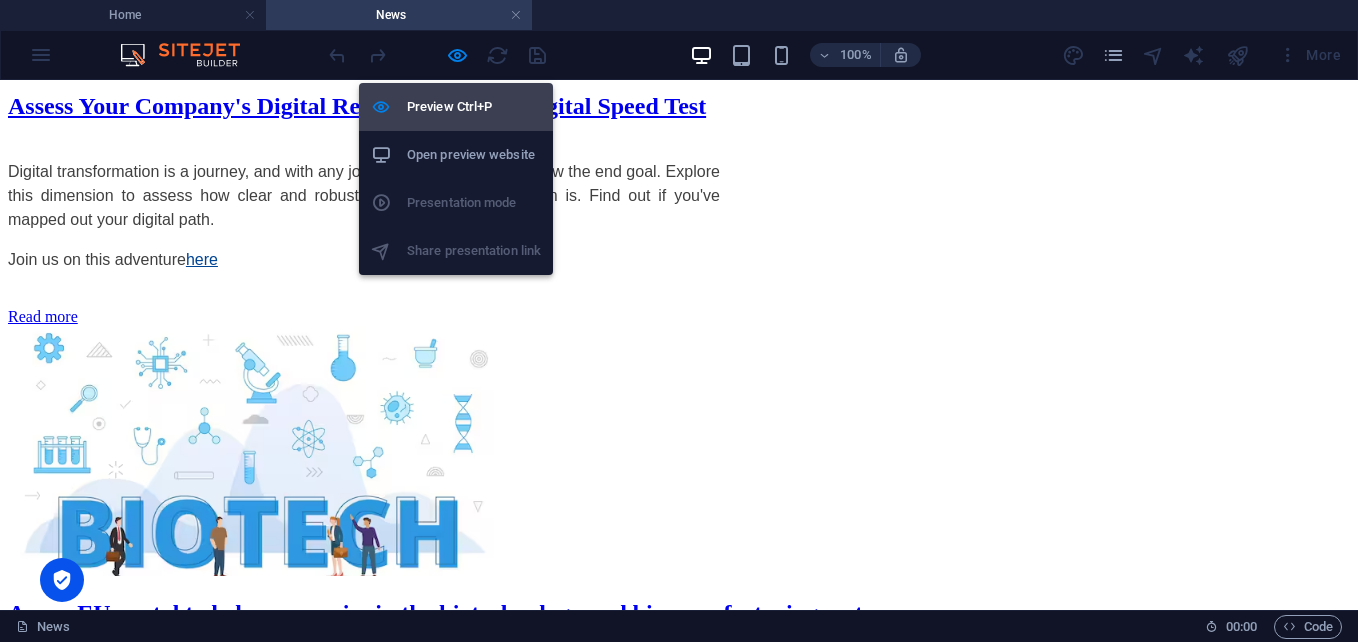 click on "Preview Ctrl+P" at bounding box center [474, 107] 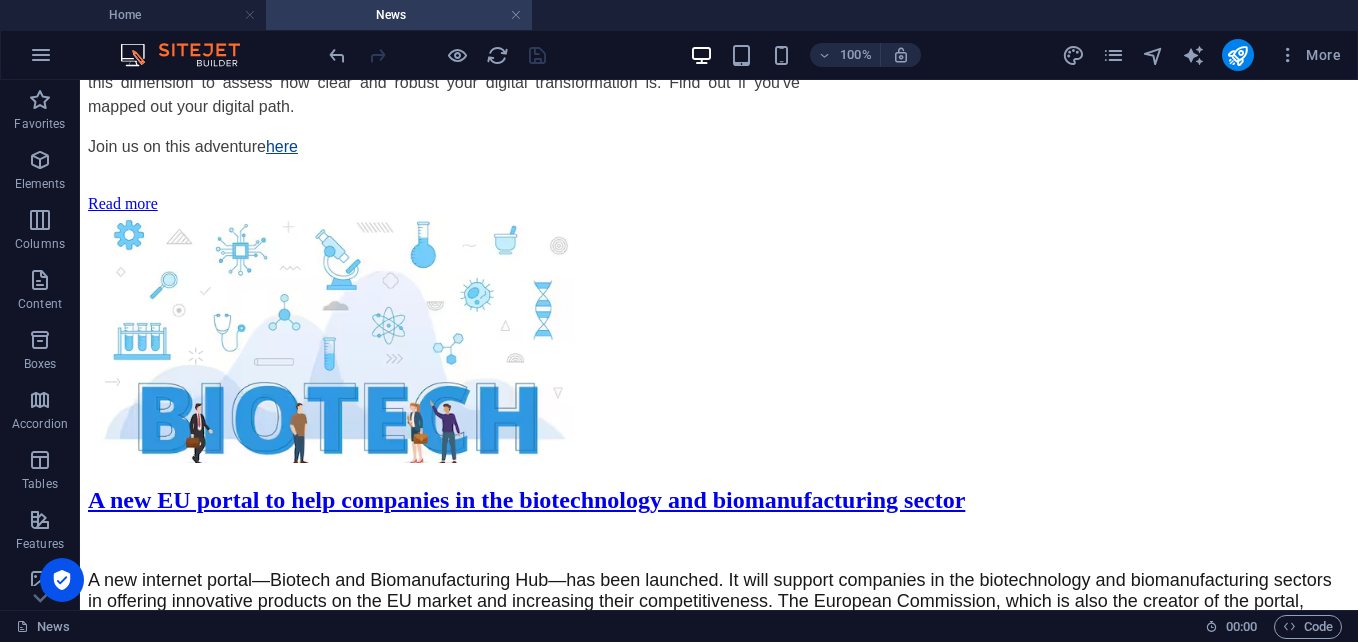 scroll, scrollTop: 5199, scrollLeft: 0, axis: vertical 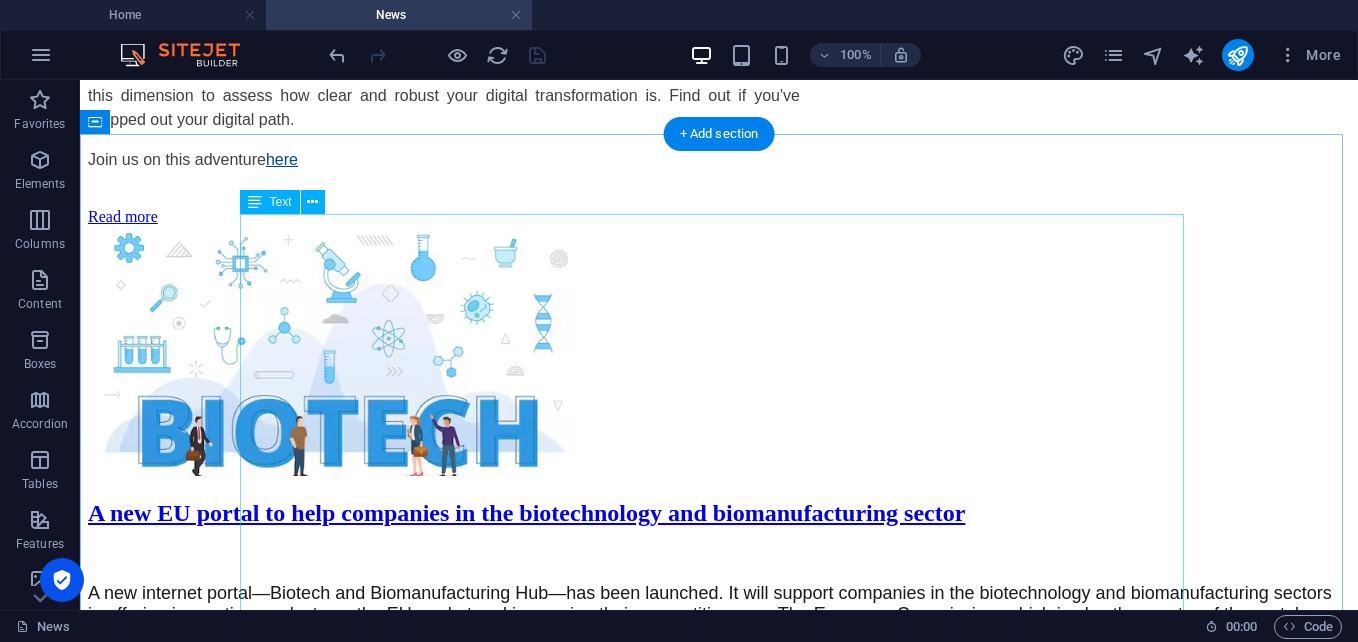 click on "Escom Bulgaria Ltd  has officially joined the  Next-Gen-BIoTech EDIH ecosystem  – one of the leading European Digital Innovation Hubs focused on digital transformation in biotechnology, healthcare, and life sciences. Through this partnership, Escom Bulgaria will contribute its expertise and technical capacity to strengthening  information security and cyber resilience  across sensitive and innovation-driven sectors. About Escom Bulgaria Ltd: Over  23 years of experience  in the field of  information and cybersecurity ; A  Value-Added Distributor (VAD)  of cutting-edge solutions from global technology leaders (incl. SUSE, Quest, One Identity, OpenText, and more); Operates  B2B through a network of qualified partners , system integrators, and managed service providers (MSPs); Specializes in compliance with  GDPR, NIS2, DORA , endpoint protection, PAM, SIEM, DLP, XDR, Zero Trust and more; Provides security audits, penetration testing, training, technical support, and full cybersecurity consulting. 📄  👉" at bounding box center [719, 3703] 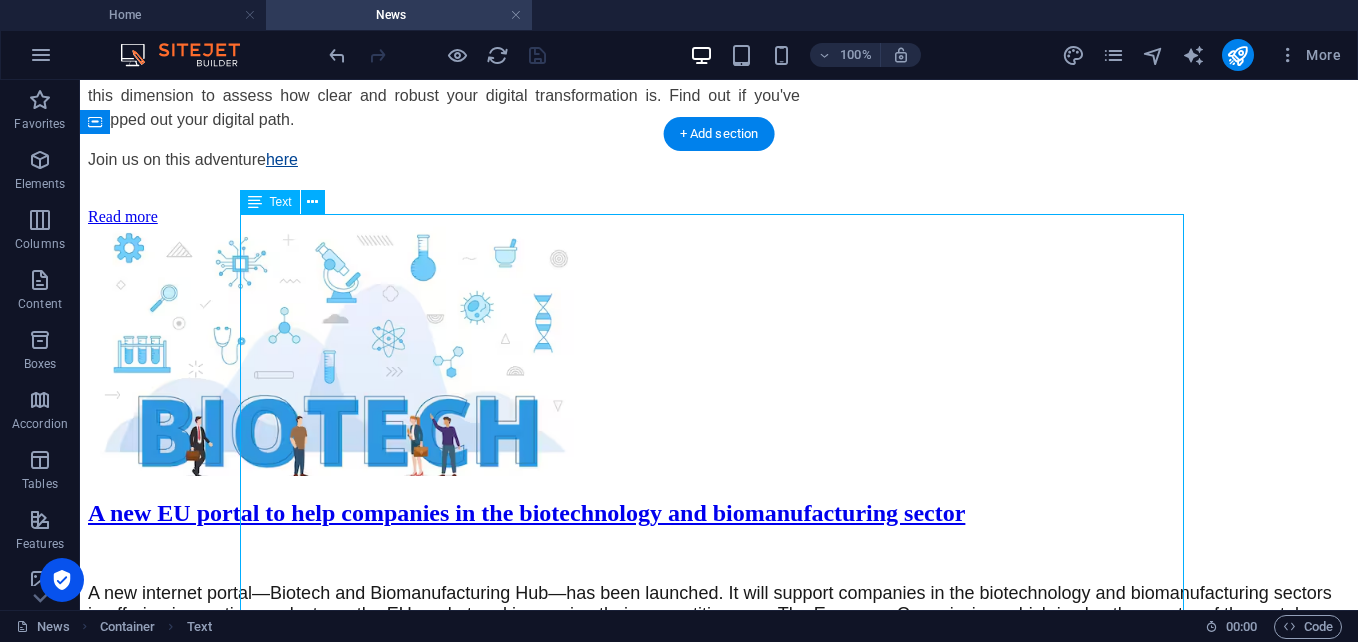 click on "Escom Bulgaria Ltd  has officially joined the  Next-Gen-BIoTech EDIH ecosystem  – one of the leading European Digital Innovation Hubs focused on digital transformation in biotechnology, healthcare, and life sciences. Through this partnership, Escom Bulgaria will contribute its expertise and technical capacity to strengthening  information security and cyber resilience  across sensitive and innovation-driven sectors. About Escom Bulgaria Ltd: Over  23 years of experience  in the field of  information and cybersecurity ; A  Value-Added Distributor (VAD)  of cutting-edge solutions from global technology leaders (incl. SUSE, Quest, One Identity, OpenText, and more); Operates  B2B through a network of qualified partners , system integrators, and managed service providers (MSPs); Specializes in compliance with  GDPR, NIS2, DORA , endpoint protection, PAM, SIEM, DLP, XDR, Zero Trust and more; Provides security audits, penetration testing, training, technical support, and full cybersecurity consulting. 📄  👉" at bounding box center [719, 3703] 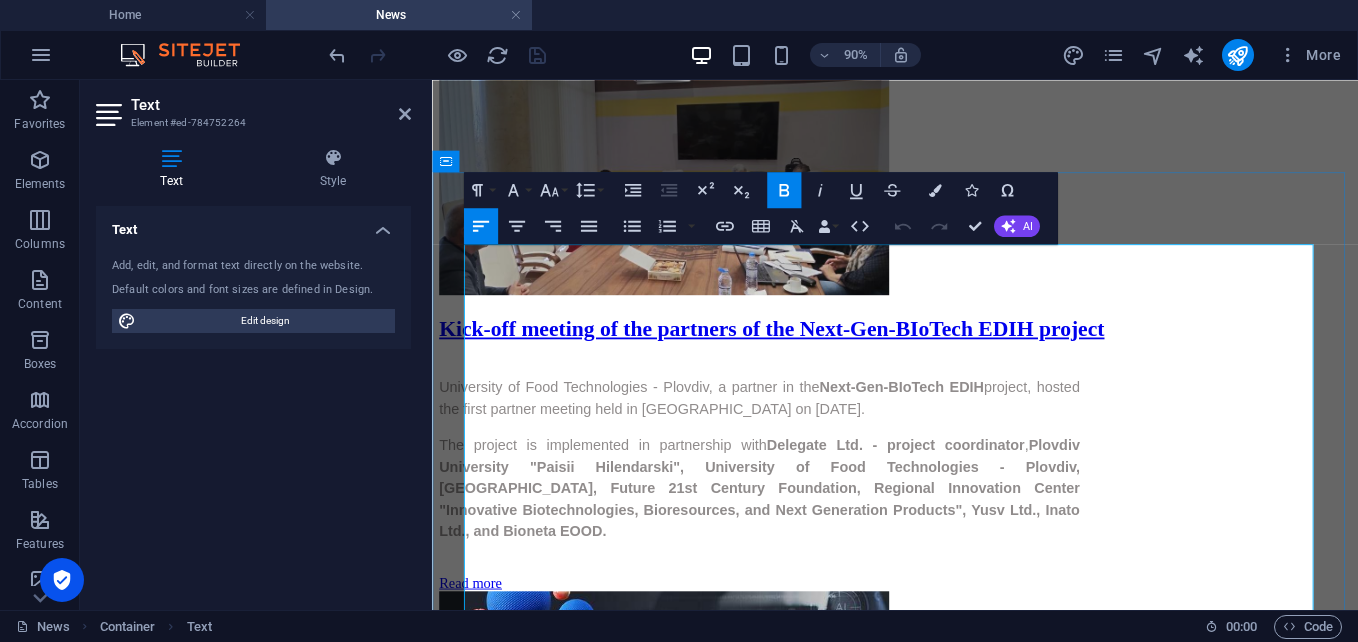 click on "Over  23 years of experience  in the field of  information and cybersecurity ; A  Value-Added Distributor (VAD)  of cutting-edge solutions from global technology leaders (incl. SUSE, Quest, One Identity, OpenText, and more); Operates  B2B through a network of qualified partners , system integrators, and managed service providers (MSPs); Specializes in compliance with  GDPR, NIS2, DORA , endpoint protection, PAM, SIEM, DLP, XDR, Zero Trust and more; Provides security audits, penetration testing, training, technical support, and full cybersecurity consulting." at bounding box center [946, 3068] 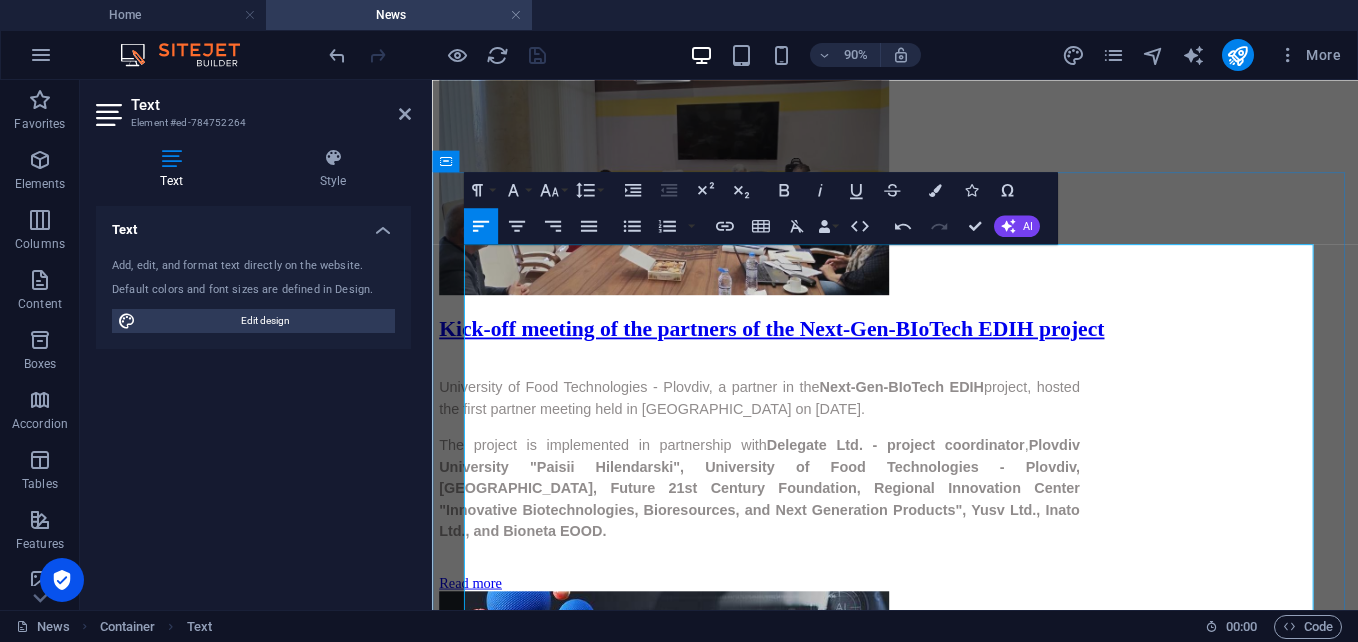 click on "A  Value-Added Distributor (VAD)  of cutting-edge solutions from global technology leaders (incl. SUSE, Quest, One Identity, OpenText, and more);" at bounding box center [966, 3034] 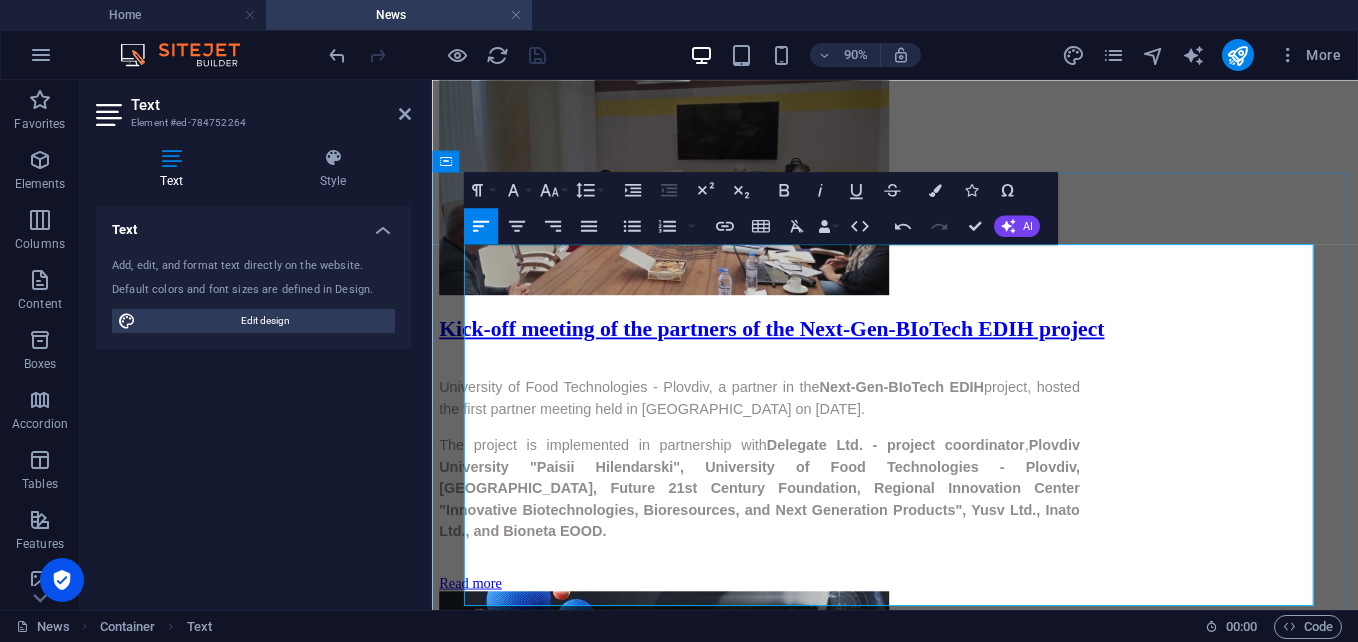 click on "Provides security audits, penetration testing, training, technical support, and full cybersecurity consulting." at bounding box center (946, 3136) 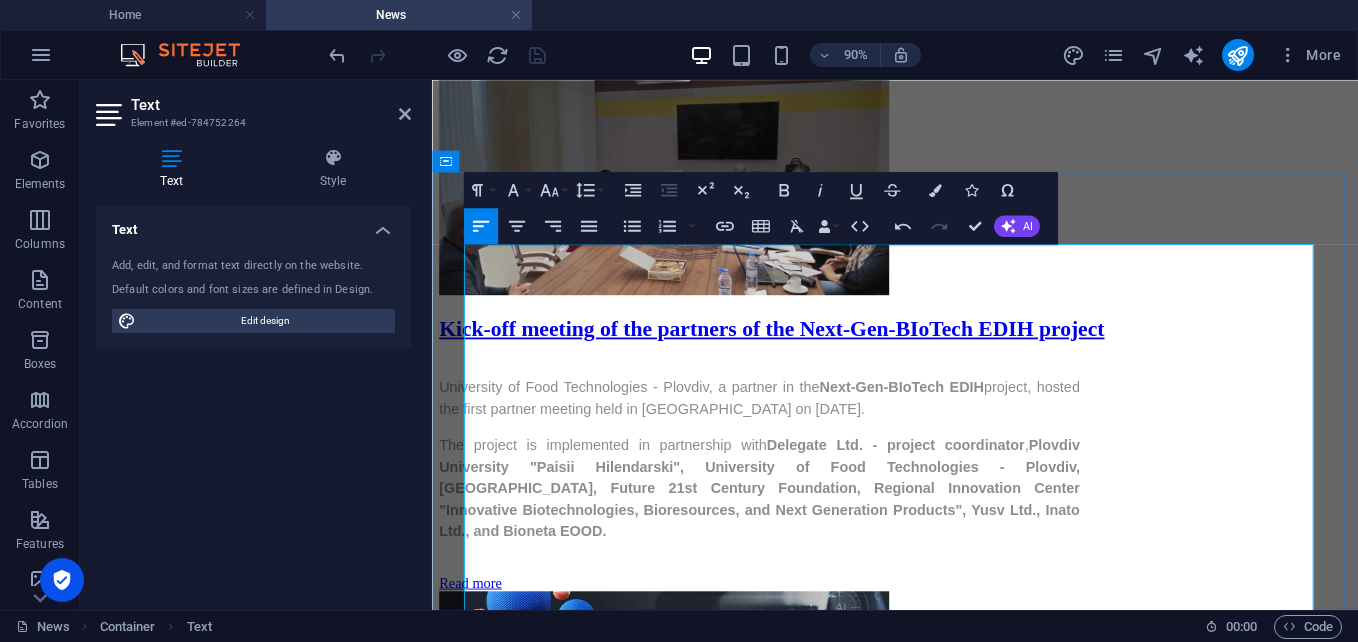 click on "Through this partnership, Escom Bulgaria will contribute its expertise and technical capacity to strengthening  information security and cyber resilience  across sensitive and innovation-driven sectors." at bounding box center [946, 2914] 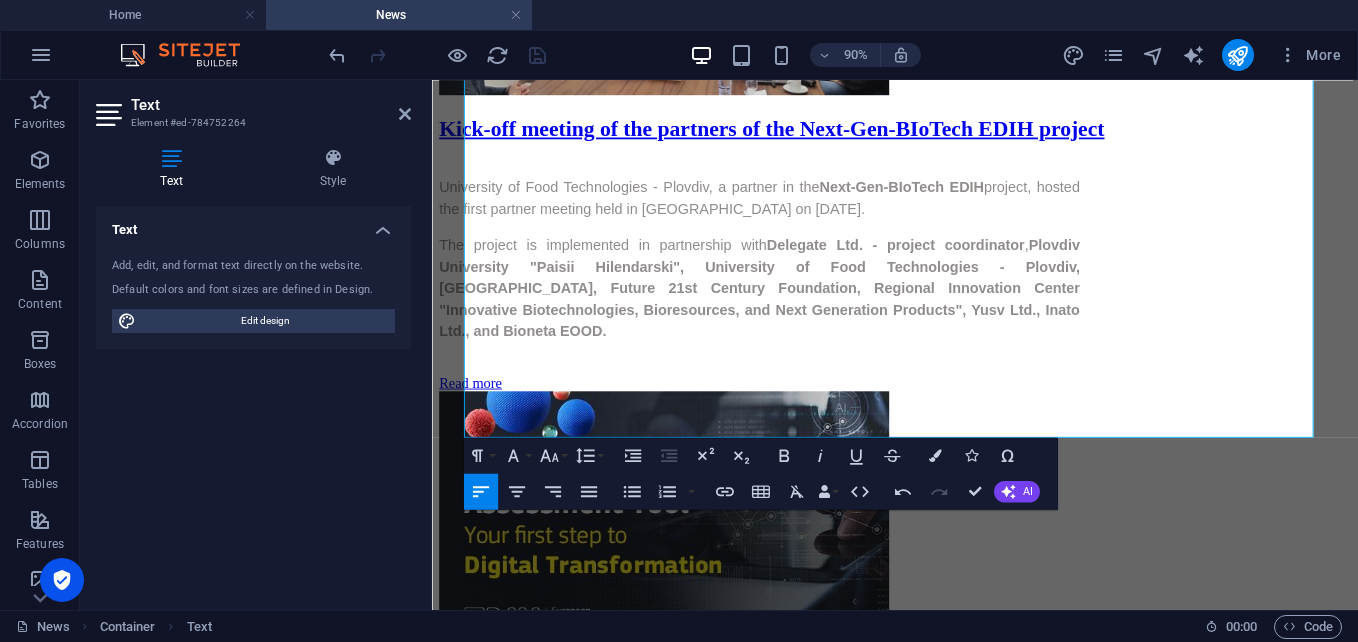 scroll, scrollTop: 5434, scrollLeft: 0, axis: vertical 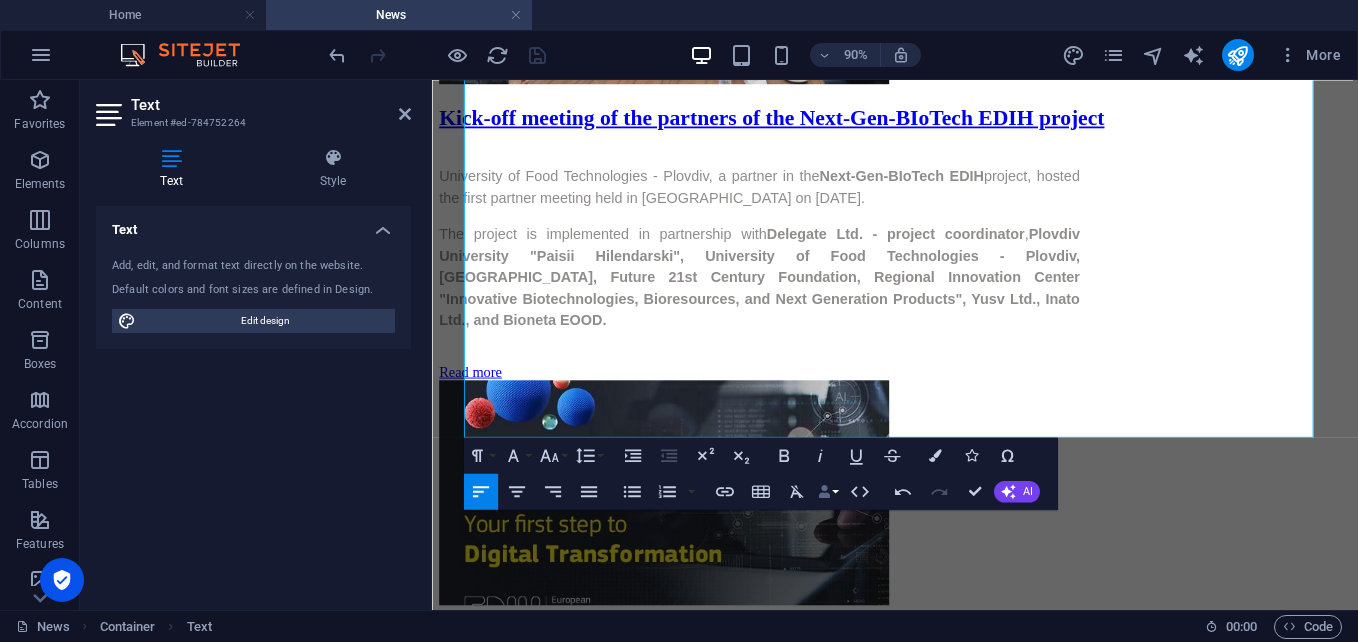 click at bounding box center (824, 491) 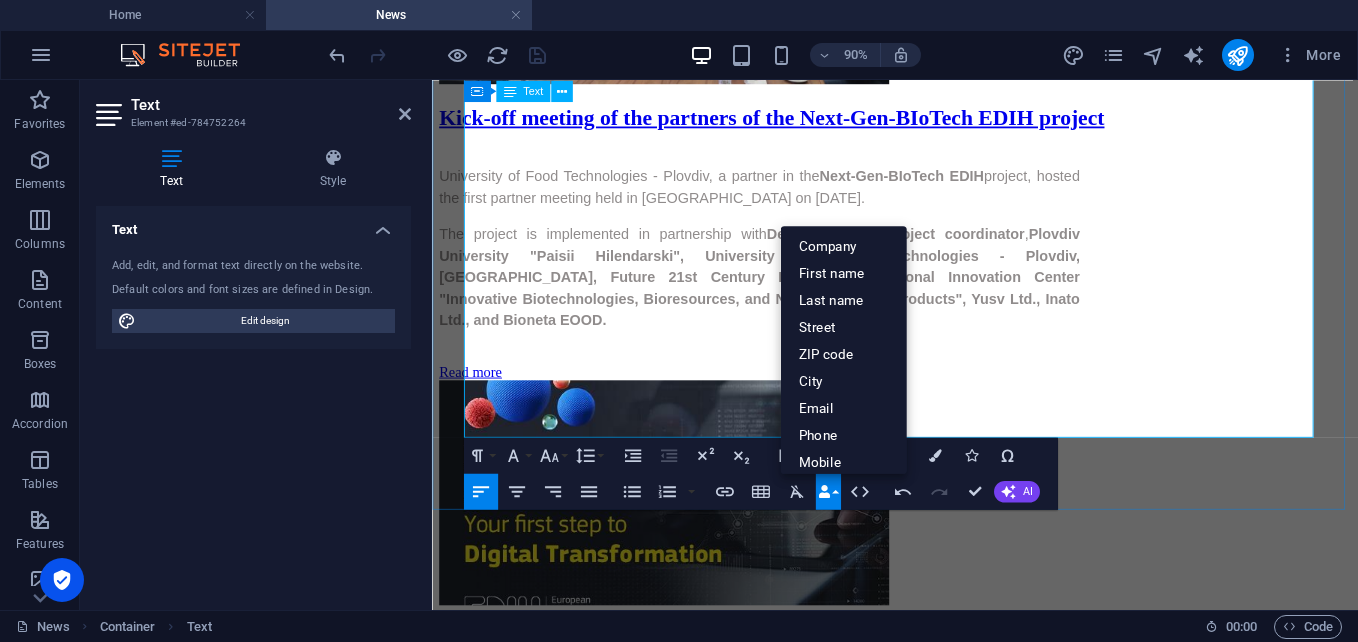 click on "Escom Bulgaria Ltd  has officially joined the  Next-Gen-BIoTech EDIH ecosystem  – one of the leading European Digital Innovation Hubs focused on digital transformation in biotechnology, healthcare, and life sciences. Through this partnership, Escom Bulgaria will contribute its expertise and technical capacity to strengthening  information security and cyber resilience  across sensitive and innovation-driven sectors. About Escom Bulgaria Ltd: Over  23 years of experience  in the field of  information and cybersecurity ; A  Value-Added Distributor (VAD)  of cutting-edge solutions from global technology leaders (incl. SUSE, Quest, One Identity, OpenText, and more); Operates  B2B through a network of qualified partners , system integrators, and managed service providers (MSPs); Specializes in compliance with  GDPR, NIS2, DORA , endpoint protection, PAM, SIEM, DLP, XDR, Zero Trust and more; Provides security audits, penetration testing, training, technical support, and full cybersecurity consulting. 📄  👉" at bounding box center (946, 2872) 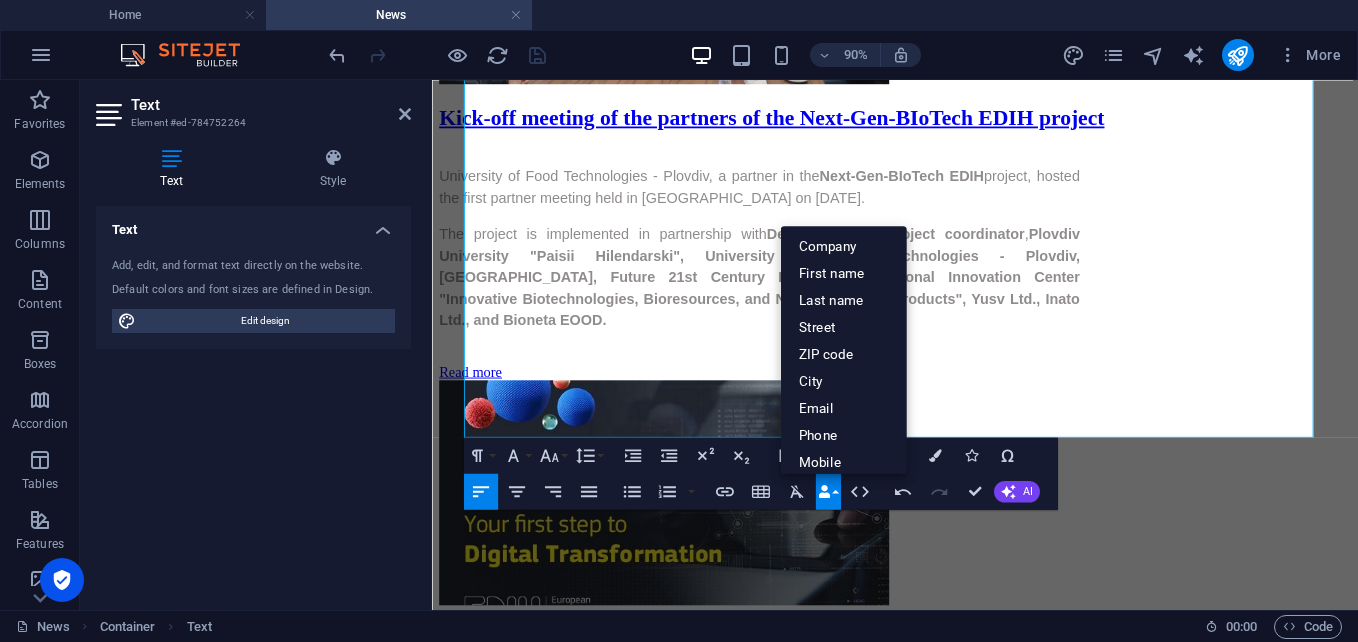 click on "Data Bindings" at bounding box center (827, 491) 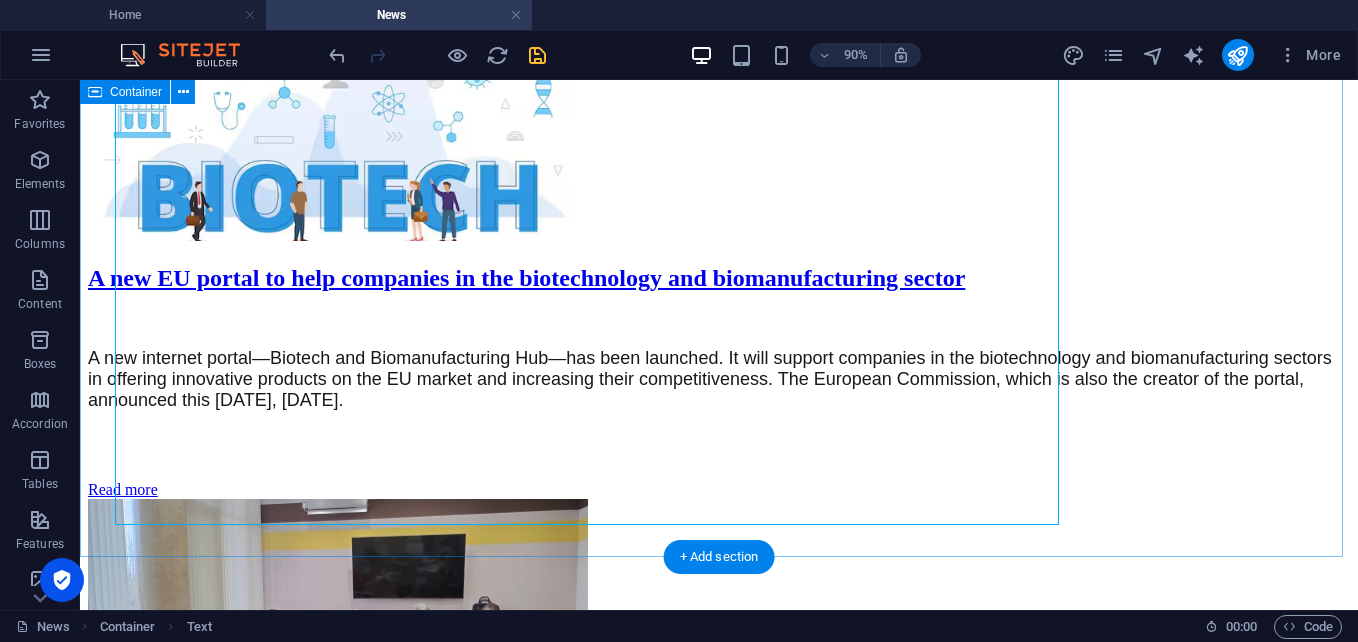 scroll, scrollTop: 5386, scrollLeft: 0, axis: vertical 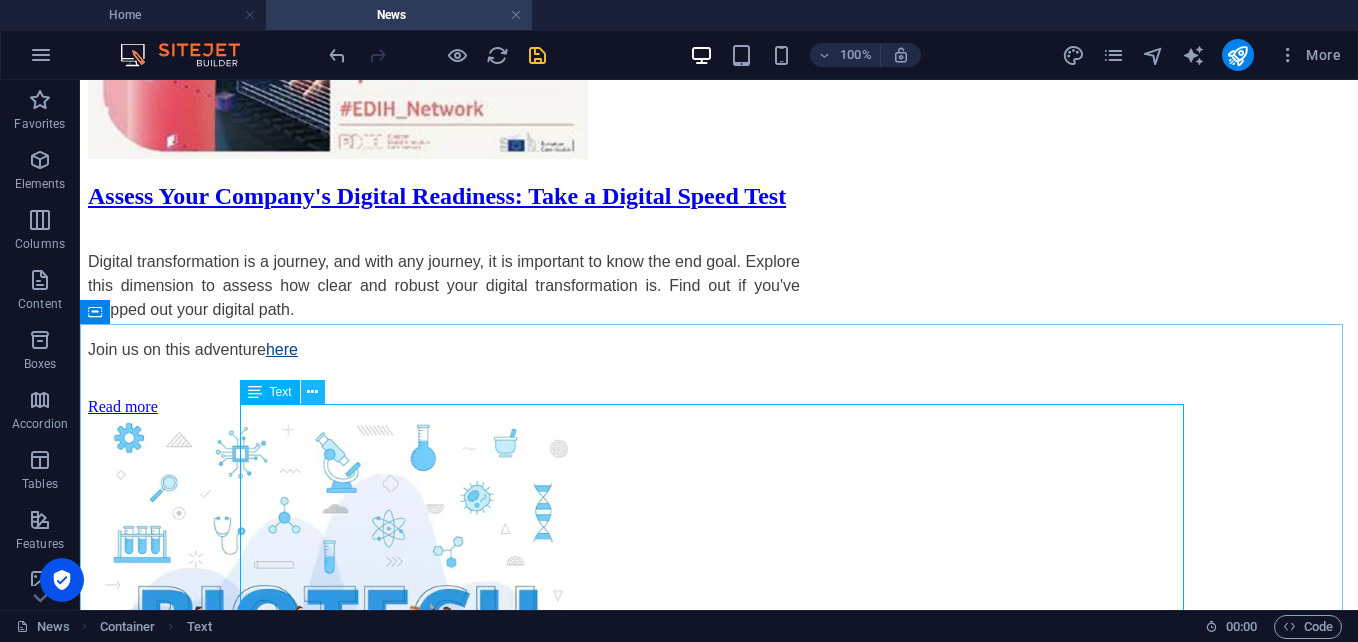 click at bounding box center [312, 392] 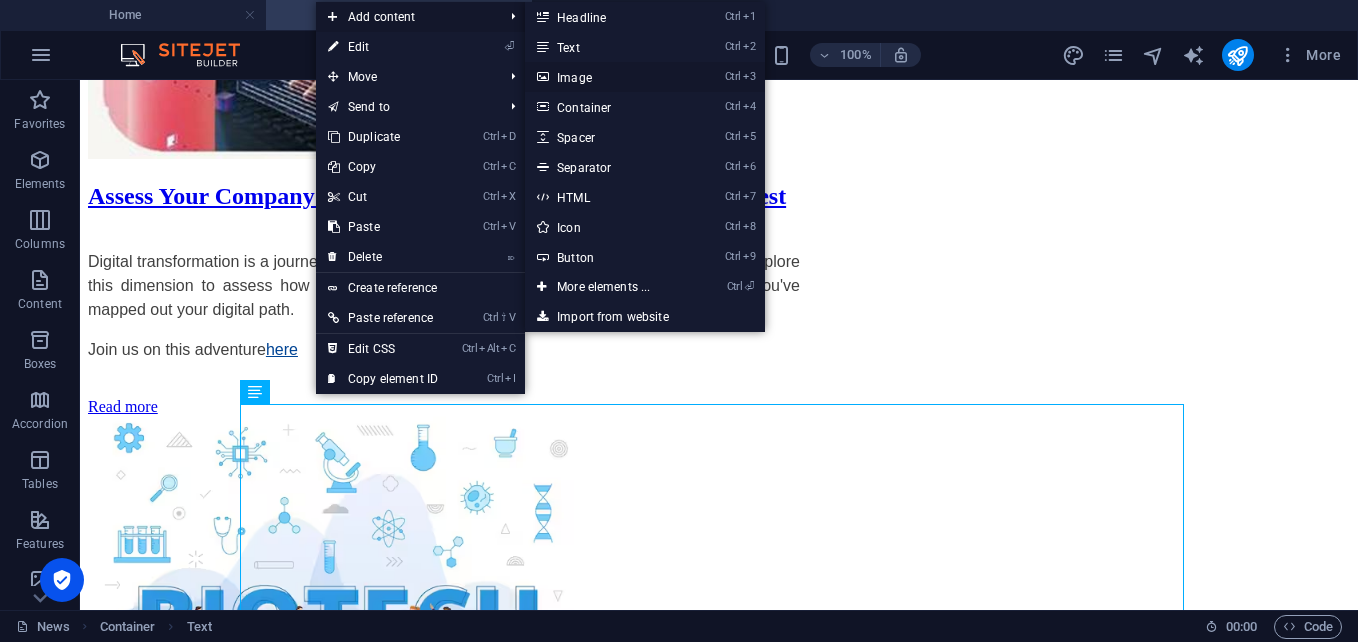 click on "Ctrl 3  Image" at bounding box center (607, 77) 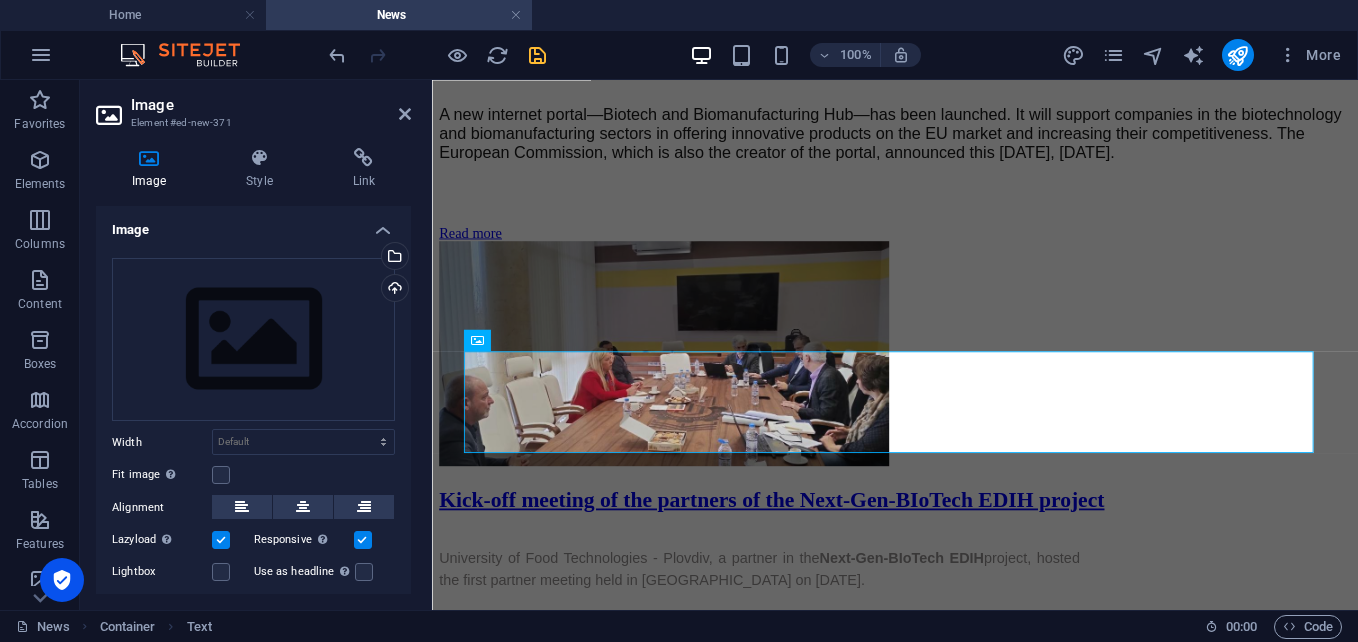 scroll, scrollTop: 5593, scrollLeft: 0, axis: vertical 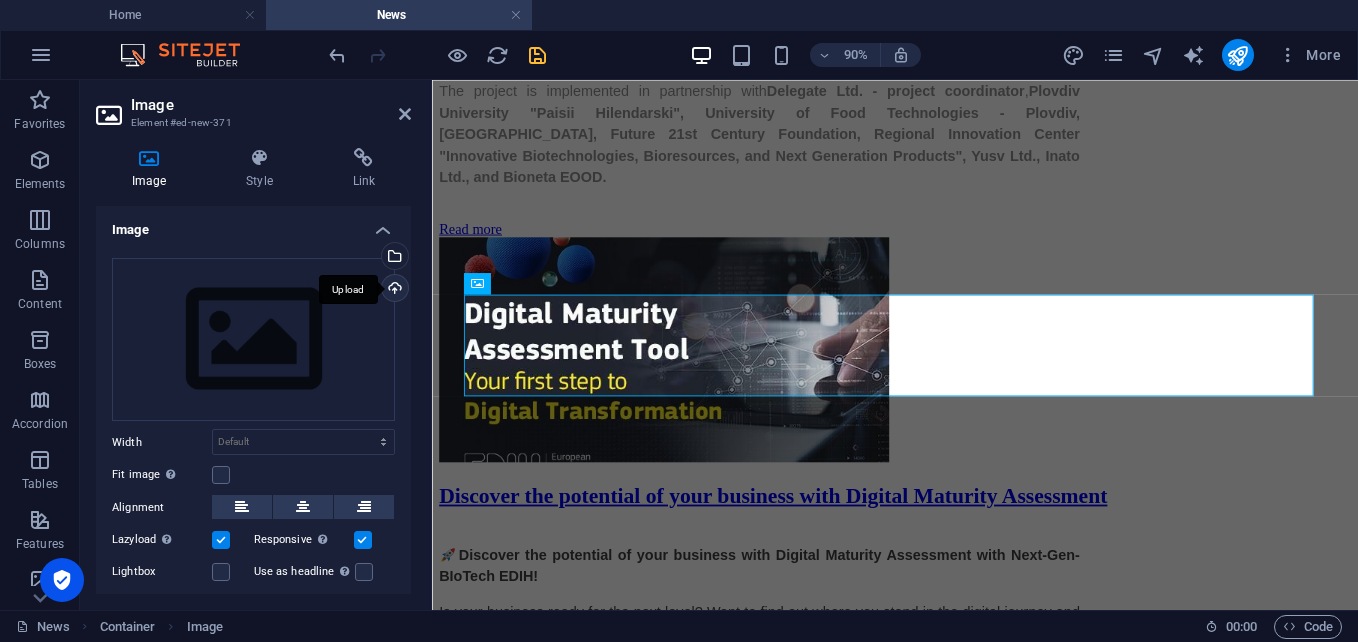 click on "Upload" at bounding box center [393, 290] 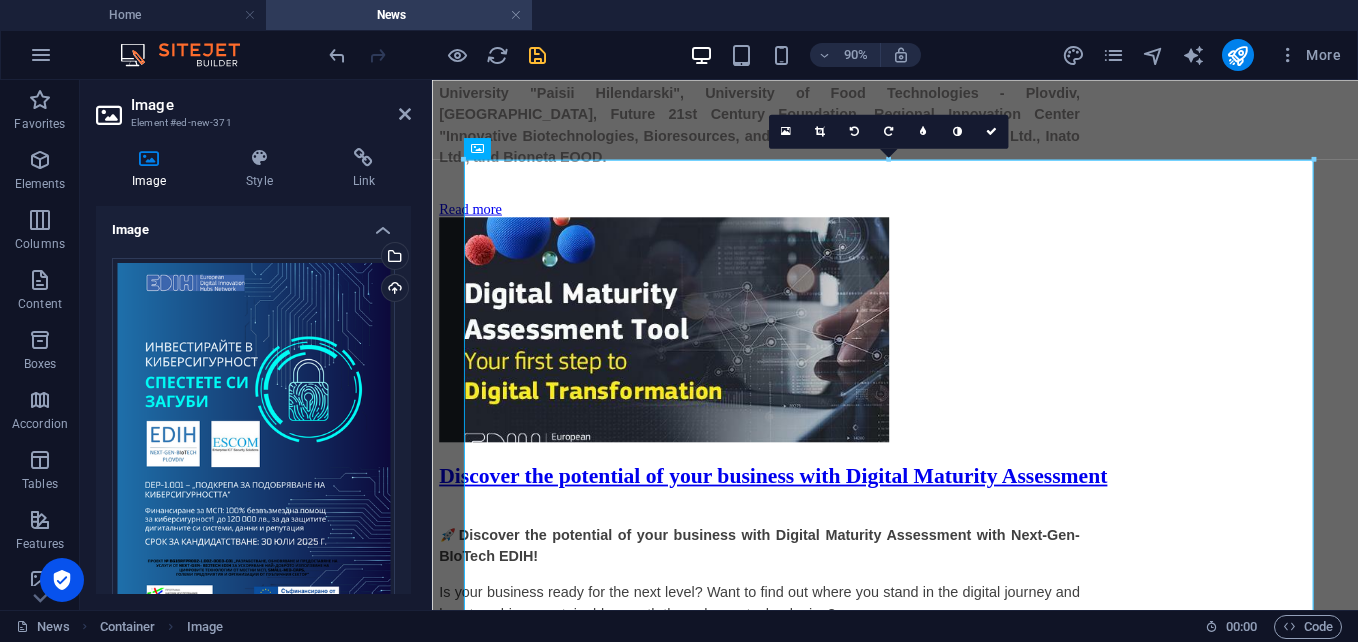 scroll, scrollTop: 5529, scrollLeft: 0, axis: vertical 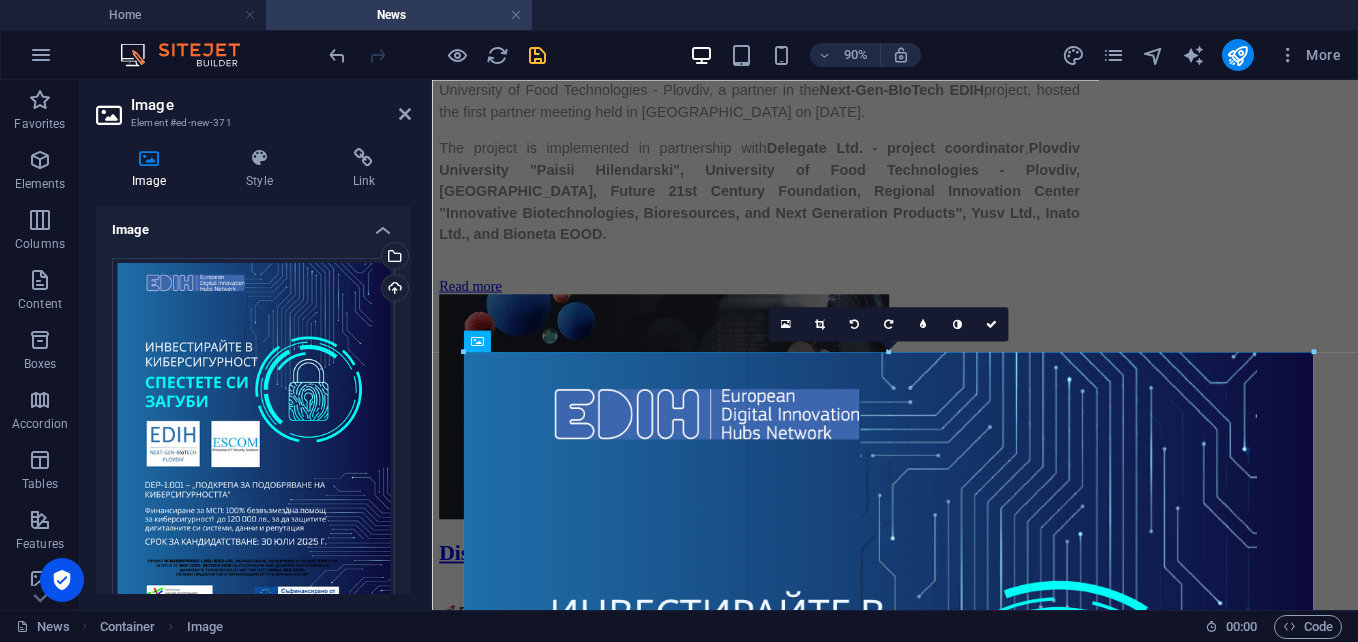 drag, startPoint x: 1312, startPoint y: 355, endPoint x: 971, endPoint y: 356, distance: 341.00146 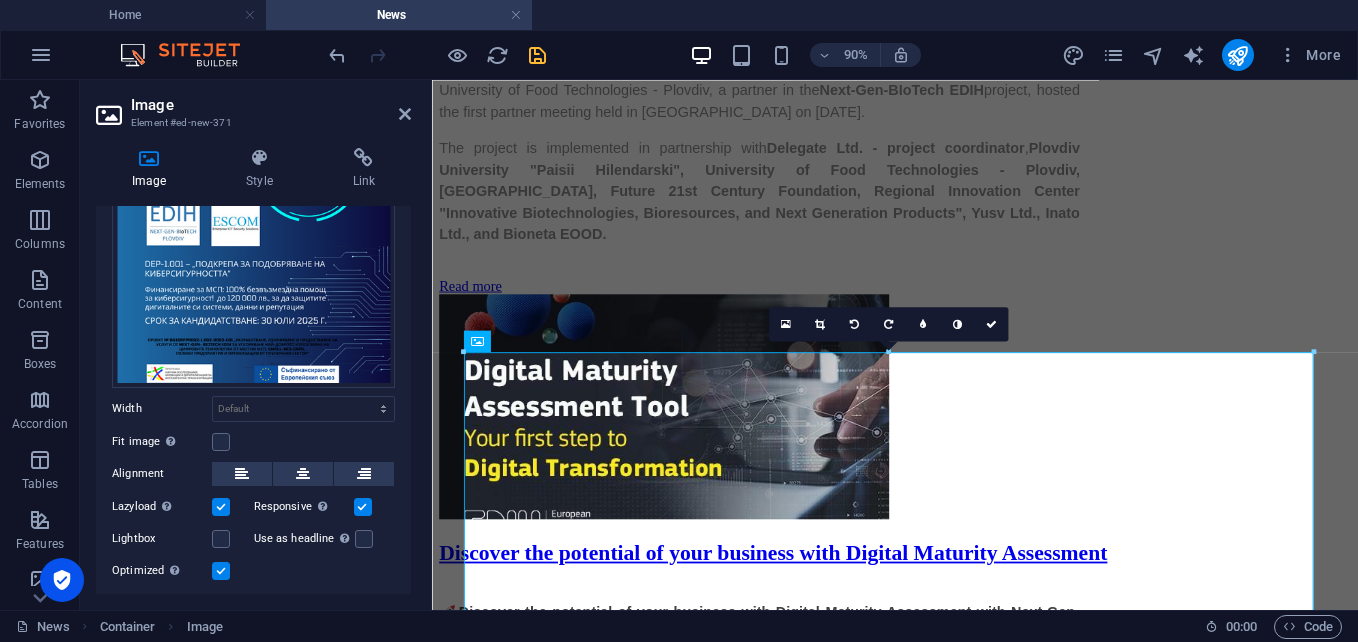 scroll, scrollTop: 239, scrollLeft: 0, axis: vertical 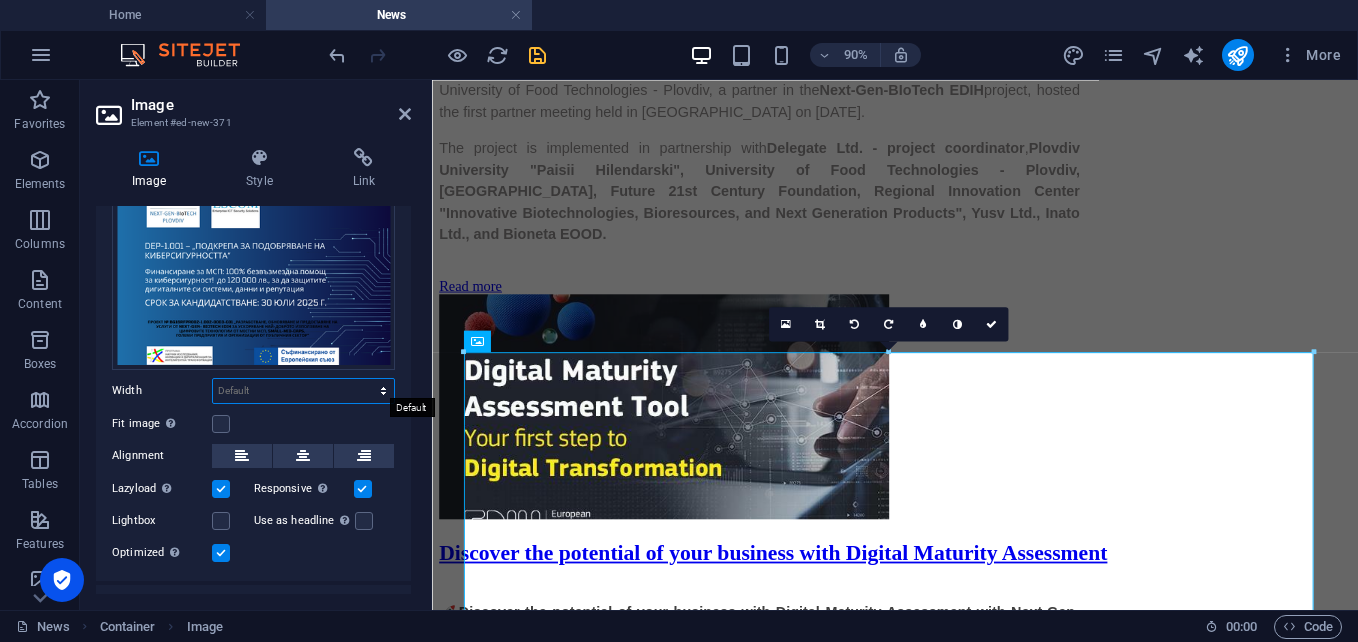 click on "Default auto px rem % em vh vw" at bounding box center [303, 391] 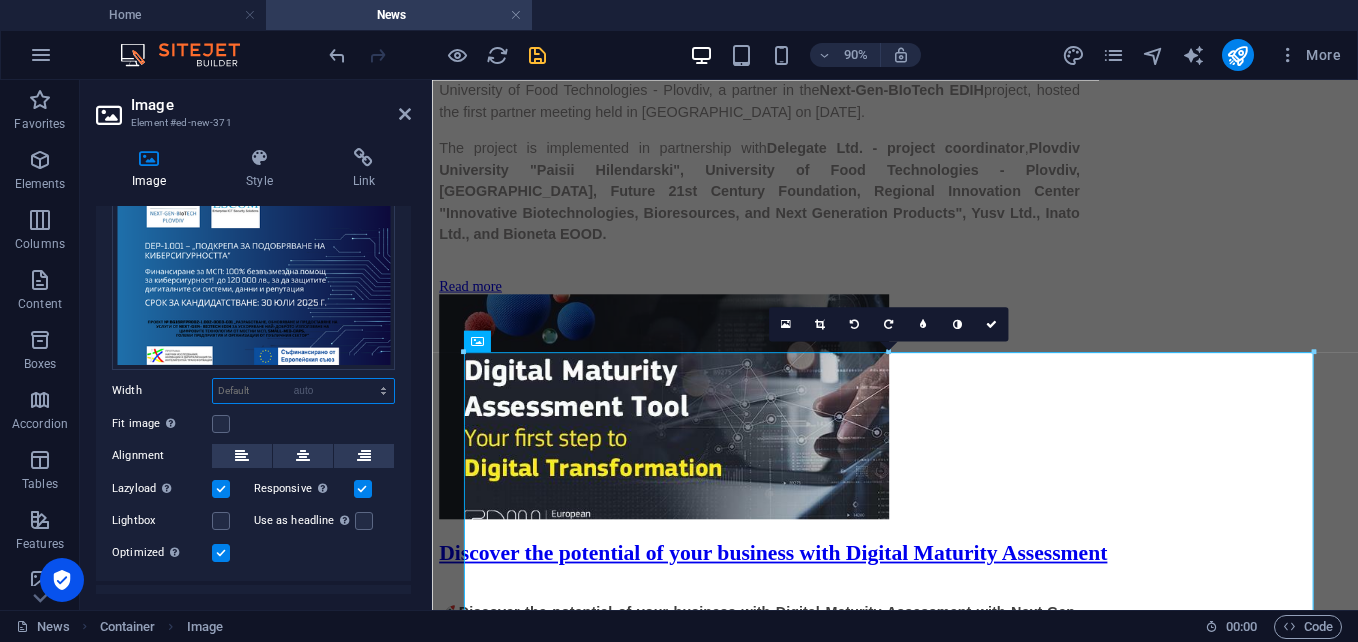 click on "Default auto px rem % em vh vw" at bounding box center (303, 391) 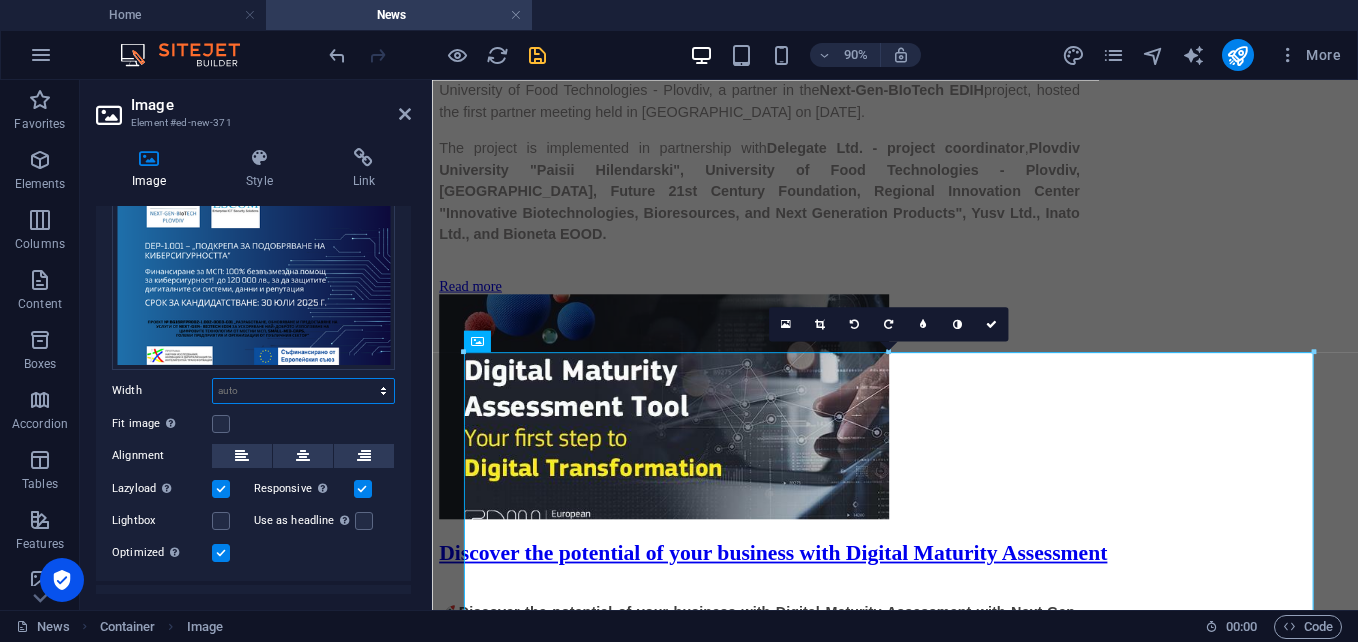 click on "Default auto px rem % em vh vw" at bounding box center [303, 391] 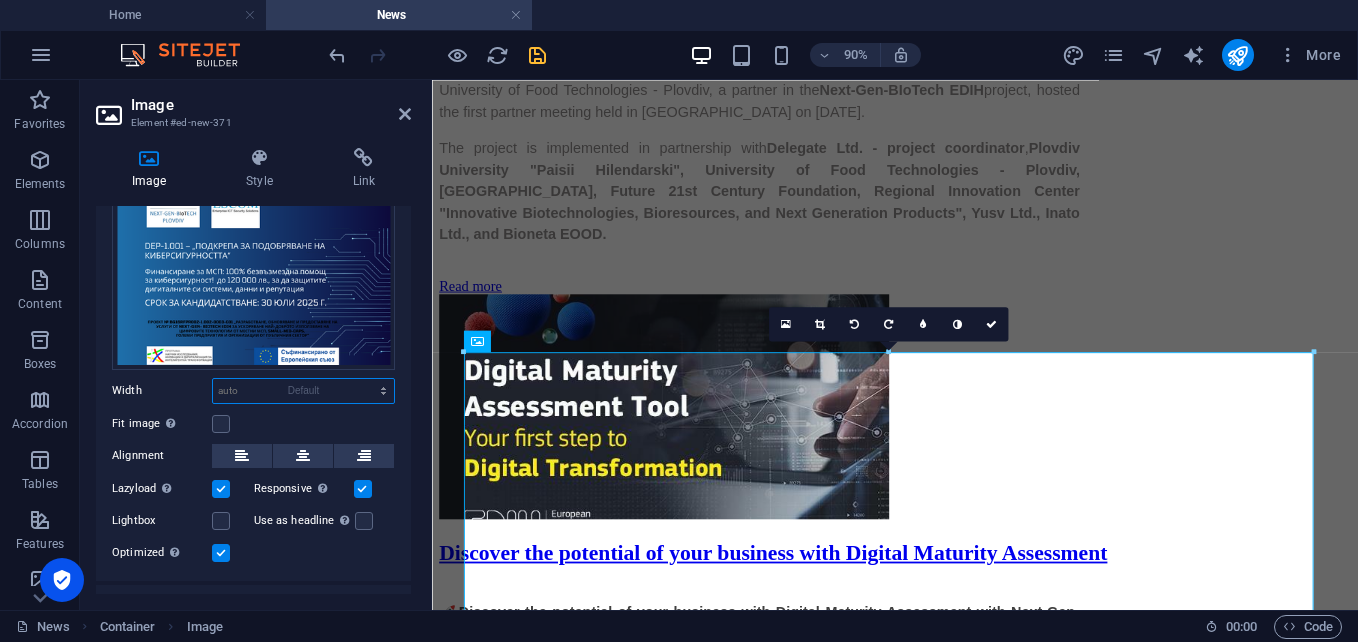click on "Default auto px rem % em vh vw" at bounding box center (303, 391) 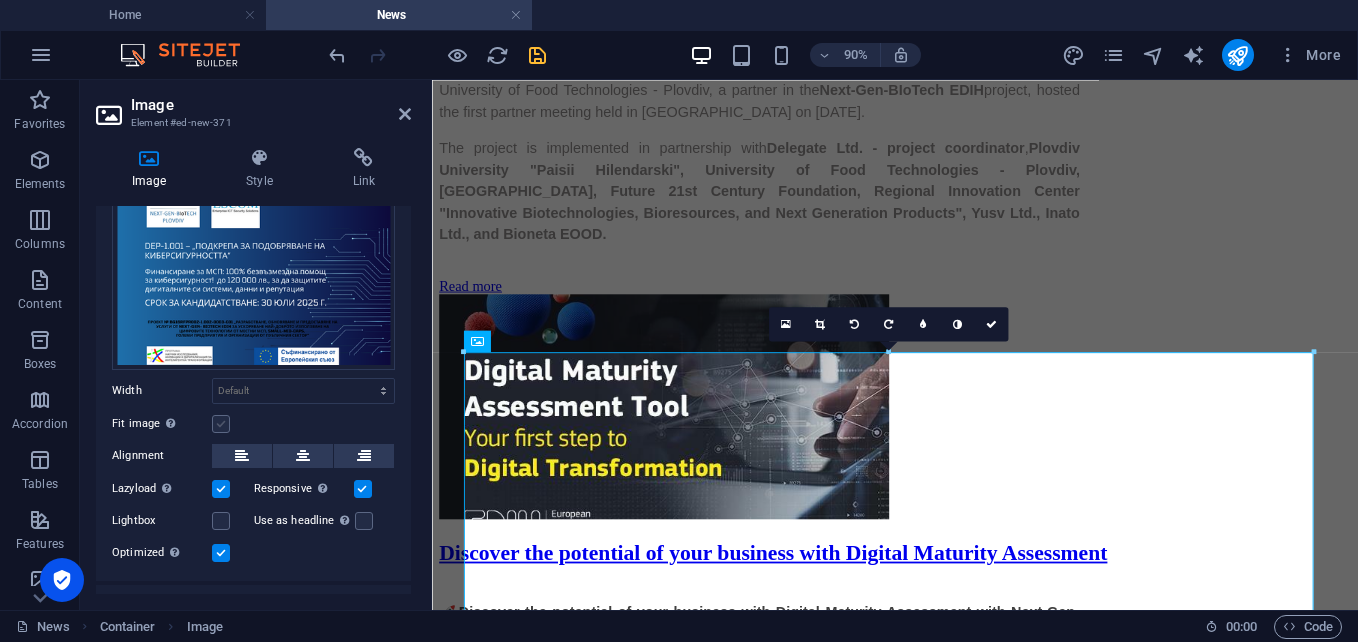 click at bounding box center [221, 424] 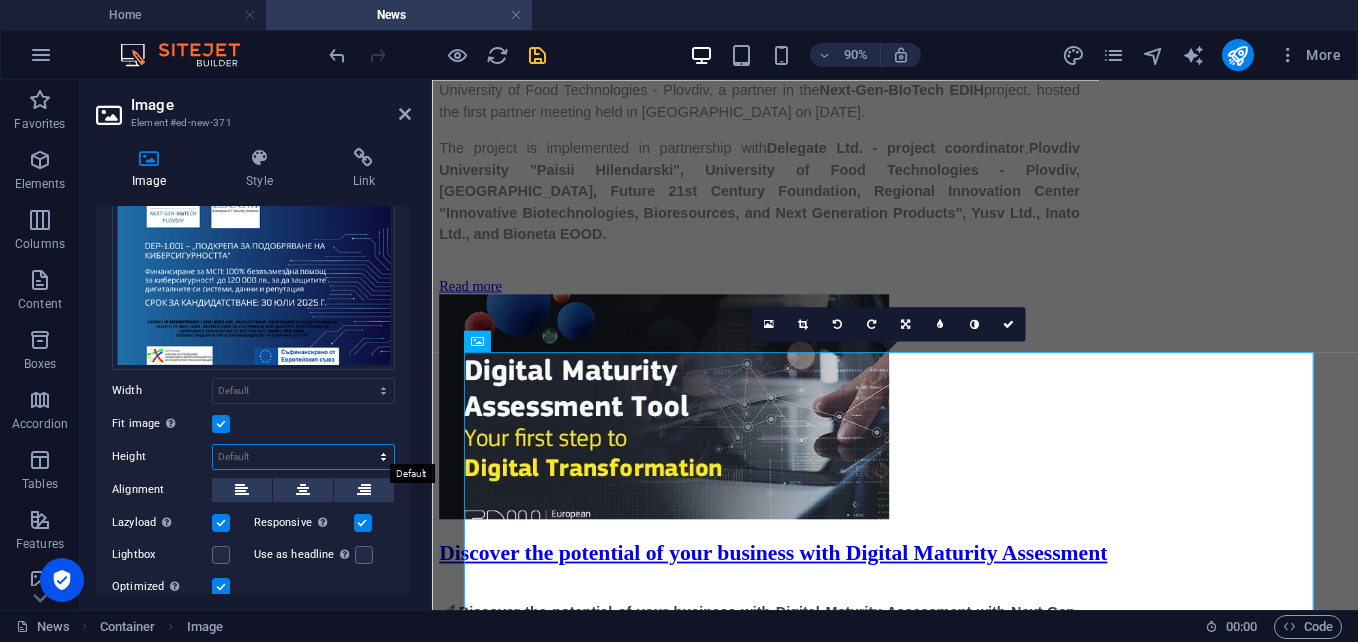 click on "Default auto px" at bounding box center (303, 457) 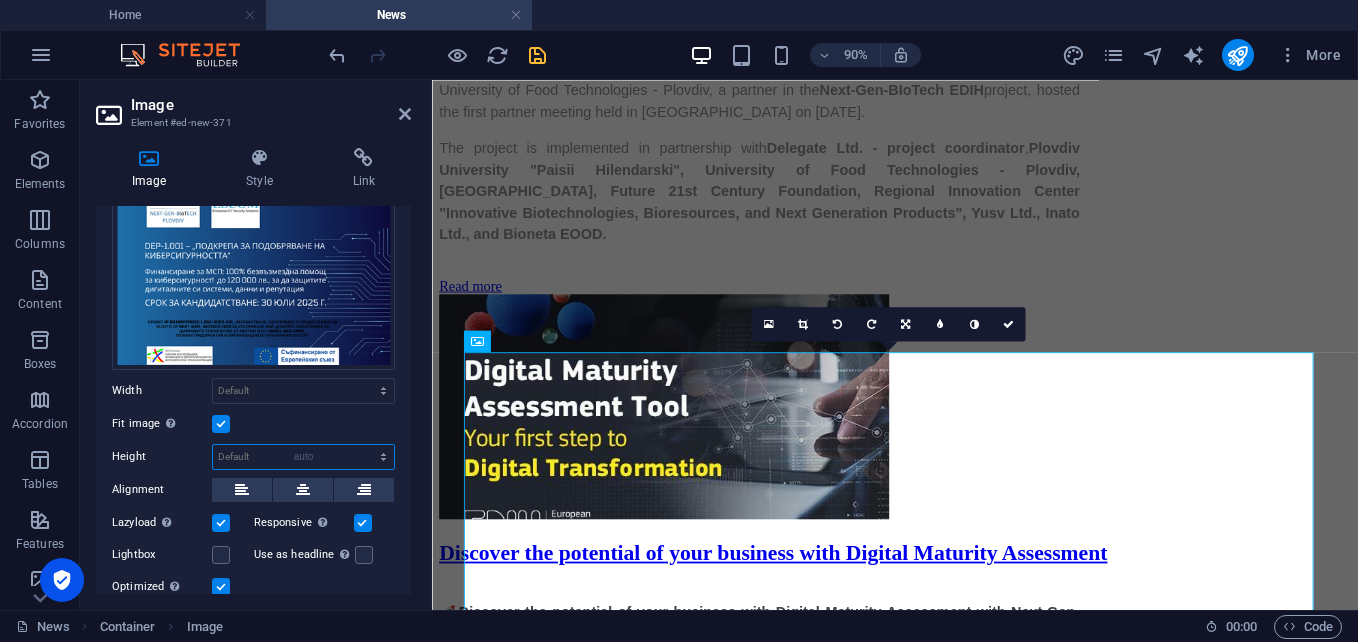 click on "Default auto px" at bounding box center (303, 457) 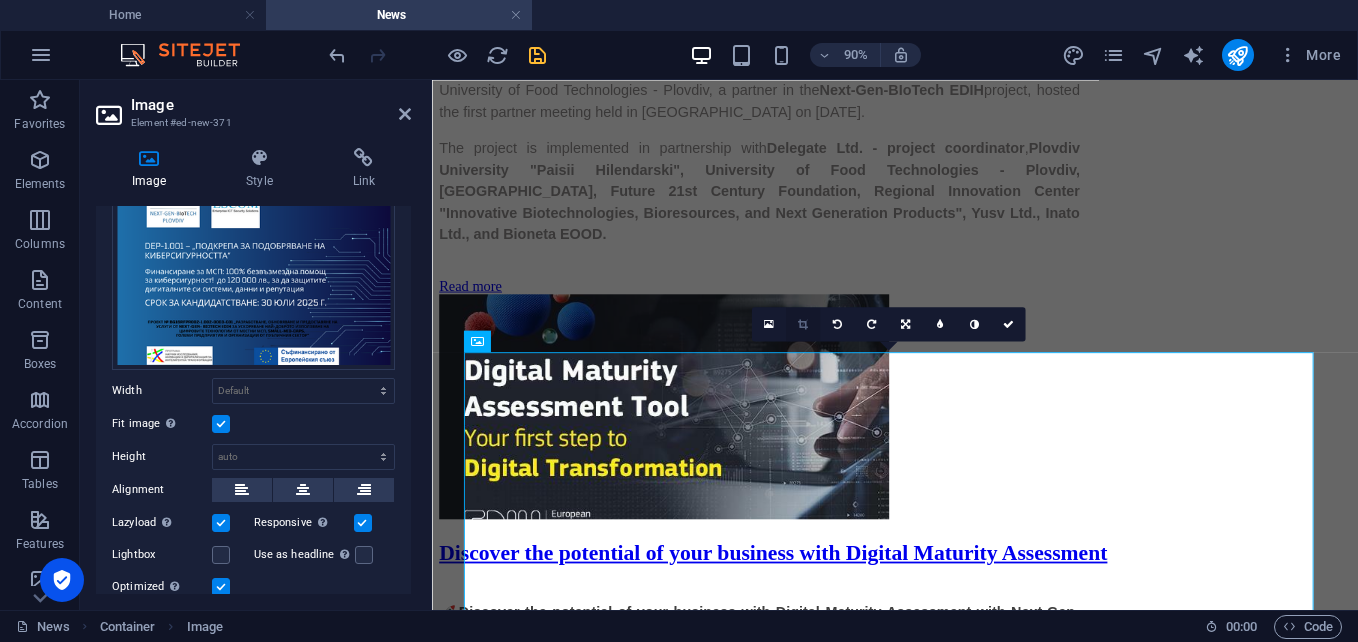 click at bounding box center (803, 324) 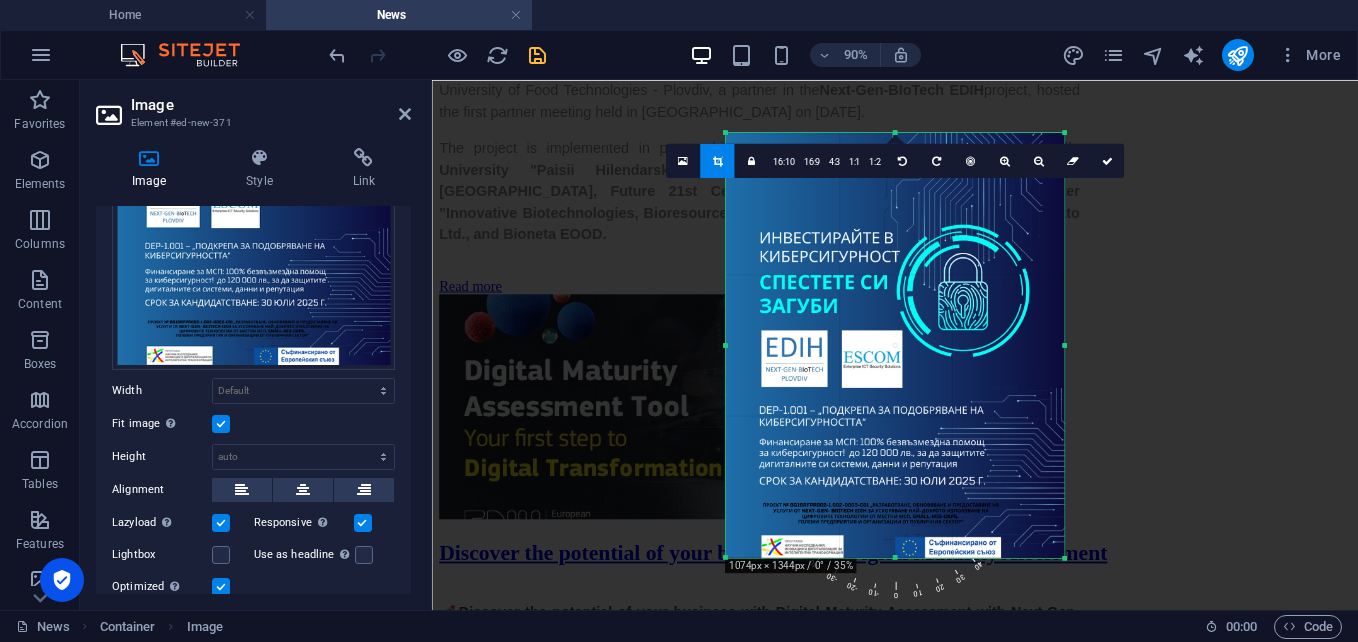 click at bounding box center (726, 556) 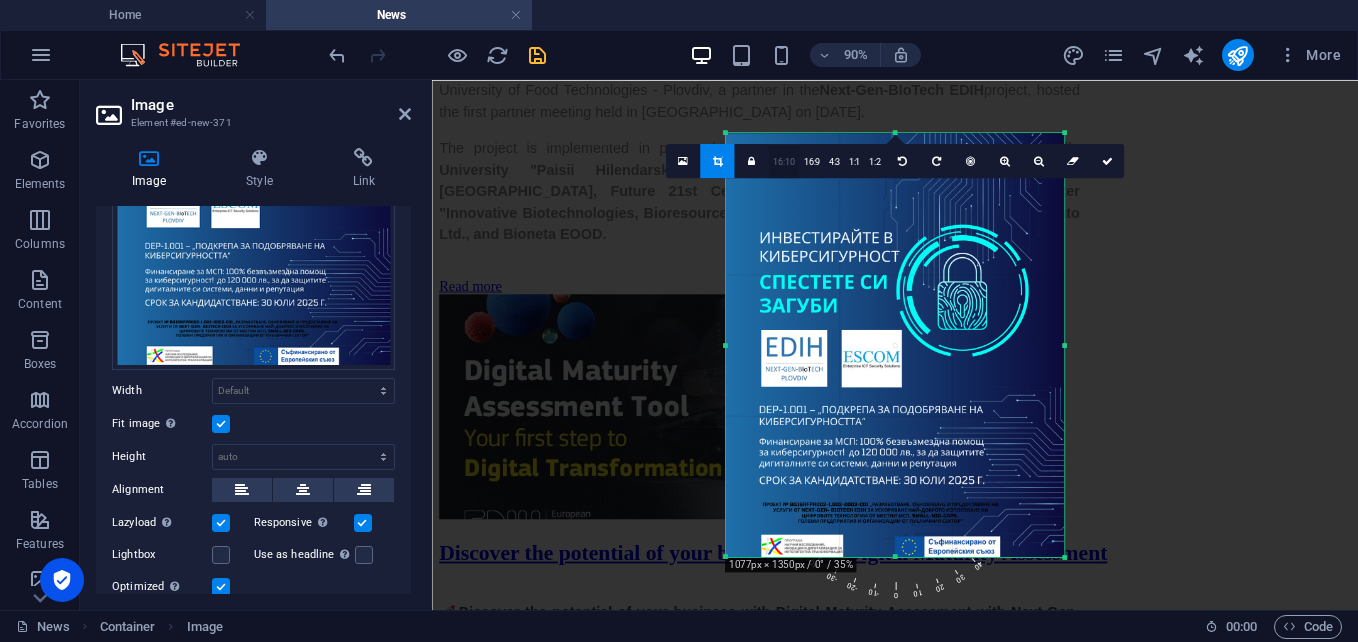 click on "16:10" at bounding box center (784, 162) 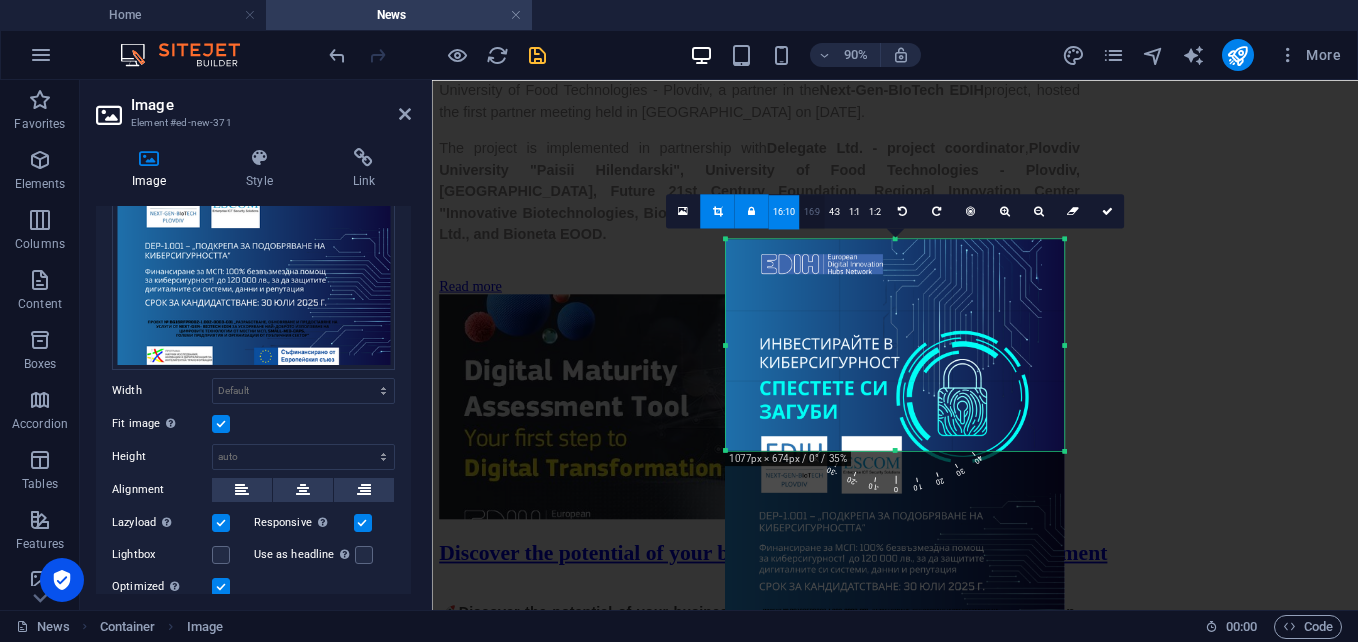 click on "16:9" at bounding box center (811, 212) 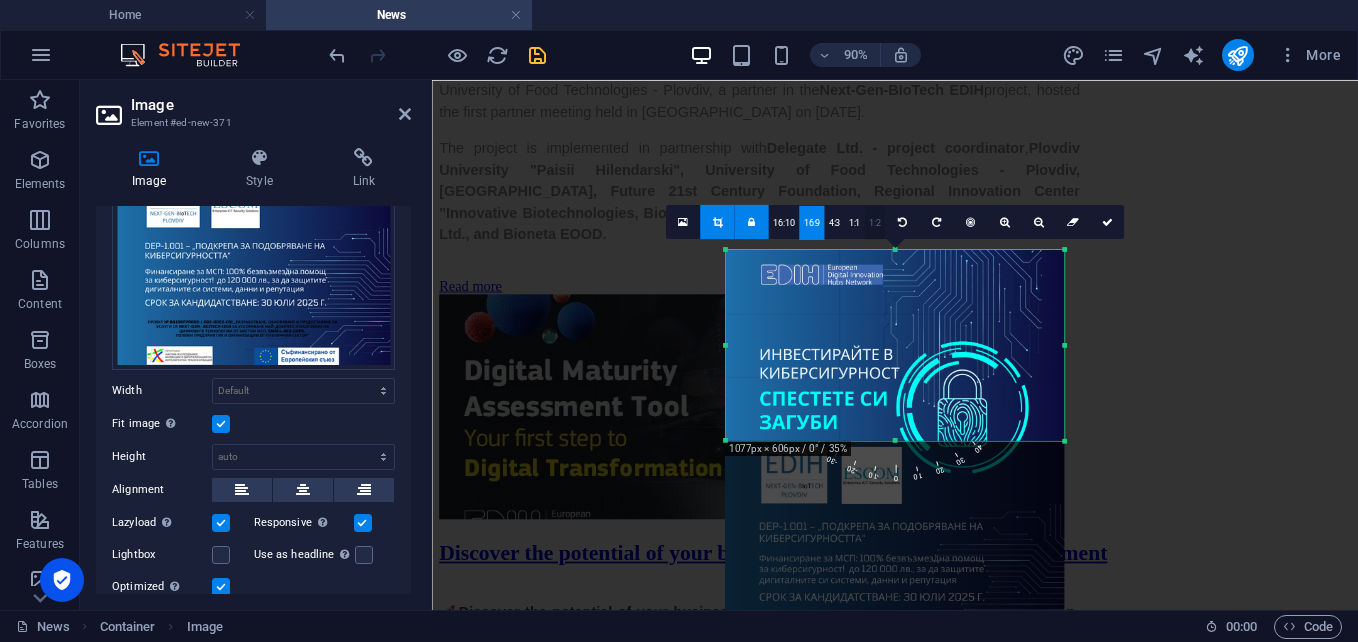 click on "1:2" at bounding box center [874, 223] 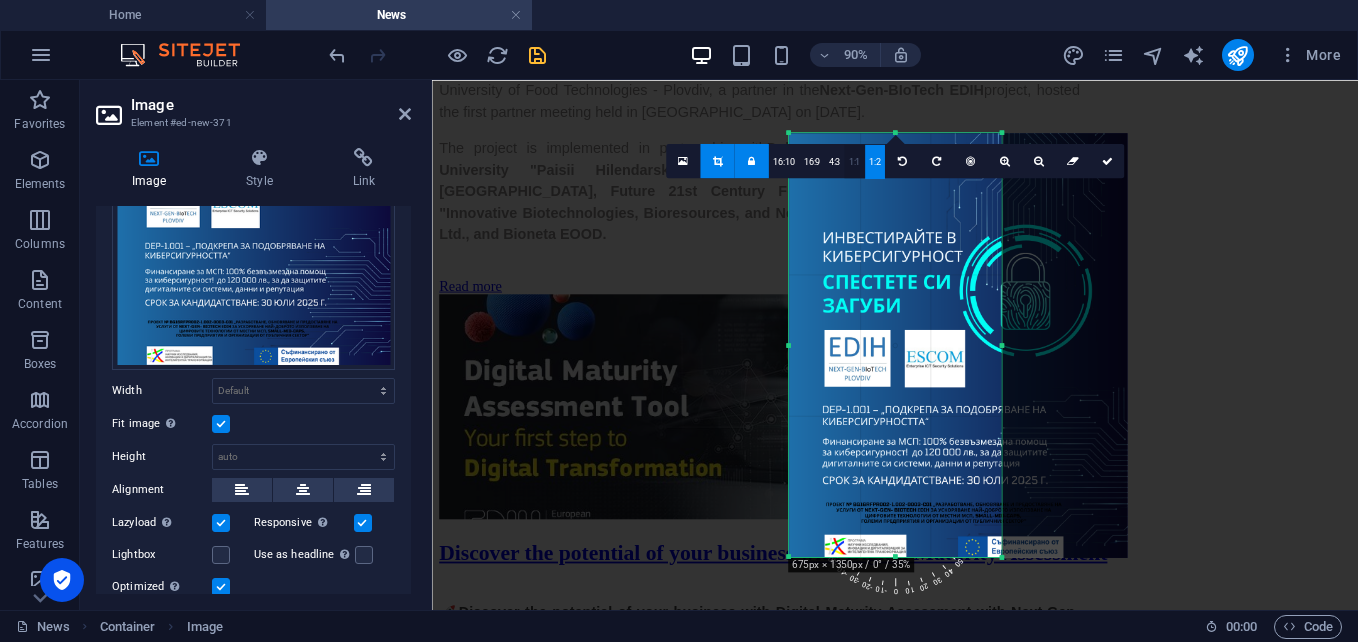 click on "1:1" at bounding box center [854, 162] 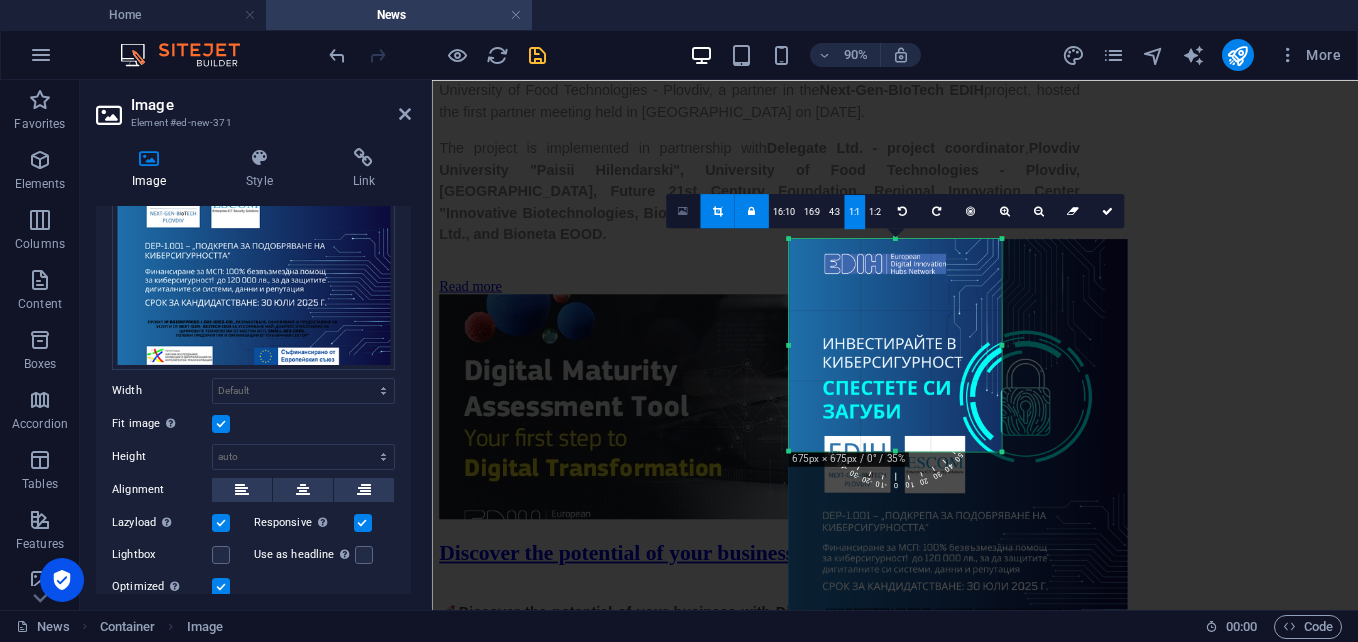 click at bounding box center (683, 211) 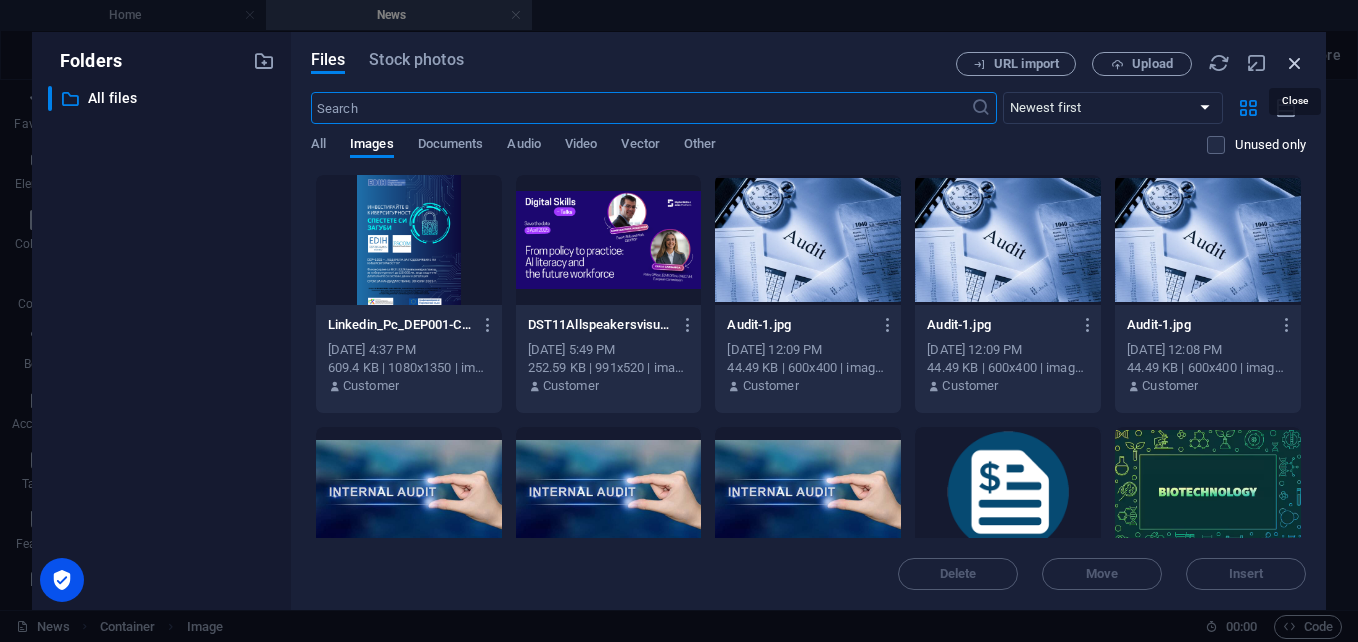 click at bounding box center [1295, 63] 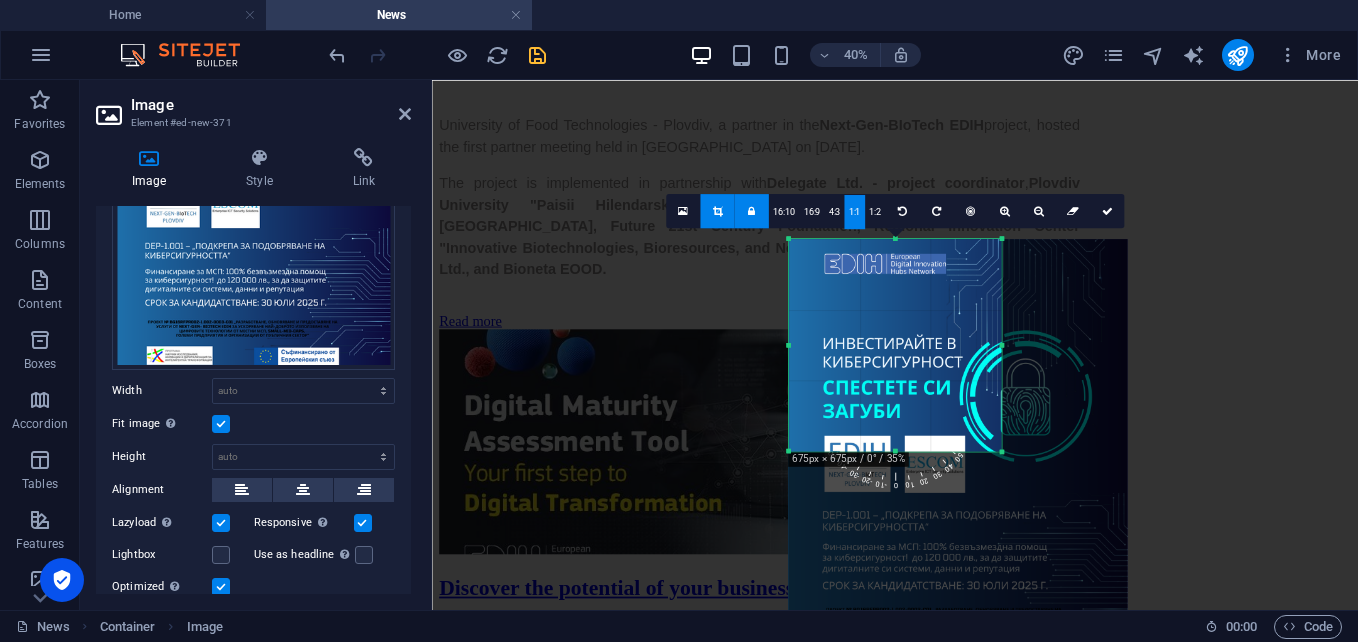 scroll, scrollTop: 5529, scrollLeft: 0, axis: vertical 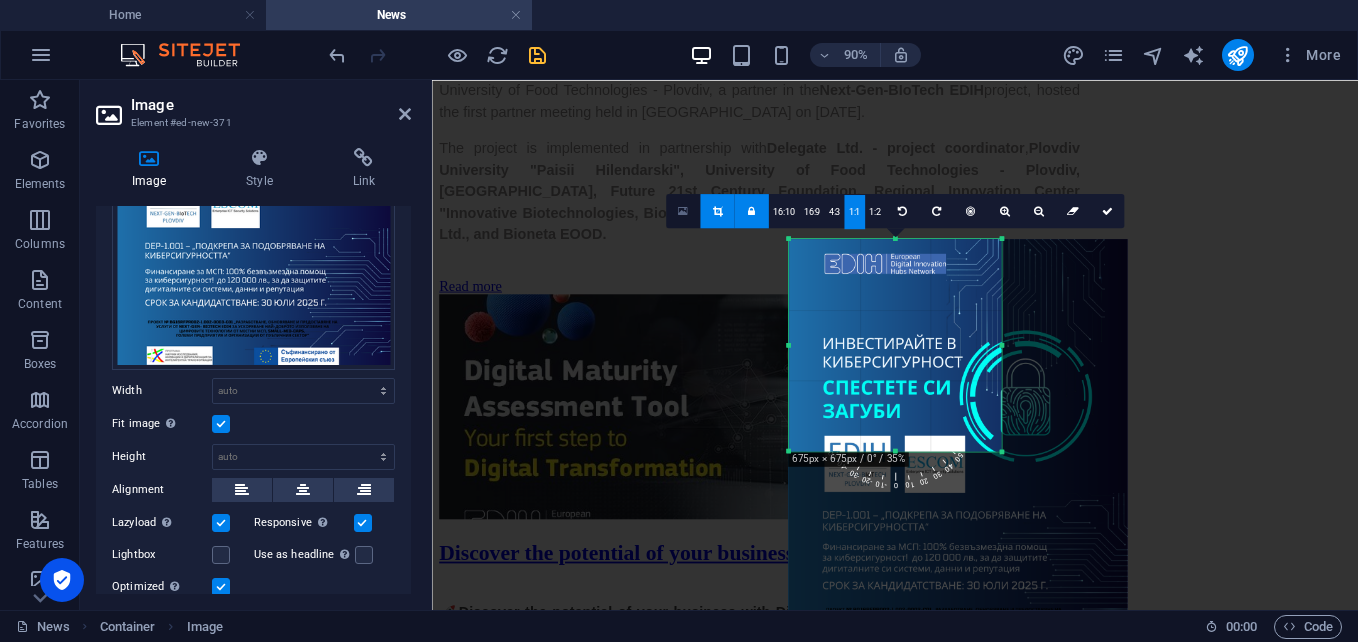 click at bounding box center [683, 211] 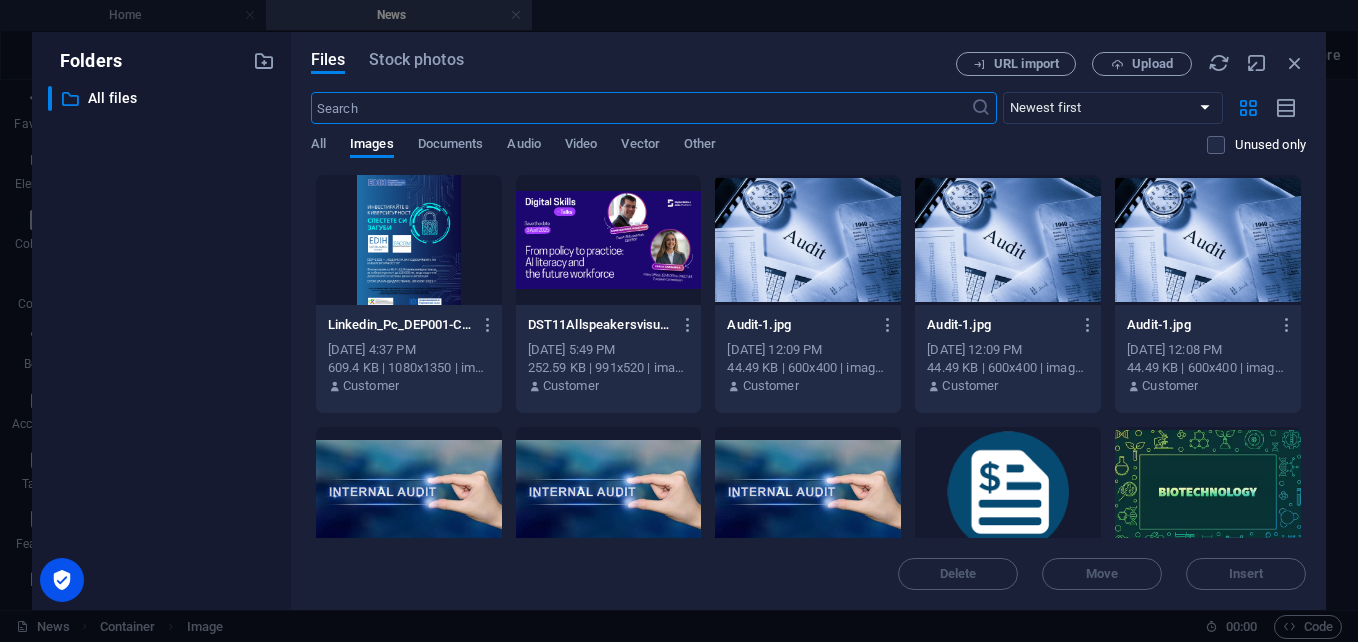 scroll, scrollTop: 5491, scrollLeft: 0, axis: vertical 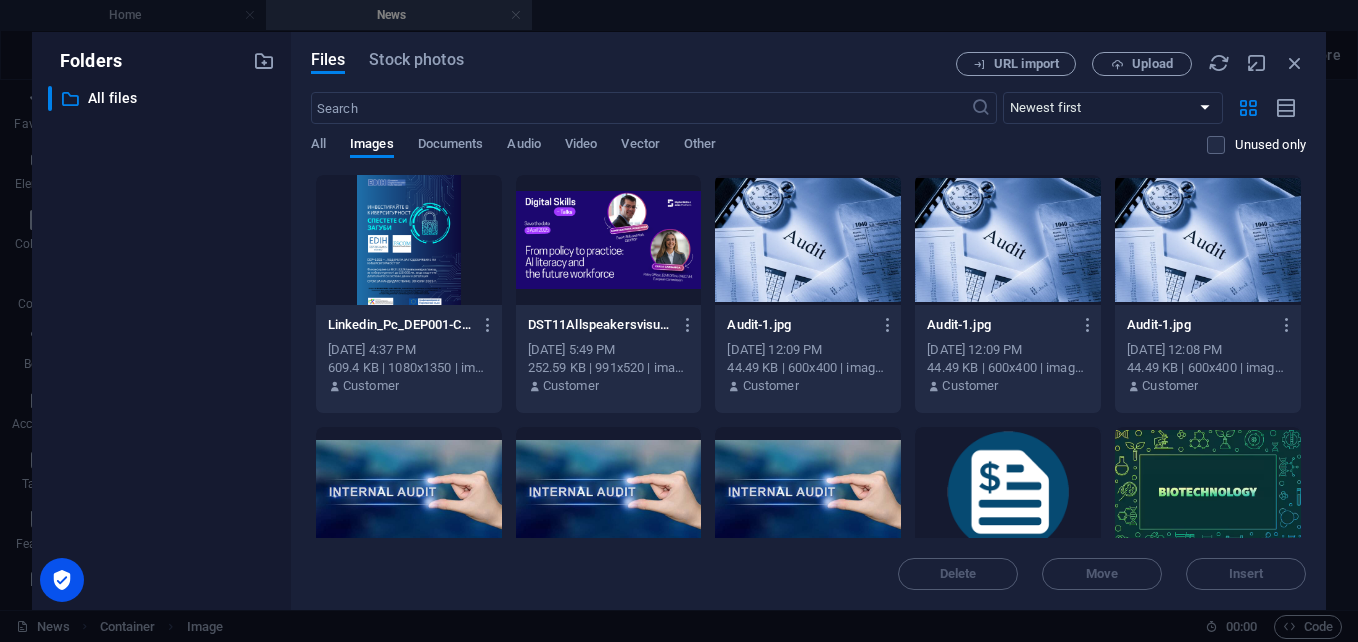 click at bounding box center [409, 240] 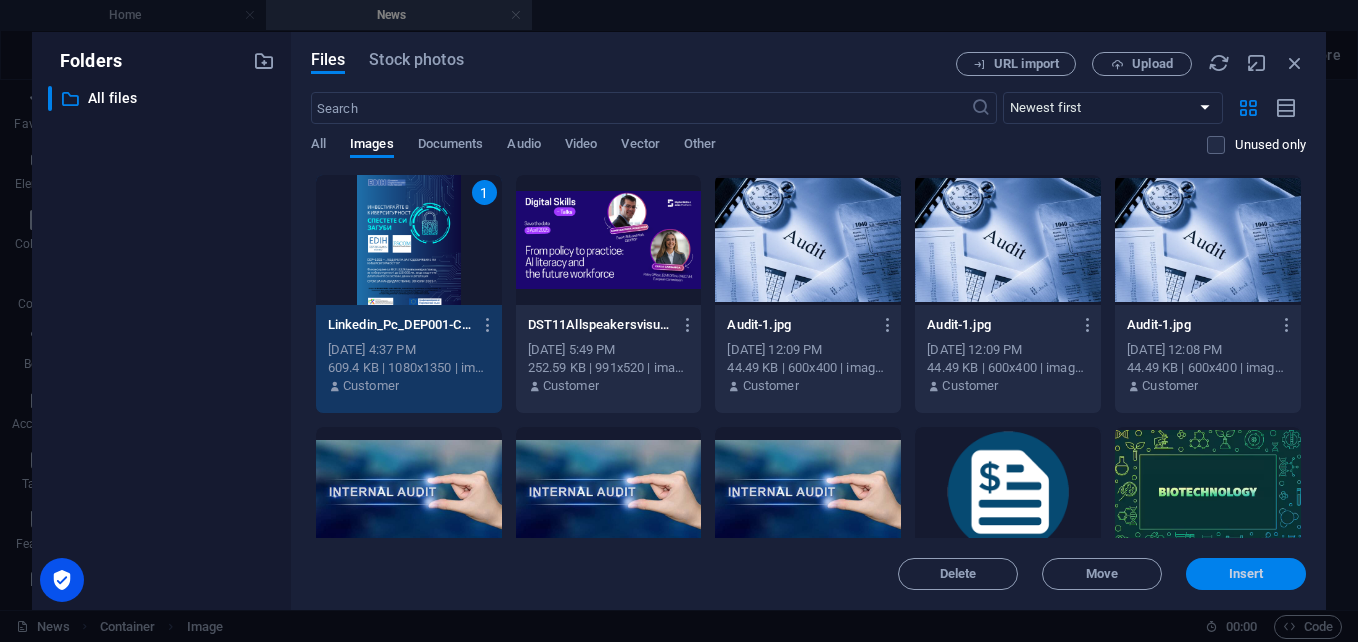 click on "Insert" at bounding box center (1246, 574) 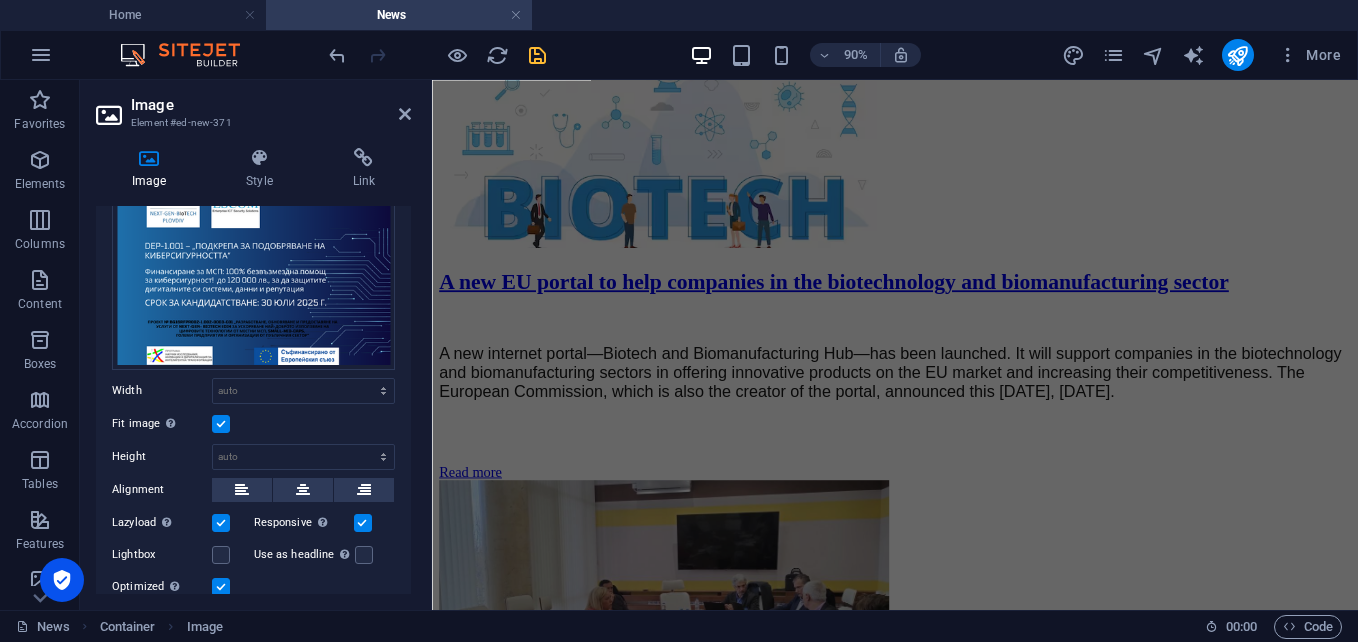 scroll, scrollTop: 4425, scrollLeft: 0, axis: vertical 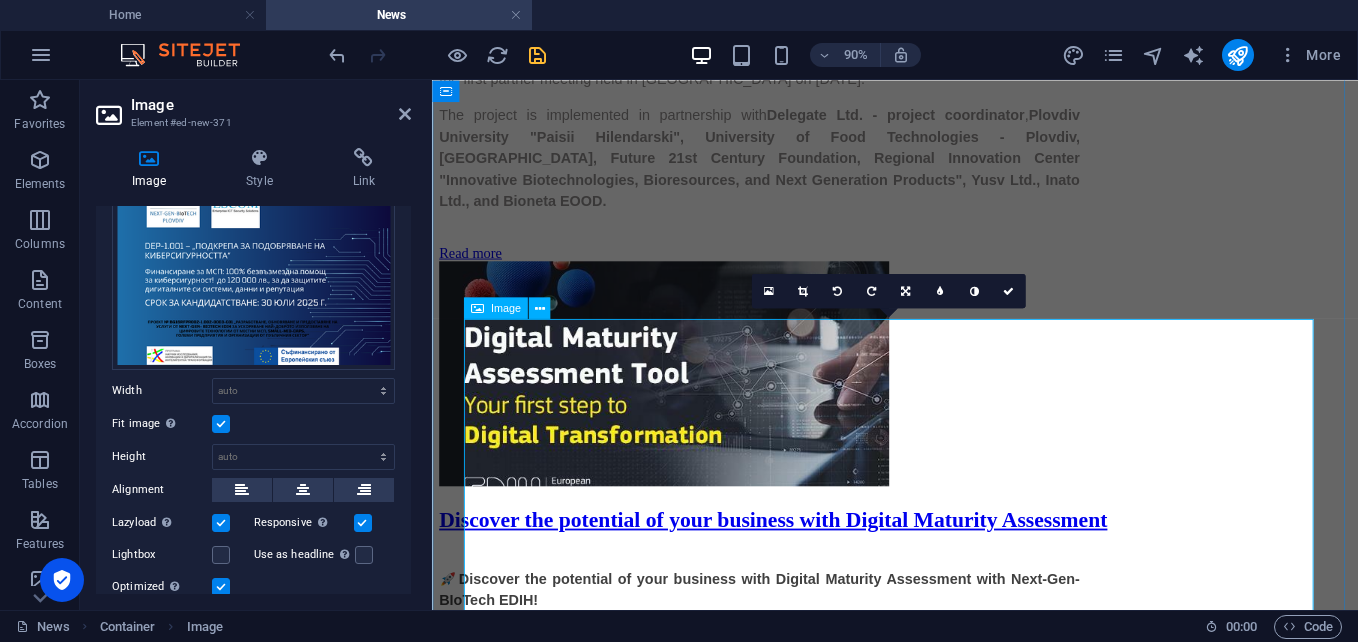 click at bounding box center (946, 3536) 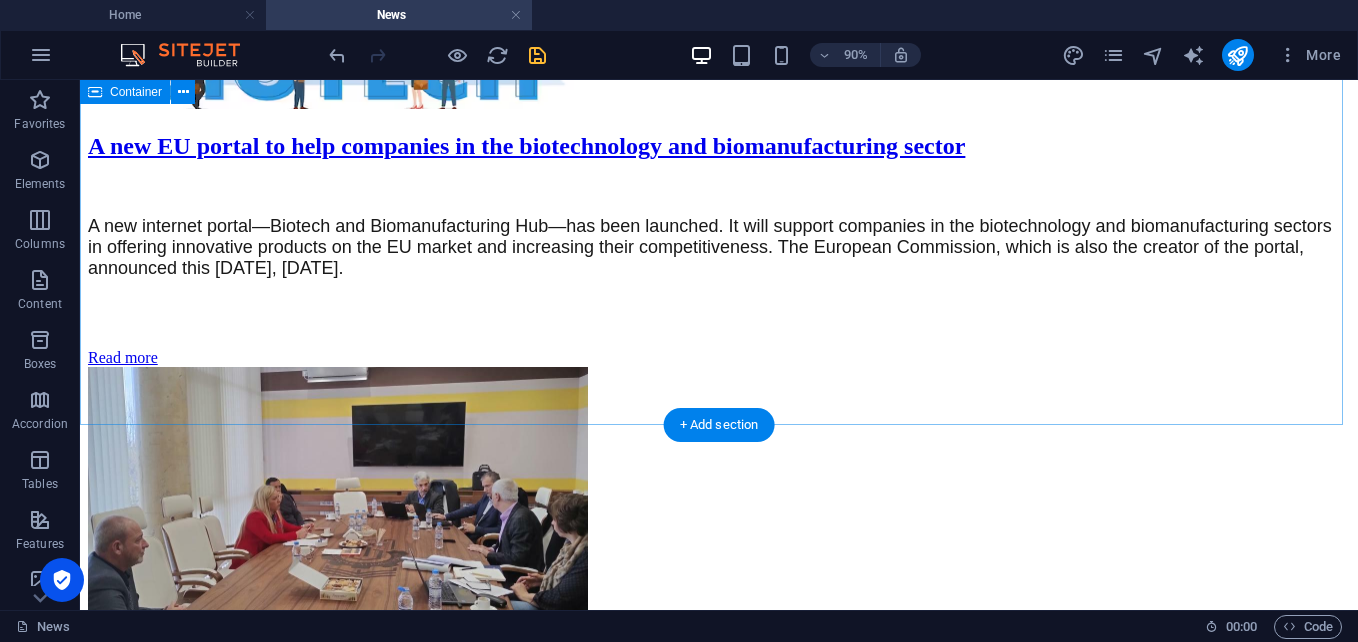 scroll, scrollTop: 5518, scrollLeft: 0, axis: vertical 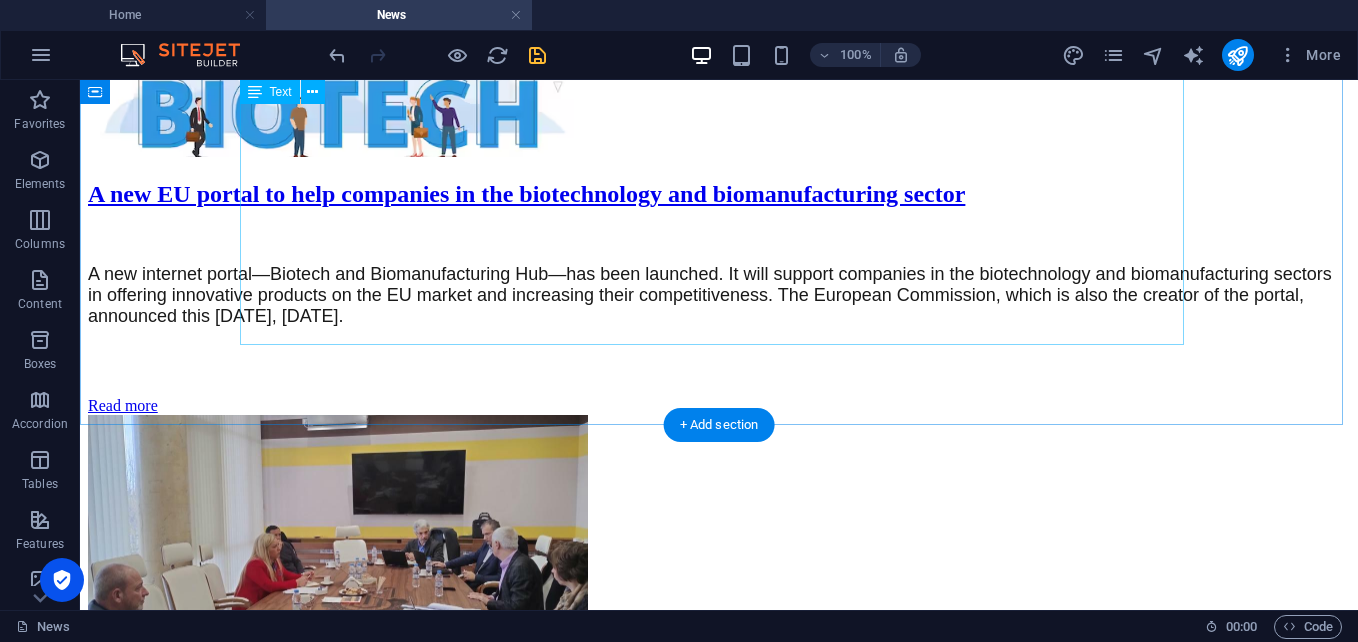 click on "Escom Bulgaria Ltd  has officially joined the  Next-Gen-BIoTech EDIH ecosystem  – one of the leading European Digital Innovation Hubs focused on digital transformation in biotechnology, healthcare, and life sciences. Through this partnership, Escom Bulgaria will contribute its expertise and technical capacity to strengthening  information security and cyber resilience  across sensitive and innovation-driven sectors. About Escom Bulgaria Ltd: Over  23 years of experience  in the field of  information and cybersecurity ; A  Value-Added Distributor (VAD)  of cutting-edge solutions from global technology leaders (incl. SUSE, Quest, One Identity, OpenText, and more); Operates  B2B through a network of qualified partners , system integrators, and managed service providers (MSPs); Specializes in compliance with  GDPR, NIS2, DORA , endpoint protection, PAM, SIEM, DLP, XDR, Zero Trust and more; Provides security audits, penetration testing, training, technical support, and full cybersecurity consulting. 📄  👉" at bounding box center (719, 3435) 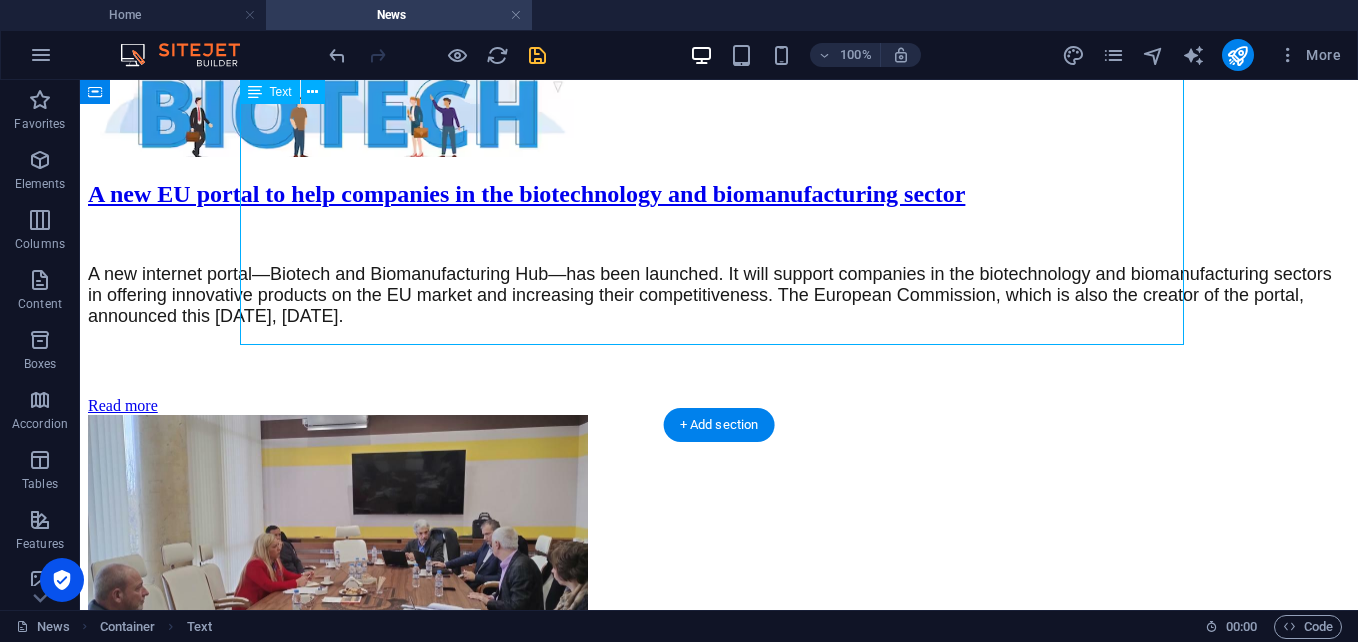 click on "Escom Bulgaria Ltd  has officially joined the  Next-Gen-BIoTech EDIH ecosystem  – one of the leading European Digital Innovation Hubs focused on digital transformation in biotechnology, healthcare, and life sciences. Through this partnership, Escom Bulgaria will contribute its expertise and technical capacity to strengthening  information security and cyber resilience  across sensitive and innovation-driven sectors. About Escom Bulgaria Ltd: Over  23 years of experience  in the field of  information and cybersecurity ; A  Value-Added Distributor (VAD)  of cutting-edge solutions from global technology leaders (incl. SUSE, Quest, One Identity, OpenText, and more); Operates  B2B through a network of qualified partners , system integrators, and managed service providers (MSPs); Specializes in compliance with  GDPR, NIS2, DORA , endpoint protection, PAM, SIEM, DLP, XDR, Zero Trust and more; Provides security audits, penetration testing, training, technical support, and full cybersecurity consulting. 📄  👉" at bounding box center (719, 3435) 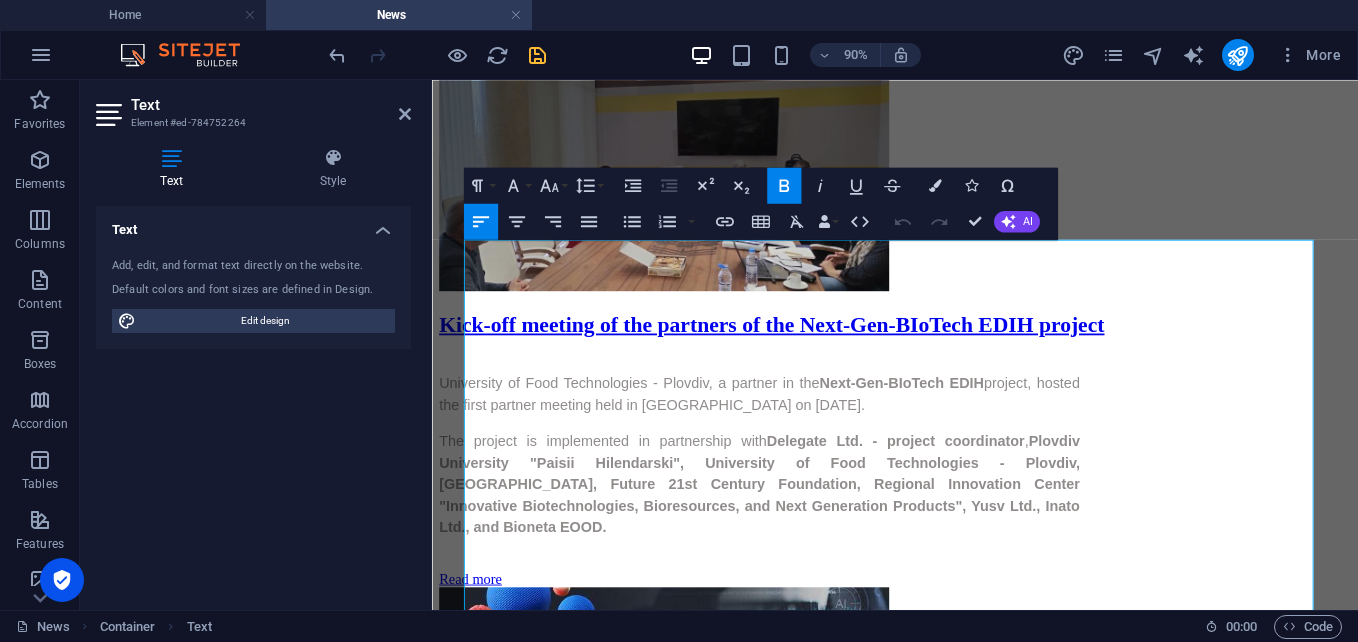 scroll, scrollTop: 4876, scrollLeft: 0, axis: vertical 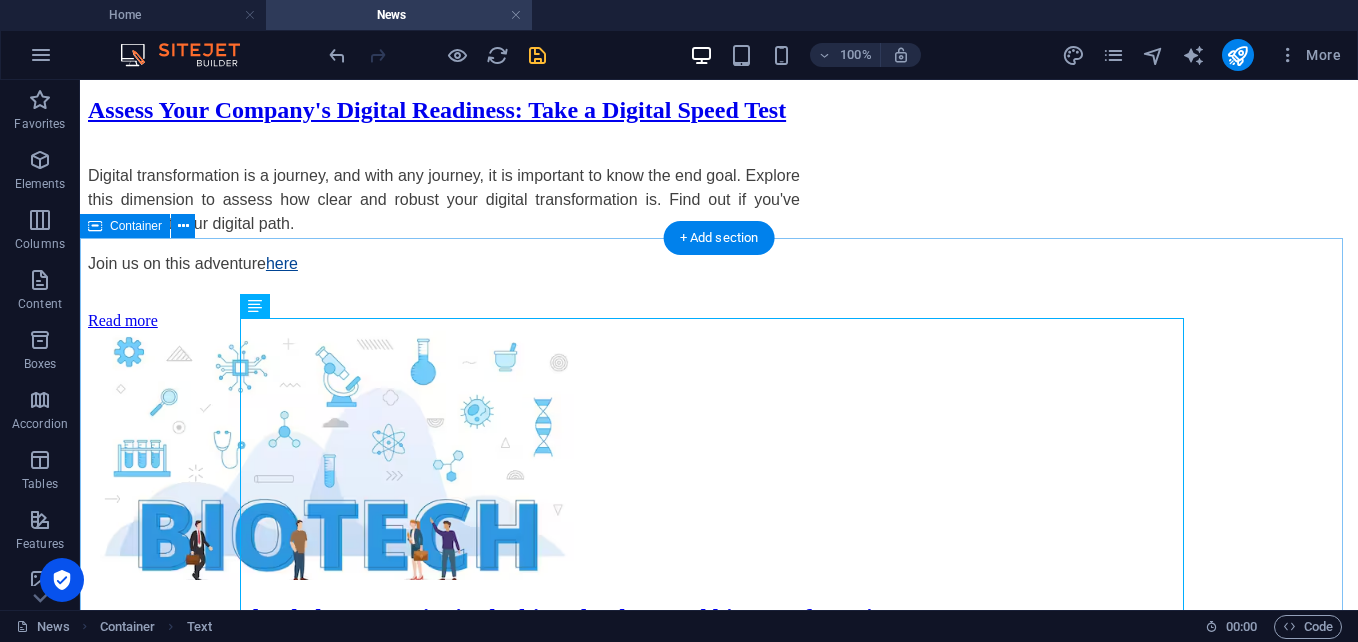 click on "Escom Bulgaria Ltd  has officially joined the  Next-Gen-BIoTech EDIH ecosystem  – one of the leading European Digital Innovation Hubs focused on digital transformation in biotechnology, healthcare, and life sciences. Through this partnership, Escom Bulgaria will contribute its expertise and technical capacity to strengthening  information security and cyber resilience  across sensitive and innovation-driven sectors. About Escom Bulgaria Ltd: Over  23 years of experience  in the field of  information and cybersecurity ; A  Value-Added Distributor (VAD)  of cutting-edge solutions from global technology leaders (incl. SUSE, Quest, One Identity, OpenText, and more); Operates  B2B through a network of qualified partners , system integrators, and managed service providers (MSPs); Specializes in compliance with  GDPR, NIS2, DORA , endpoint protection, PAM, SIEM, DLP, XDR, Zero Trust and more; Provides security audits, penetration testing, training, technical support, and full cybersecurity consulting. 📄  👉" at bounding box center (719, 3858) 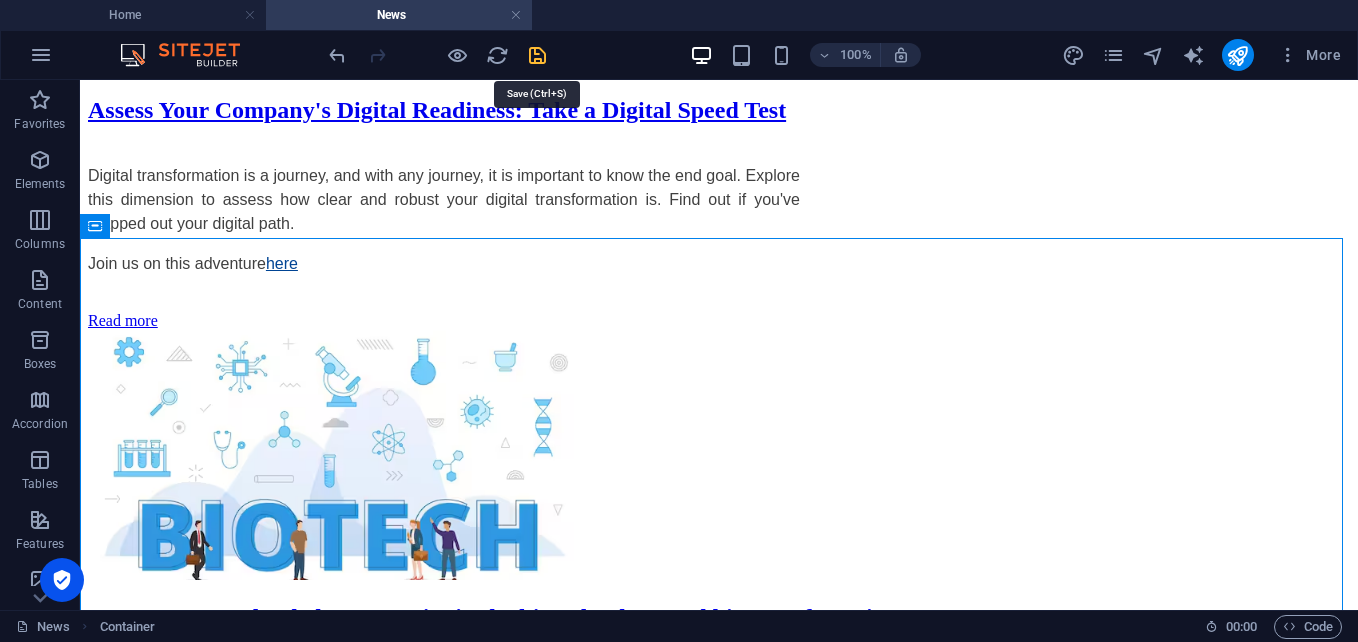 click at bounding box center (537, 55) 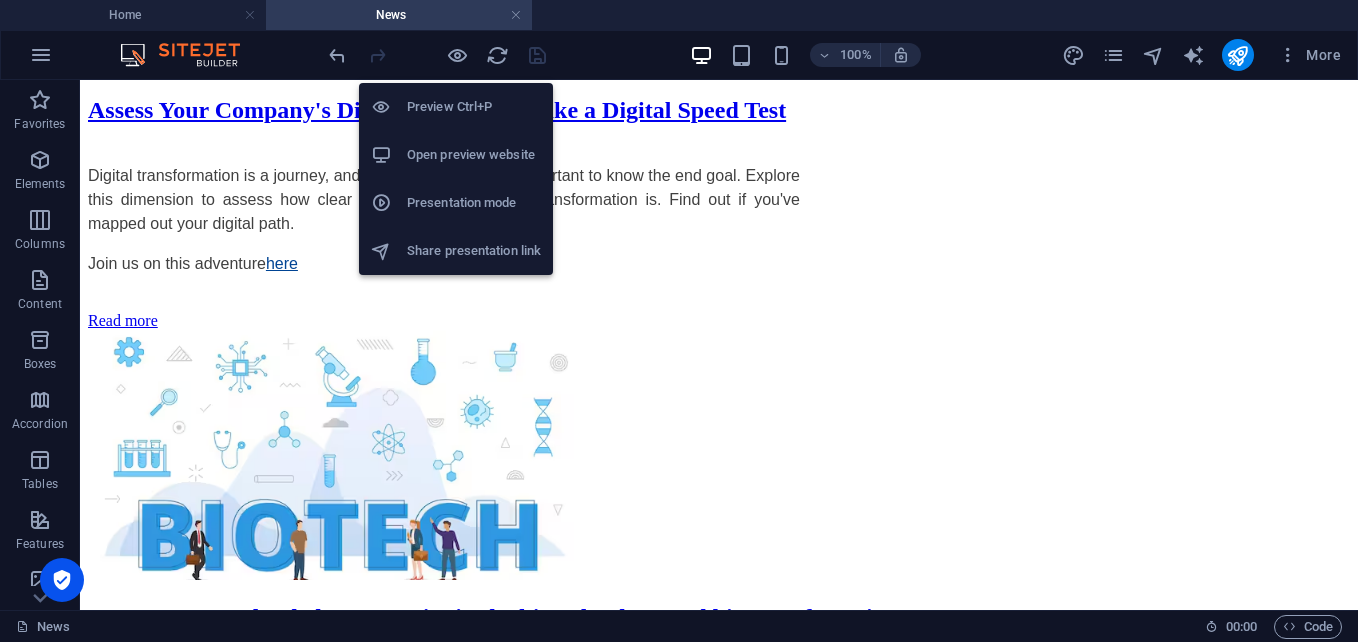 click on "Preview Ctrl+P" at bounding box center (474, 107) 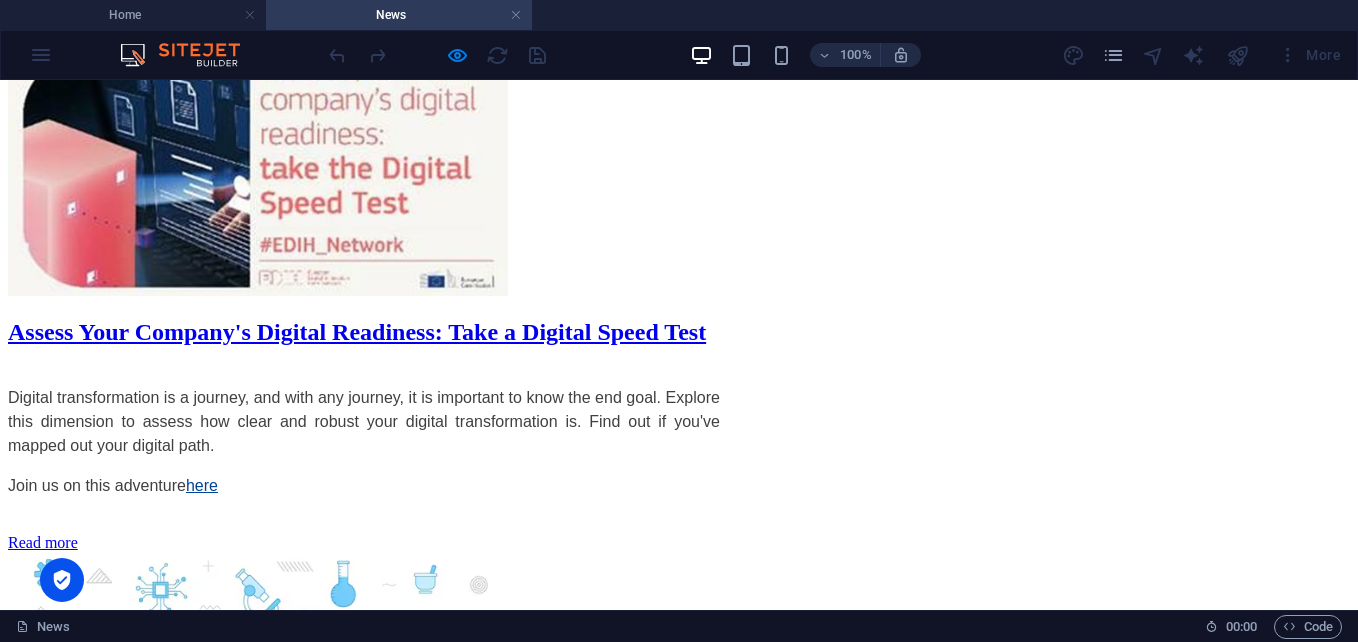 click on "News" at bounding box center (66, -4775) 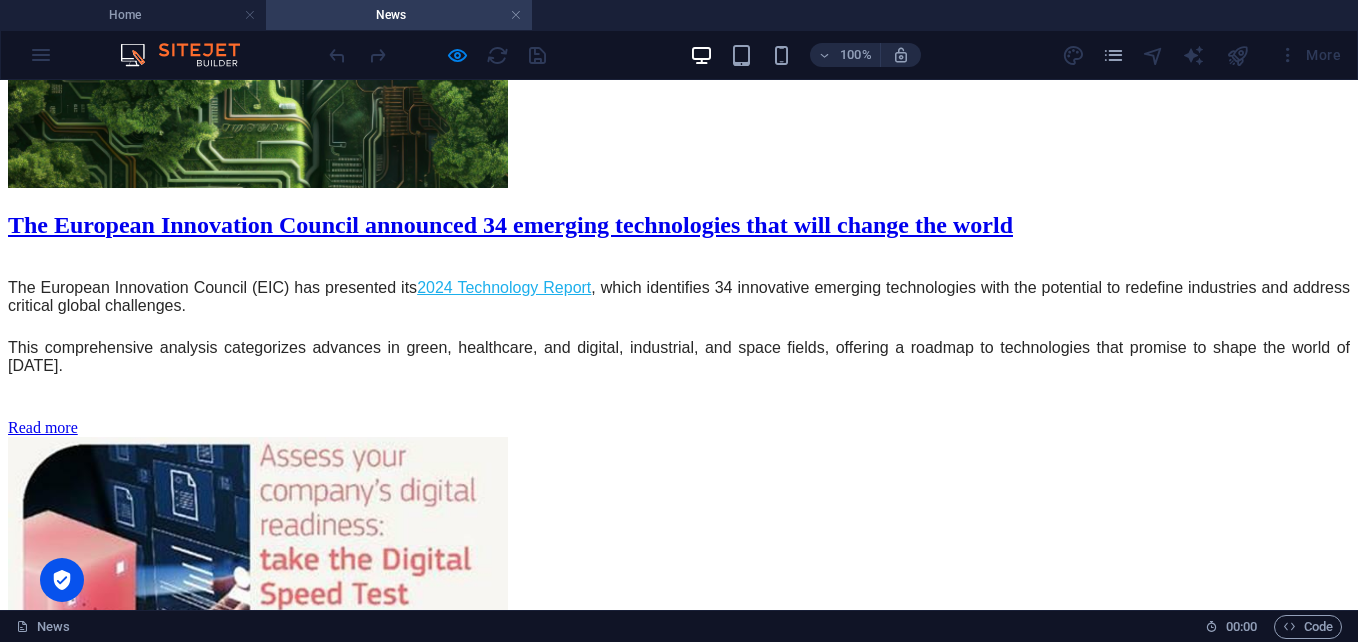 scroll, scrollTop: 4718, scrollLeft: 0, axis: vertical 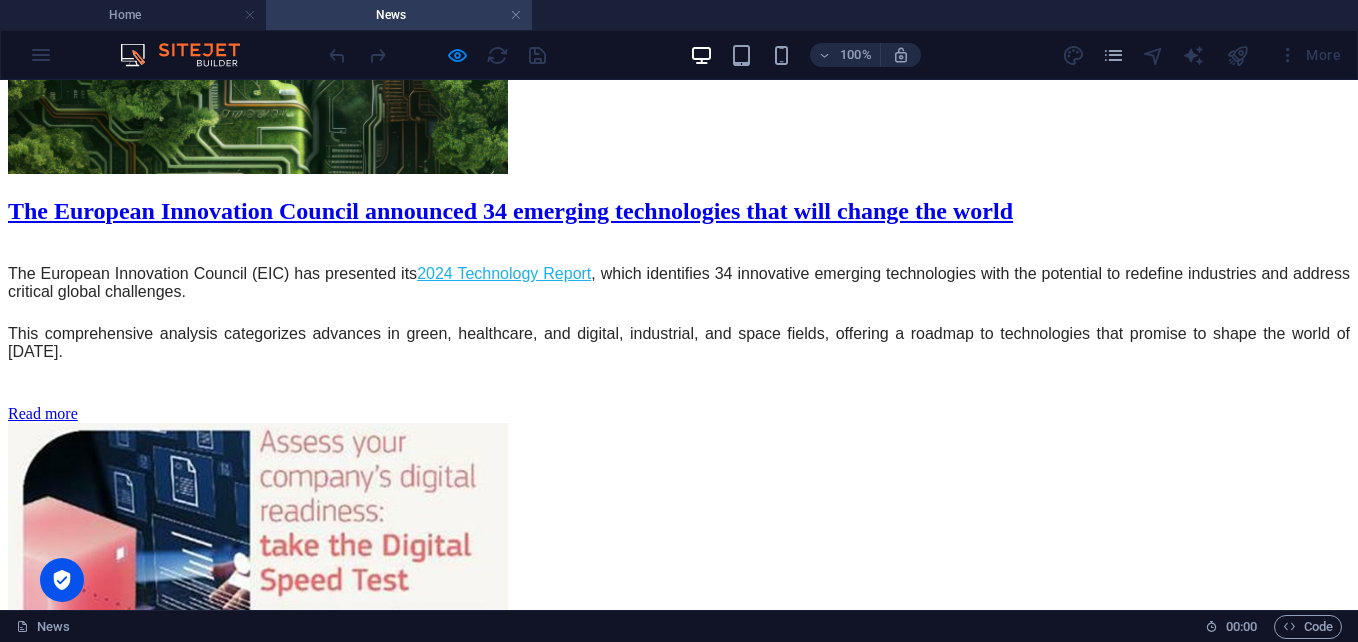 click on "At the end of [DATE], an Administrative Contract was signed for the direct provision of a grant under the PNIIDIT [DATE]-[DATE] program for the #Next-Gen-BIoTech EDIH project, awarded with the "Seal of Excellence" by the European Commission in the call DIGITAL-2021-EDIH-01- European Digital Innovation Hubs under the "Digital Europe" program." at bounding box center [671, 4018] 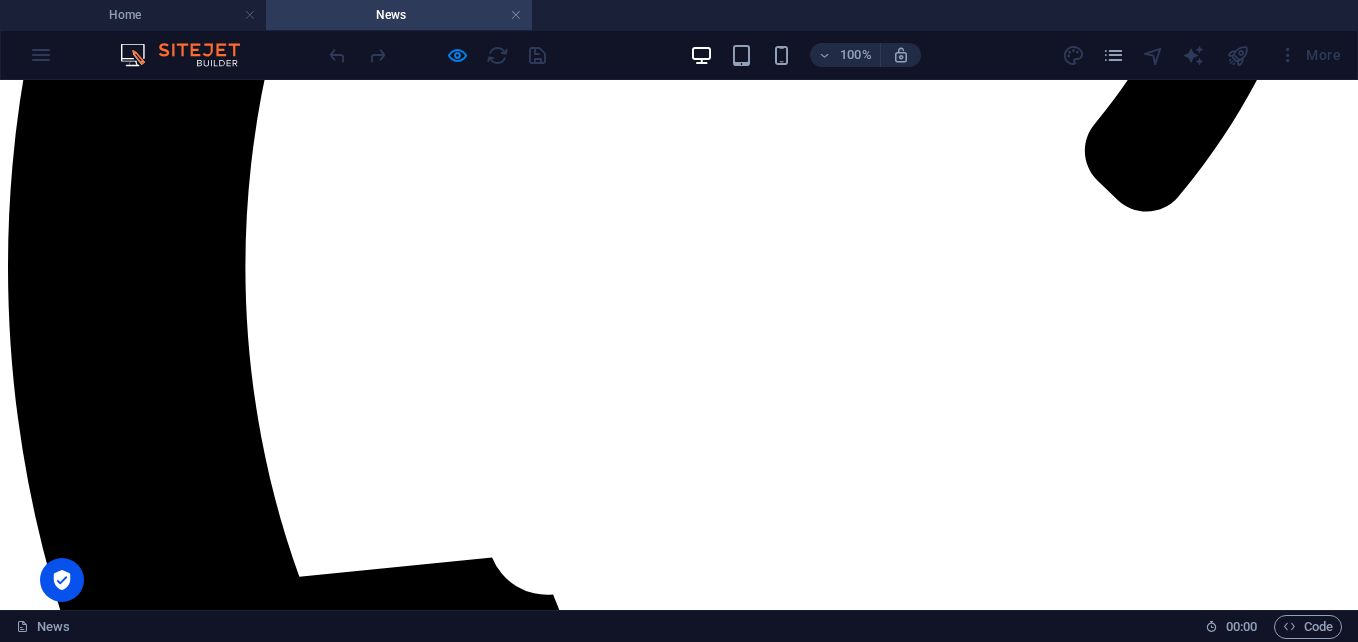 scroll, scrollTop: 2977, scrollLeft: 0, axis: vertical 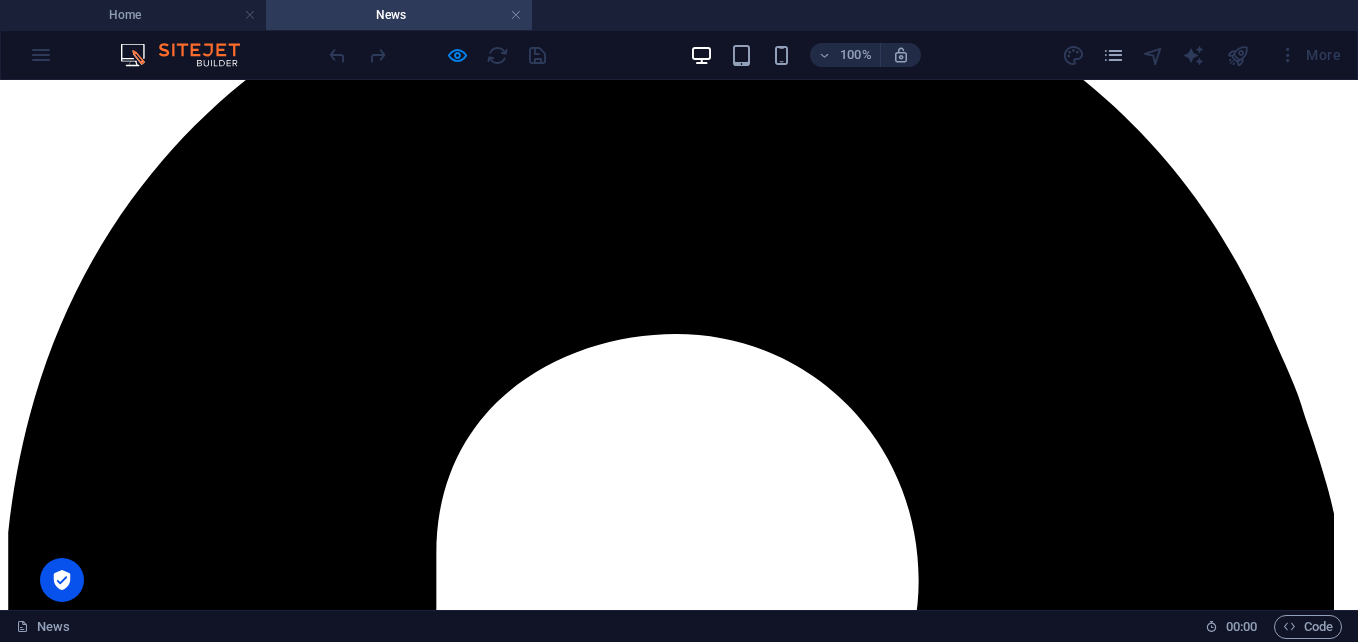 click on "ПОКАНА за оферти за ИЗБОР БЕЗ ПРОВЕЖДАНЕ НА ПРОЦЕДУРА (НА БАЗА СЪБРАНИ ПОНЕ 2 ОФЕРТИ) ЗА  РЕГИСТРИРАН ОДИТОР ЗА ИЗВЪРШВАНЕ НА НЕЗАВИСИМ ВЪНШЕН ОДИТ НА  ПРОЕКТ (Сертификат за финансово становище на финансова документация по проект)" at bounding box center (636, 3943) 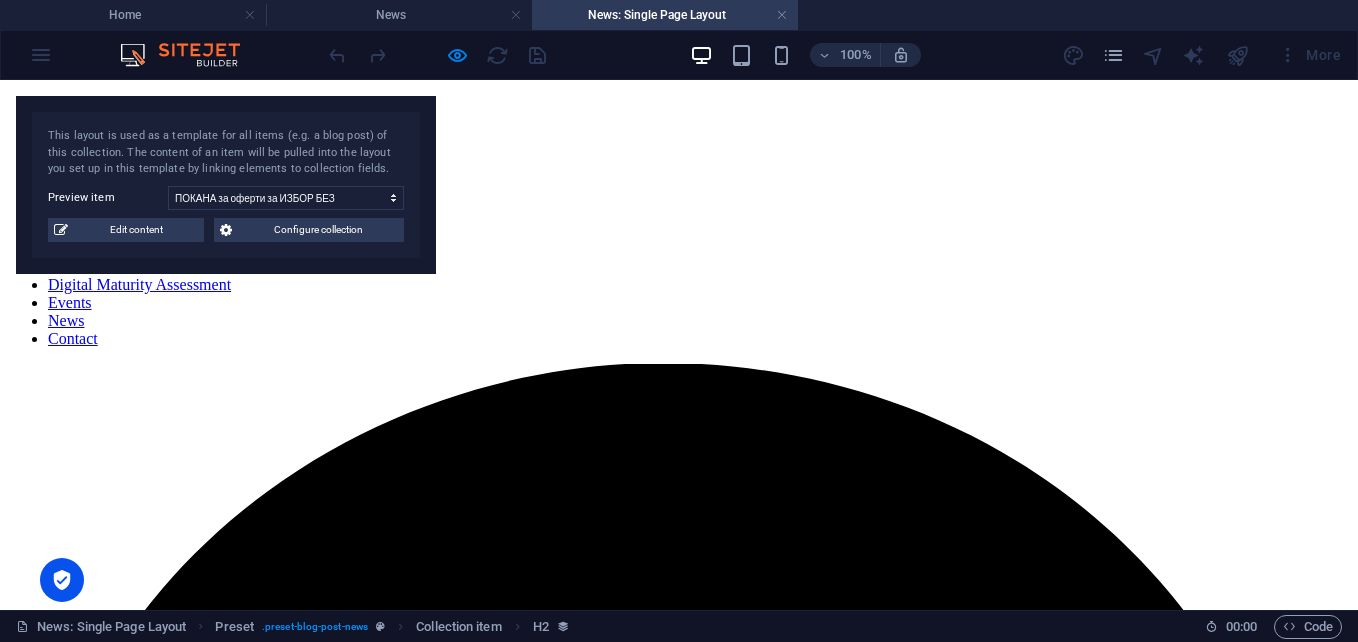scroll, scrollTop: 0, scrollLeft: 0, axis: both 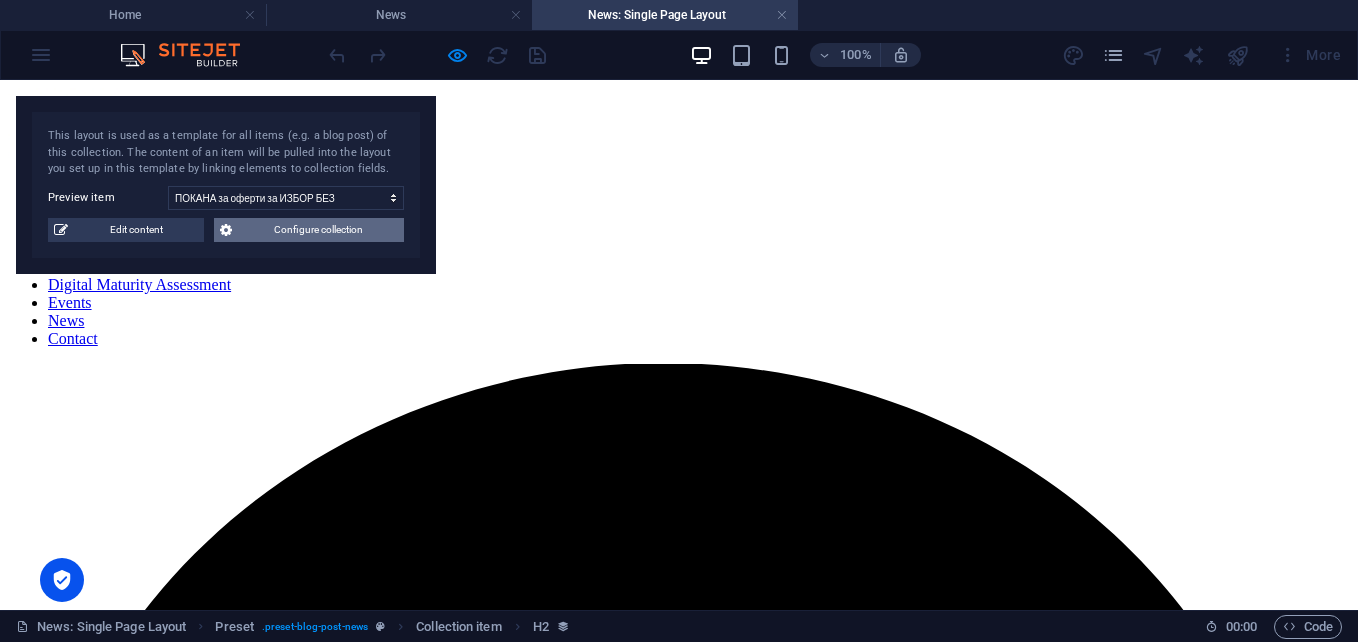 click on "Configure collection" at bounding box center [318, 230] 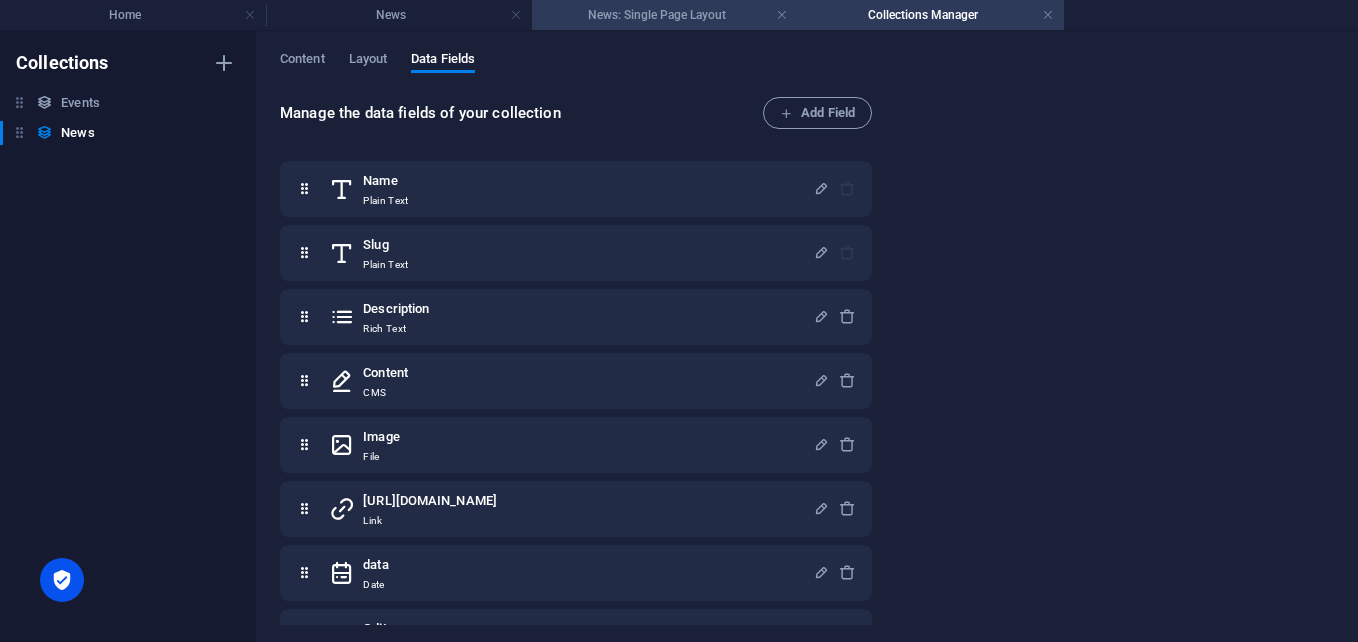 click on "News: Single Page Layout" at bounding box center (665, 15) 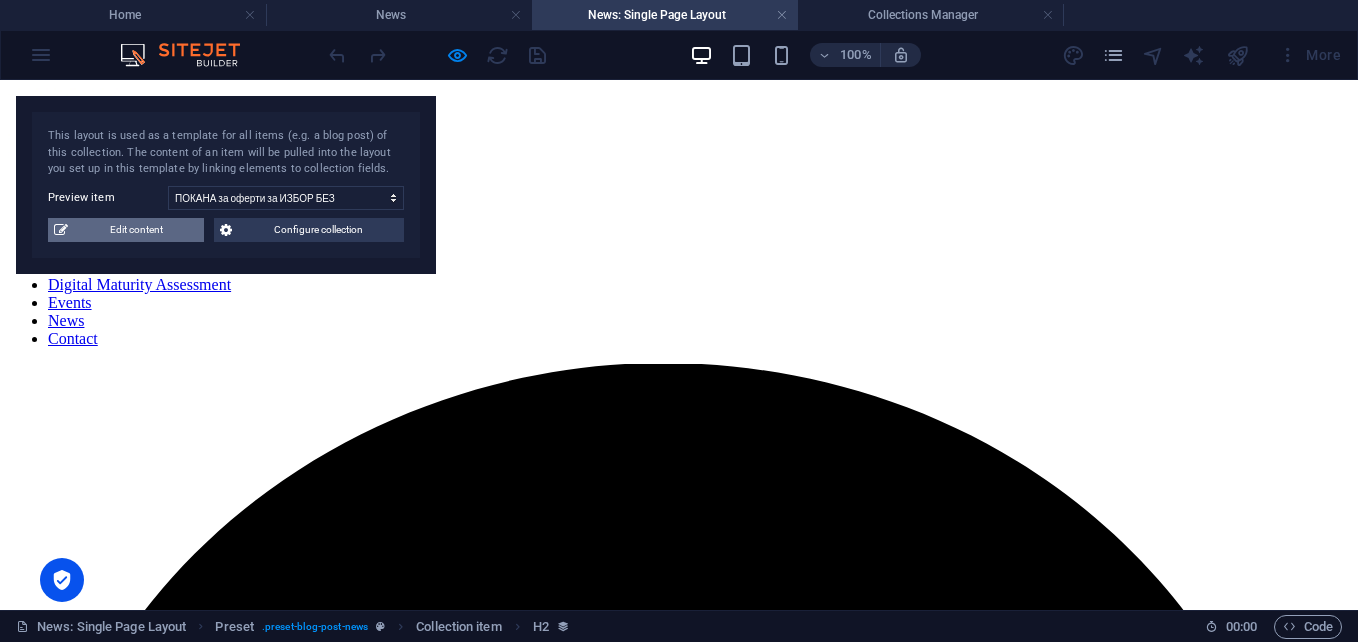 click on "Edit content" at bounding box center [136, 230] 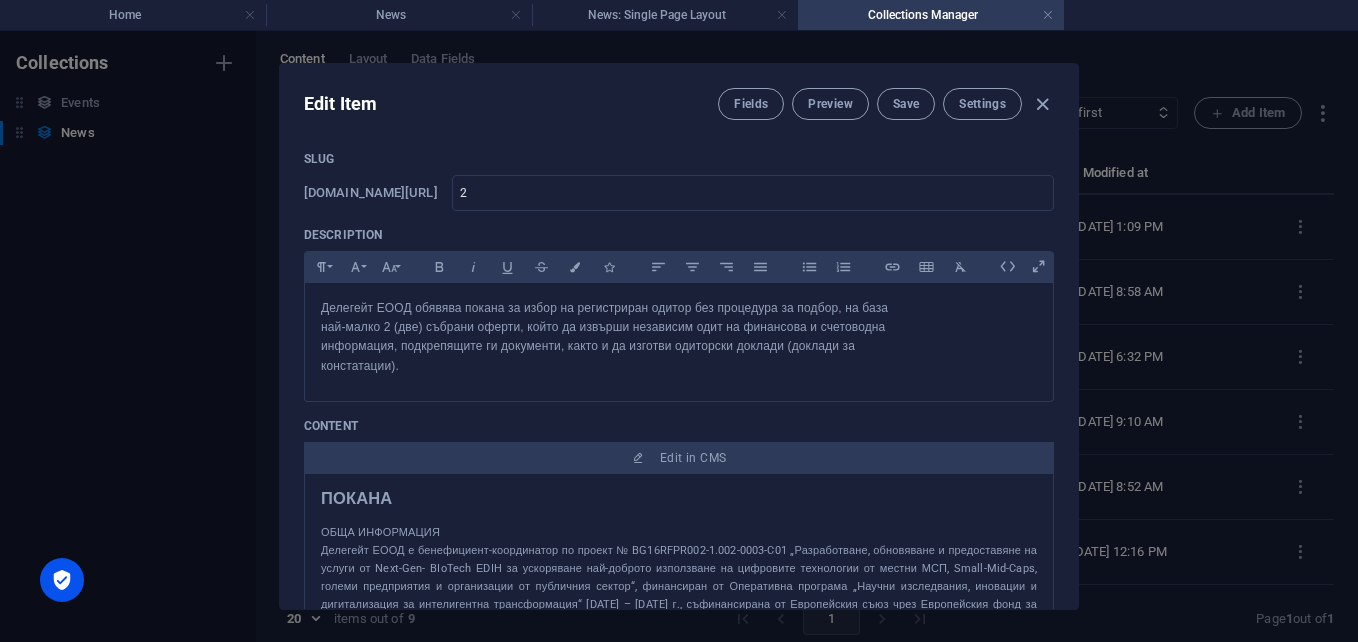 scroll, scrollTop: 0, scrollLeft: 0, axis: both 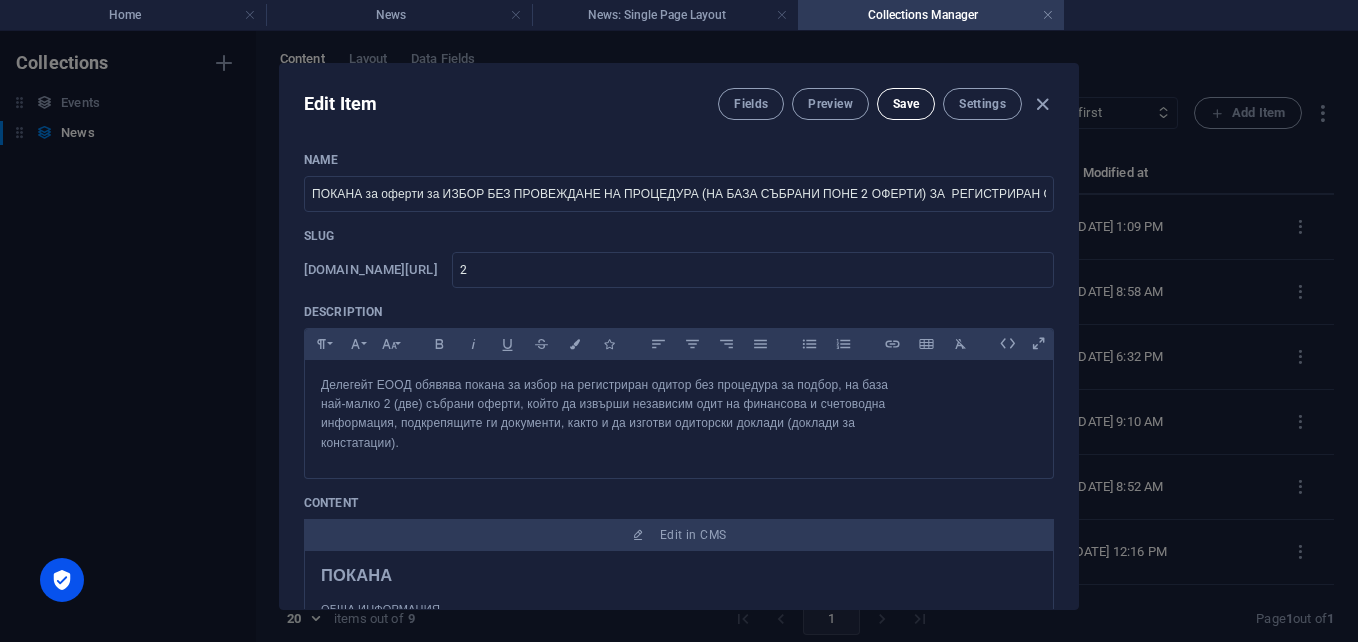 click on "Save" at bounding box center [906, 104] 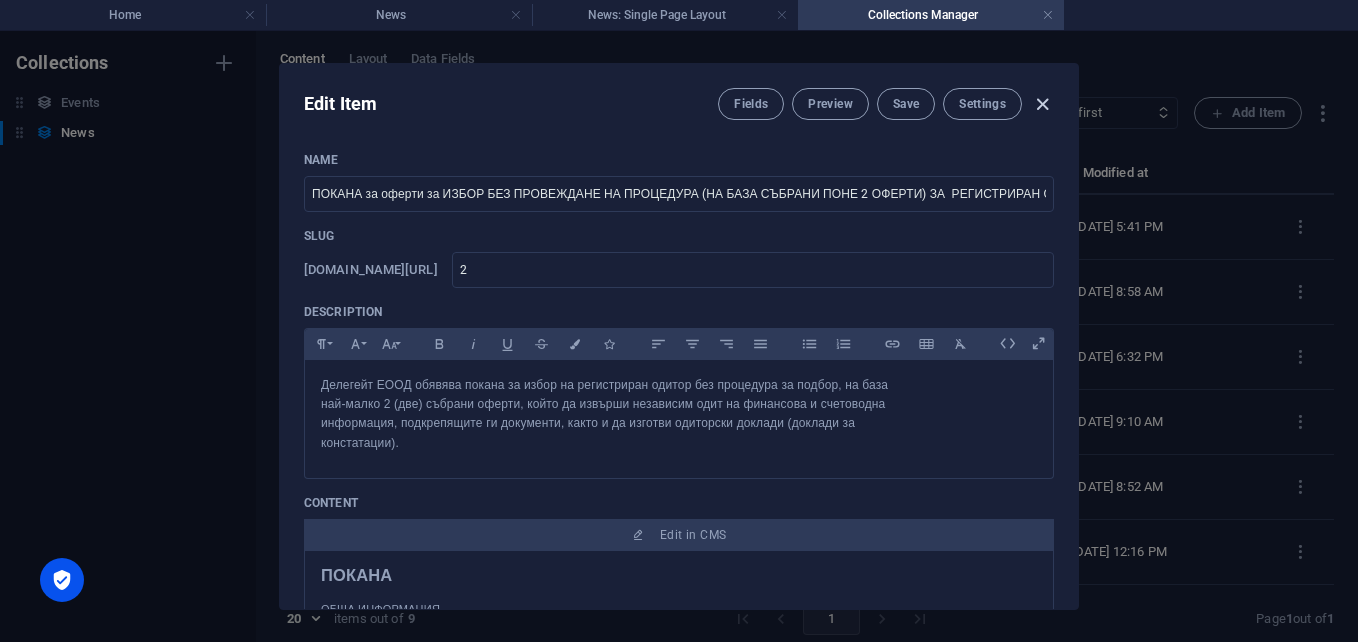 click at bounding box center [1042, 104] 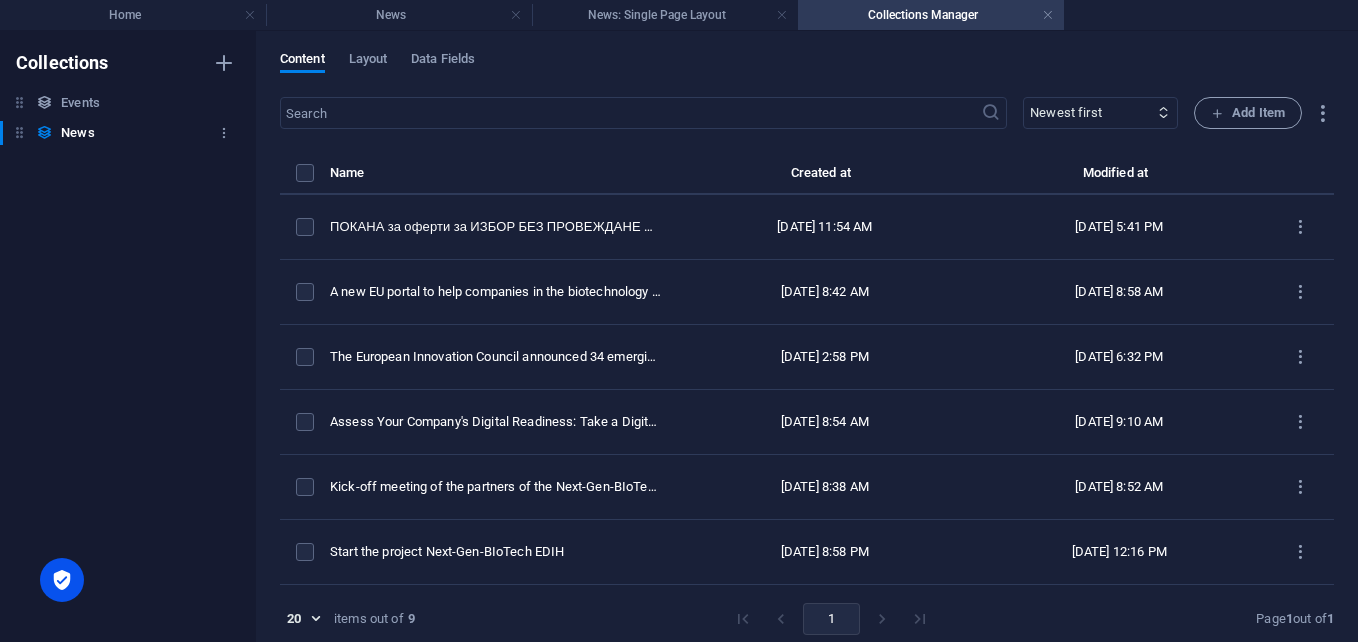click on "News" at bounding box center (77, 133) 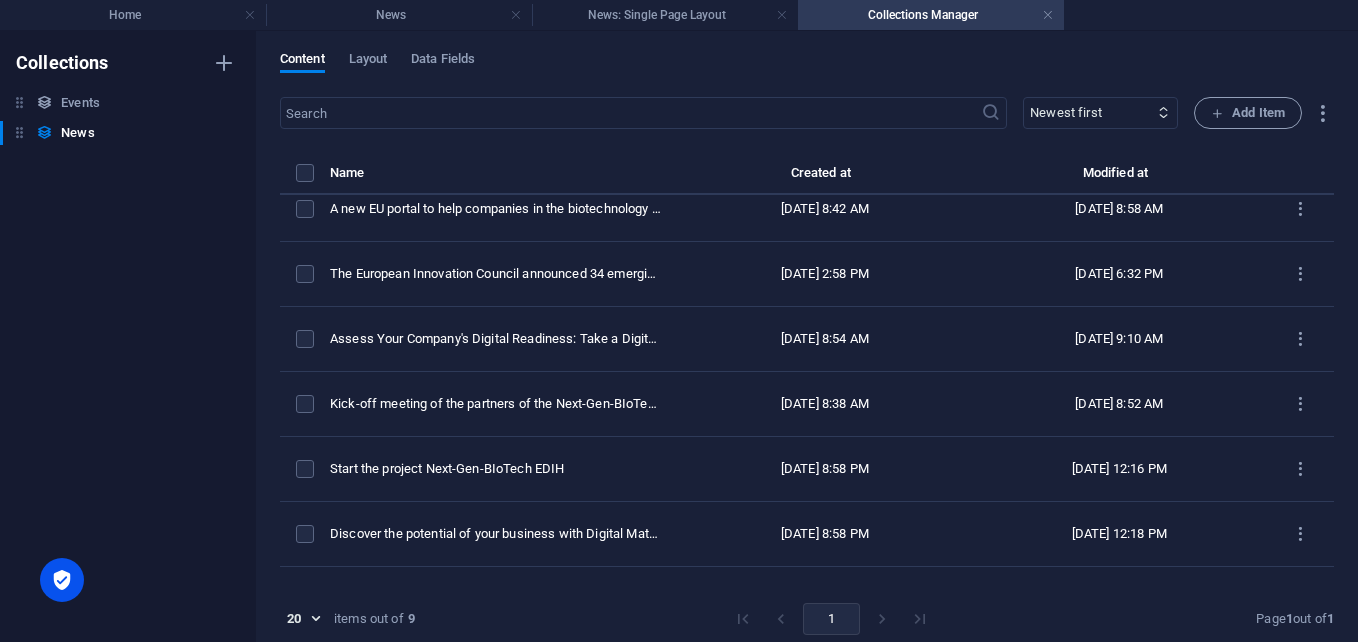 scroll, scrollTop: 0, scrollLeft: 0, axis: both 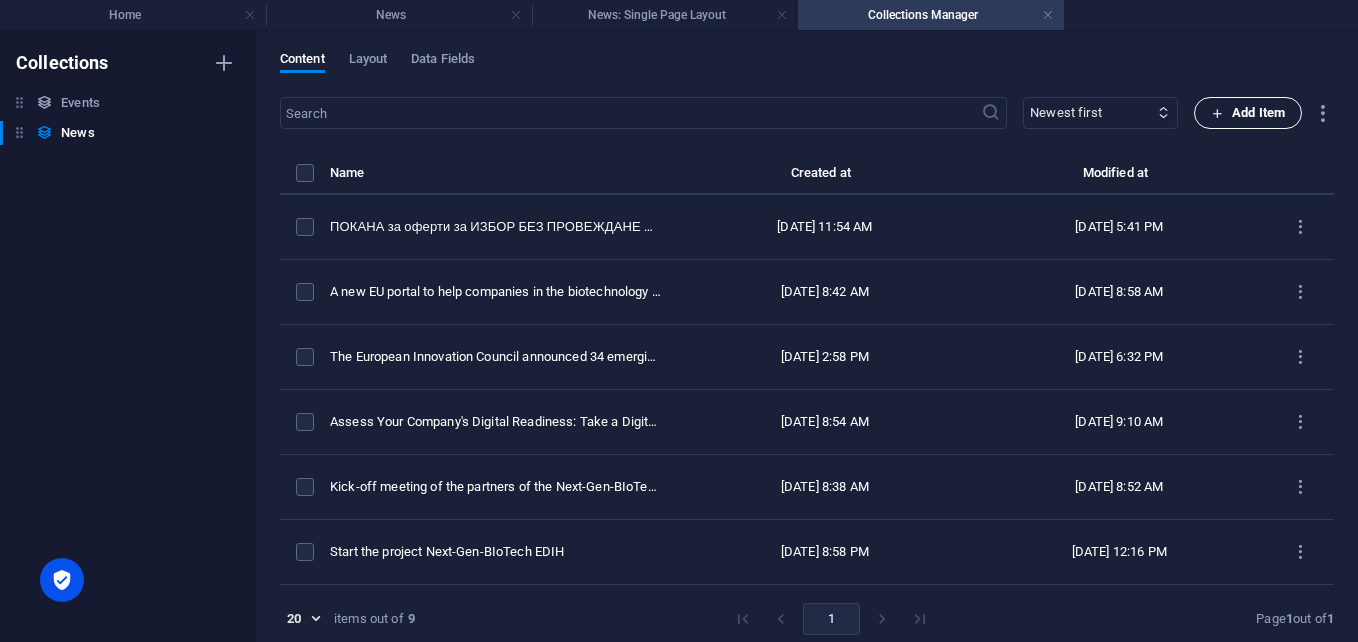 click on "Add Item" at bounding box center (1248, 113) 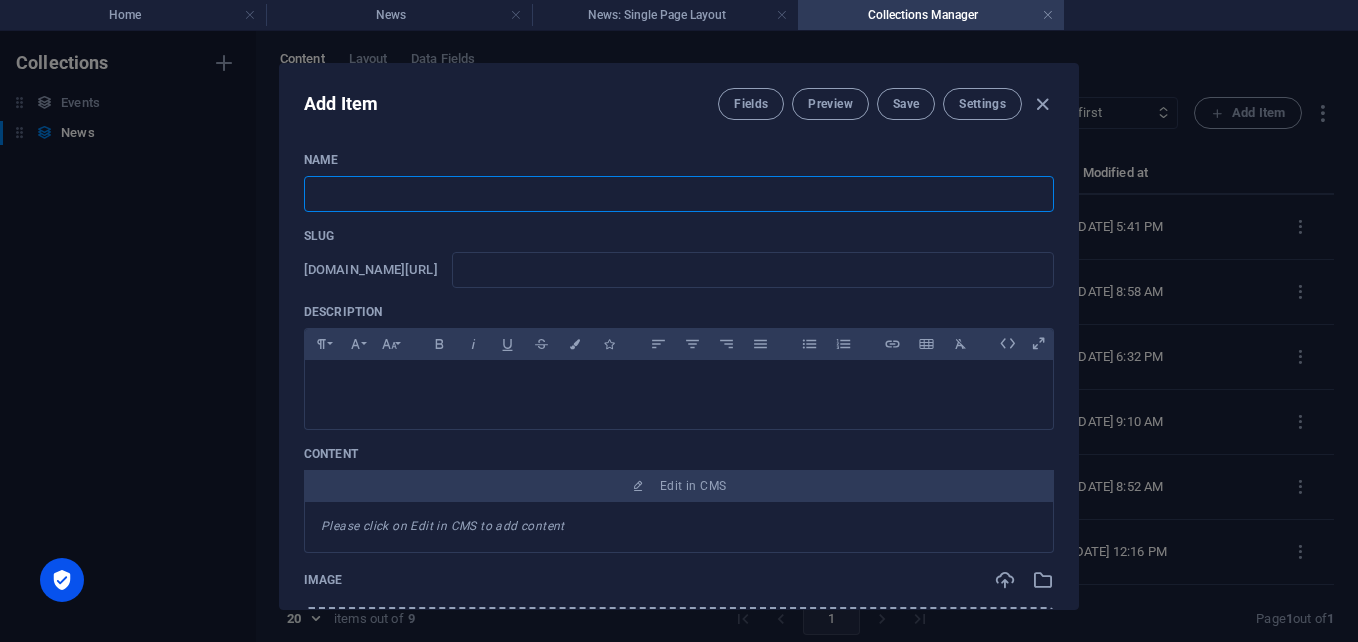 click at bounding box center [679, 194] 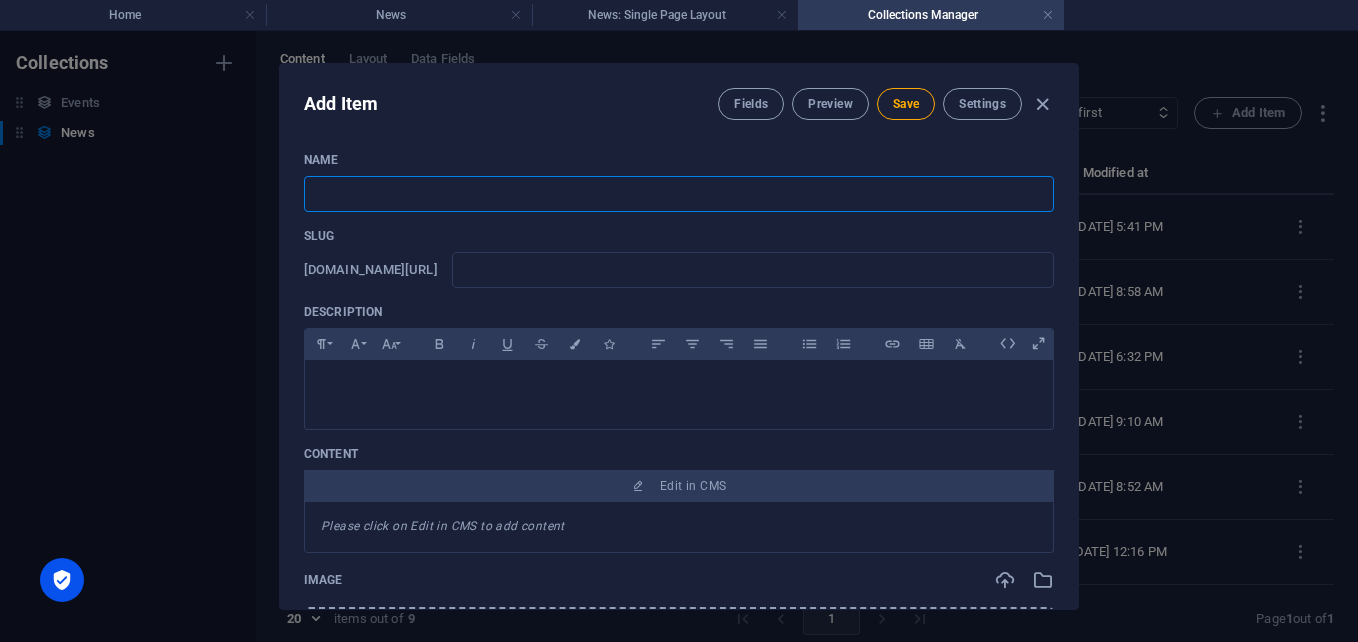 paste on "ESCOM BULGARIA LTD IS NOW PART OF THE NEXT-GEN-BIOTECH EDIH ECOSYSTEM" 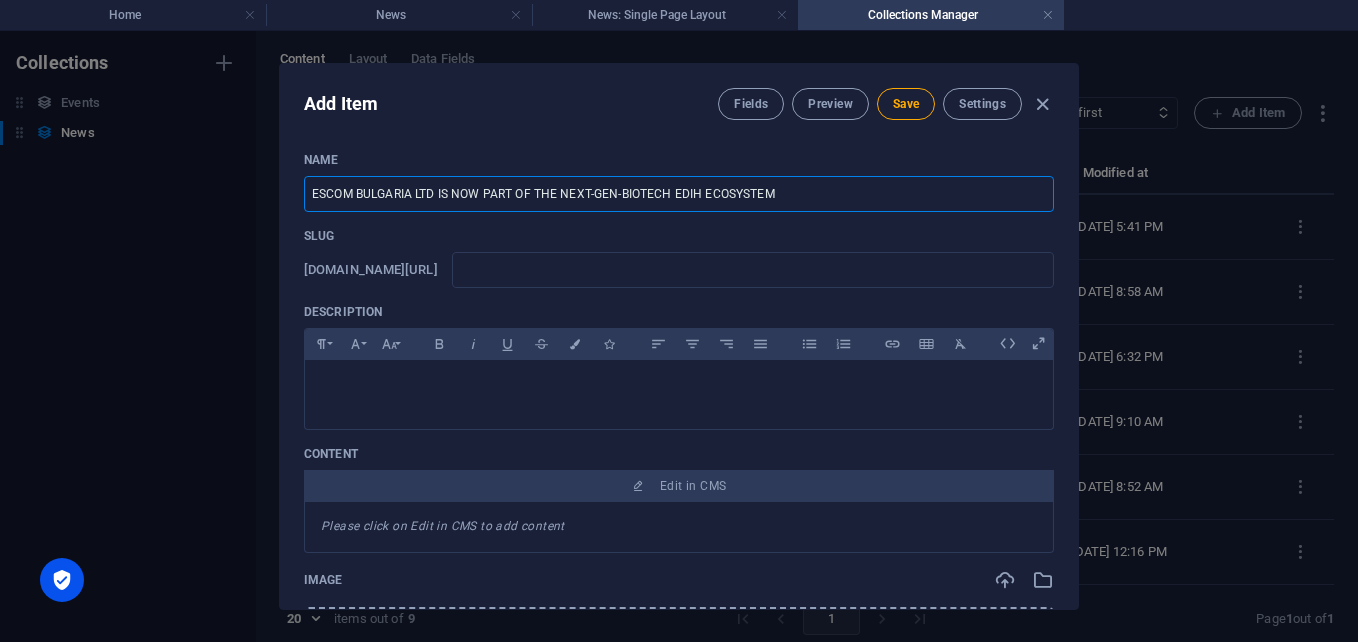 type on "escom-bulgaria-ltd-is-now-part-of-the-next-gen-biotech-edih-ecosystem" 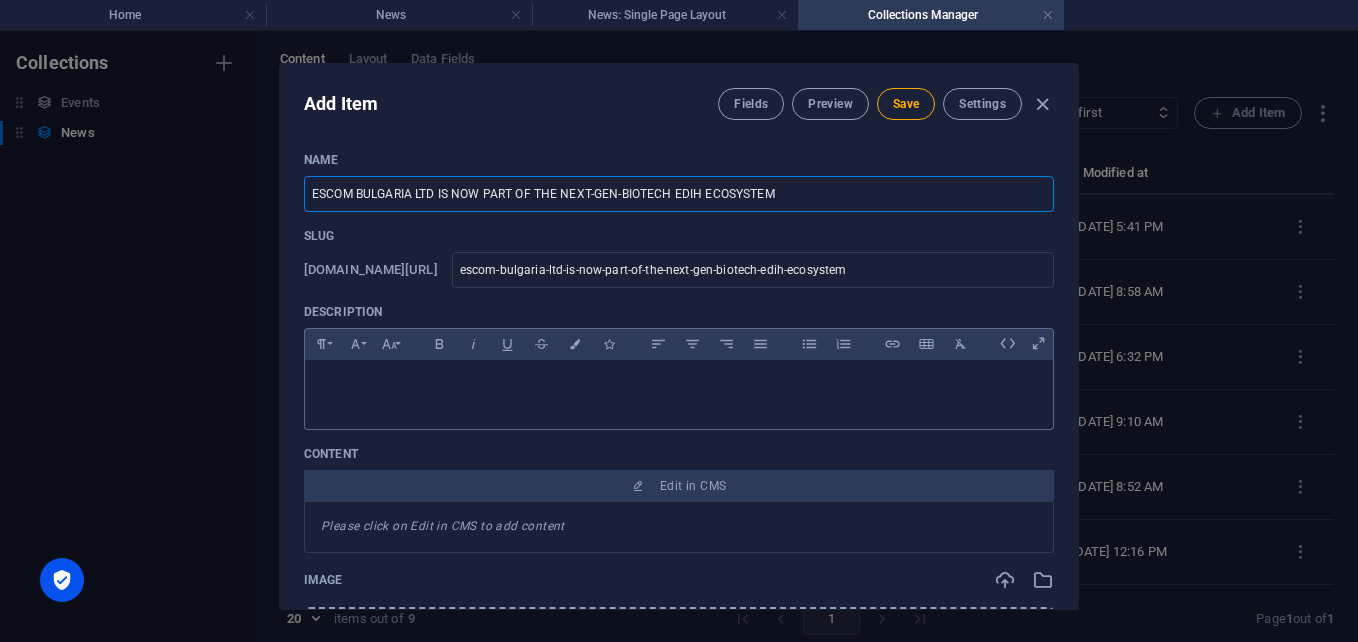 type on "ESCOM BULGARIA LTD IS NOW PART OF THE NEXT-GEN-BIOTECH EDIH ECOSYSTEM" 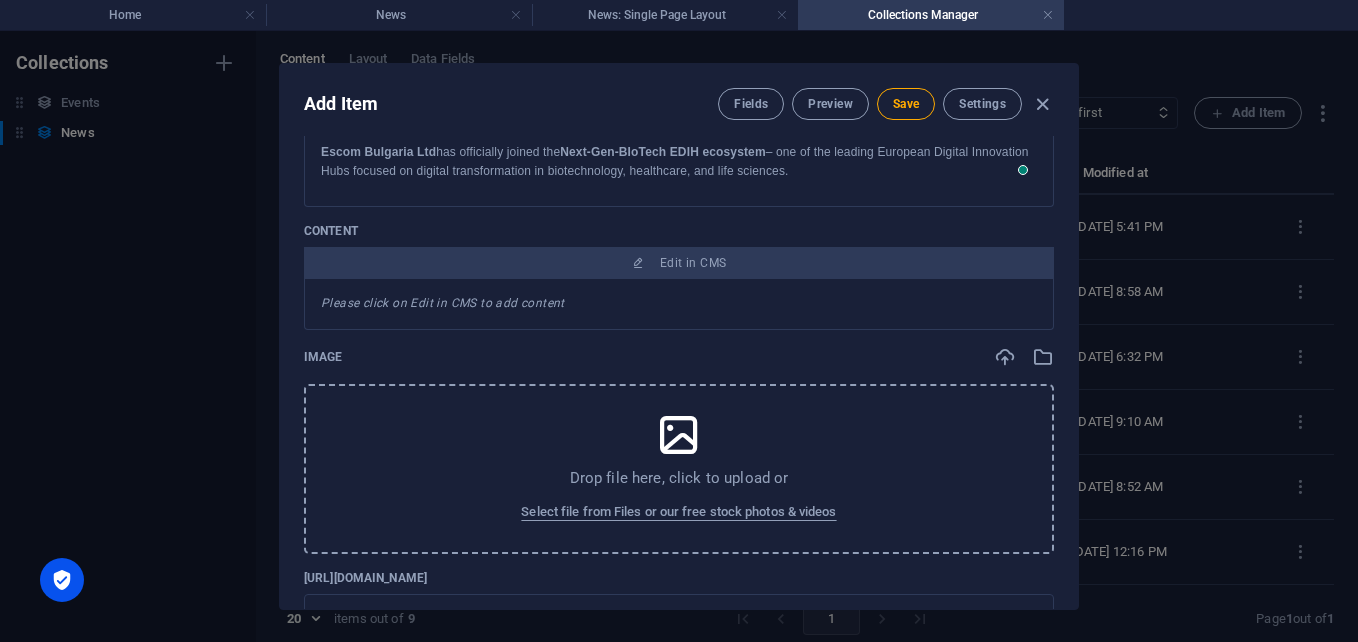 scroll, scrollTop: 239, scrollLeft: 0, axis: vertical 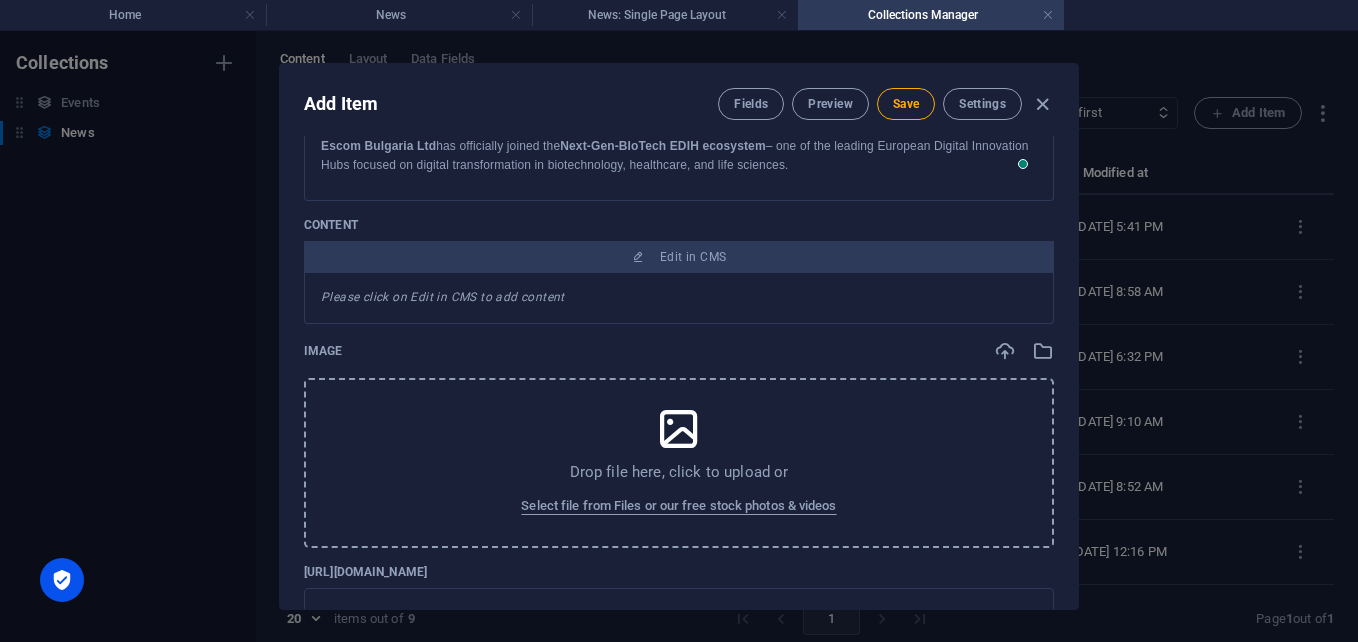 click on "Please click on Edit in CMS to add content" at bounding box center [443, 297] 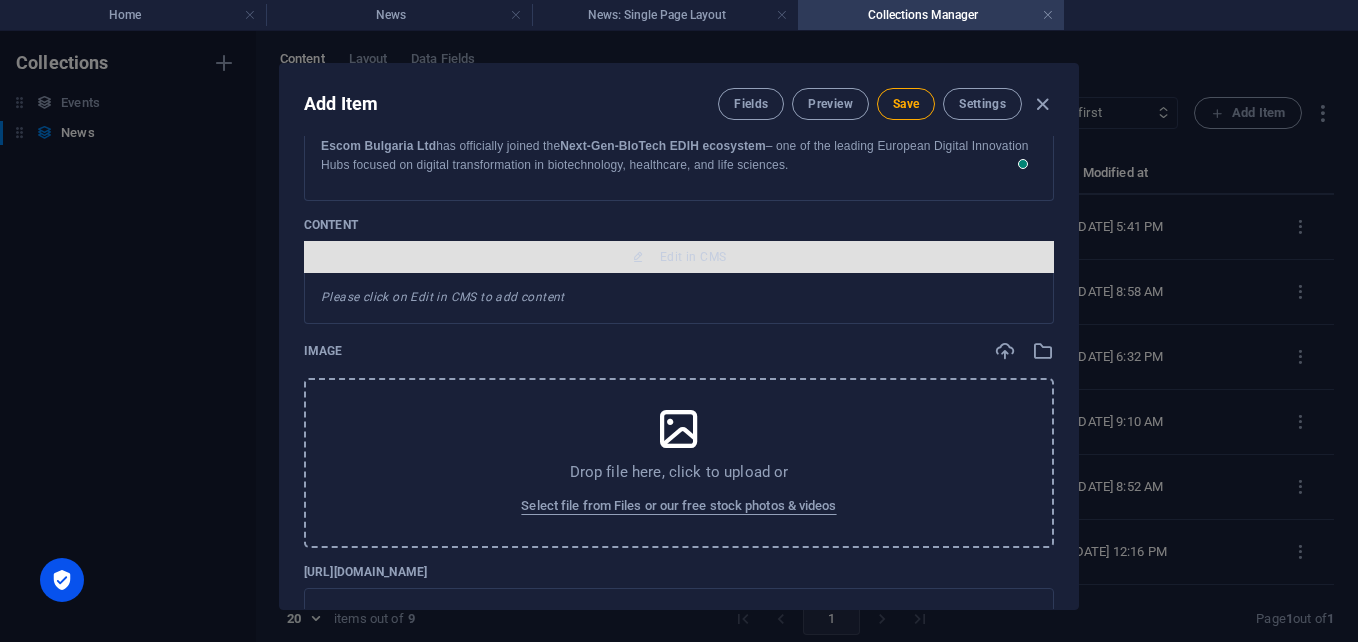 click on "Edit in CMS" at bounding box center [679, 257] 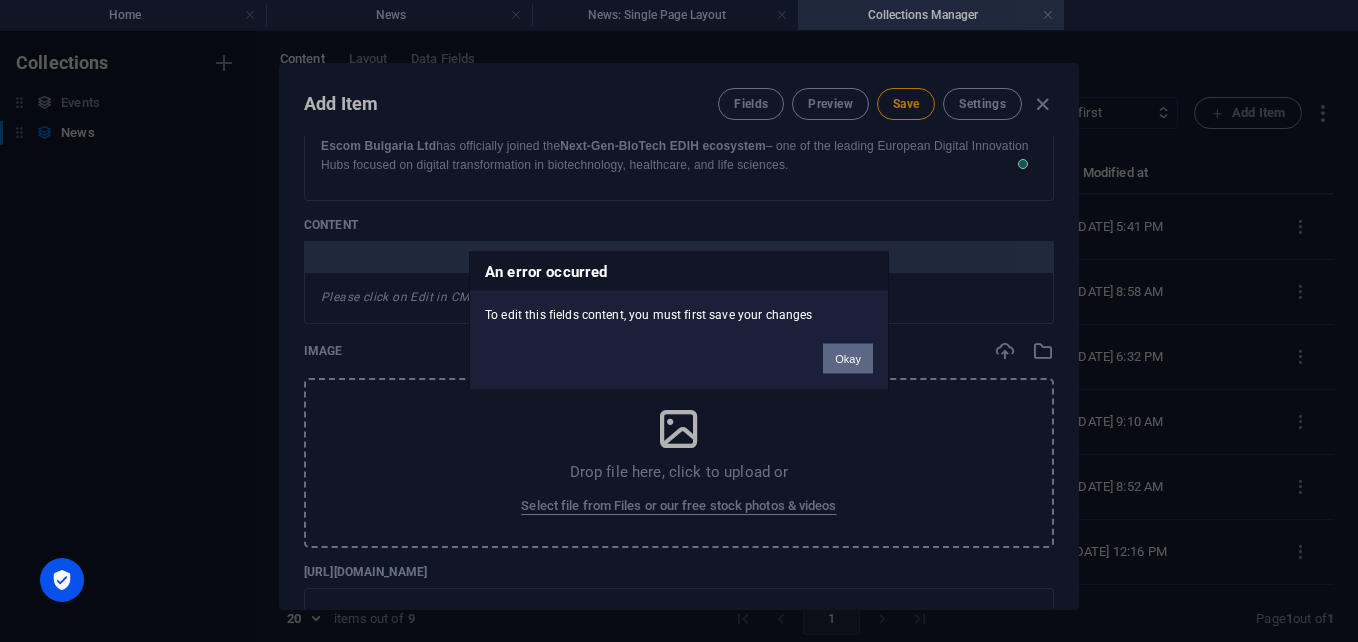 click on "Okay" at bounding box center [848, 359] 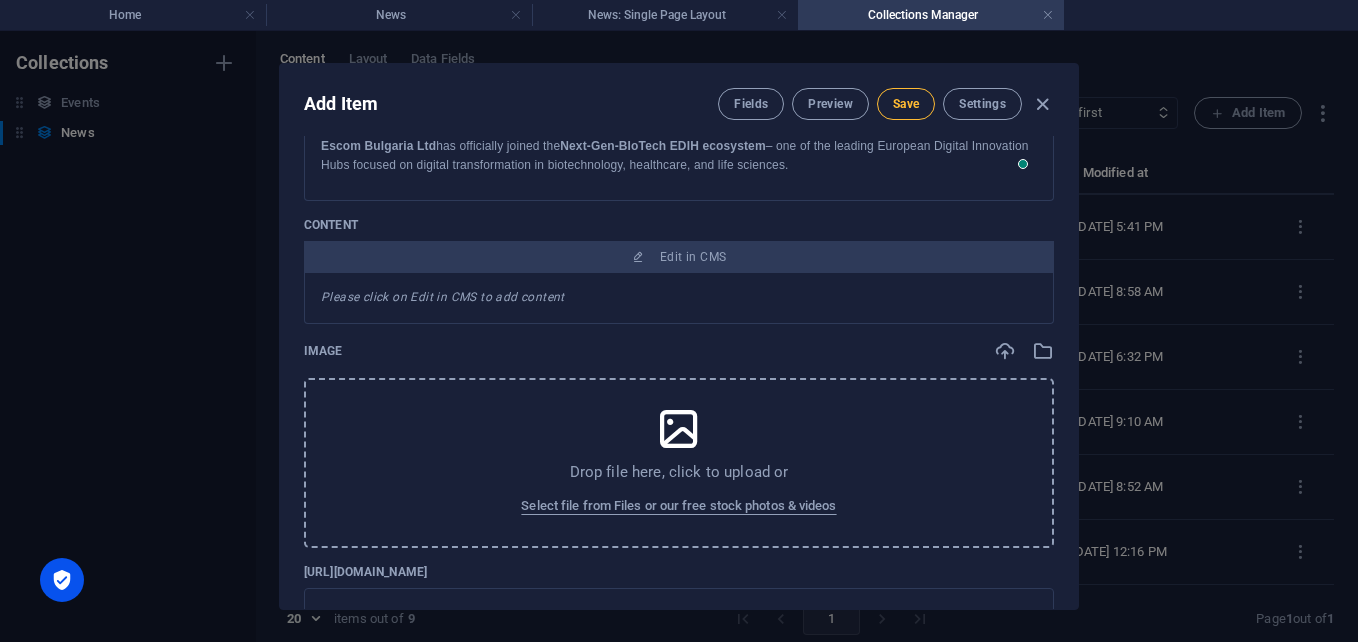 click on "Save" at bounding box center [906, 104] 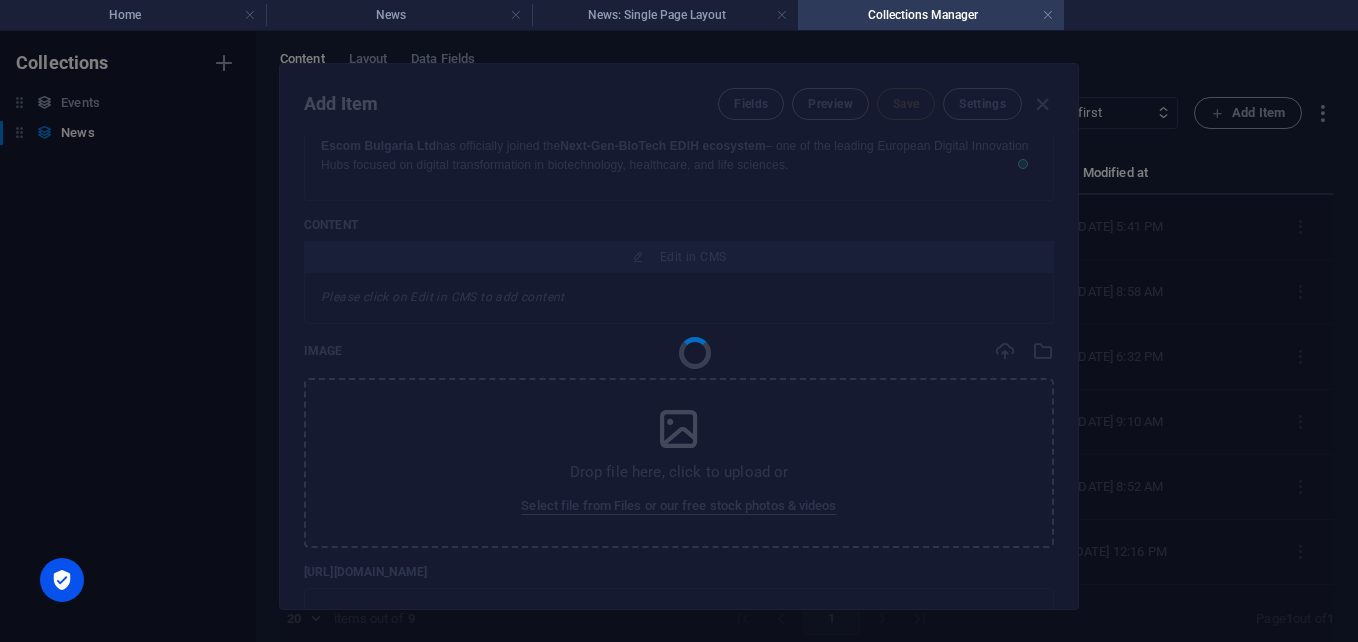 type on "escom-bulgaria-ltd-is-now-part-of-the-next-gen-biotech-edih-ecosystem" 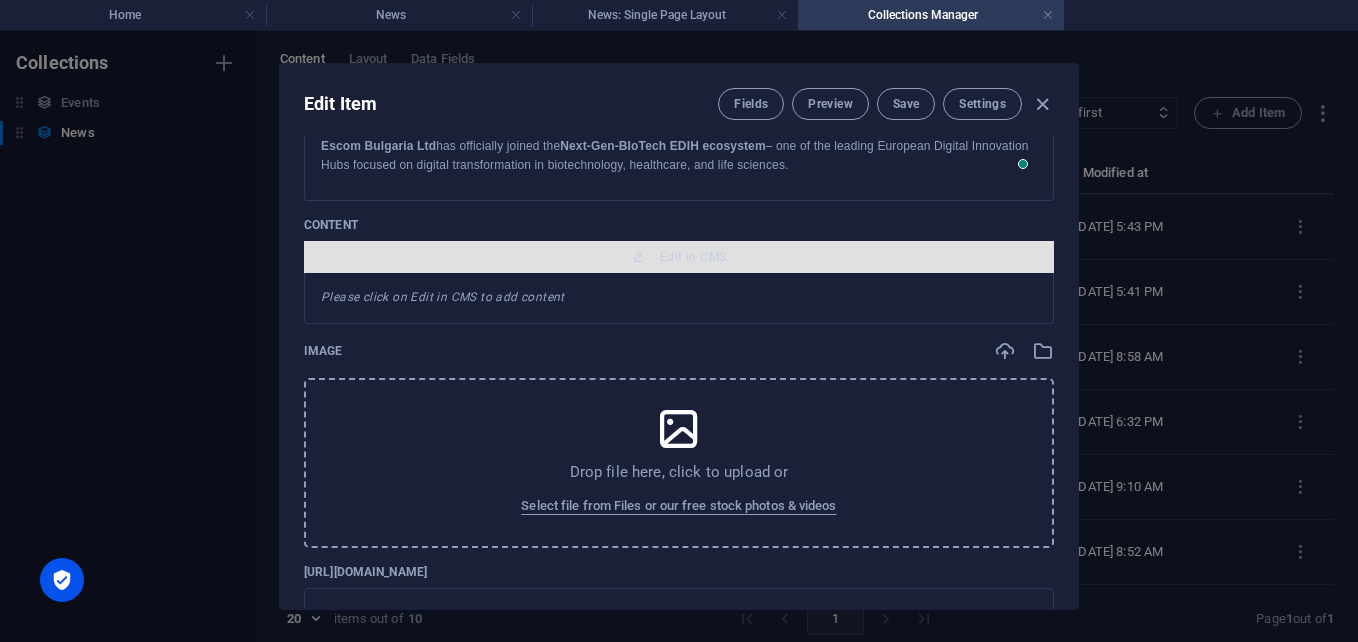 click on "Edit in CMS" at bounding box center (693, 257) 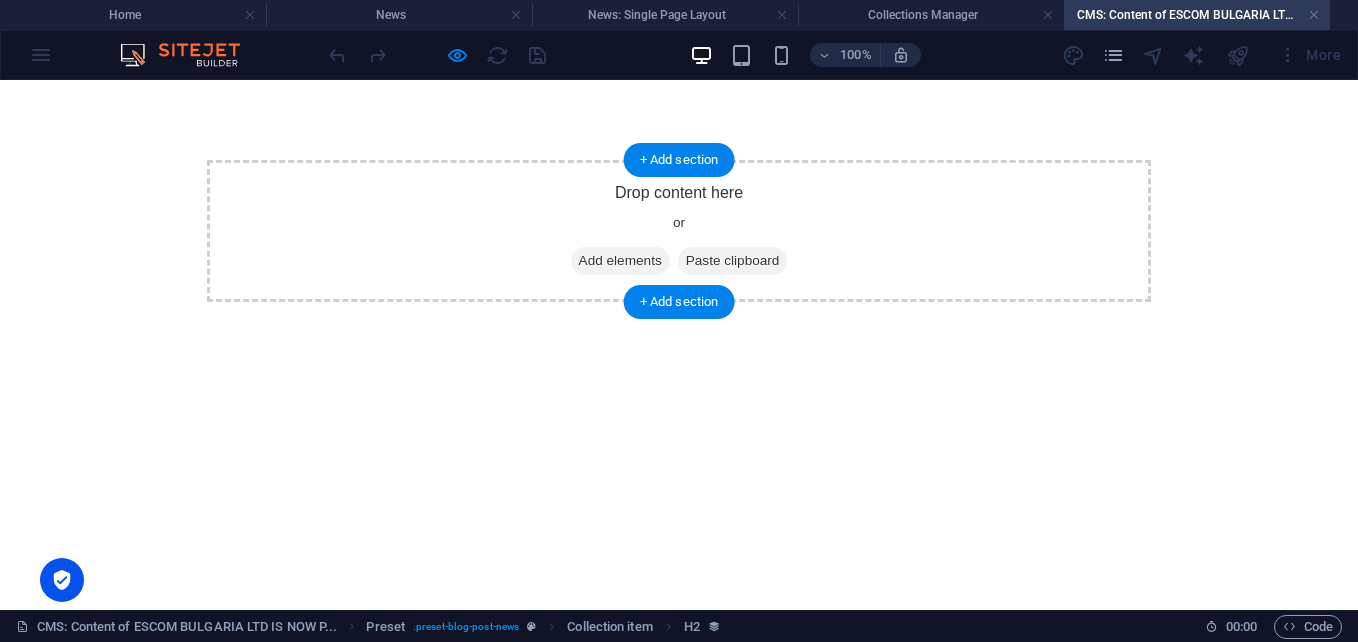 scroll, scrollTop: 0, scrollLeft: 0, axis: both 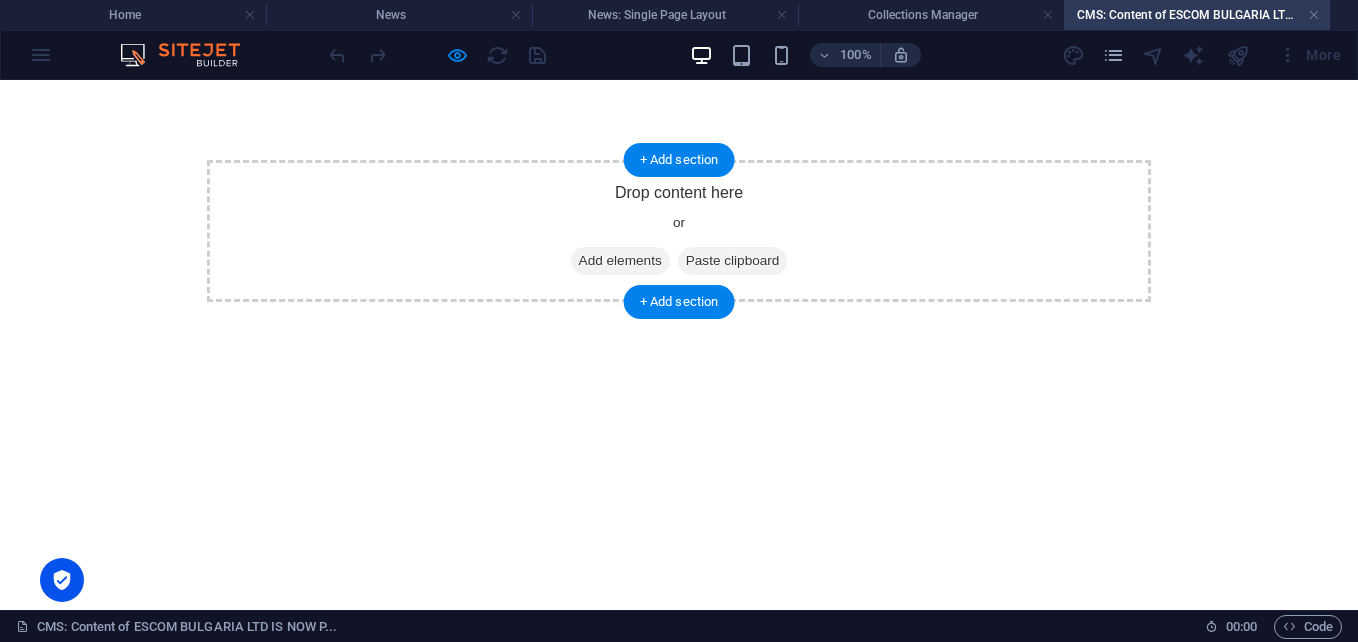 click on "Drop content here or  Add elements  Paste clipboard" at bounding box center [679, 231] 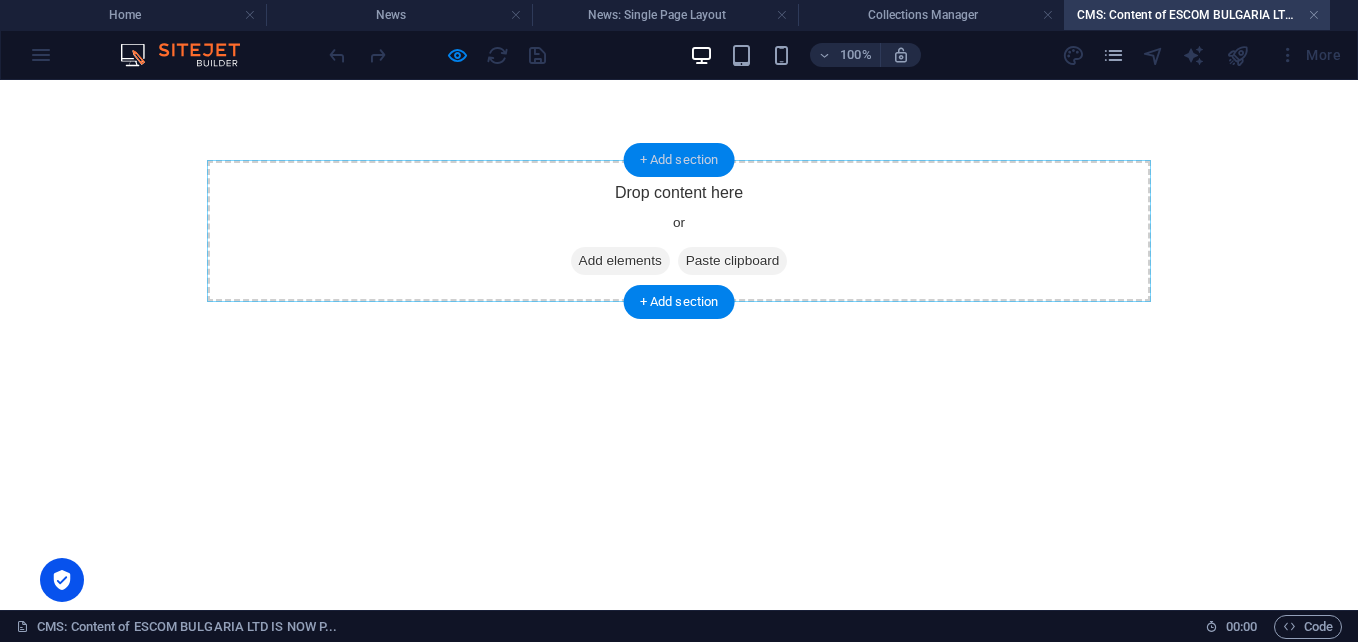 click on "+ Add section" at bounding box center [679, 160] 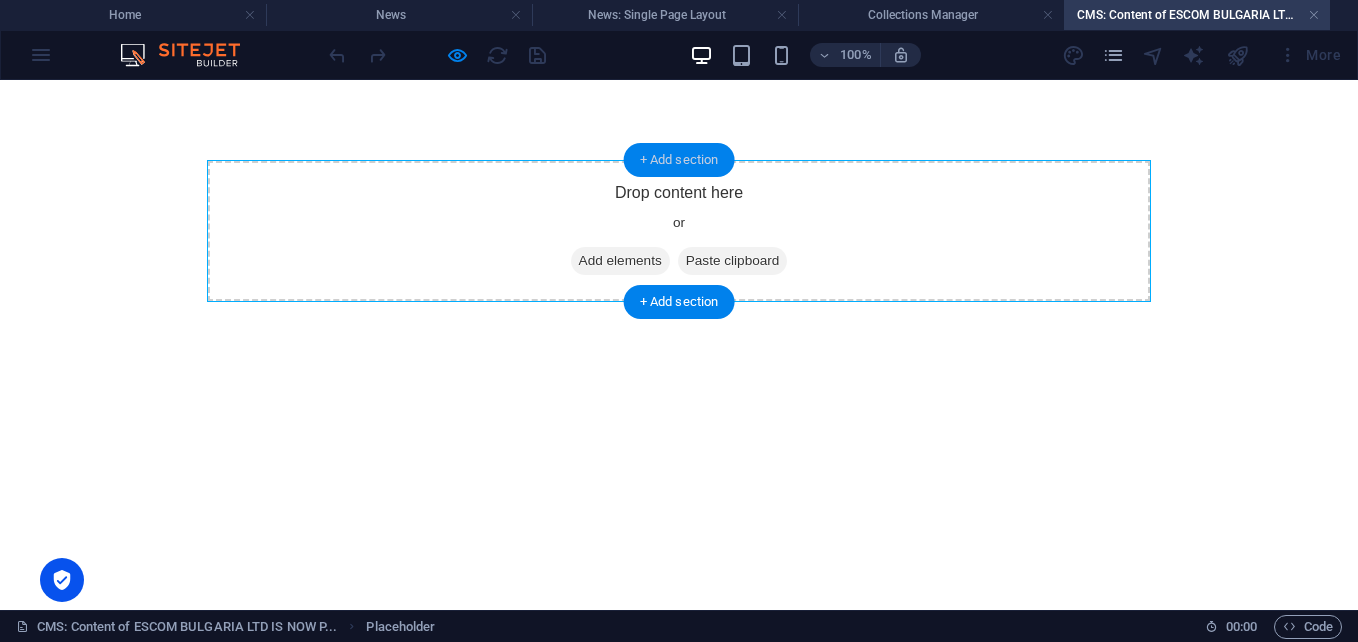 click on "+ Add section" at bounding box center [679, 160] 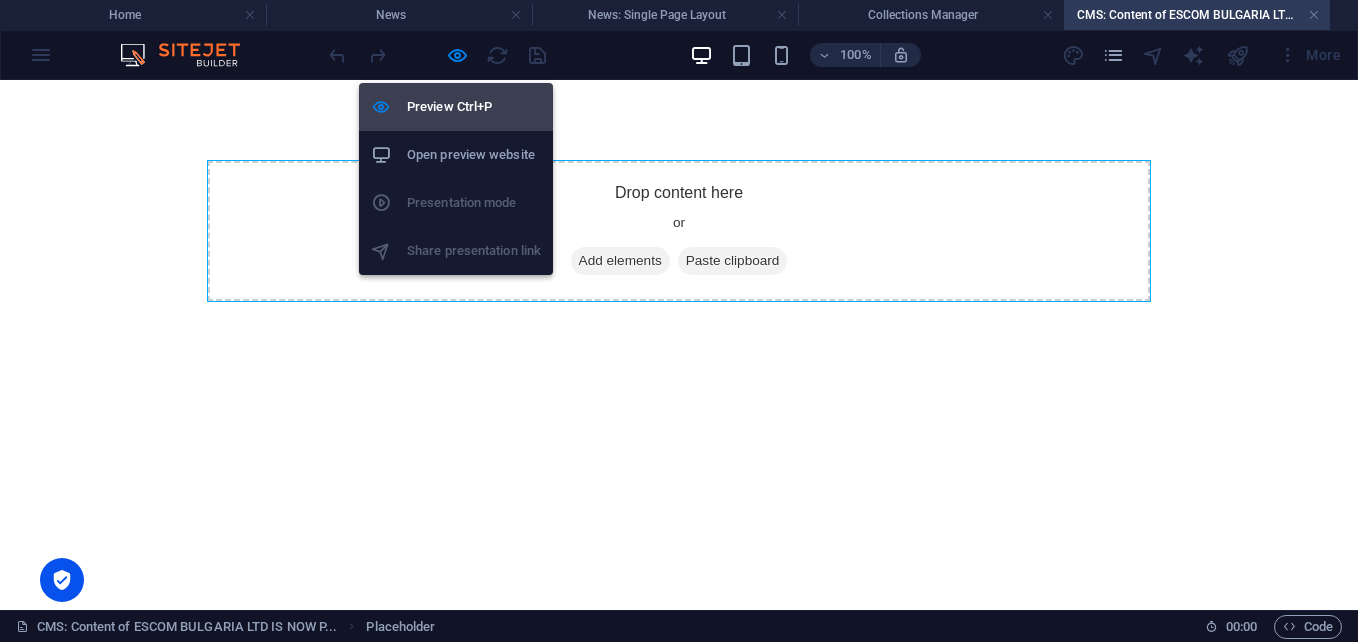 click on "Preview Ctrl+P" at bounding box center [474, 107] 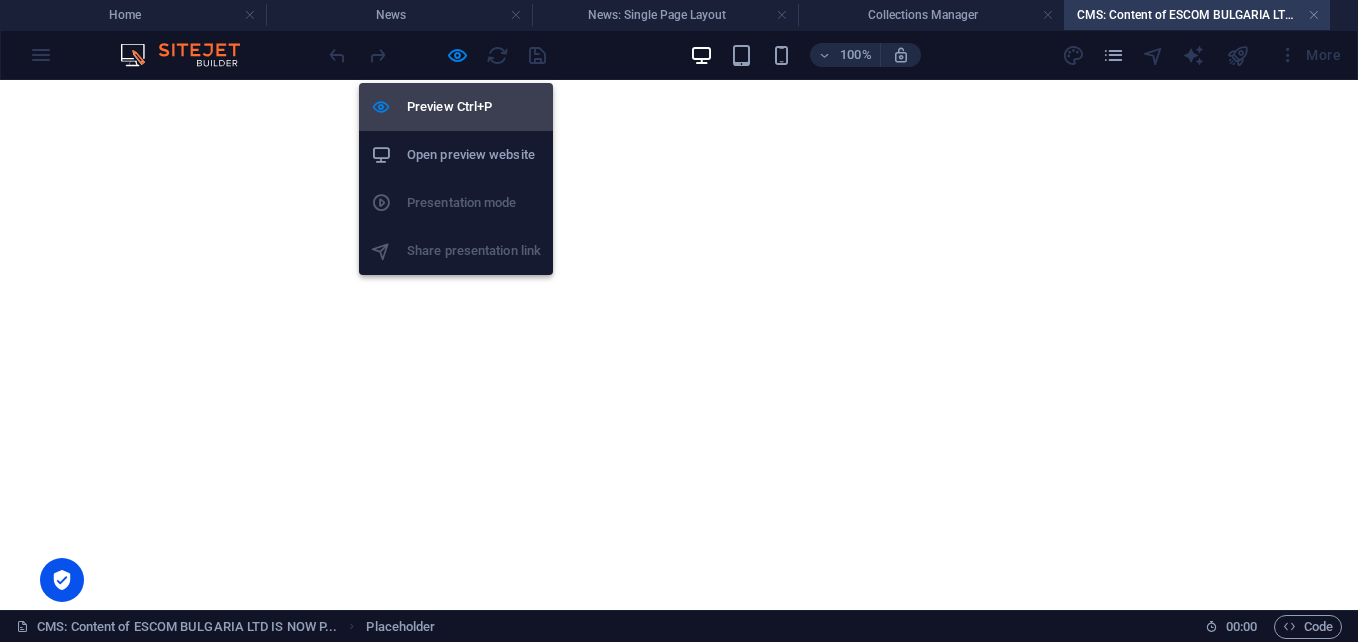 click on "Preview Ctrl+P" at bounding box center (474, 107) 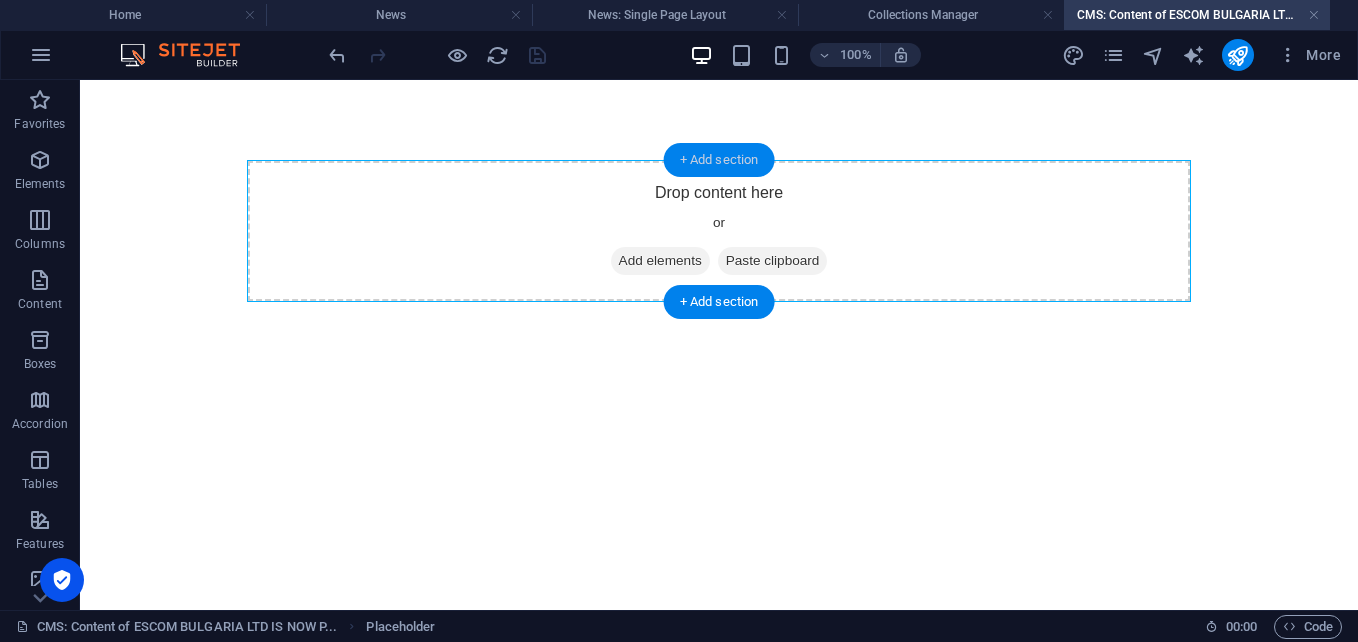 drag, startPoint x: 728, startPoint y: 157, endPoint x: 321, endPoint y: 85, distance: 413.3195 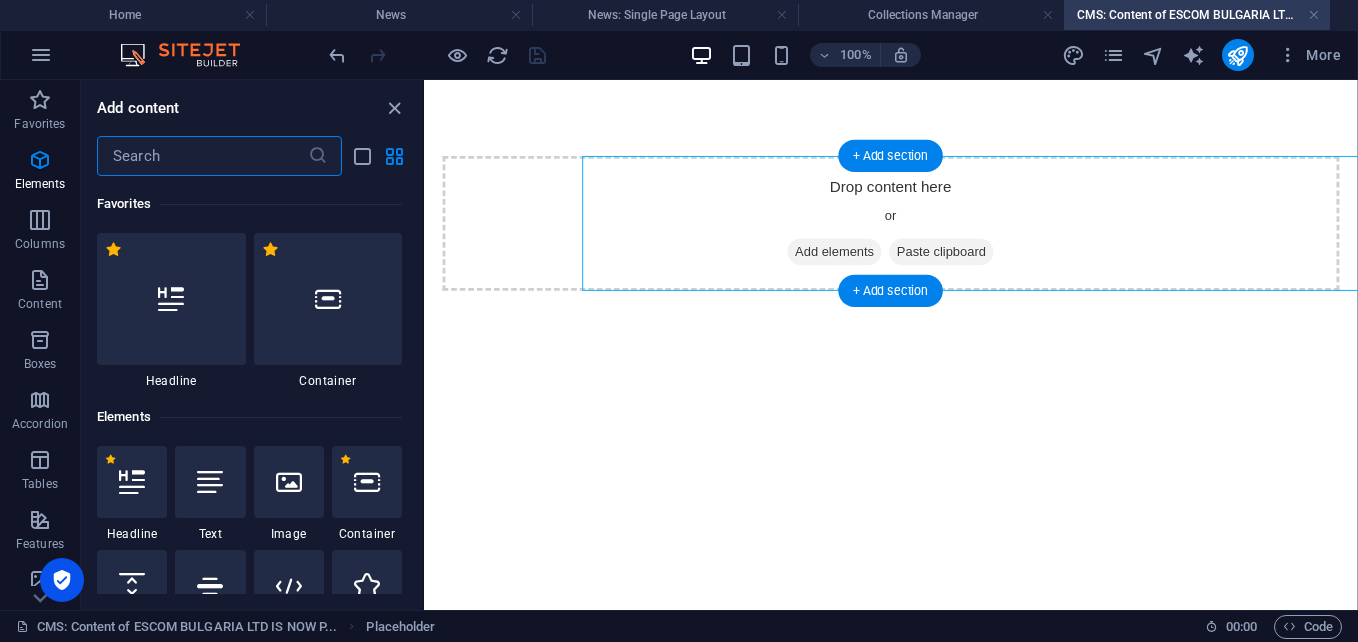 scroll, scrollTop: 3499, scrollLeft: 0, axis: vertical 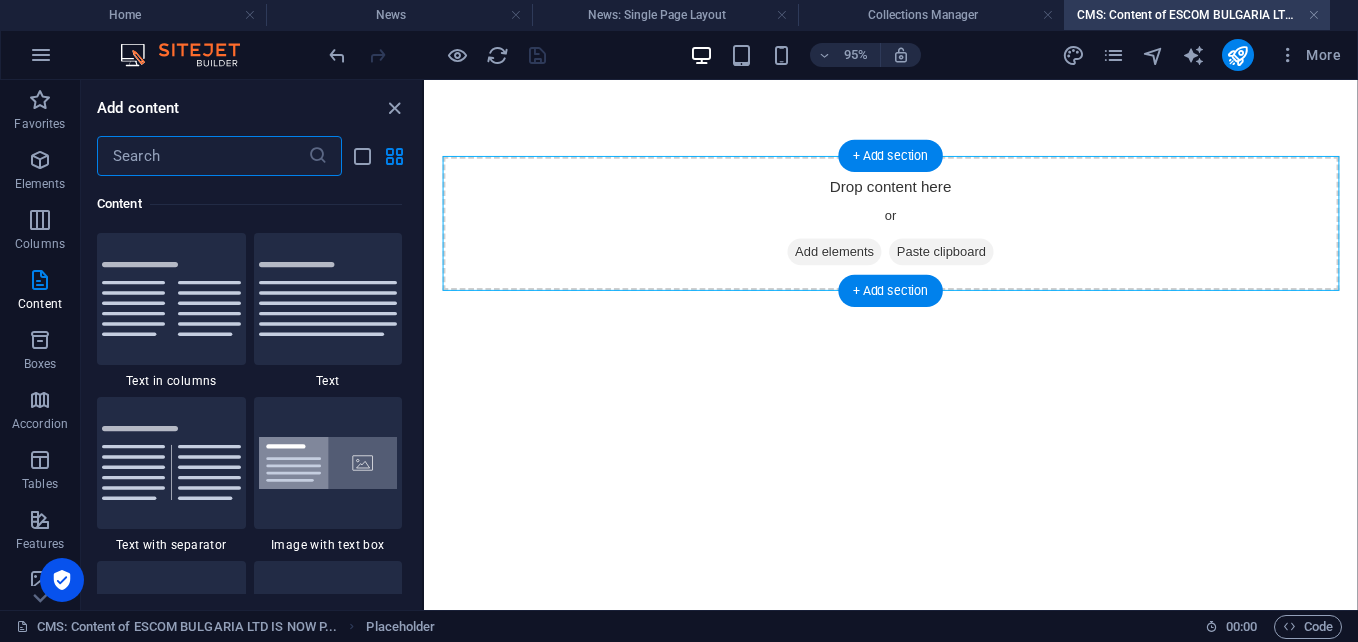 click on "Add elements" at bounding box center (856, 261) 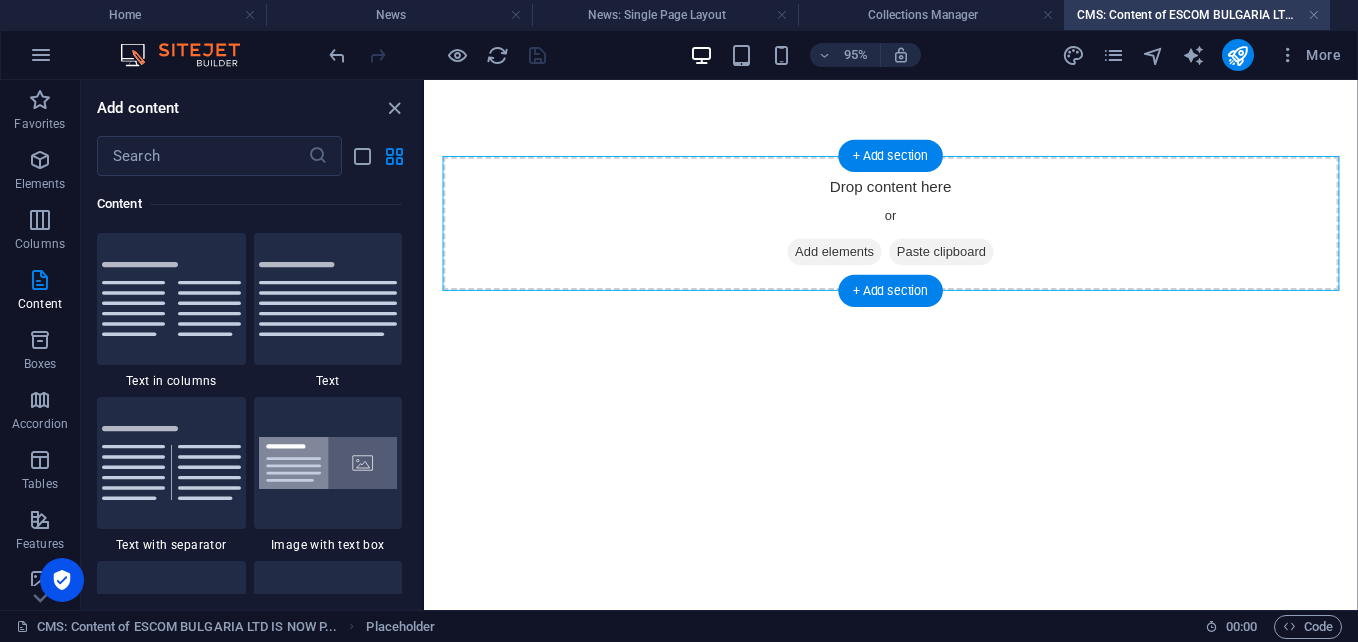 click on "Paste clipboard" at bounding box center (969, 261) 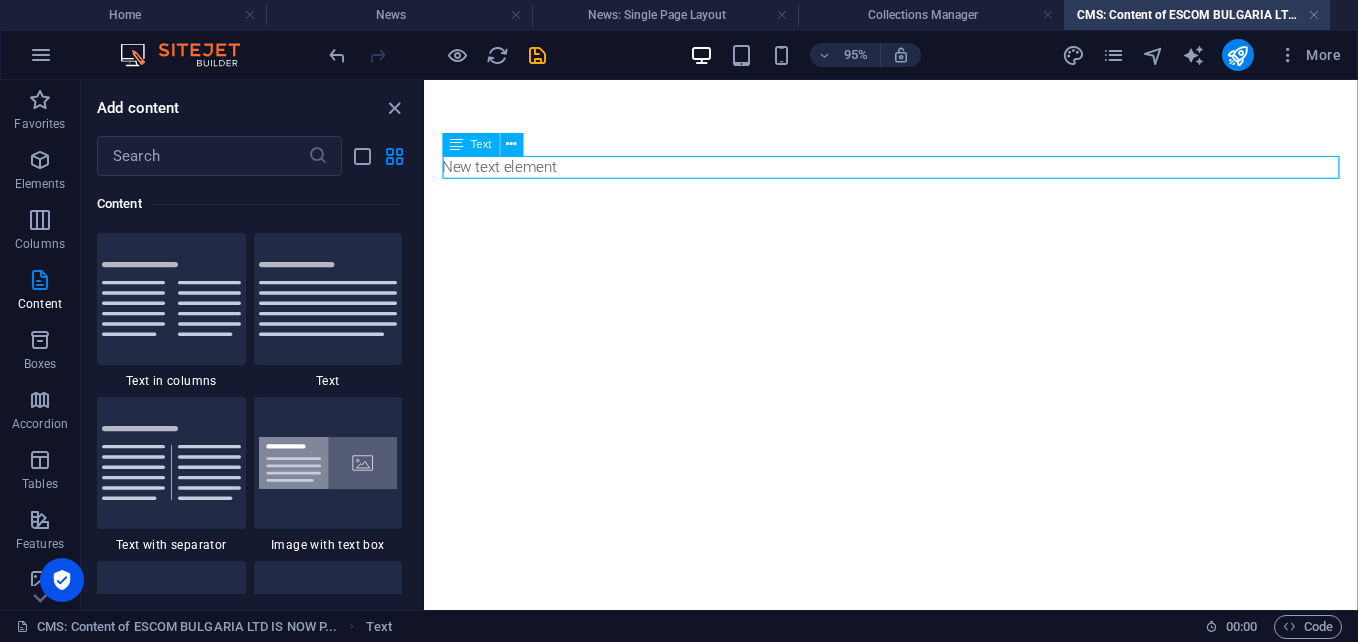 click on "New text element" at bounding box center [916, 172] 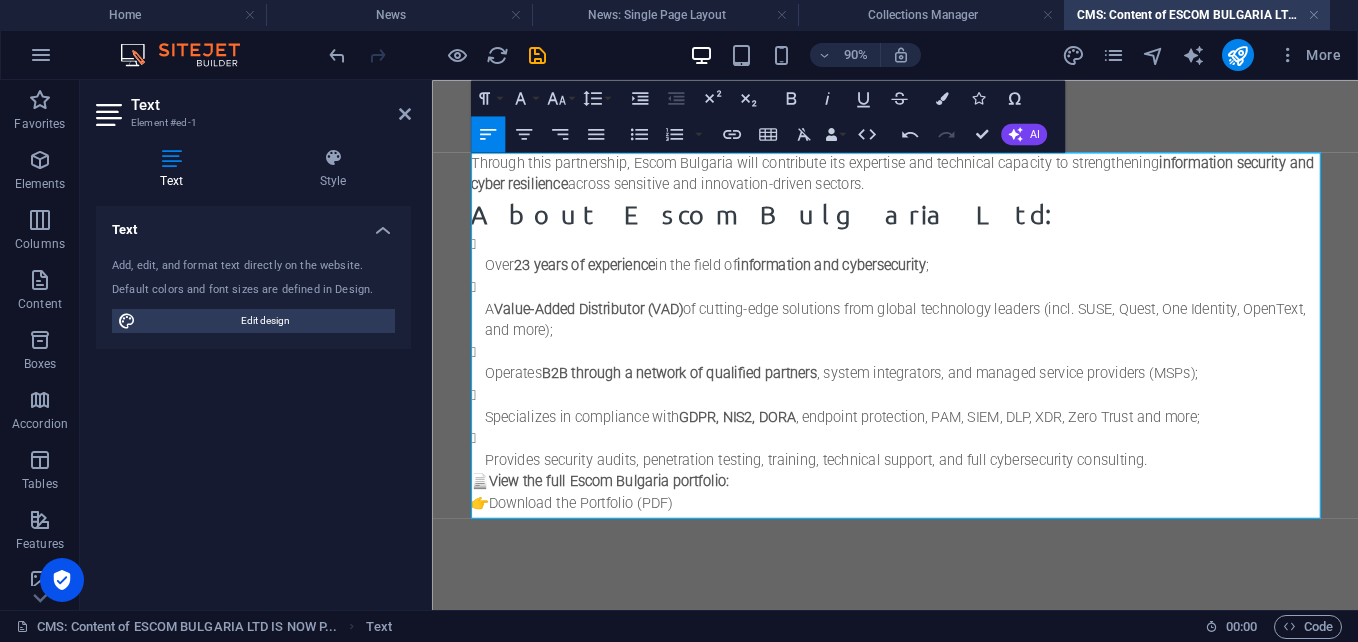 click on "Over  23 years of experience  in the field of  information and cybersecurity ;" at bounding box center [955, 286] 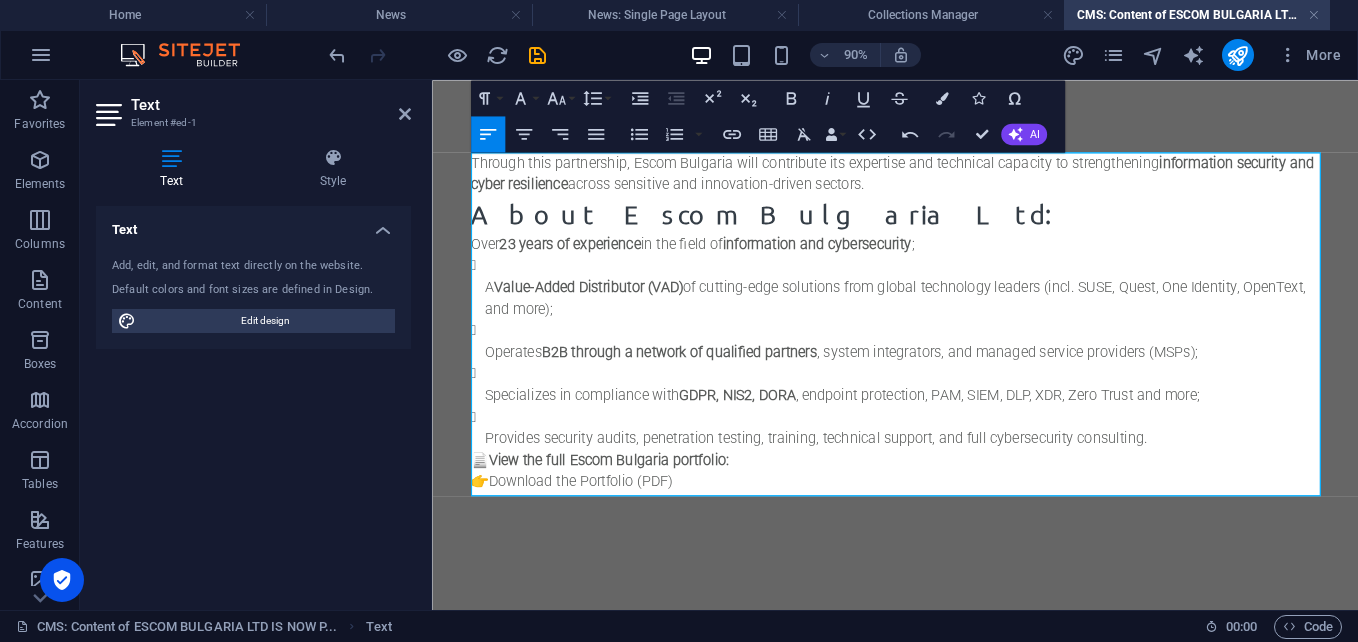 click on "A  Value-Added Distributor (VAD)  of cutting-edge solutions from global technology leaders (incl. SUSE, Quest, One Identity, OpenText, and more); Operates  B2B through a network of qualified partners , system integrators, and managed service providers (MSPs); Specializes in compliance with  GDPR, NIS2, DORA , endpoint protection, PAM, SIEM, DLP, XDR, Zero Trust and more; Provides security audits, penetration testing, training, technical support, and full cybersecurity consulting." at bounding box center (947, 382) 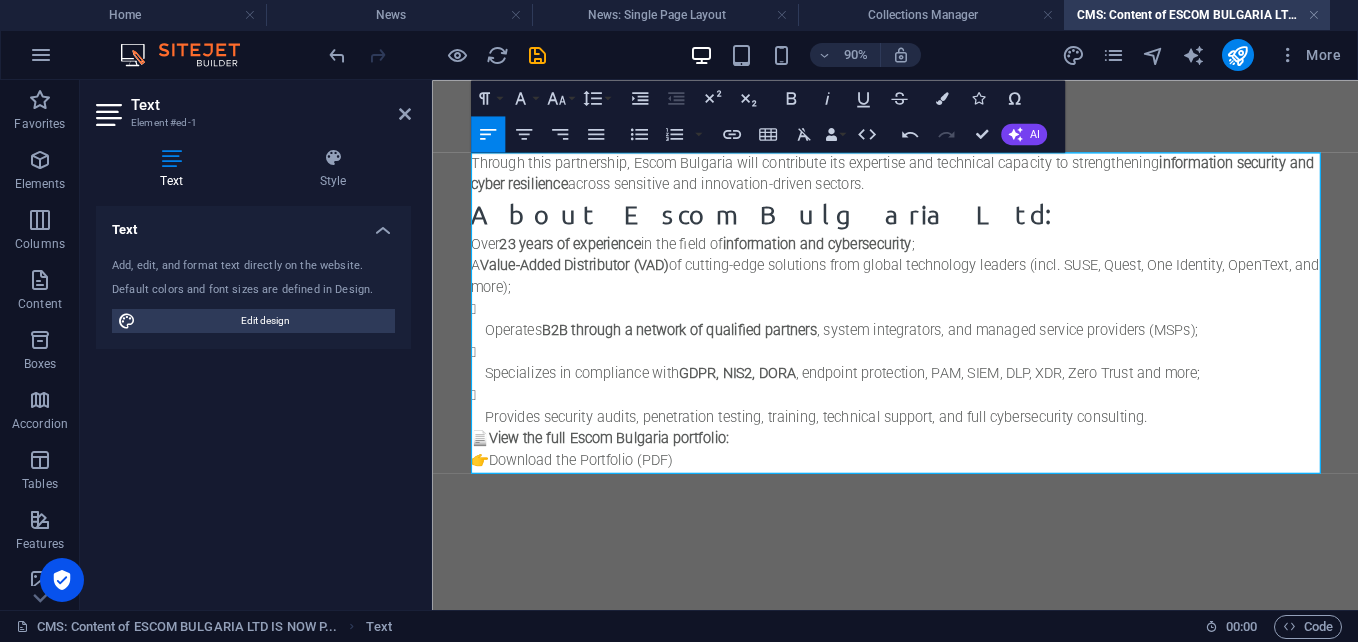 click on "Operates  B2B through a network of qualified partners , system integrators, and managed service providers (MSPs);" at bounding box center (955, 358) 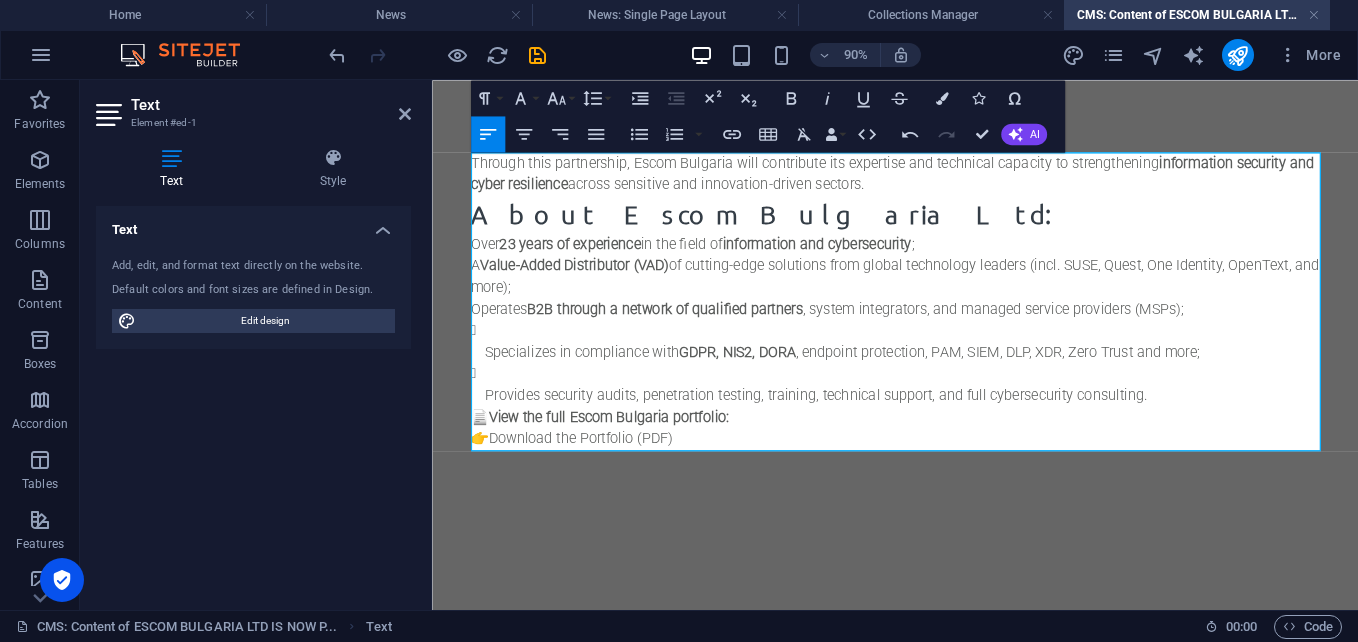 click on "Specializes in compliance with  GDPR, NIS2, DORA , endpoint protection, PAM, SIEM, DLP, XDR, Zero Trust and more;" at bounding box center (955, 382) 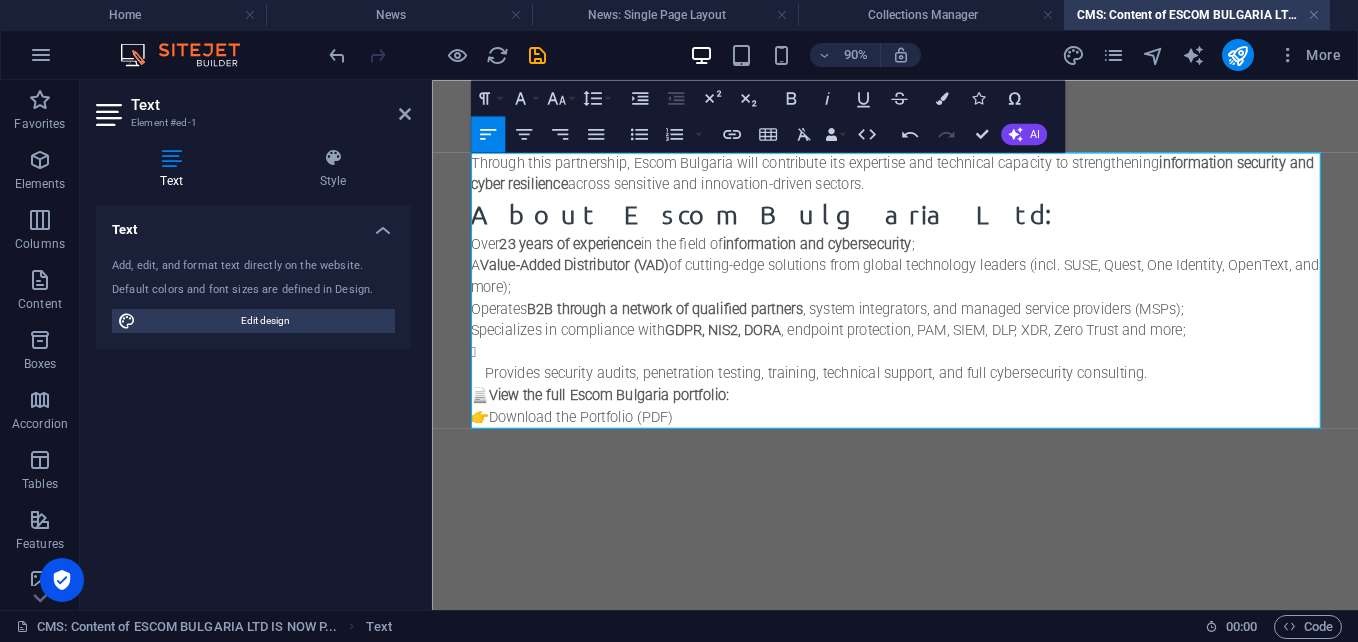 click on "Provides security audits, penetration testing, training, technical support, and full cybersecurity consulting." at bounding box center [955, 406] 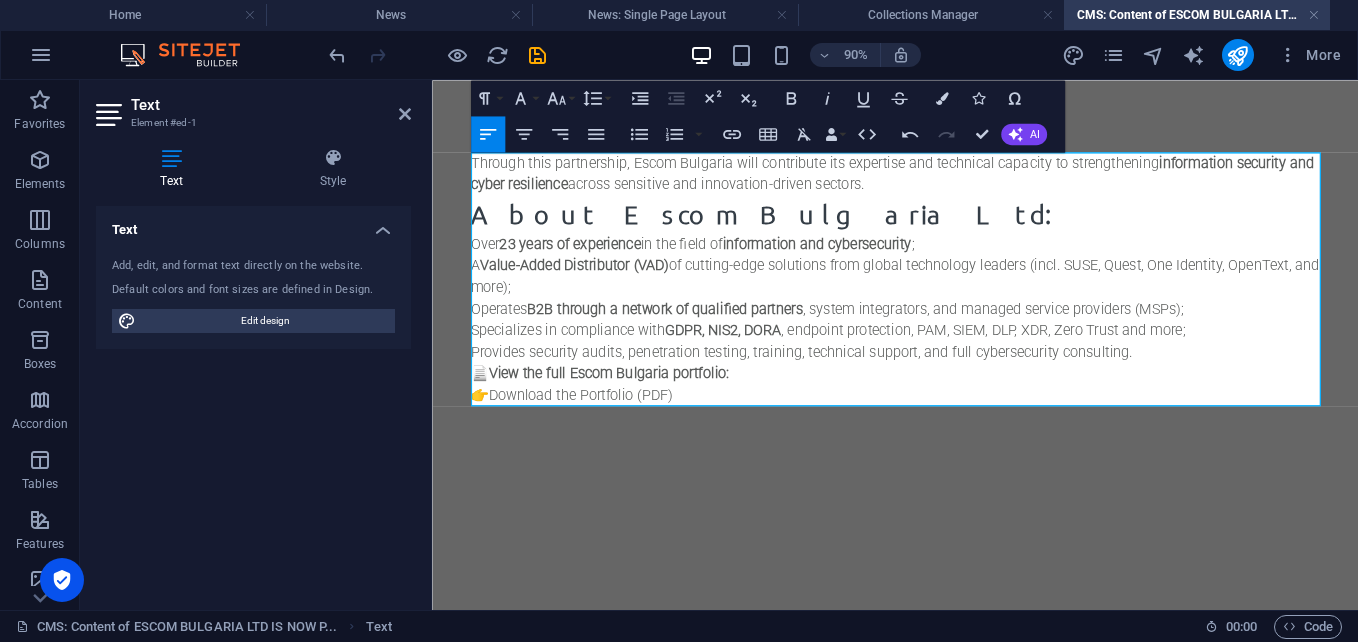 click on "View the full Escom Bulgaria portfolio:" at bounding box center (628, 405) 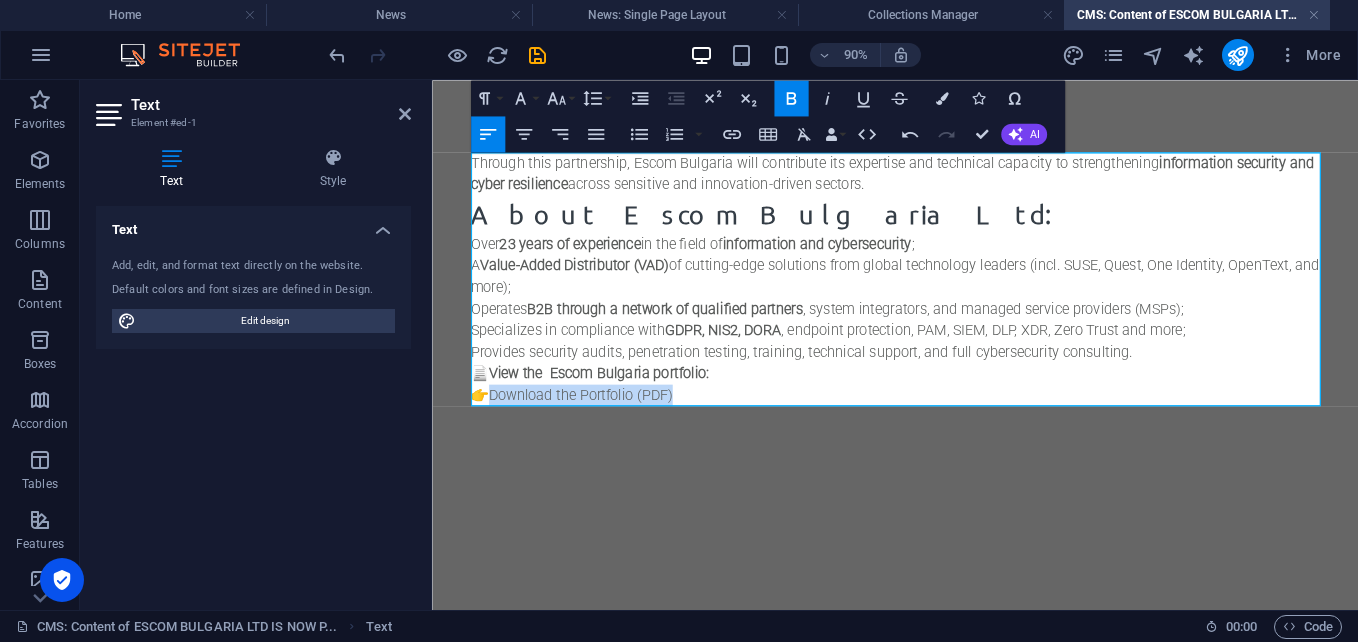 drag, startPoint x: 499, startPoint y: 429, endPoint x: 708, endPoint y: 428, distance: 209.0024 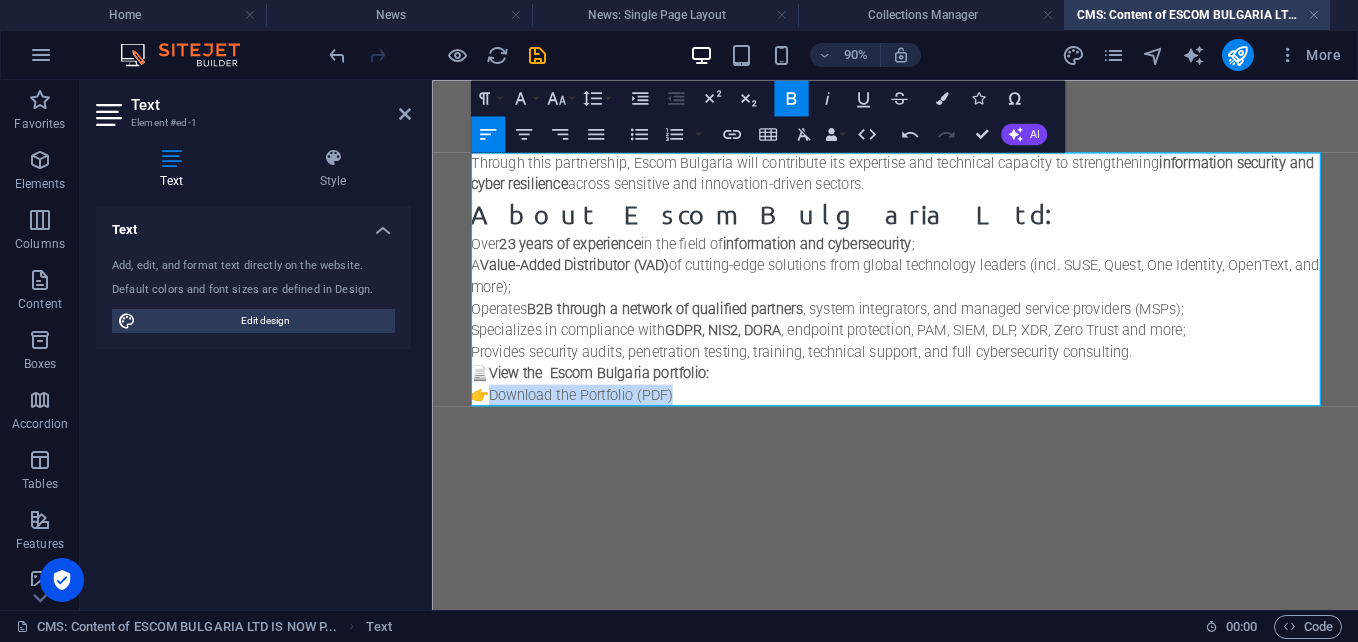 click on "📄  View the  Escom Bulgaria portfolio: 👉  Download the Portfolio (PDF)" at bounding box center (947, 418) 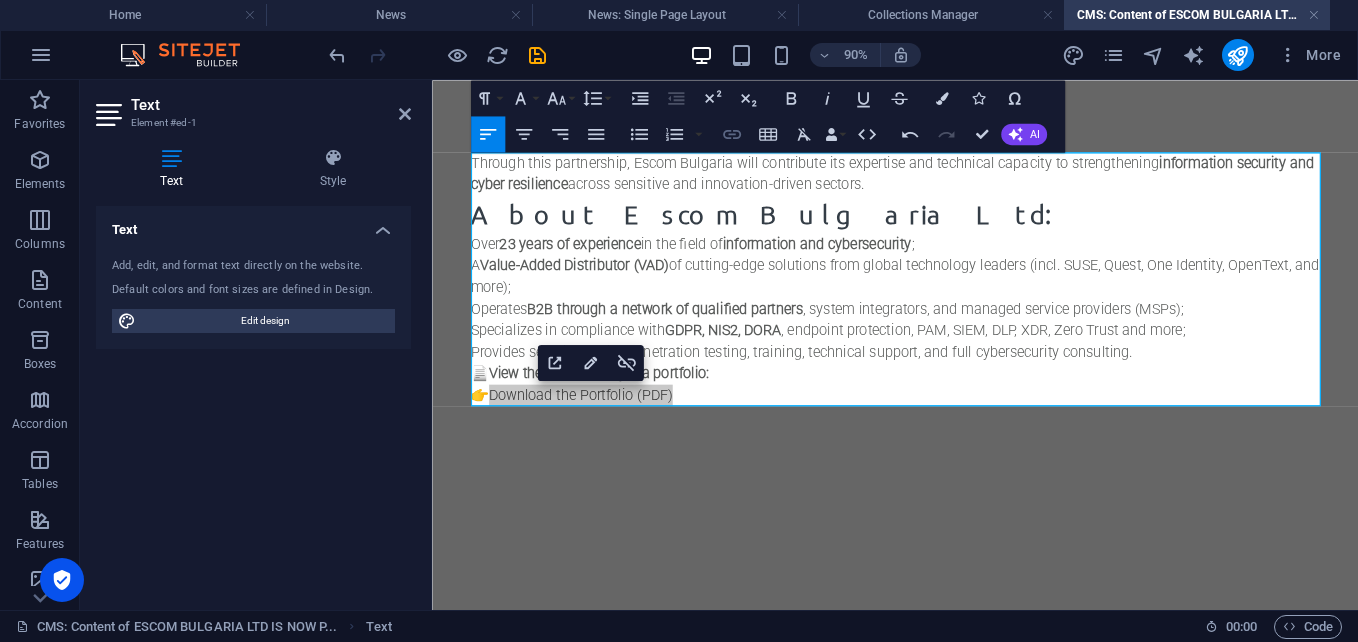 click 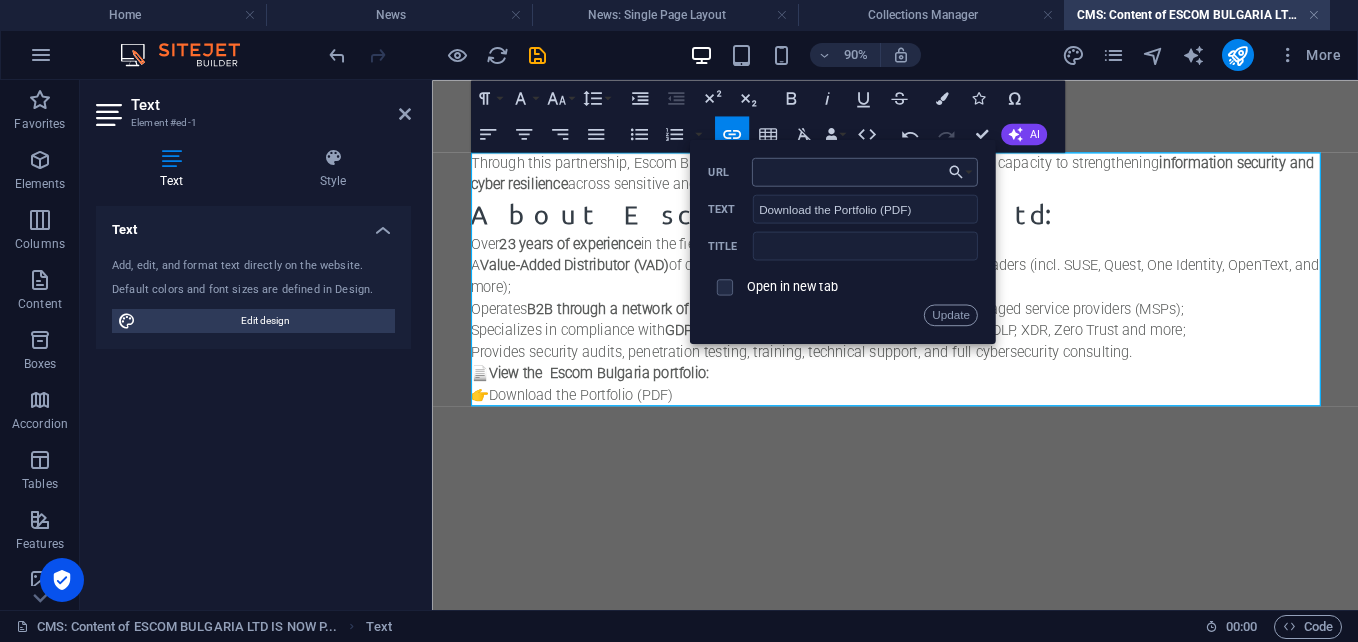 type on "D:\Documents_MARIA_Rabotni\RIZ\HUB\Digital_Eurpe\1St_call\Програма НИИДИТ\Процедурата-ИСУН31012024-18032024\Договор\Доставчици\Еском България\Escom_ME_2025_.pdf" 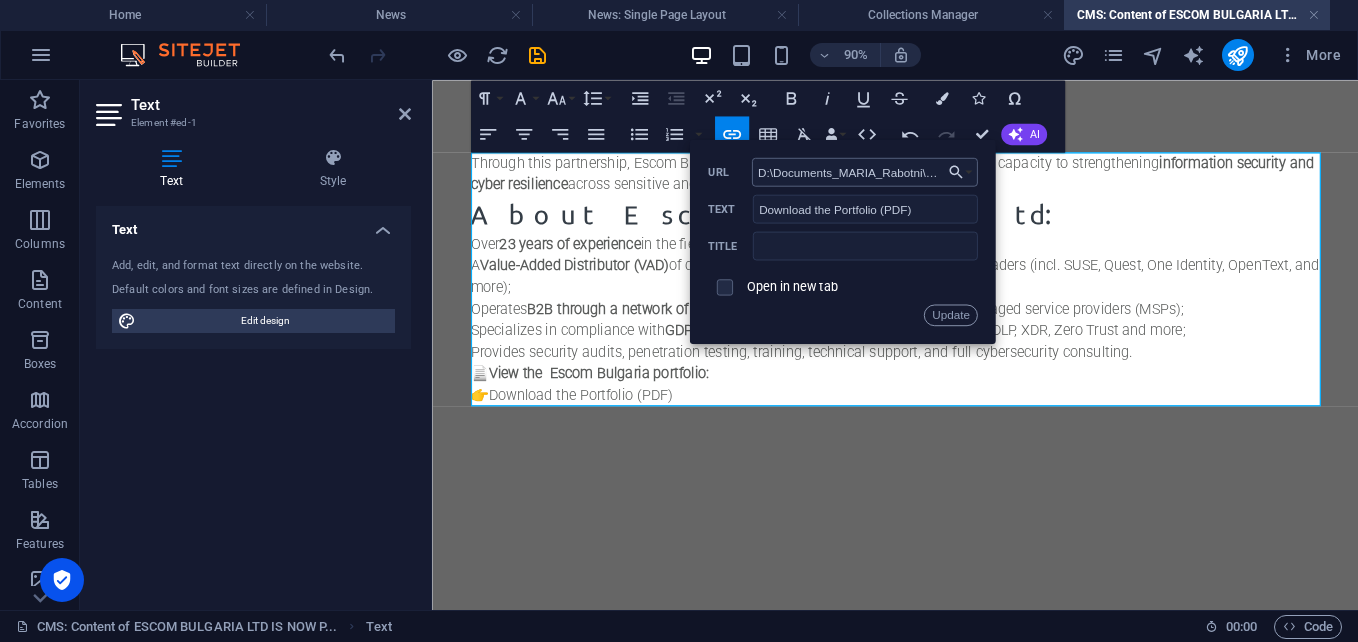 scroll, scrollTop: 0, scrollLeft: 896, axis: horizontal 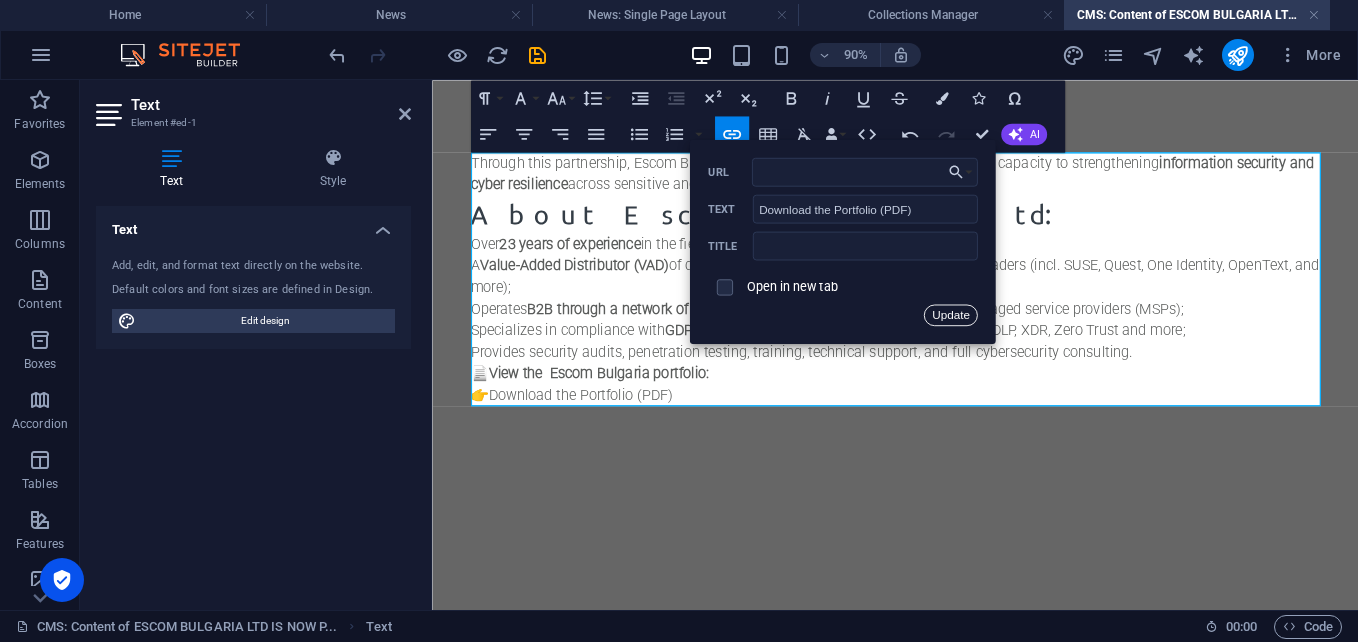 click on "Update" at bounding box center [951, 315] 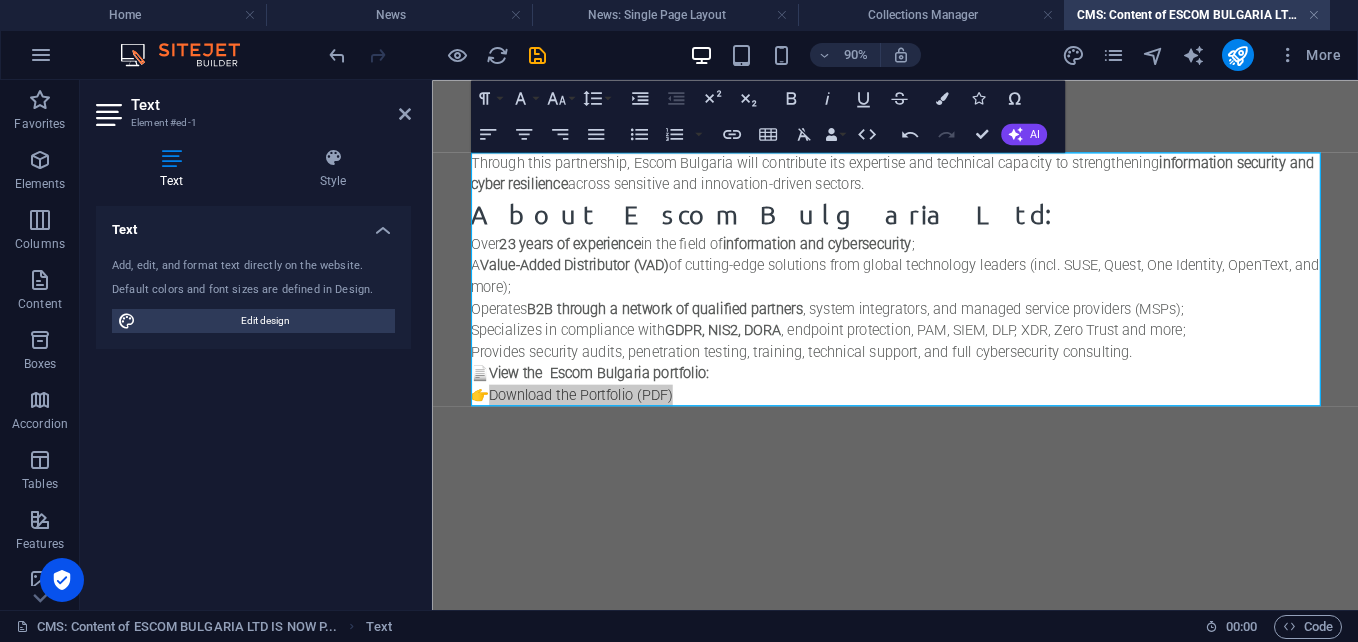 scroll, scrollTop: 0, scrollLeft: 0, axis: both 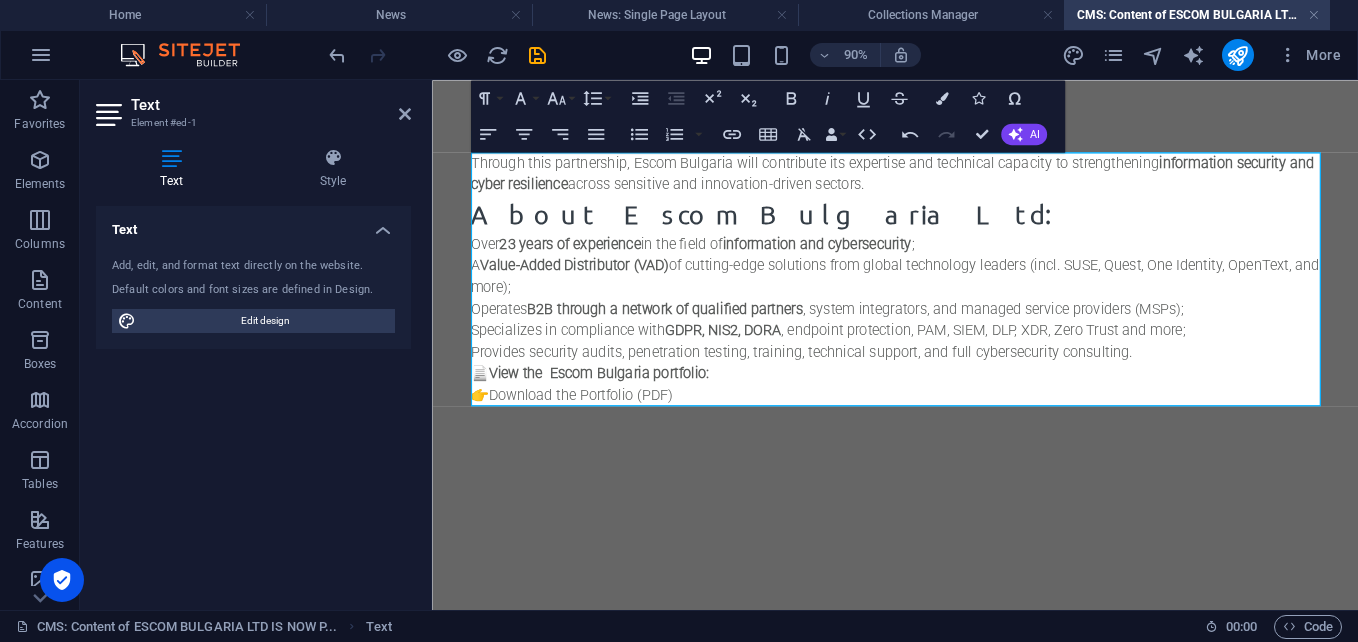 click on "Provides security audits, penetration testing, training, technical support, and full cybersecurity consulting." at bounding box center (947, 382) 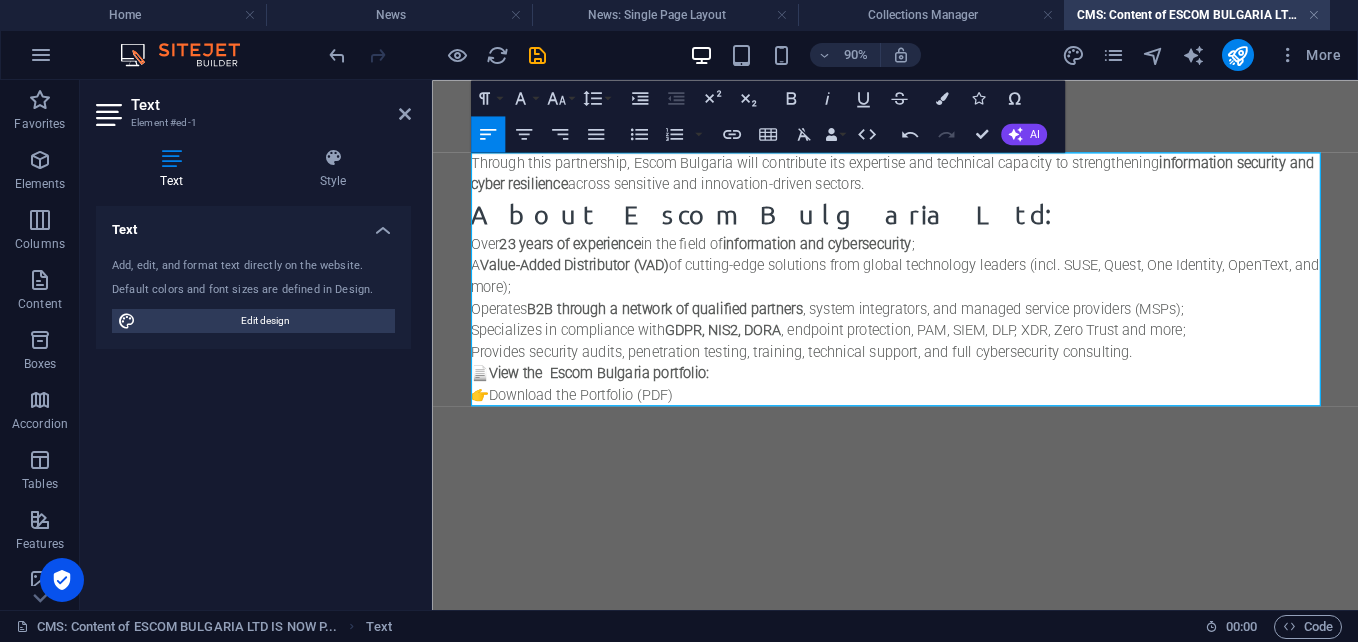 click on "📄  View the  Escom Bulgaria portfolio: 👉  Download the Portfolio (PDF)" at bounding box center [947, 418] 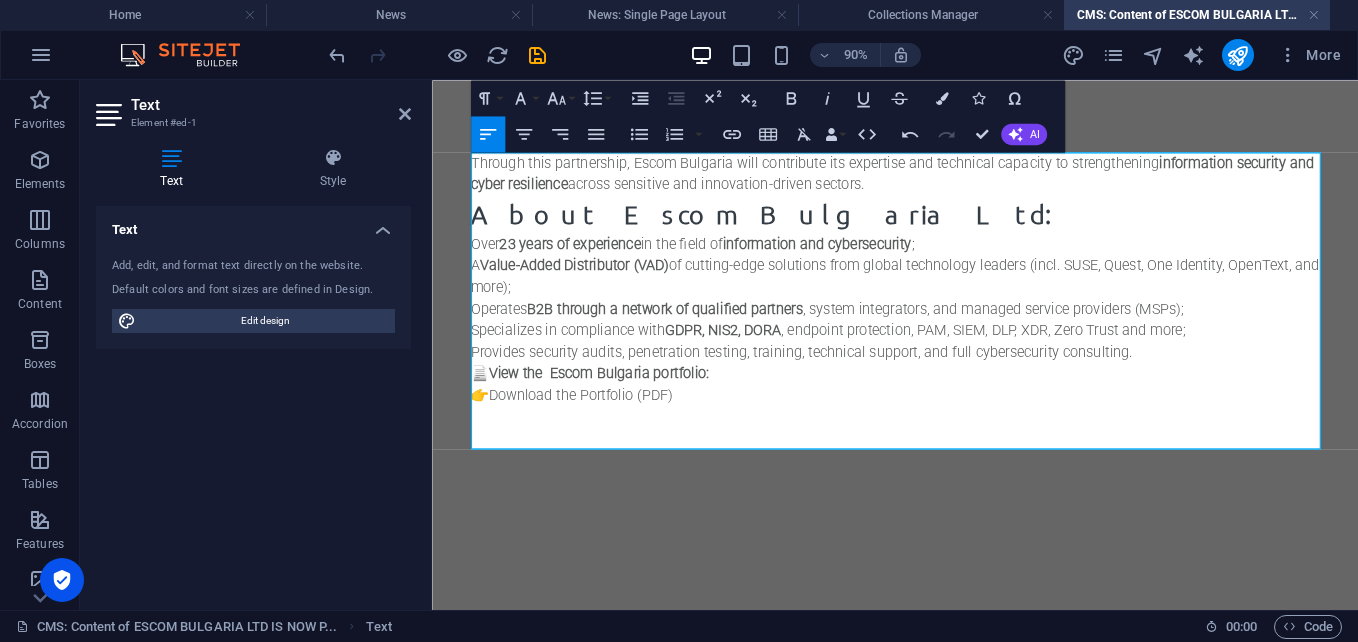 click on "​" at bounding box center (947, 478) 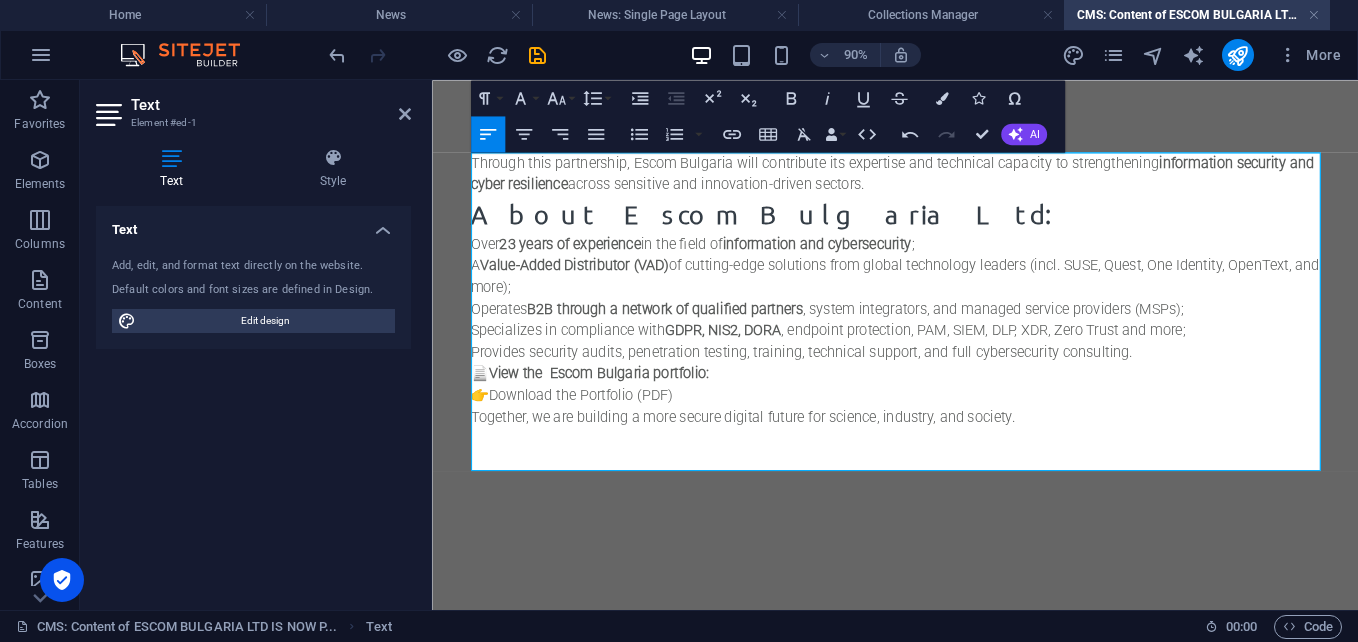 click on "📄  View the  Escom Bulgaria portfolio: 👉  Download the Portfolio (PDF)" at bounding box center (947, 418) 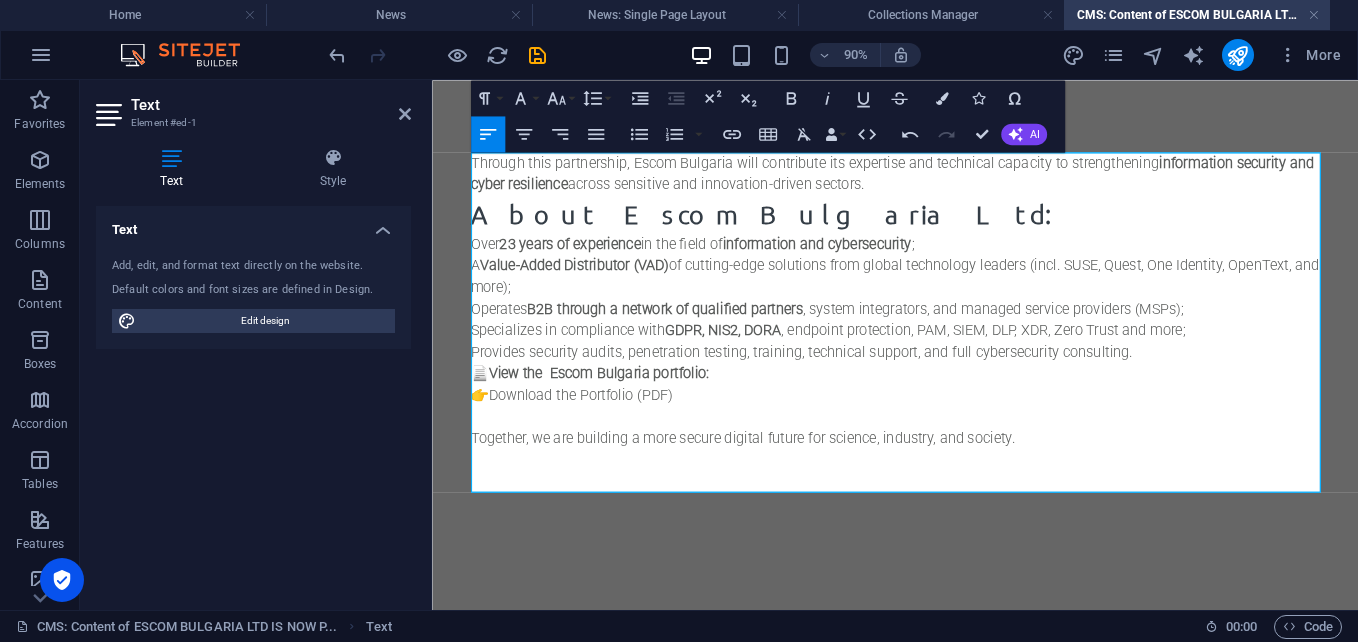 click on "Over  23 years of experience  in the field of  information and cybersecurity ;" at bounding box center [947, 262] 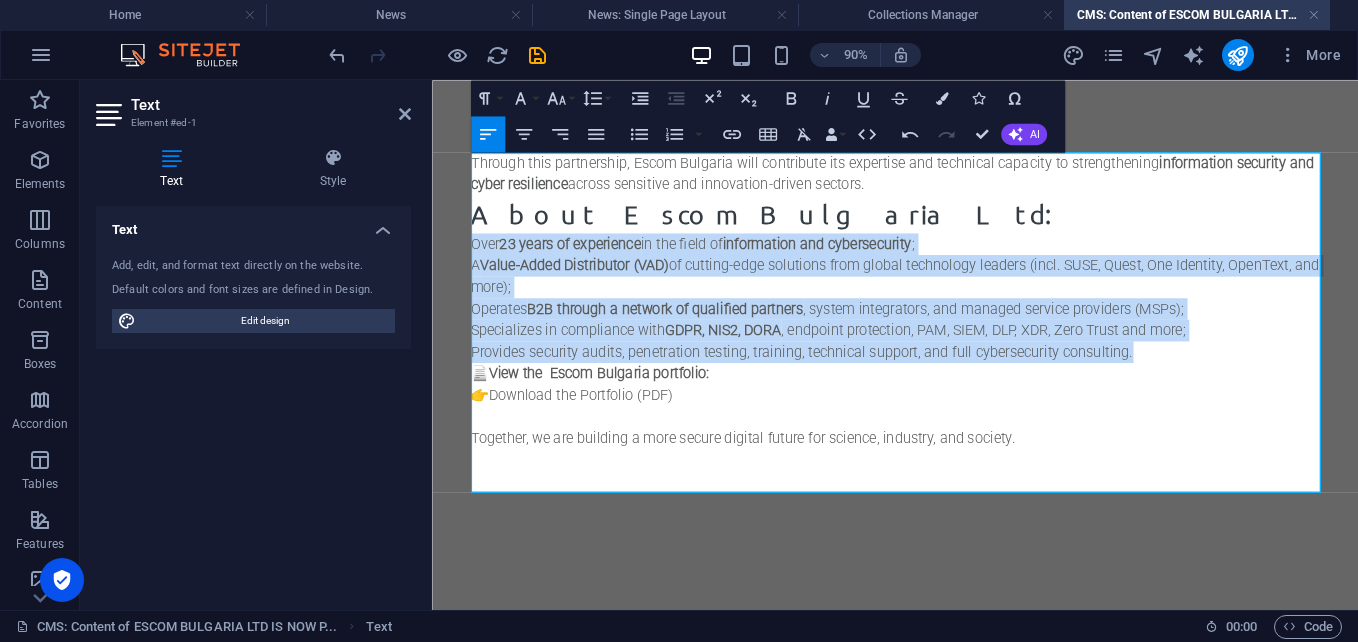 drag, startPoint x: 477, startPoint y: 257, endPoint x: 1369, endPoint y: 378, distance: 900.16943 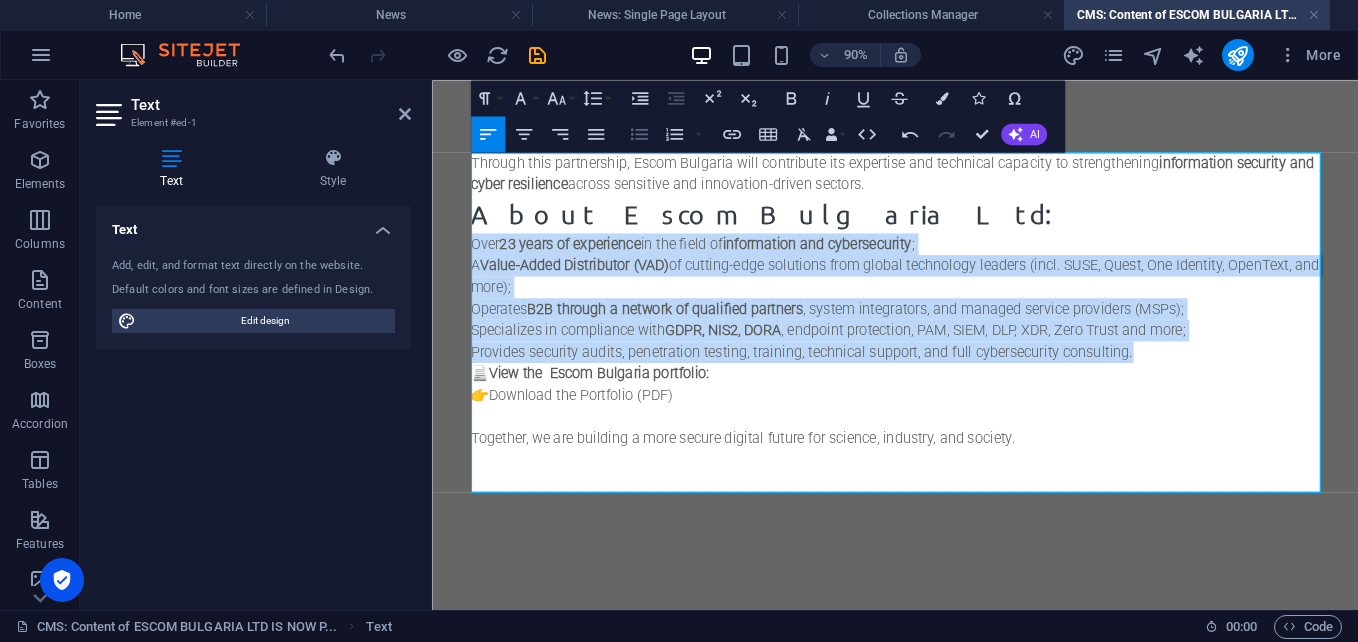 click 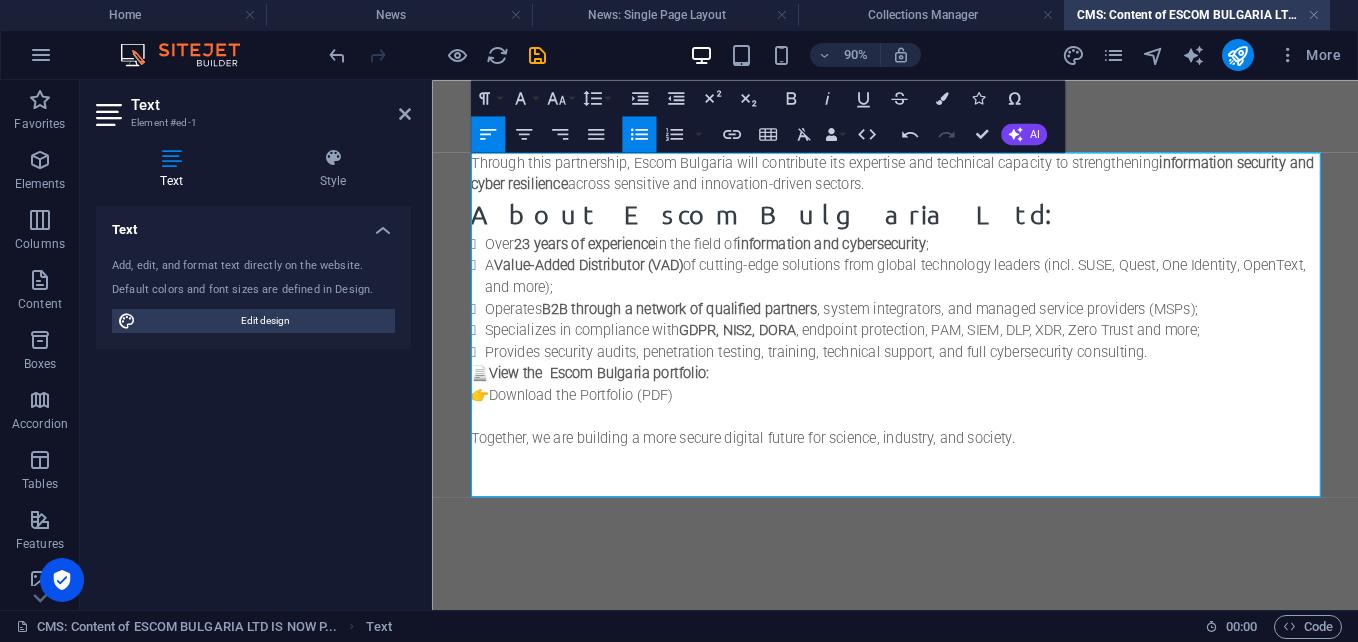 click on "📄  View the  Escom Bulgaria portfolio: 👉  Download the Portfolio (PDF)" at bounding box center [947, 418] 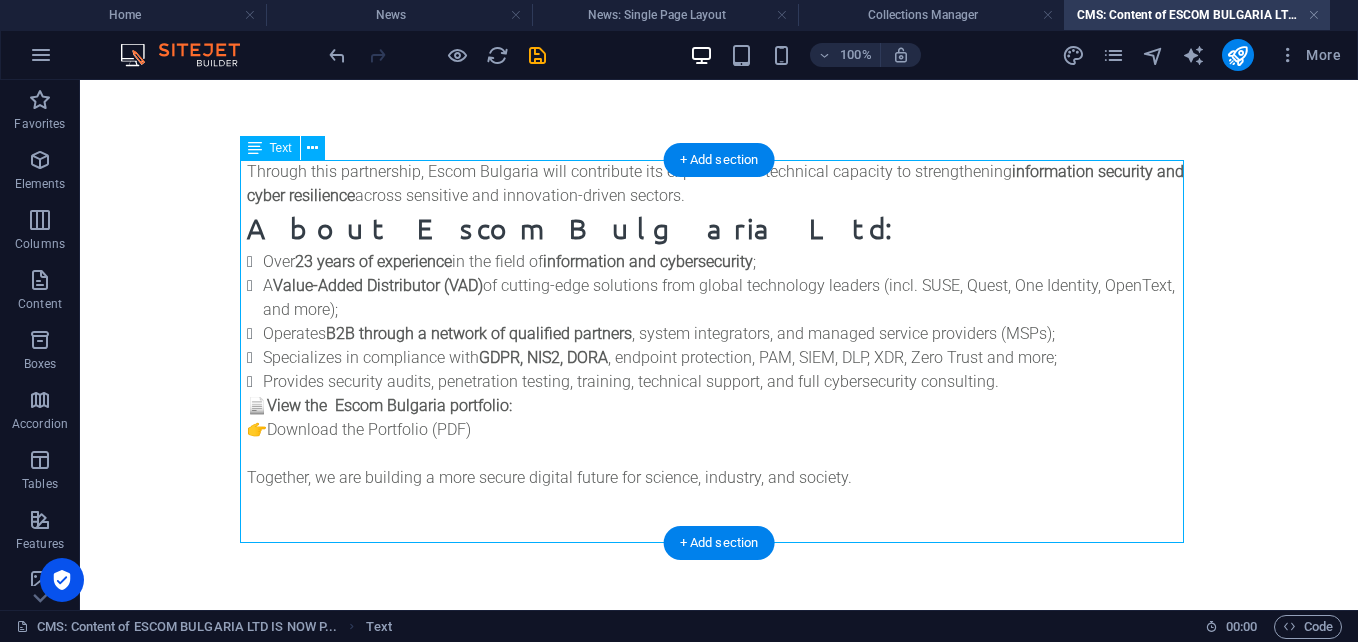 click on "Through this partnership, Escom Bulgaria will contribute its expertise and technical capacity to strengthening  information security and cyber resilience  across sensitive and innovation-driven sectors. About Escom Bulgaria Ltd: Over  23 years of experience  in the field of  information and cybersecurity ; A  Value-Added Distributor (VAD)  of cutting-edge solutions from global technology leaders (incl. SUSE, Quest, One Identity, OpenText, and more); Operates  B2B through a network of qualified partners , system integrators, and managed service providers (MSPs); Specializes in compliance with  GDPR, NIS2, DORA , endpoint protection, PAM, SIEM, DLP, XDR, Zero Trust and more; Provides security audits, penetration testing, training, technical support, and full cybersecurity consulting. 📄  View the  Escom Bulgaria portfolio: 👉  Download the Portfolio (PDF) Together, we are building a more secure digital future for science, industry, and society." at bounding box center (719, 349) 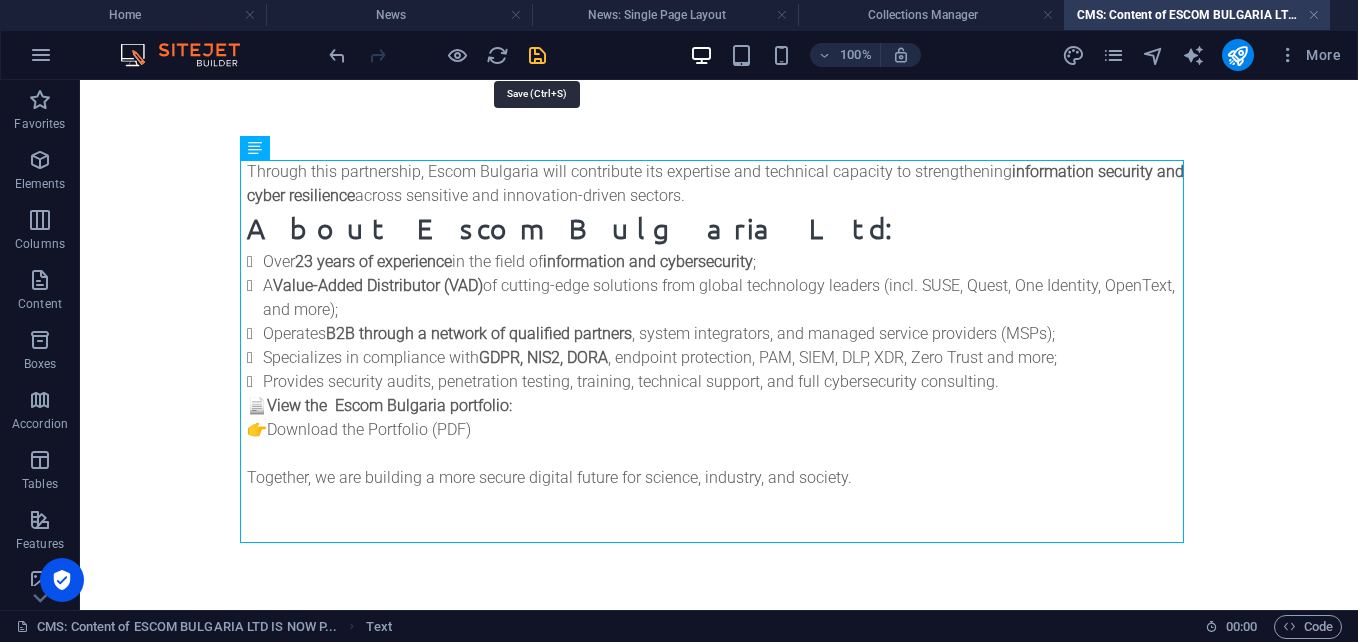 click at bounding box center (537, 55) 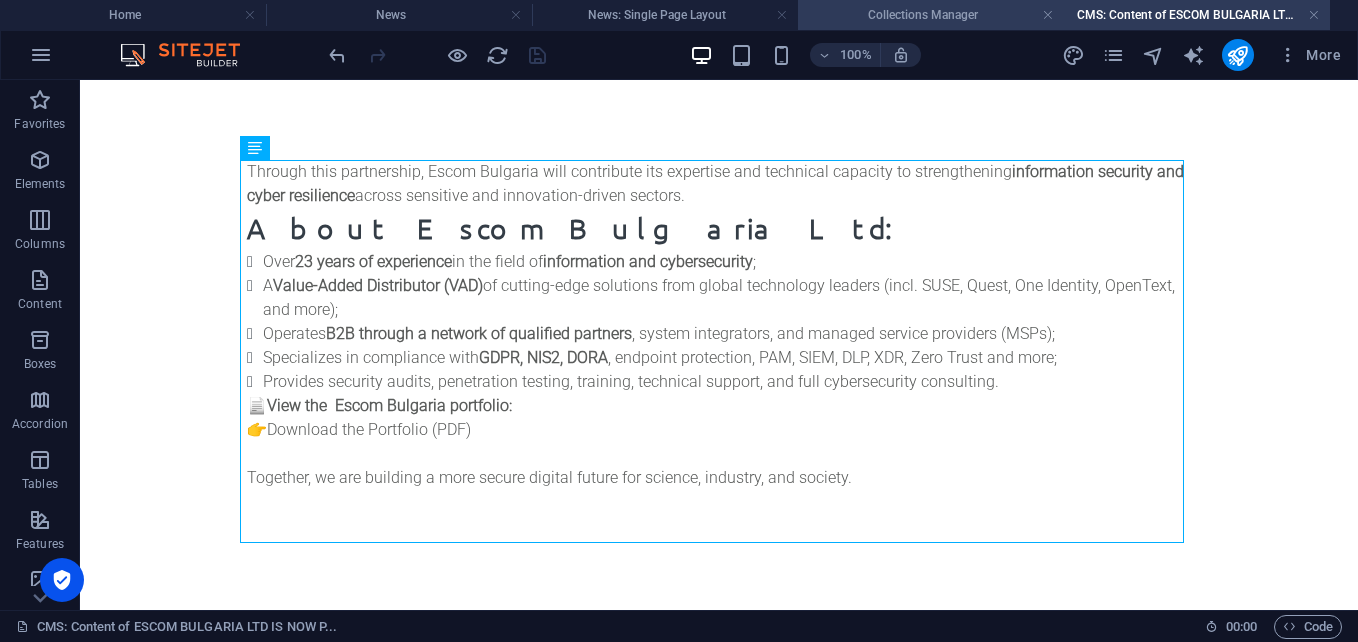 click on "Collections Manager" at bounding box center (931, 15) 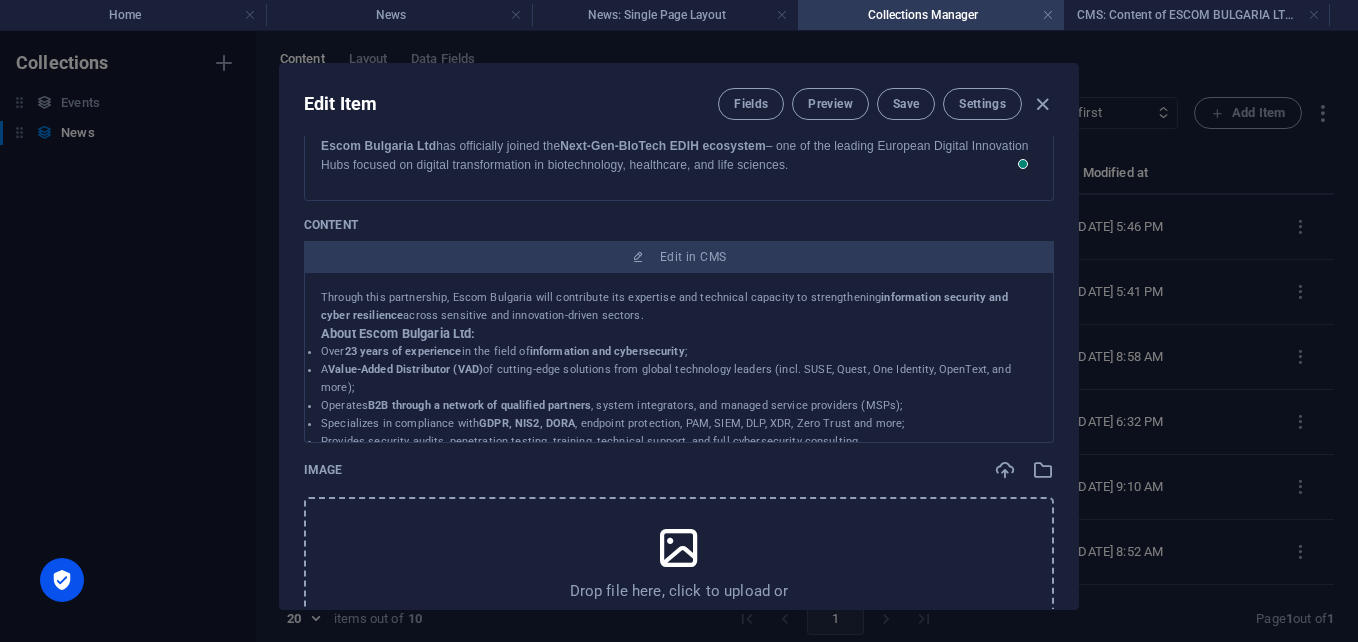 scroll, scrollTop: 99, scrollLeft: 0, axis: vertical 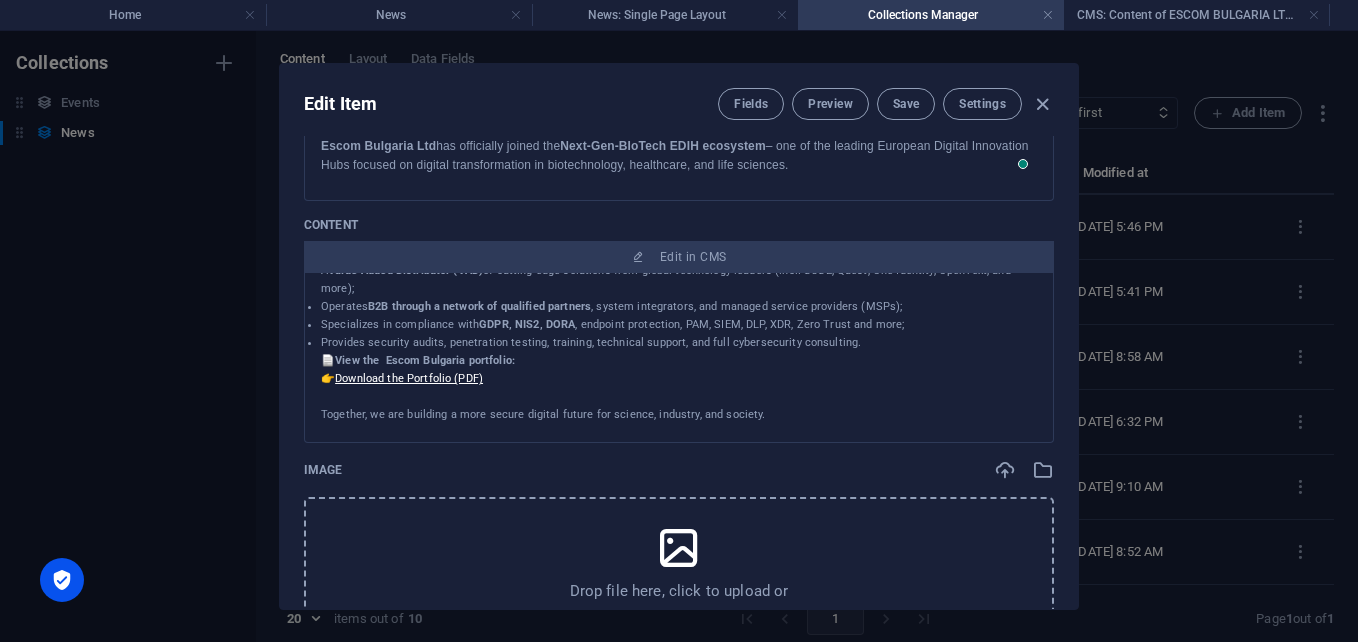 click at bounding box center (679, 548) 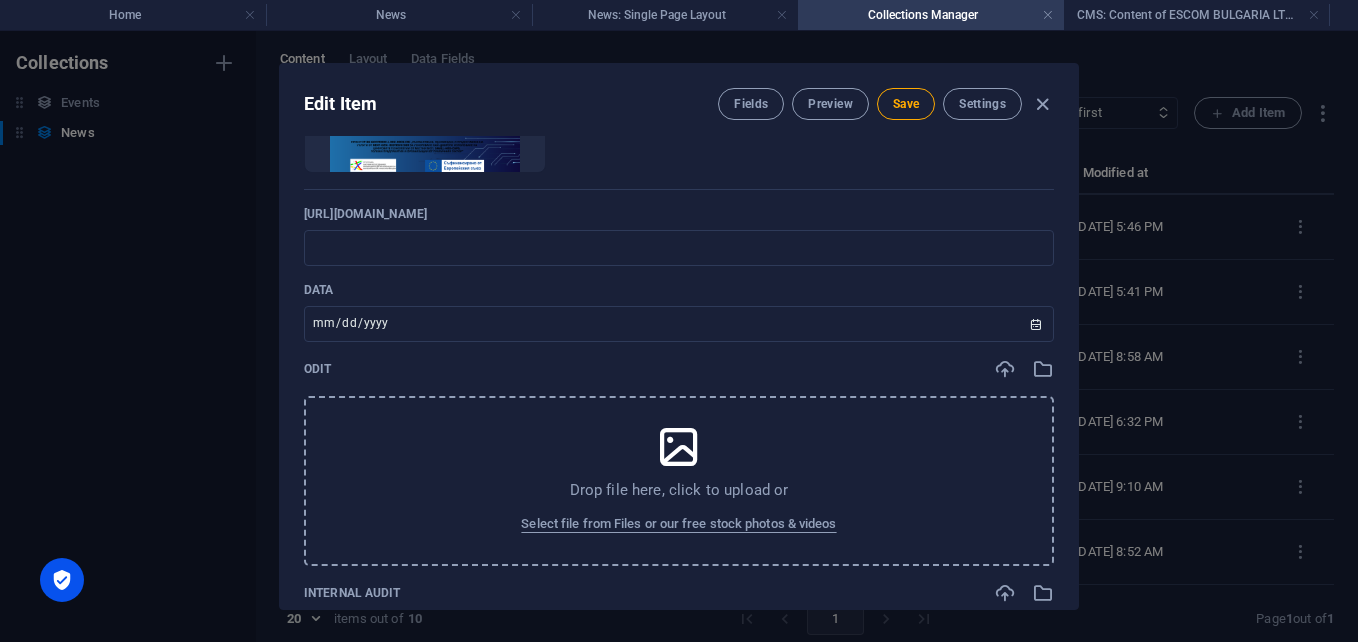 scroll, scrollTop: 813, scrollLeft: 0, axis: vertical 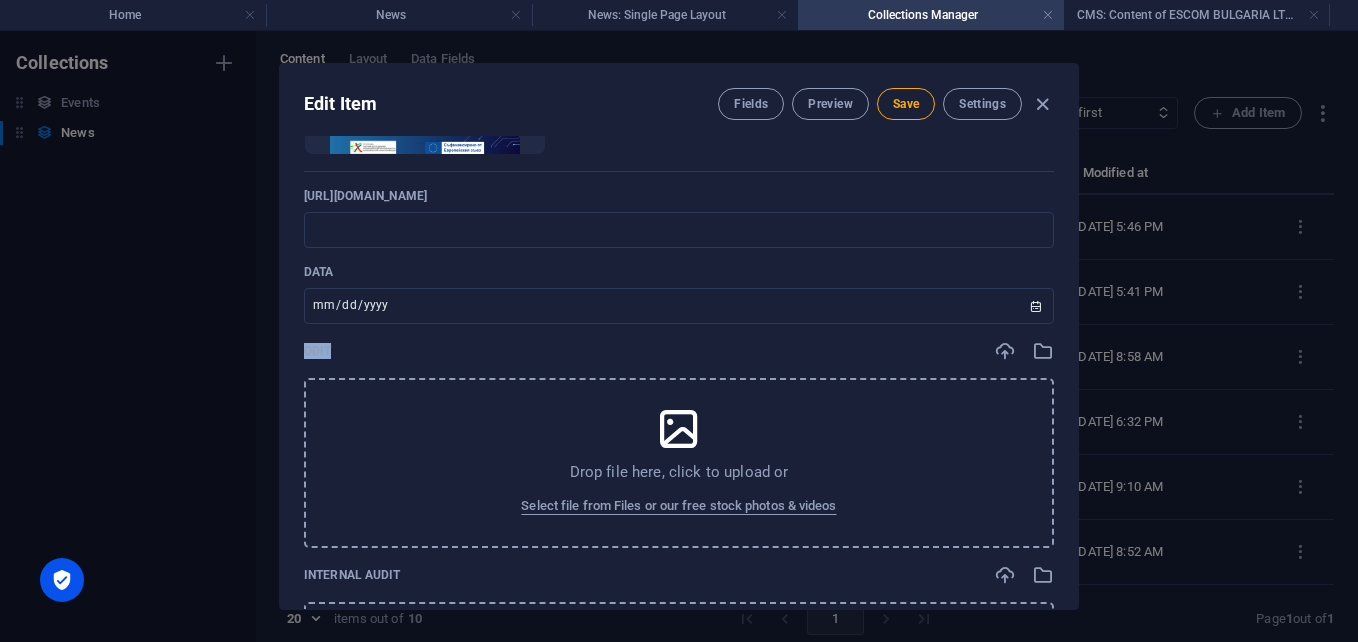 drag, startPoint x: 1071, startPoint y: 317, endPoint x: 1073, endPoint y: 328, distance: 11.18034 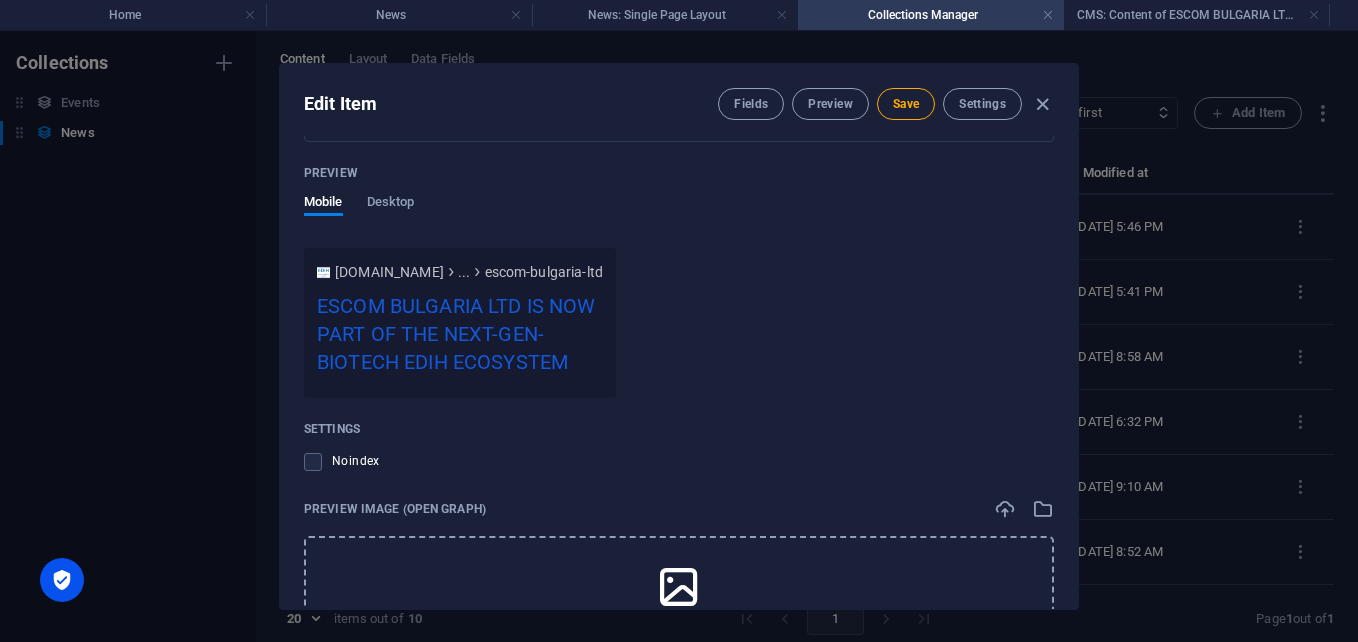 scroll, scrollTop: 2255, scrollLeft: 0, axis: vertical 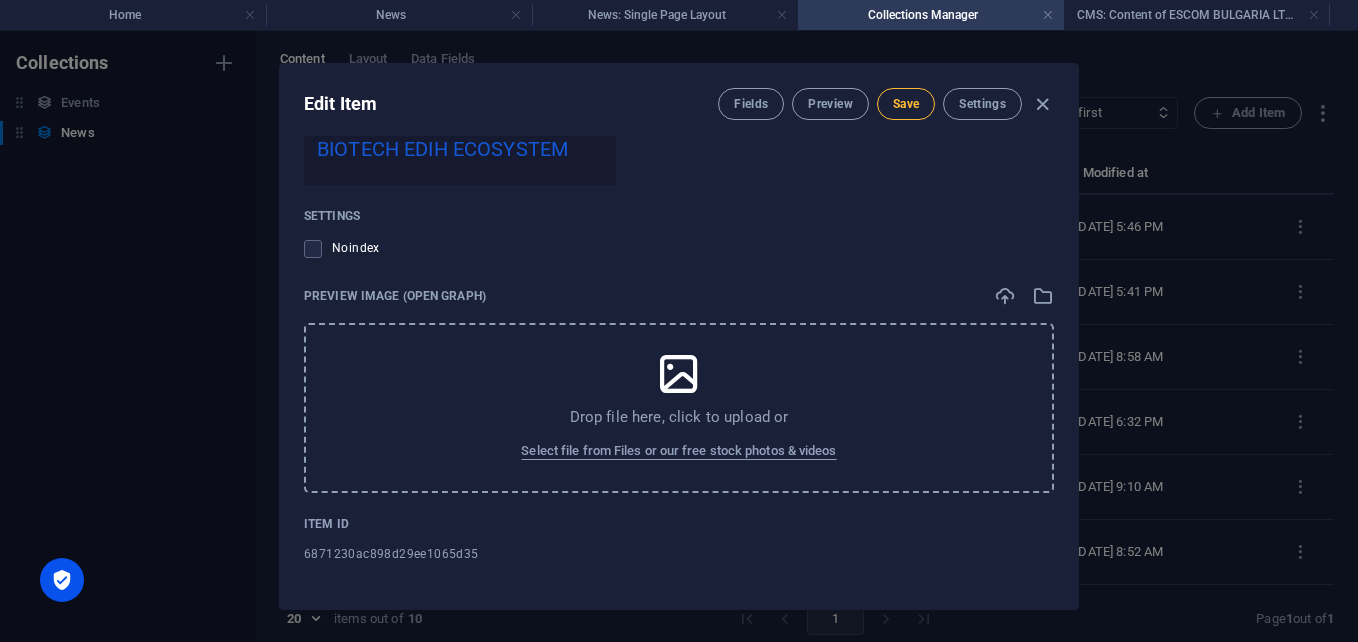 click on "Save" at bounding box center [906, 104] 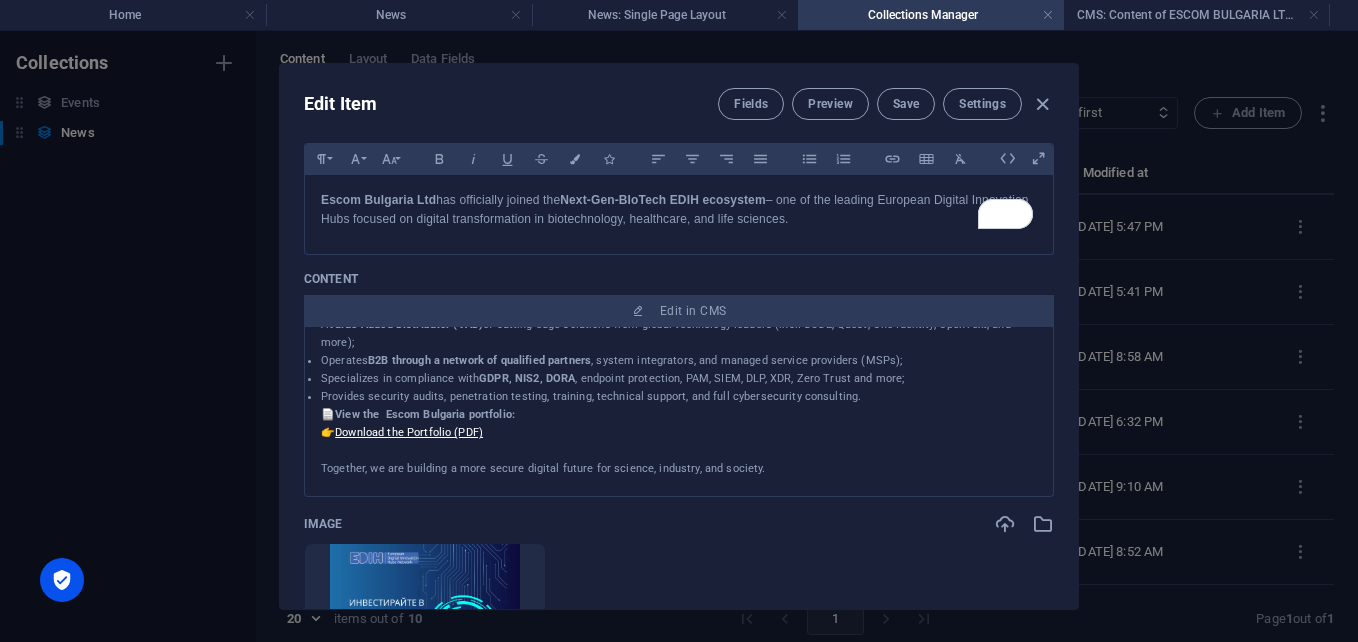 scroll, scrollTop: 0, scrollLeft: 0, axis: both 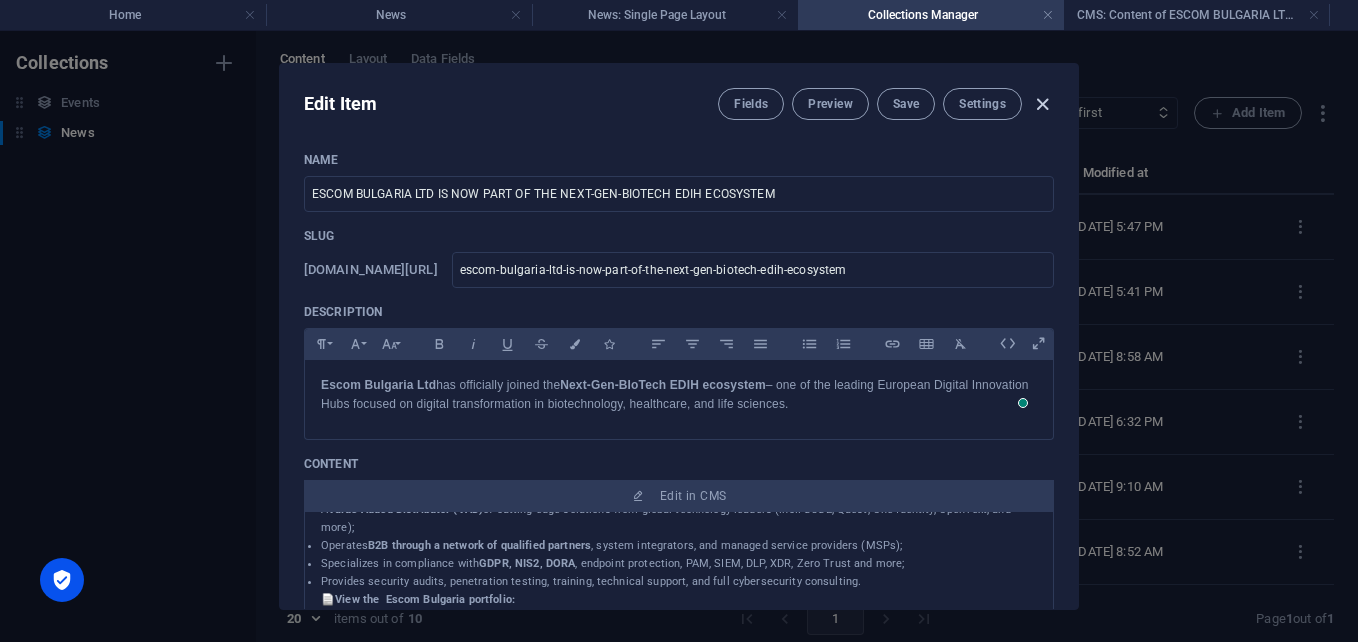click at bounding box center [1042, 104] 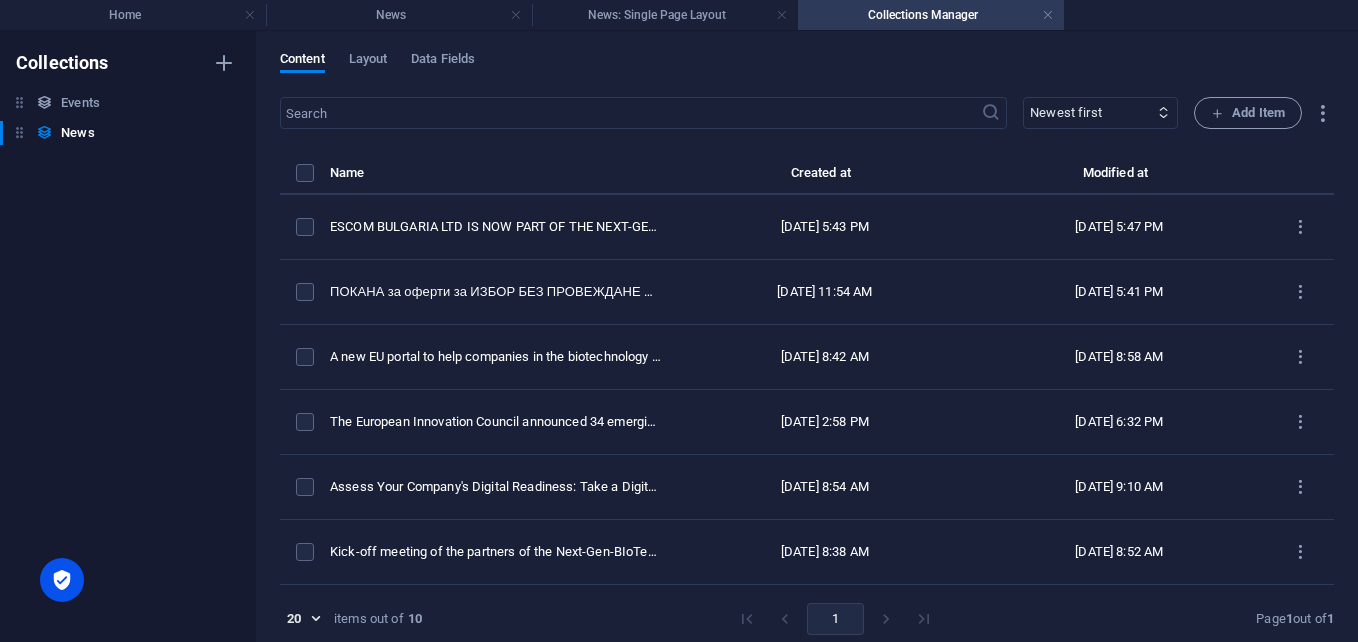 scroll, scrollTop: 0, scrollLeft: 0, axis: both 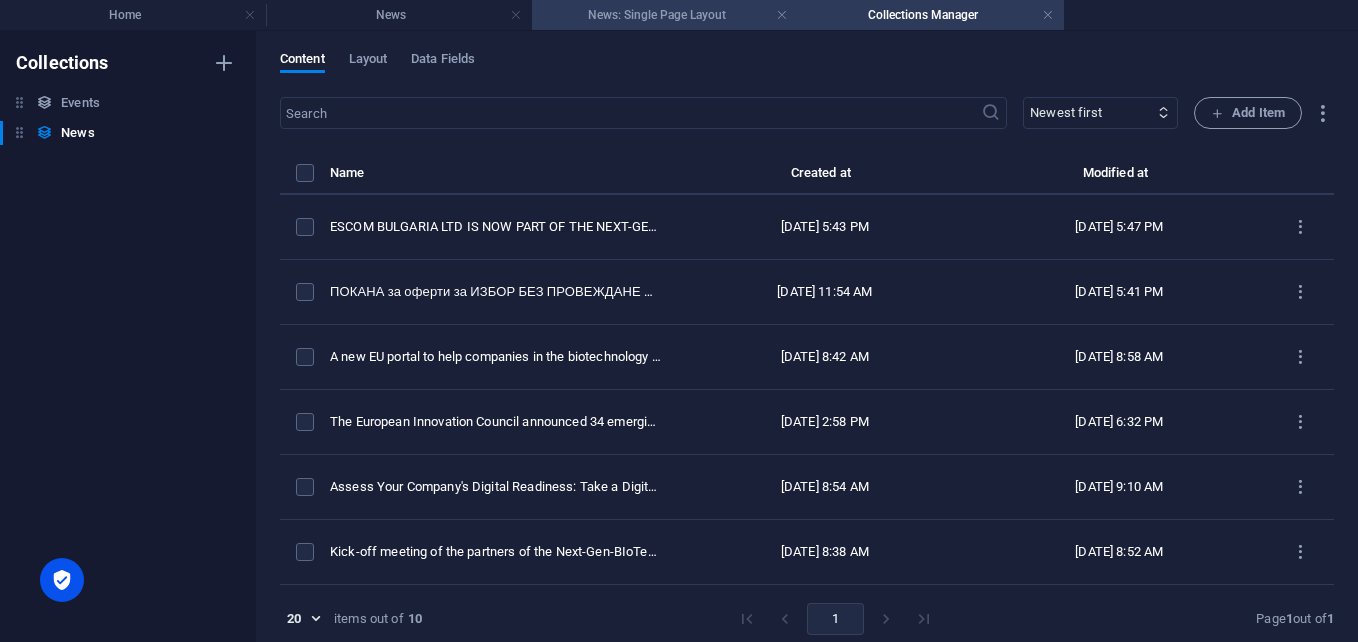 click on "News: Single Page Layout" at bounding box center [665, 15] 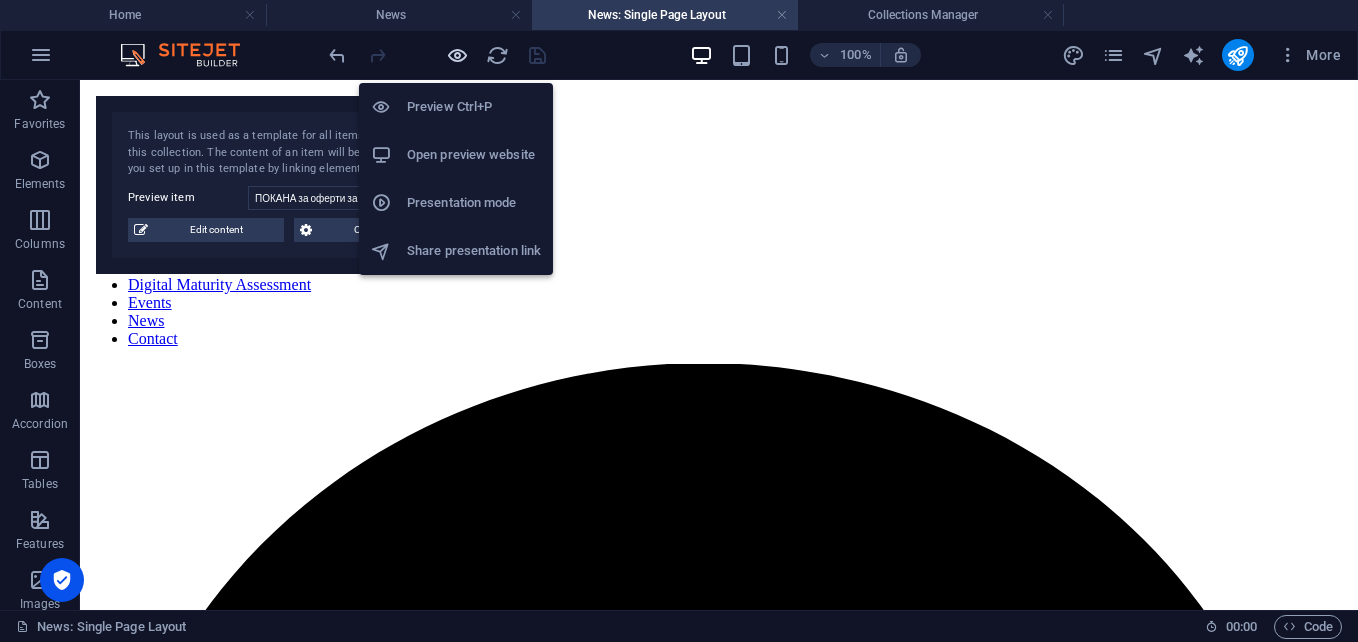 click at bounding box center [457, 55] 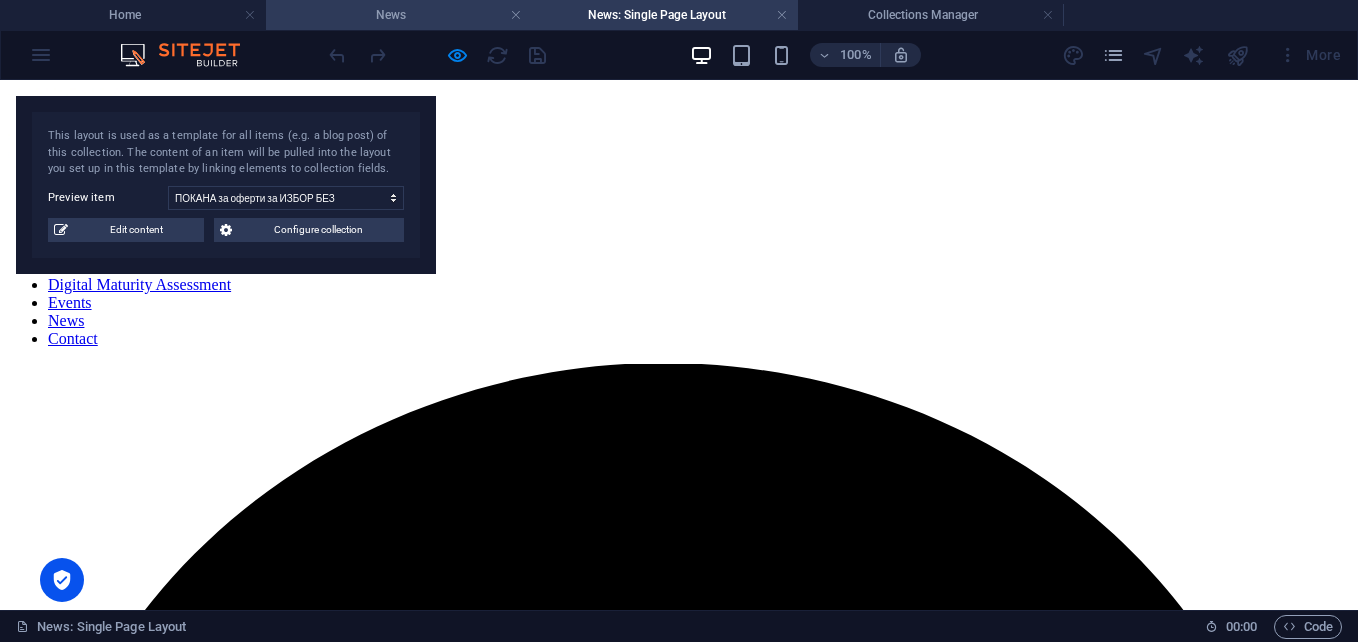click on "News" at bounding box center (399, 15) 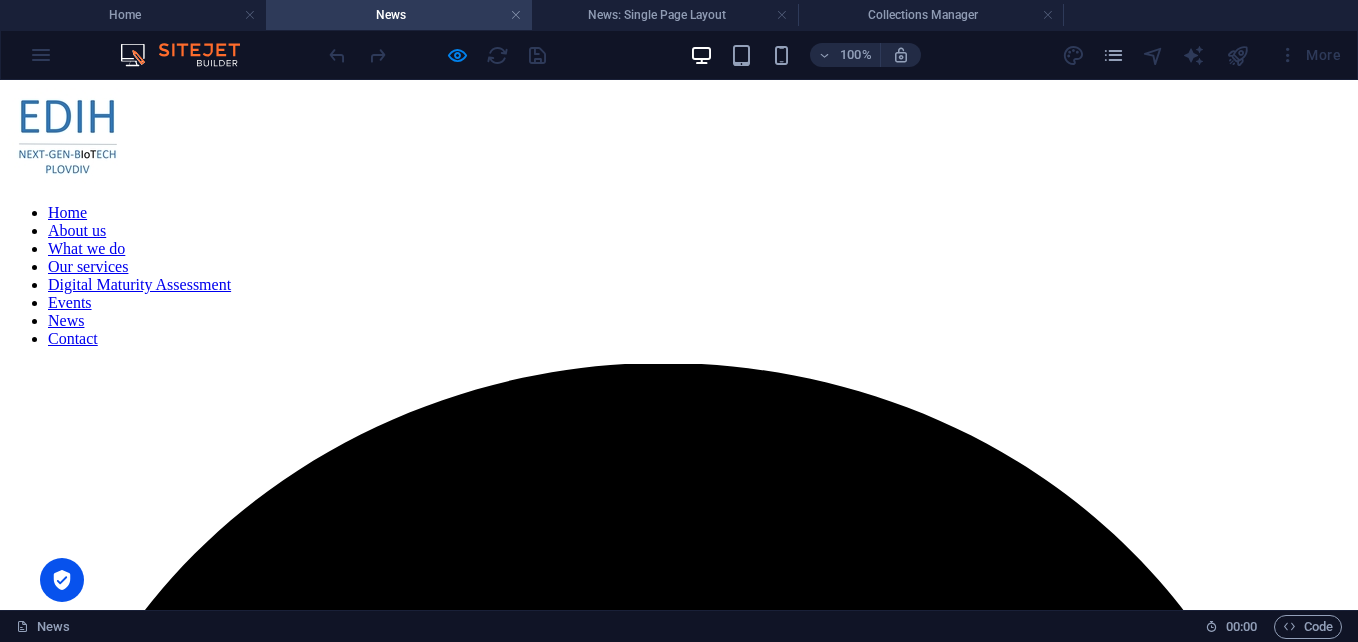 scroll, scrollTop: 428, scrollLeft: 0, axis: vertical 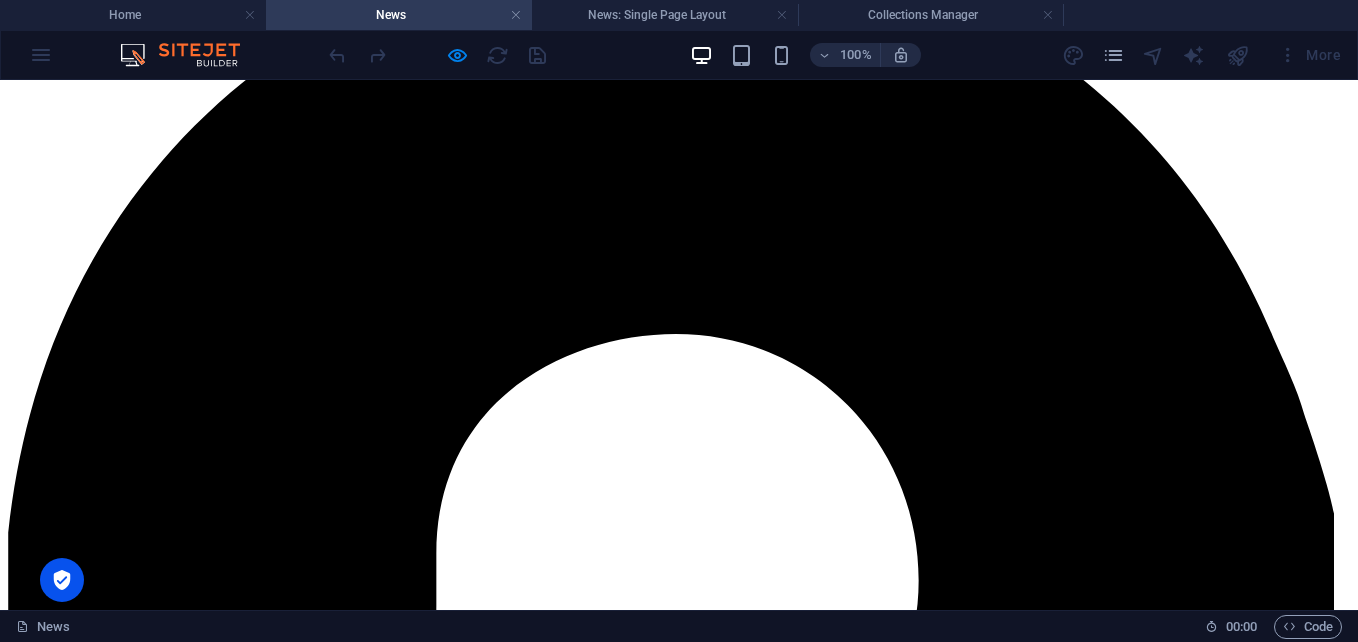 click on "News" at bounding box center [66, -108] 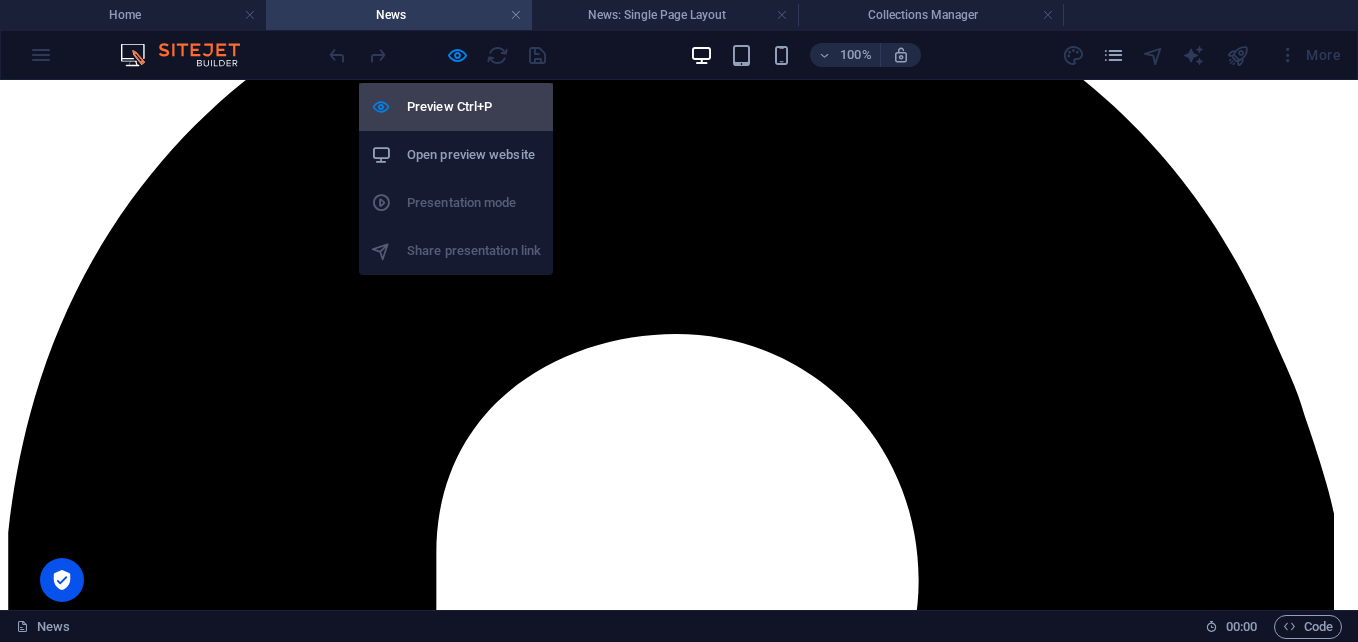 click on "Preview Ctrl+P" at bounding box center [474, 107] 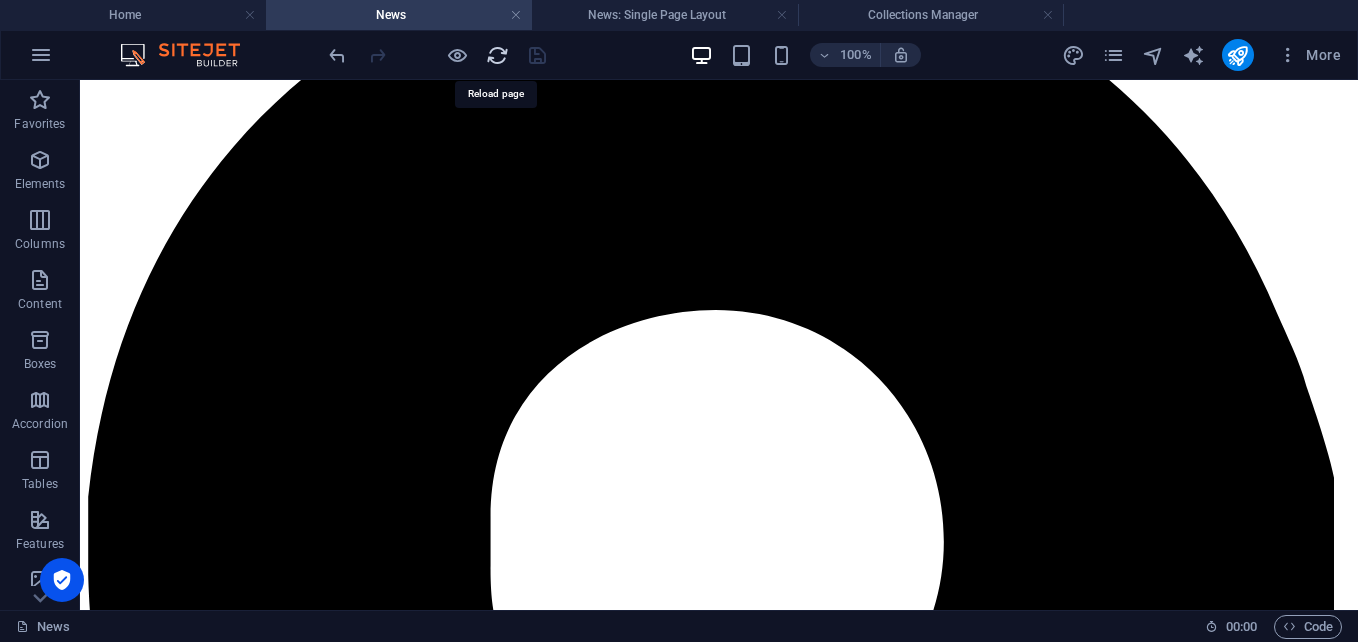 click at bounding box center (497, 55) 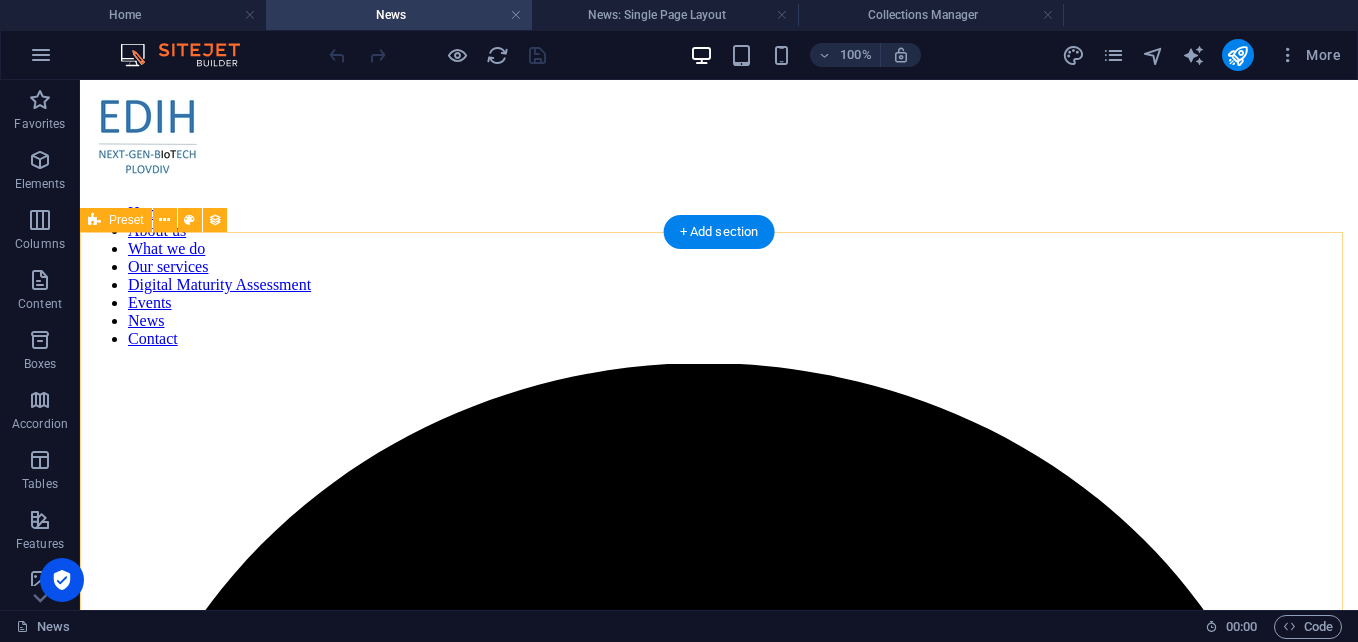 scroll, scrollTop: 0, scrollLeft: 0, axis: both 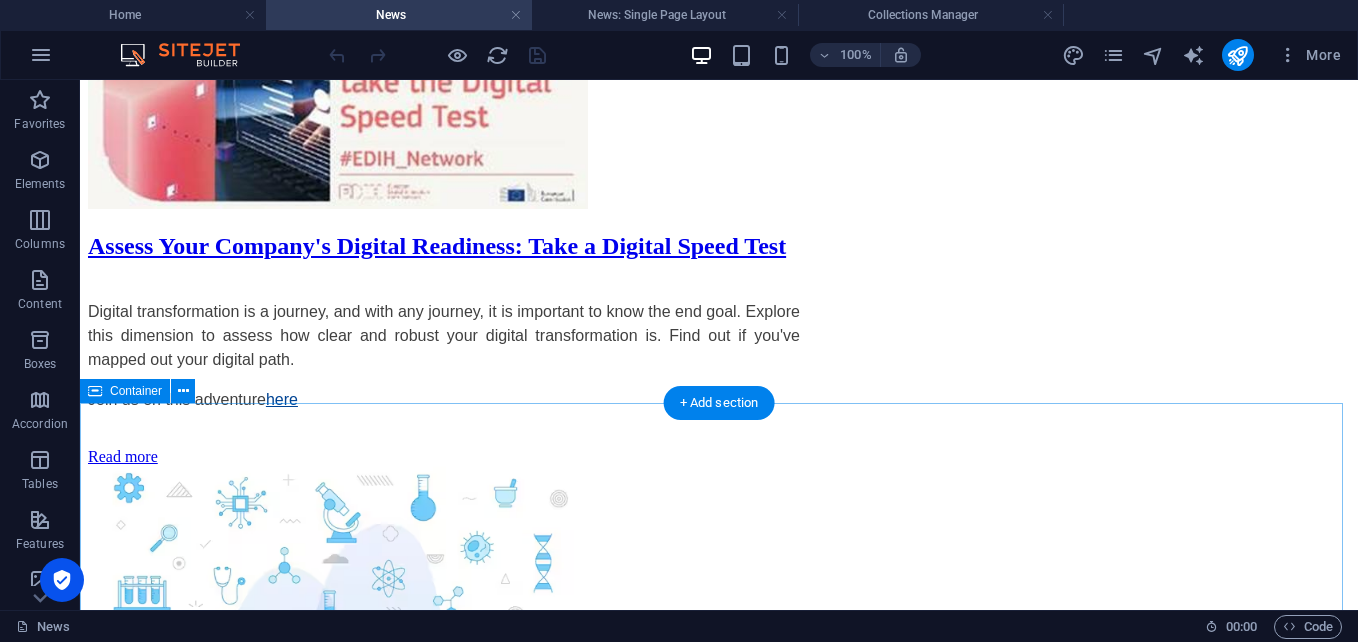 click on "Escom Bulgaria Ltd  has officially joined the  Next-Gen-BIoTech EDIH ecosystem  – one of the leading European Digital Innovation Hubs focused on digital transformation in biotechnology, healthcare, and life sciences. Through this partnership, Escom Bulgaria will contribute its expertise and technical capacity to strengthening  information security and cyber resilience  across sensitive and innovation-driven sectors. About Escom Bulgaria Ltd: Over  23 years of experience  in the field of  information and cybersecurity ; A  Value-Added Distributor (VAD)  of cutting-edge solutions from global technology leaders (incl. SUSE, Quest, One Identity, OpenText, and more); Operates  B2B through a network of qualified partners , system integrators, and managed service providers (MSPs); Specializes in compliance with  GDPR, NIS2, DORA , endpoint protection, PAM, SIEM, DLP, XDR, Zero Trust and more; Provides security audits, penetration testing, training, technical support, and full cybersecurity consulting. 📄  👉" at bounding box center [719, 3995] 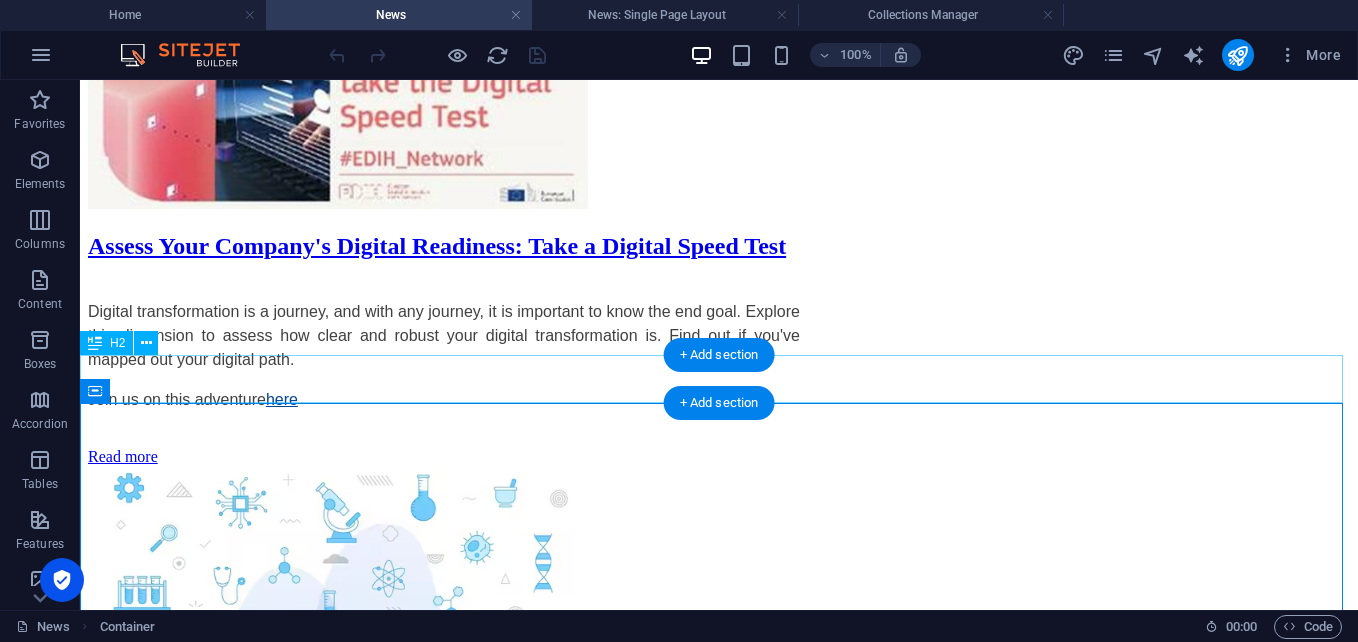 click on "ESCOM BULGARIA LTD IS NOW PART OF THE NEXT-GEN-BIOTECH  EDIH ECOSYSTEM" at bounding box center (719, 3697) 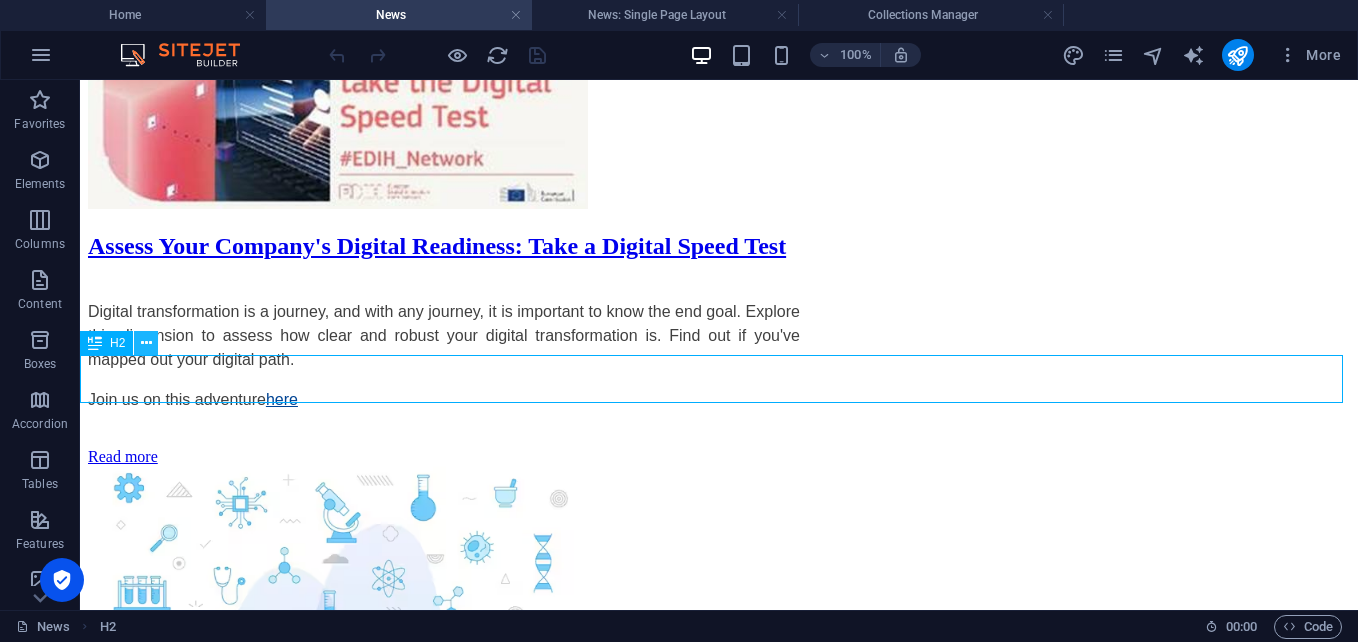 click at bounding box center (146, 343) 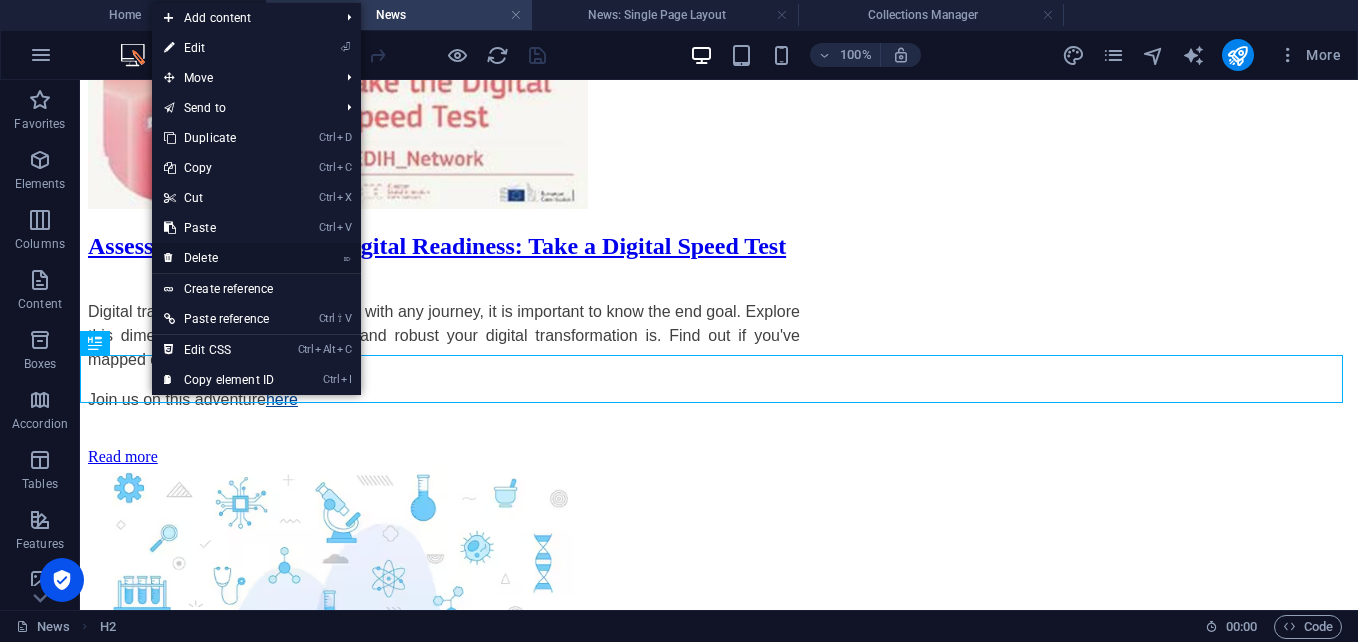 click on "⌦  Delete" at bounding box center (219, 258) 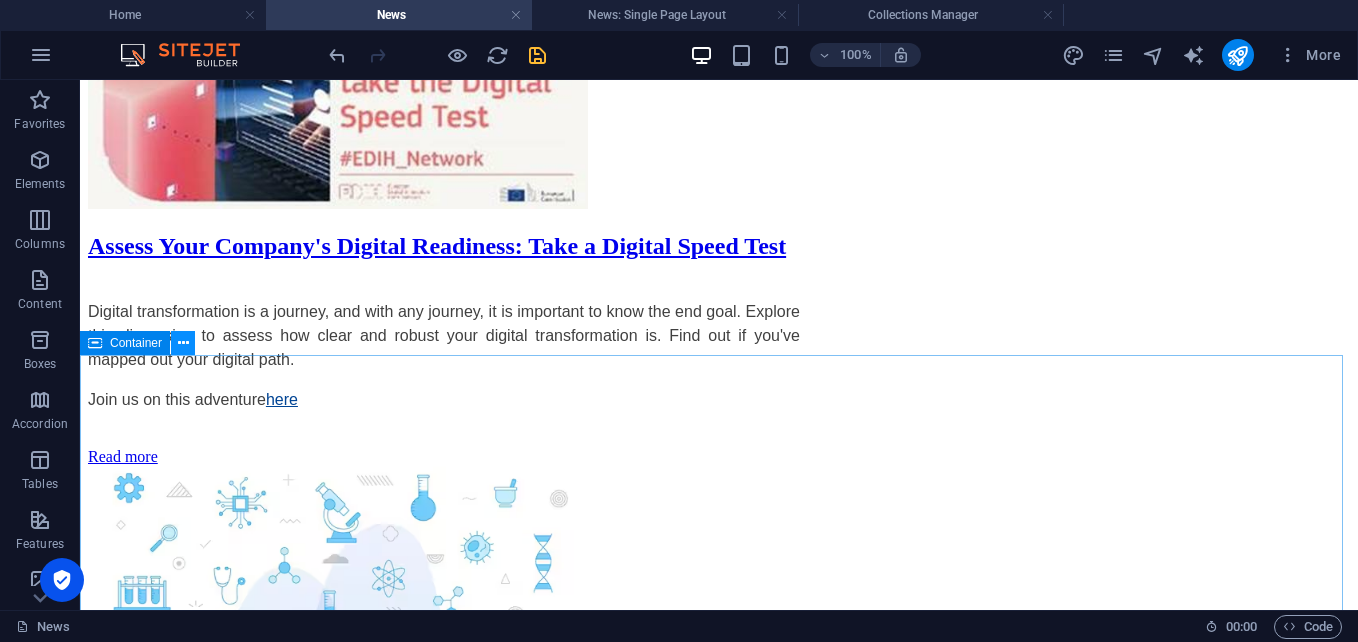 click at bounding box center (183, 343) 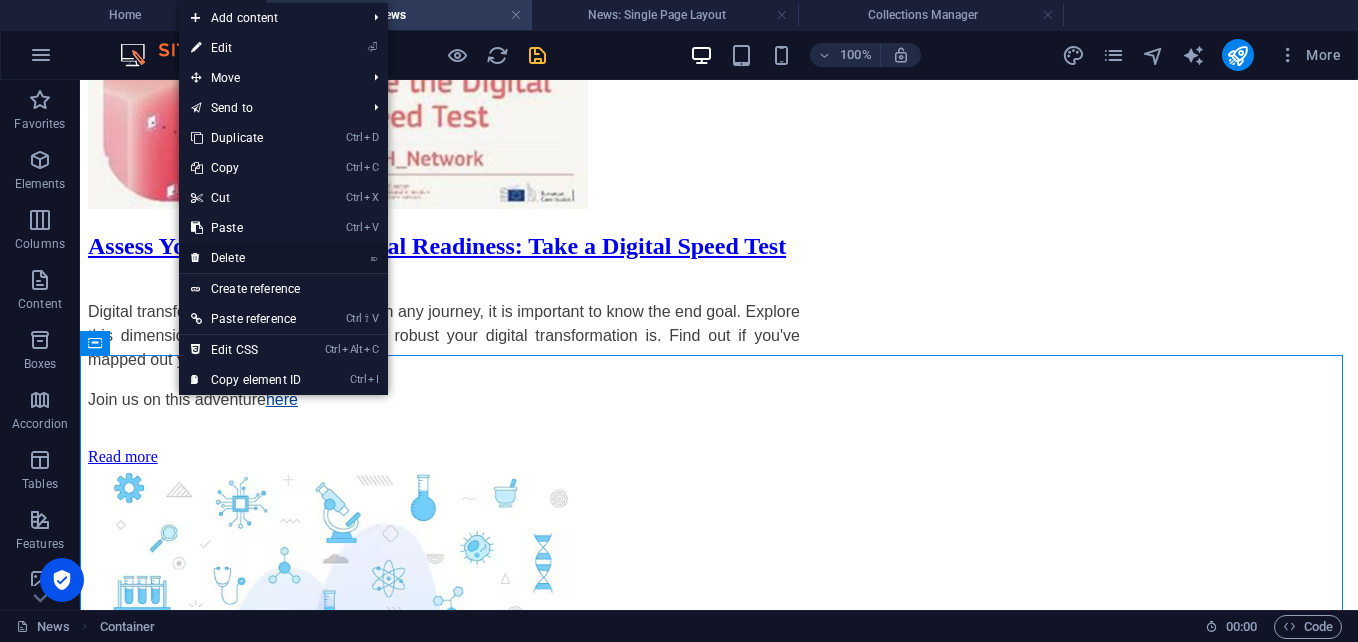click on "⌦  Delete" at bounding box center (246, 258) 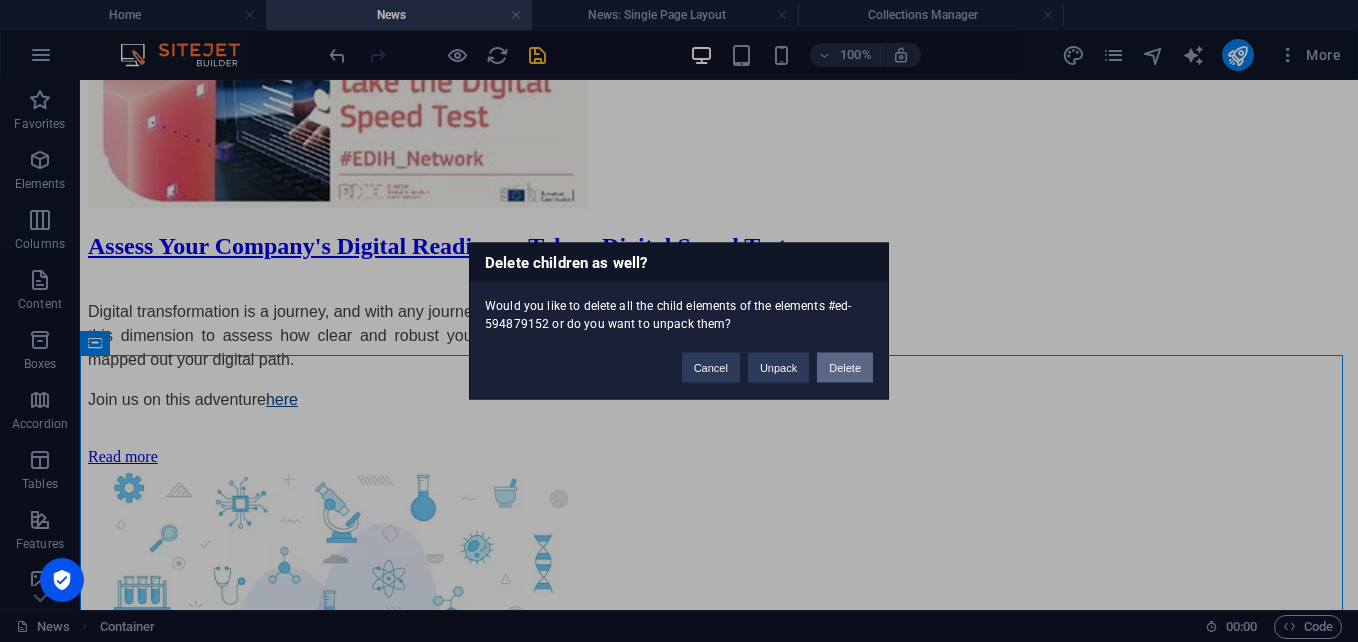 click on "Delete" at bounding box center [845, 368] 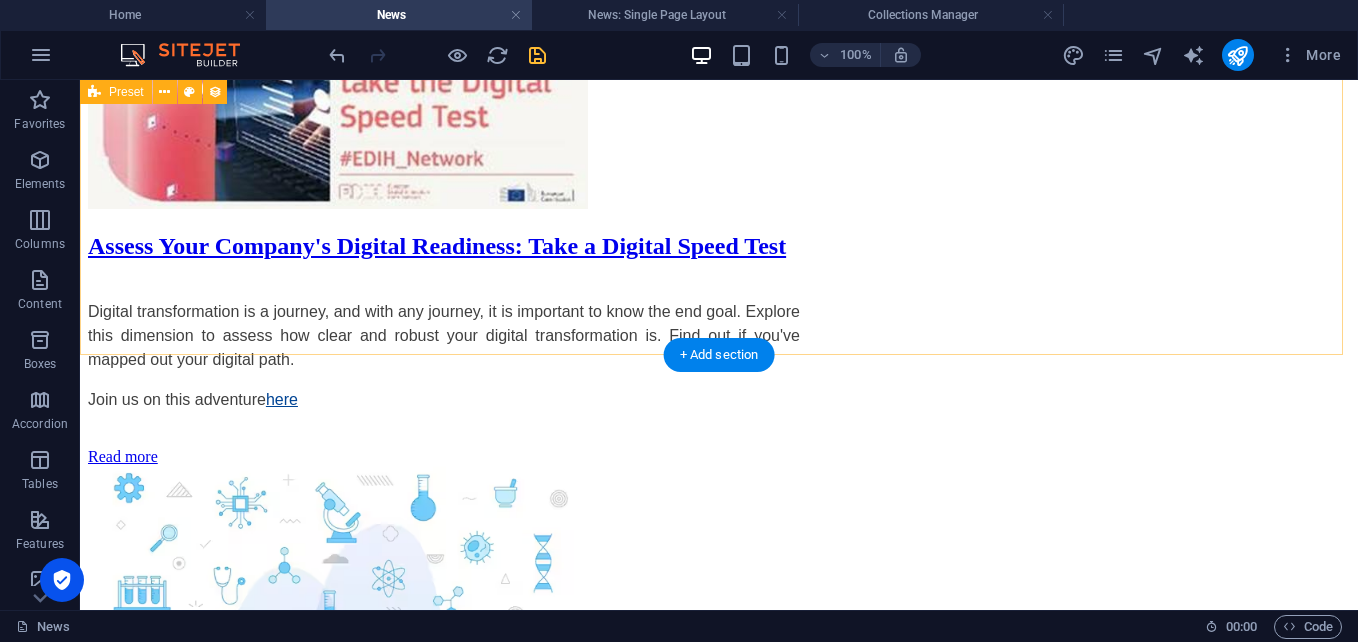 click on "ESCOM BULGARIA LTD IS NOW PART OF THE NEXT-GEN-BIOTECH EDIH ECOSYSTEM Escom Bulgaria Ltd  has officially joined the  Next-Gen-BIoTech EDIH ecosystem  – one of the leading European Digital Innovation Hubs focused on digital transformation in biotechnology, healthcare, and life sciences. Read more ПОКАНА за оферти за ИЗБОР БЕЗ ПРОВЕЖДАНЕ НА ПРОЦЕДУРА (НА БАЗА СЪБРАНИ ПОНЕ 2 ОФЕРТИ) ЗА  РЕГИСТРИРАН ОДИТОР ЗА ИЗВЪРШВАНЕ НА НЕЗАВИСИМ ВЪНШЕН ОДИТ НА  ПРОЕКТ (Сертификат за финансово становище на финансова документация по проект) Делегейт ЕООД обявява покана за избор на регистриран одитор без процедура за подбор, на база  констатации).   Read more The European Innovation Council announced 34 emerging technologies that will change the world ." at bounding box center [719, 1046] 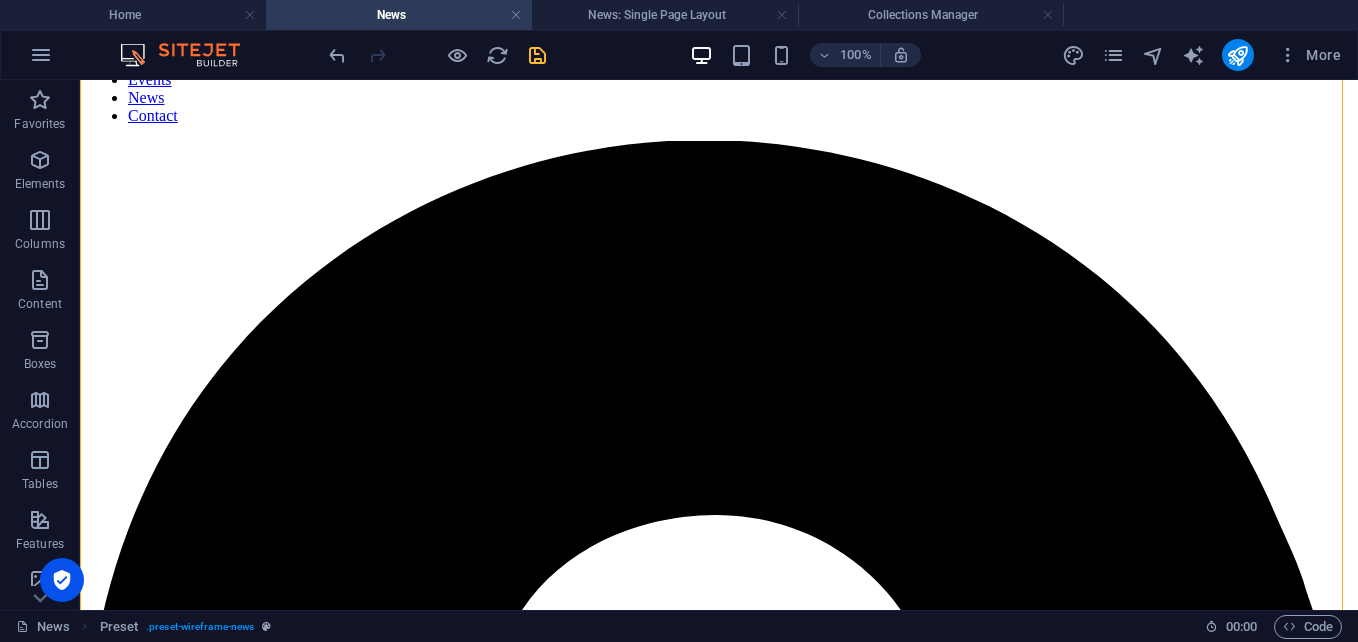 scroll, scrollTop: 236, scrollLeft: 0, axis: vertical 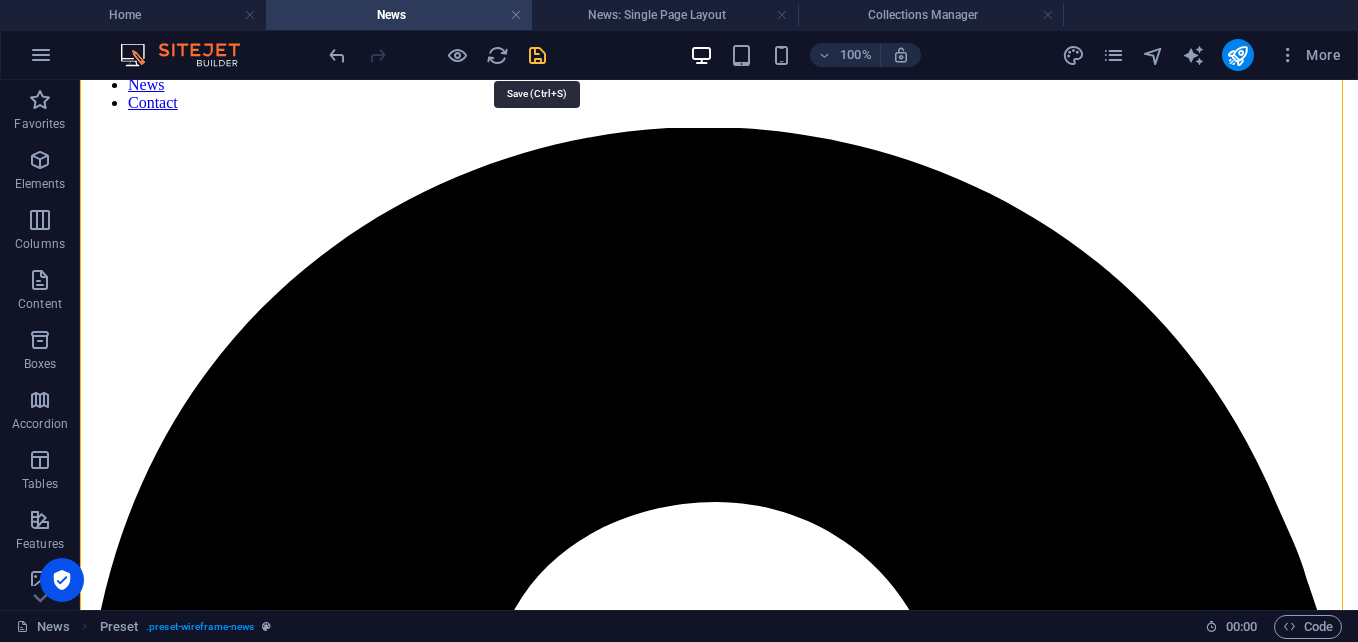click at bounding box center [537, 55] 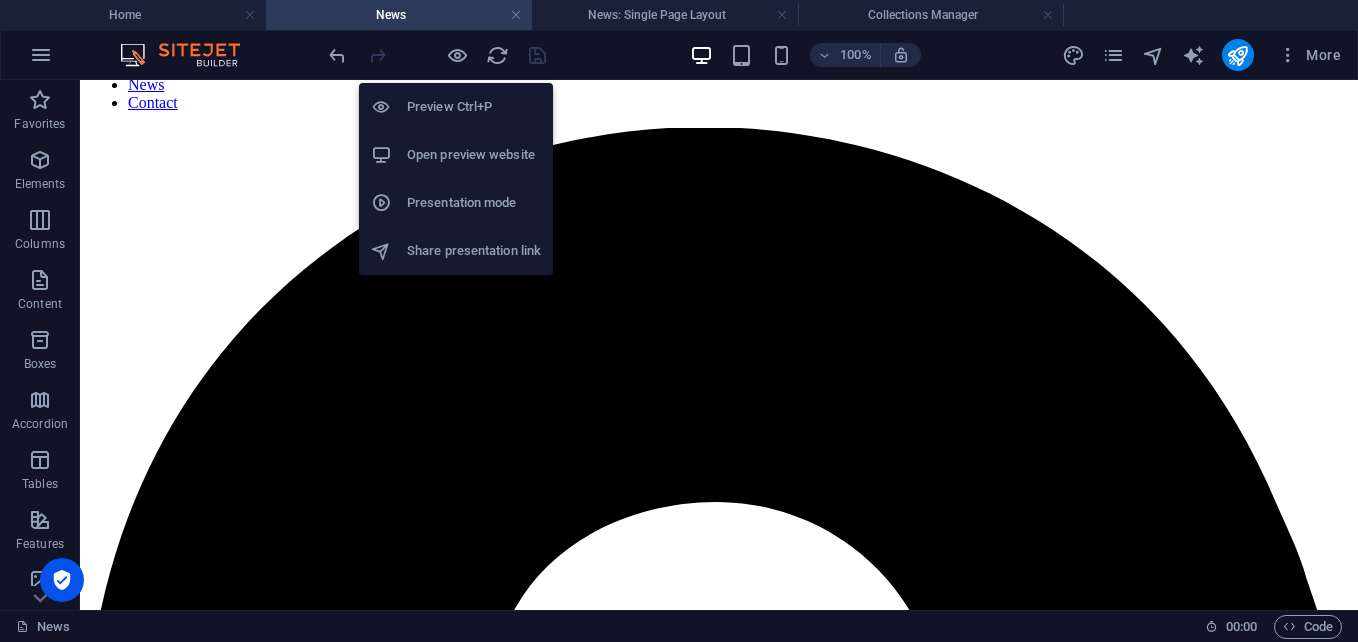 click on "Preview Ctrl+P" at bounding box center [474, 107] 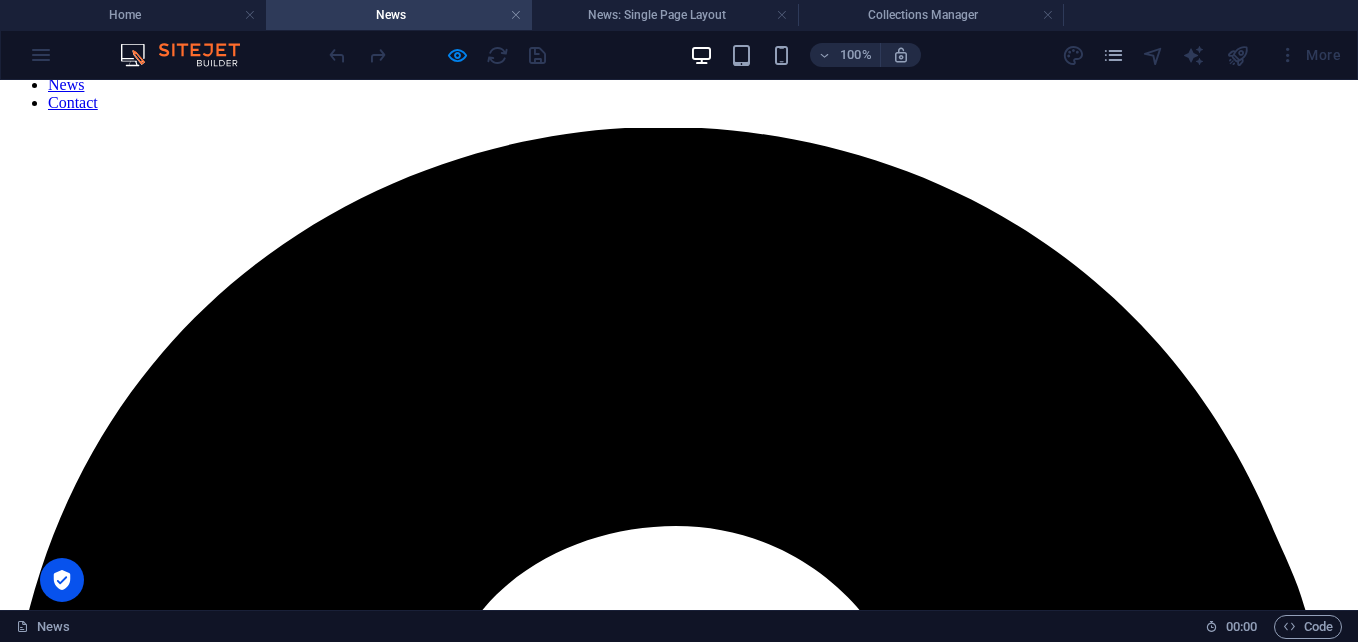 click on "Read more" at bounding box center [43, 4258] 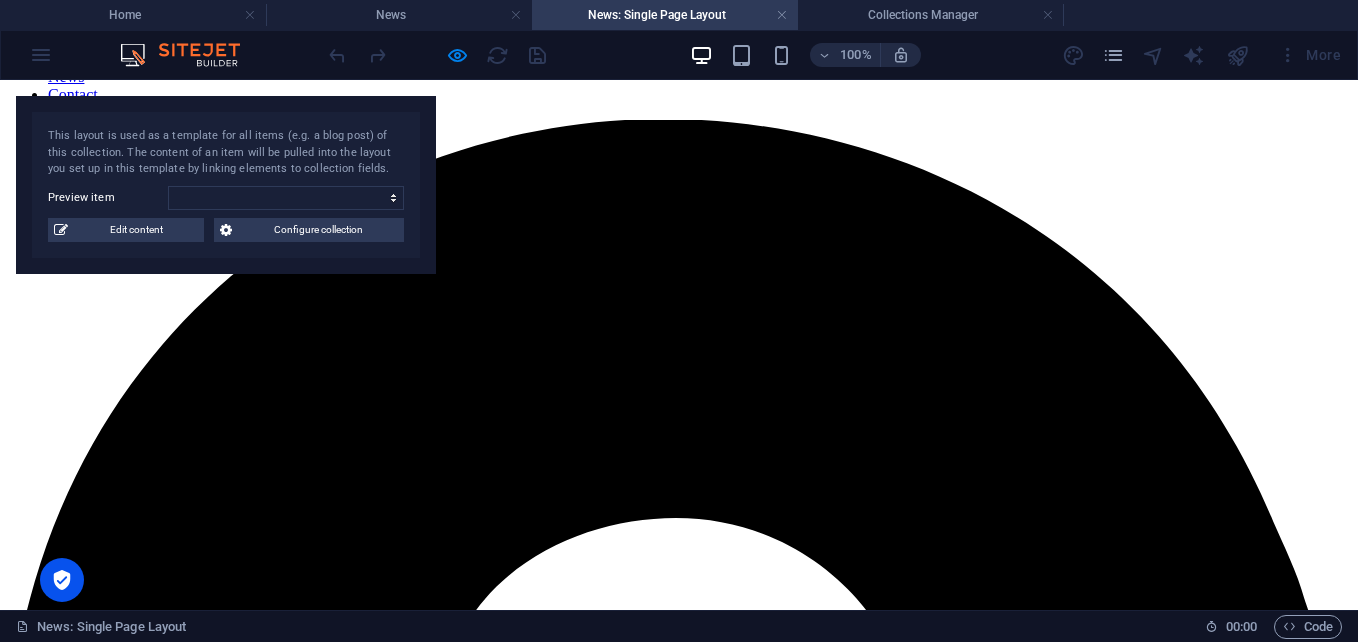 scroll, scrollTop: 0, scrollLeft: 0, axis: both 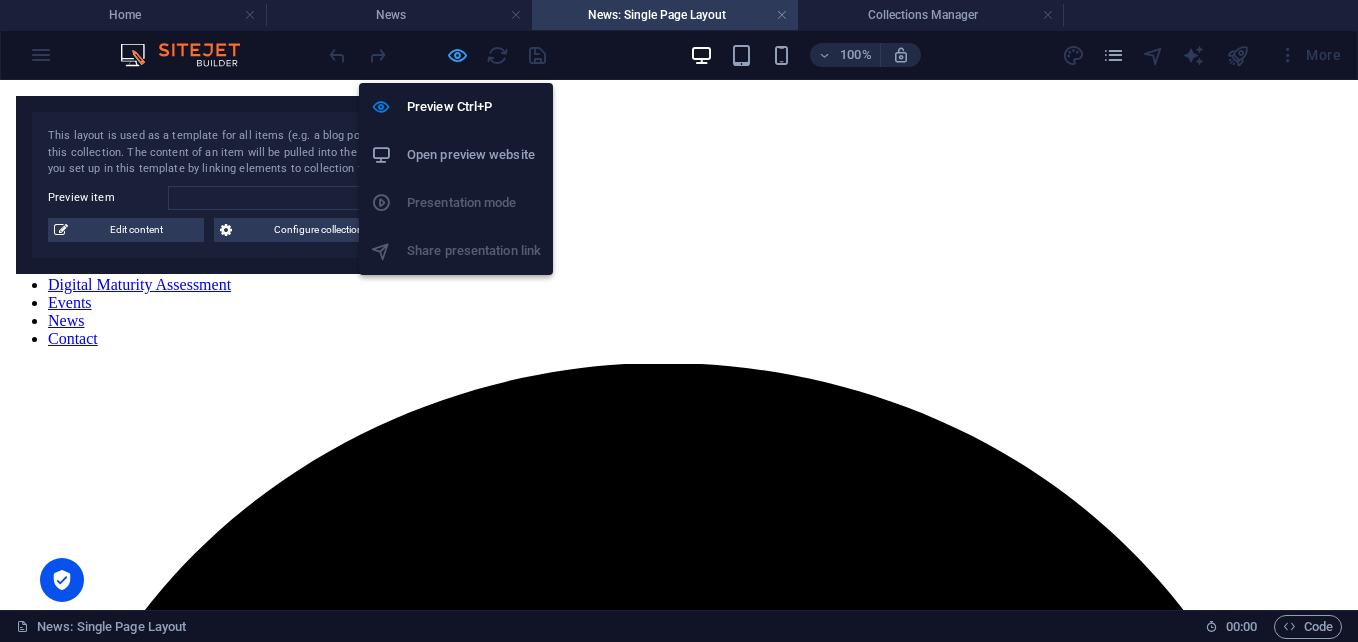 click at bounding box center [457, 55] 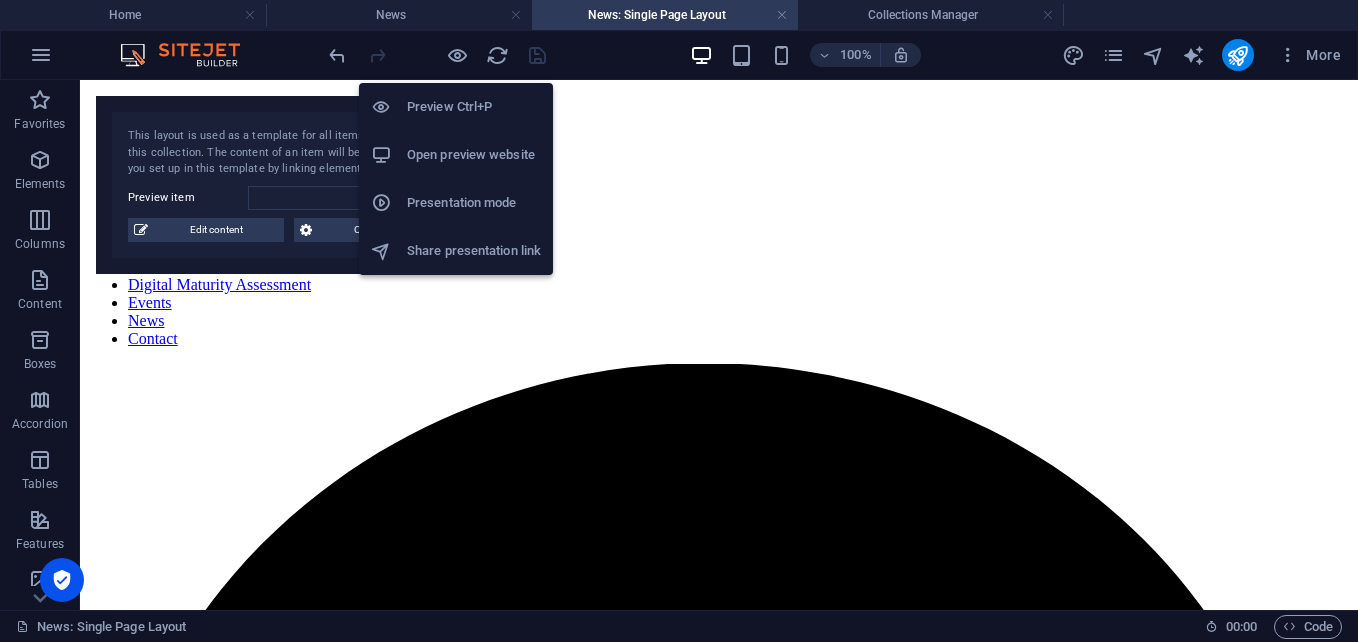 click on "Preview Ctrl+P" at bounding box center [474, 107] 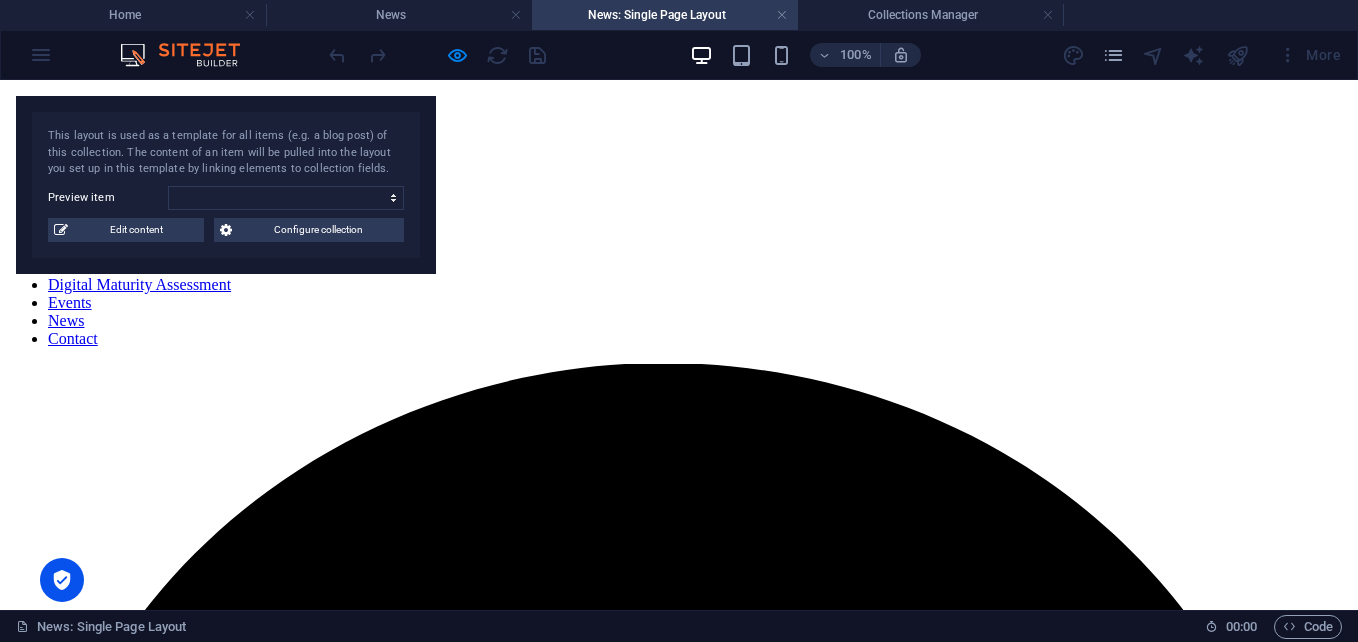 click on "News" at bounding box center [66, 320] 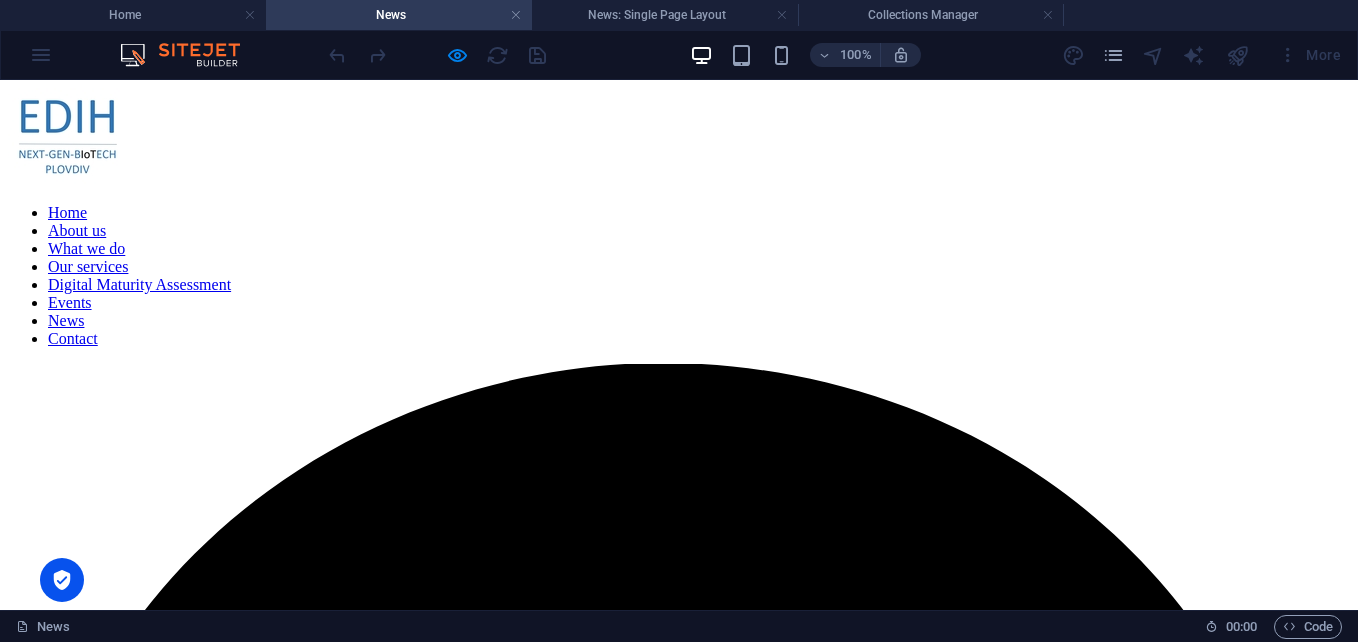 scroll, scrollTop: 236, scrollLeft: 0, axis: vertical 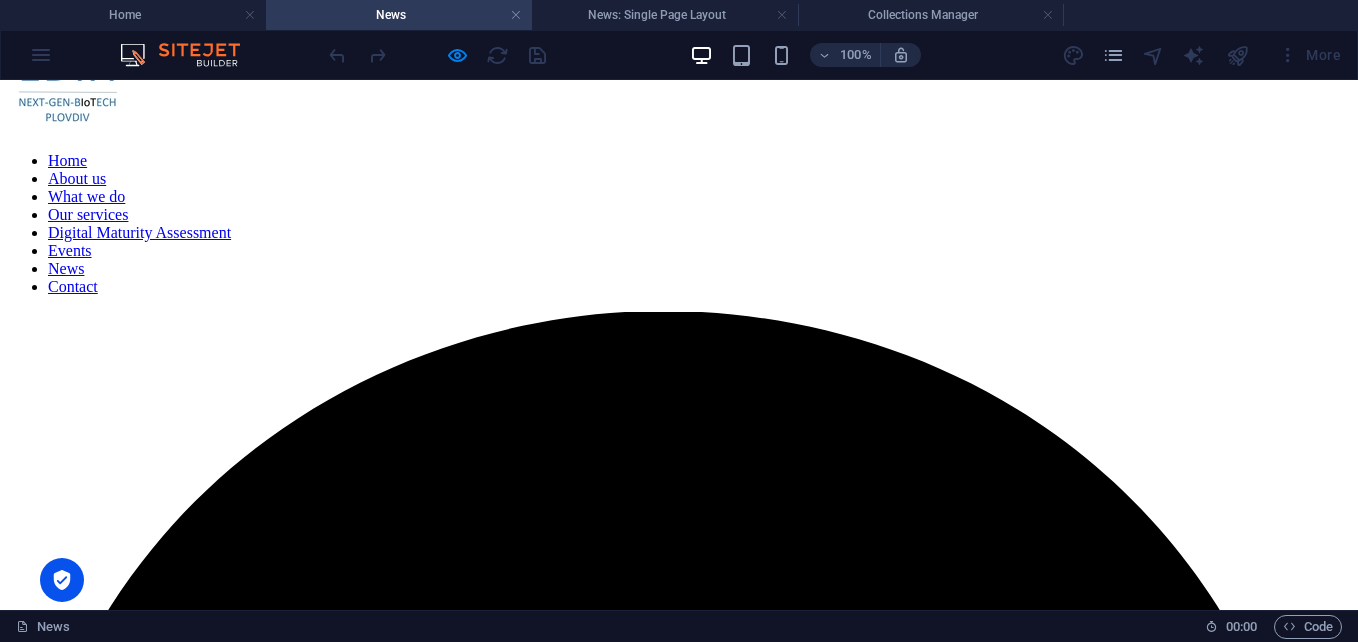 click at bounding box center (258, 4130) 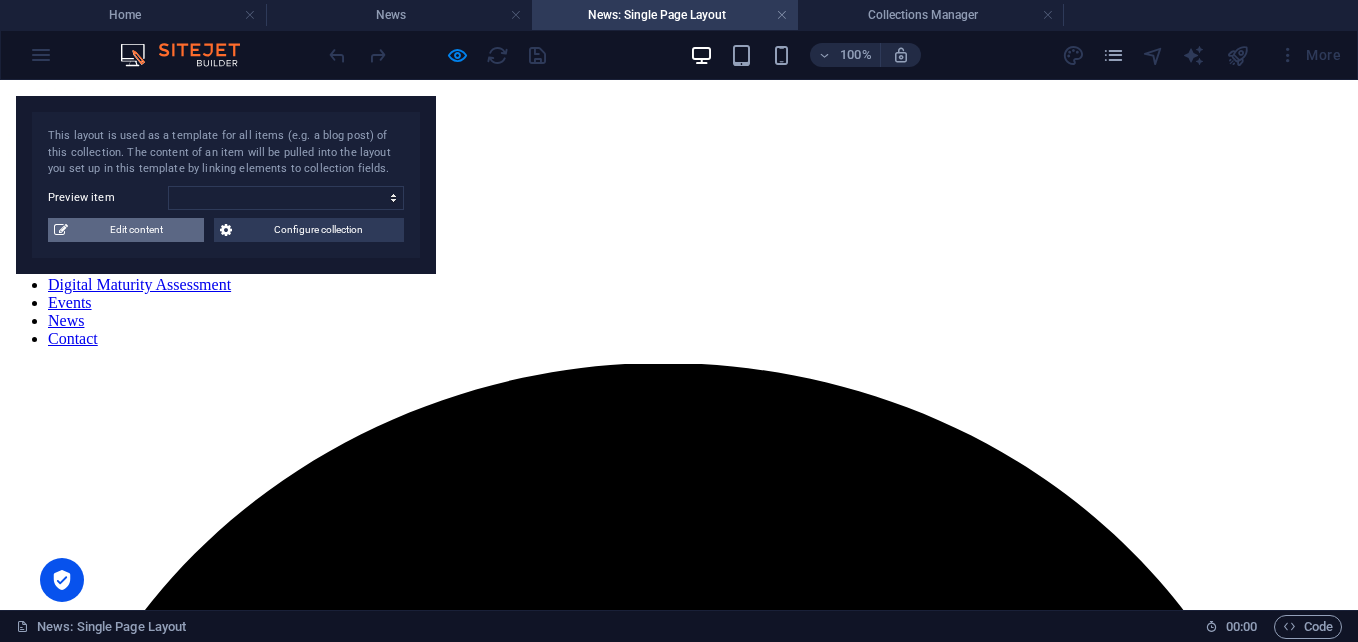 click on "Edit content" at bounding box center (136, 230) 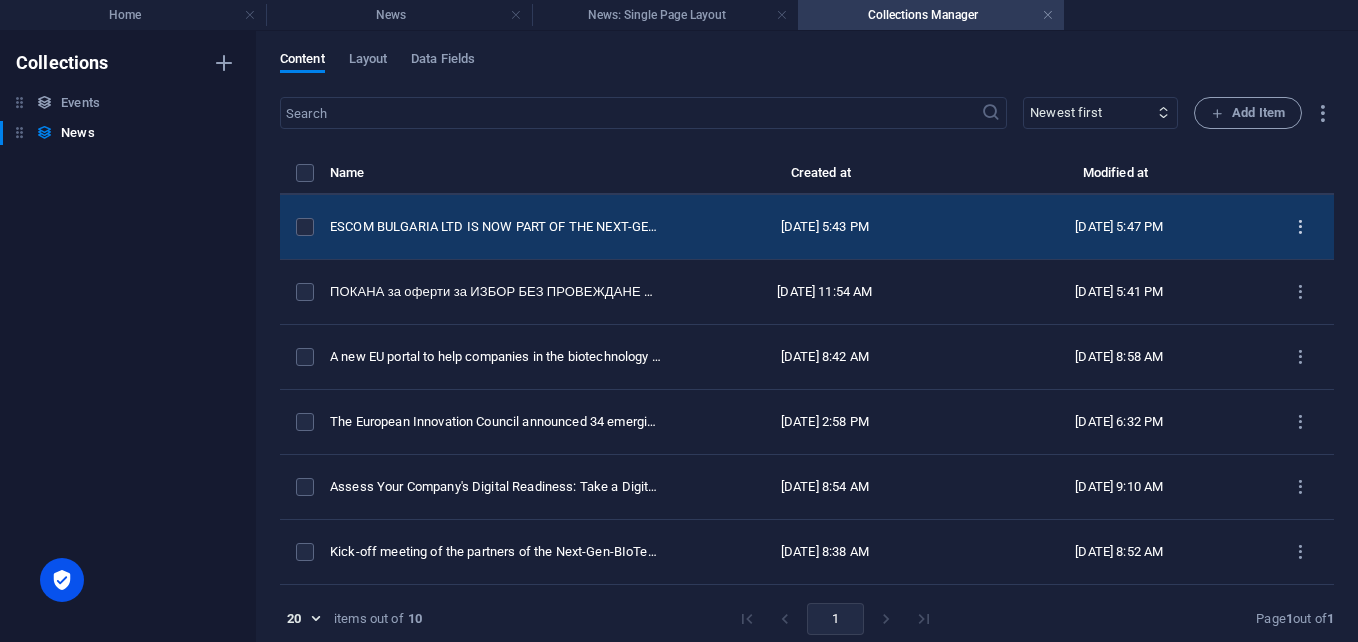 click at bounding box center [1300, 227] 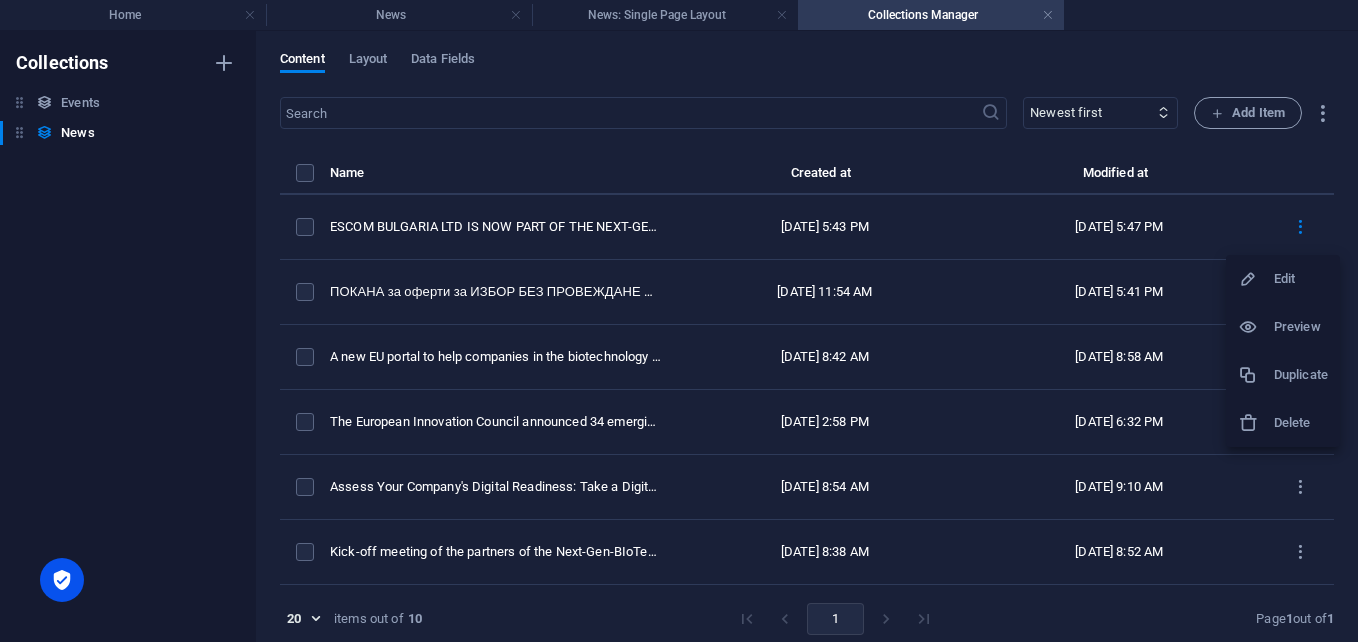 click on "Edit" at bounding box center [1301, 279] 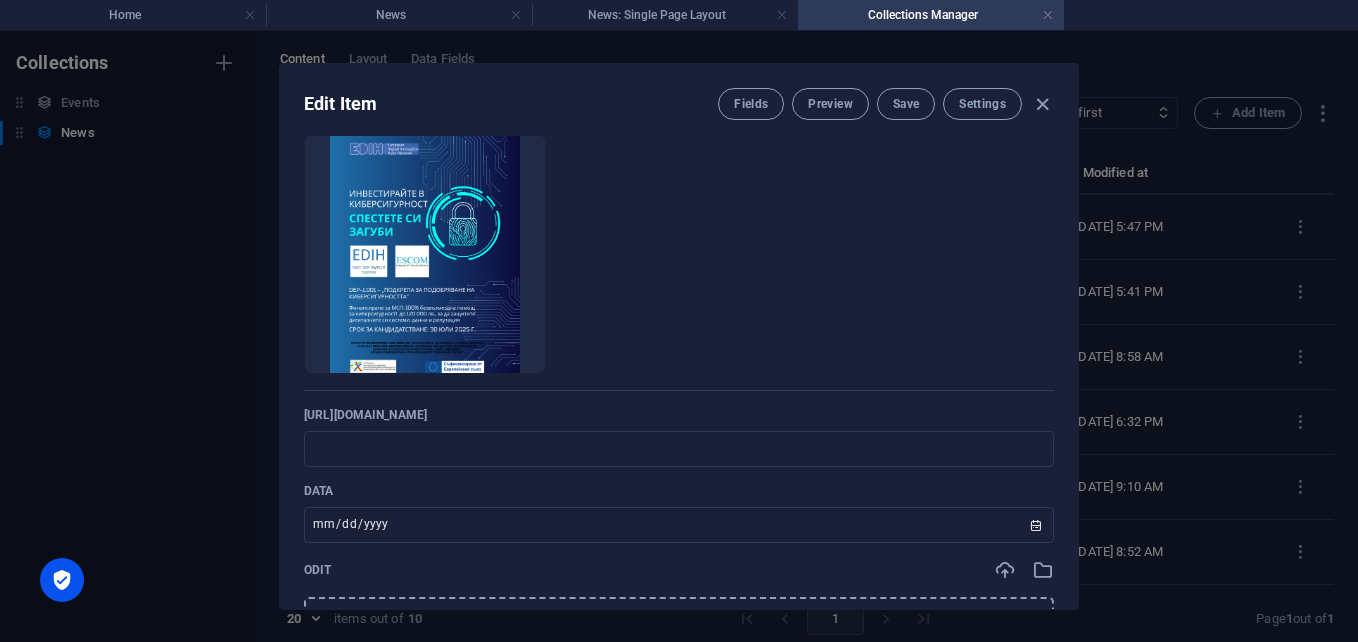 scroll, scrollTop: 156, scrollLeft: 0, axis: vertical 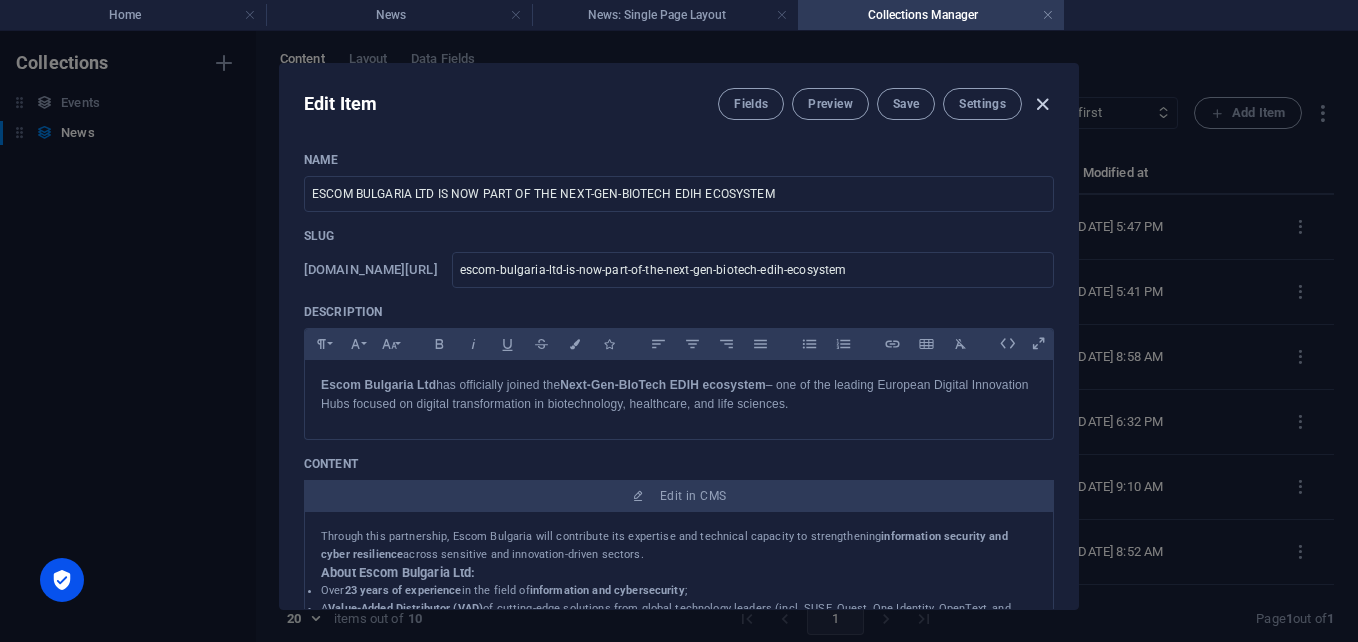 click at bounding box center [1042, 104] 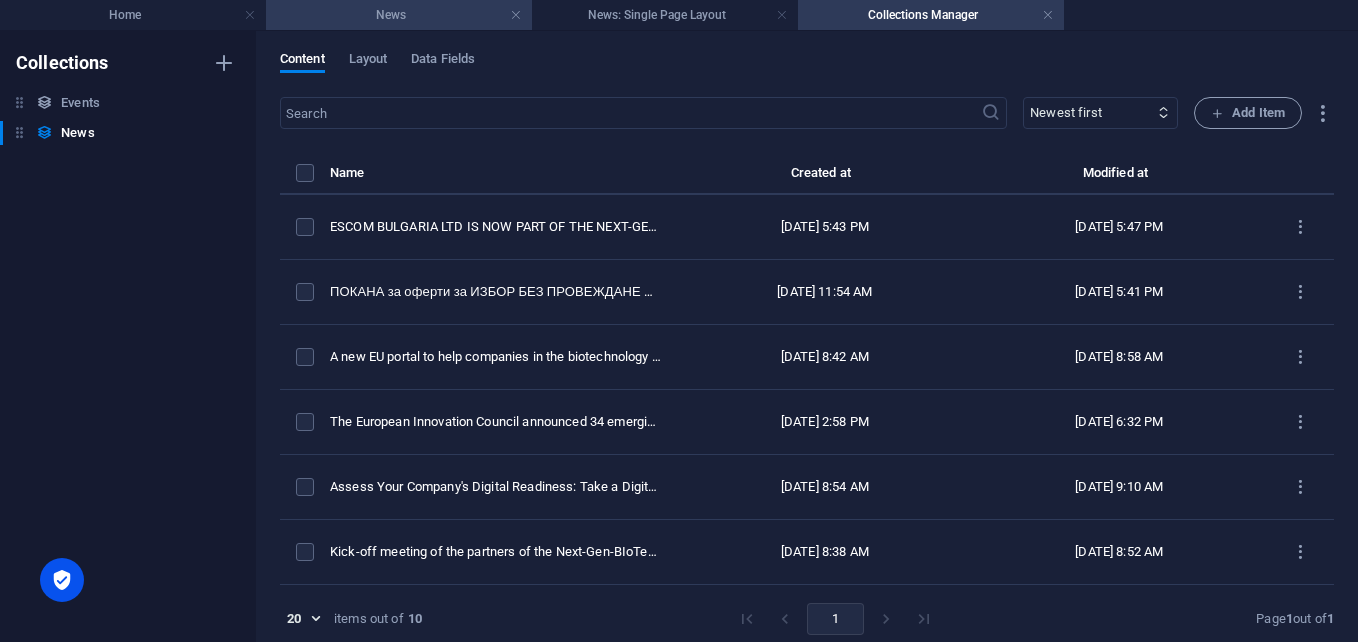 click on "News" at bounding box center (399, 15) 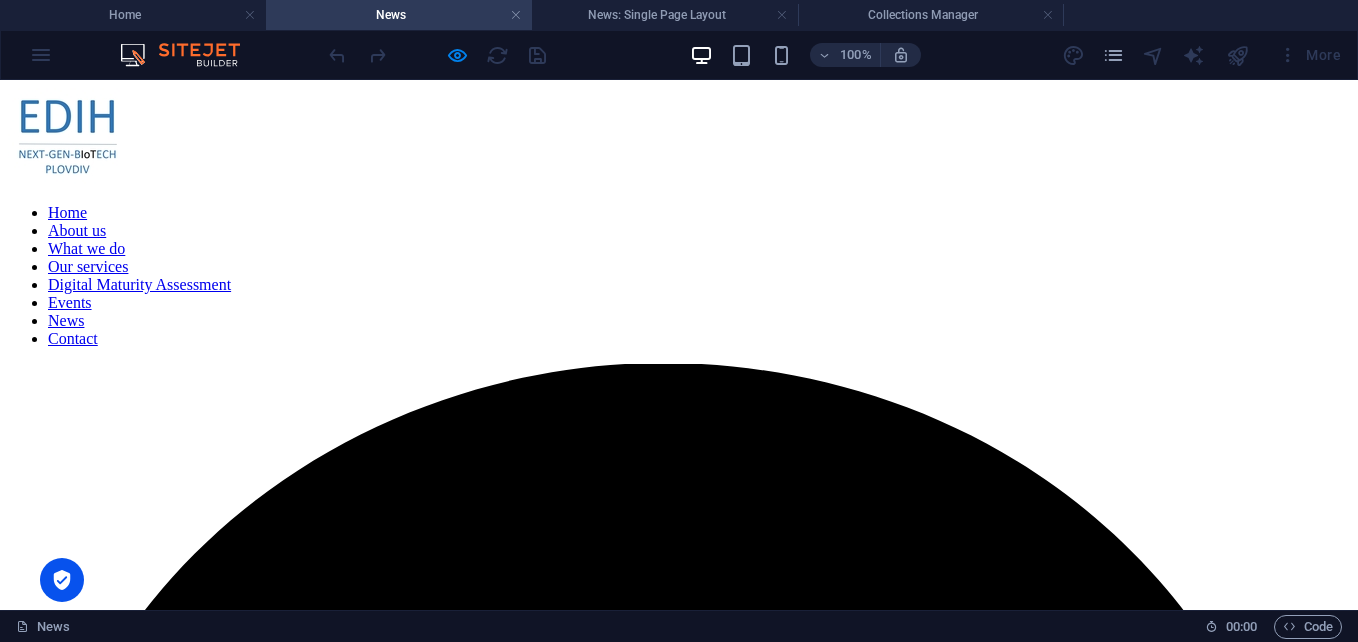 scroll, scrollTop: 52, scrollLeft: 0, axis: vertical 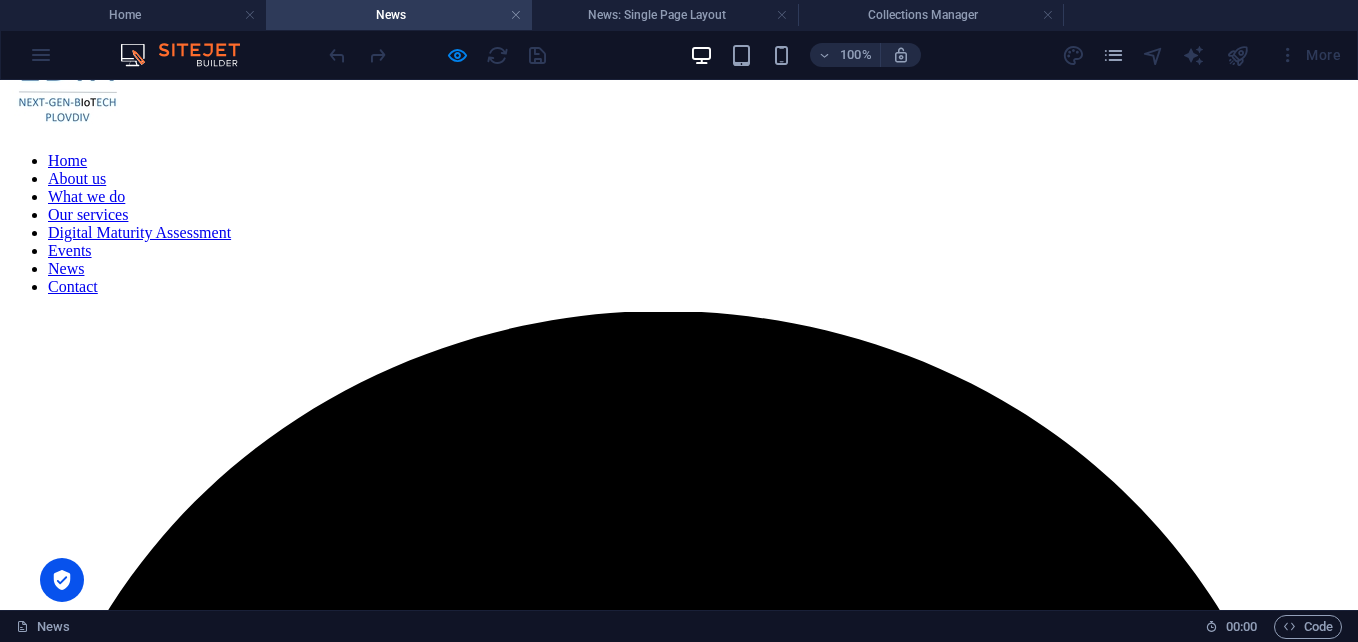 click on "ESCOM BULGARIA LTD IS NOW PART OF THE NEXT-GEN-BIOTECH EDIH ECOSYSTEM" at bounding box center [511, 4292] 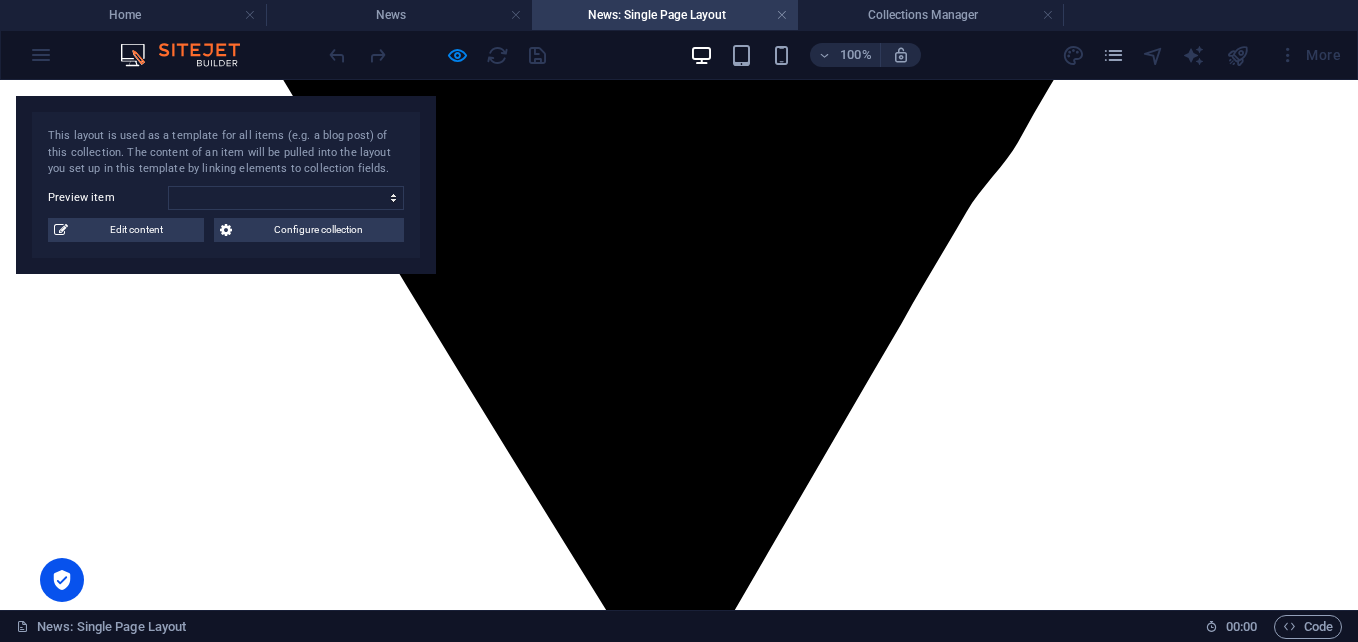 scroll, scrollTop: 1567, scrollLeft: 0, axis: vertical 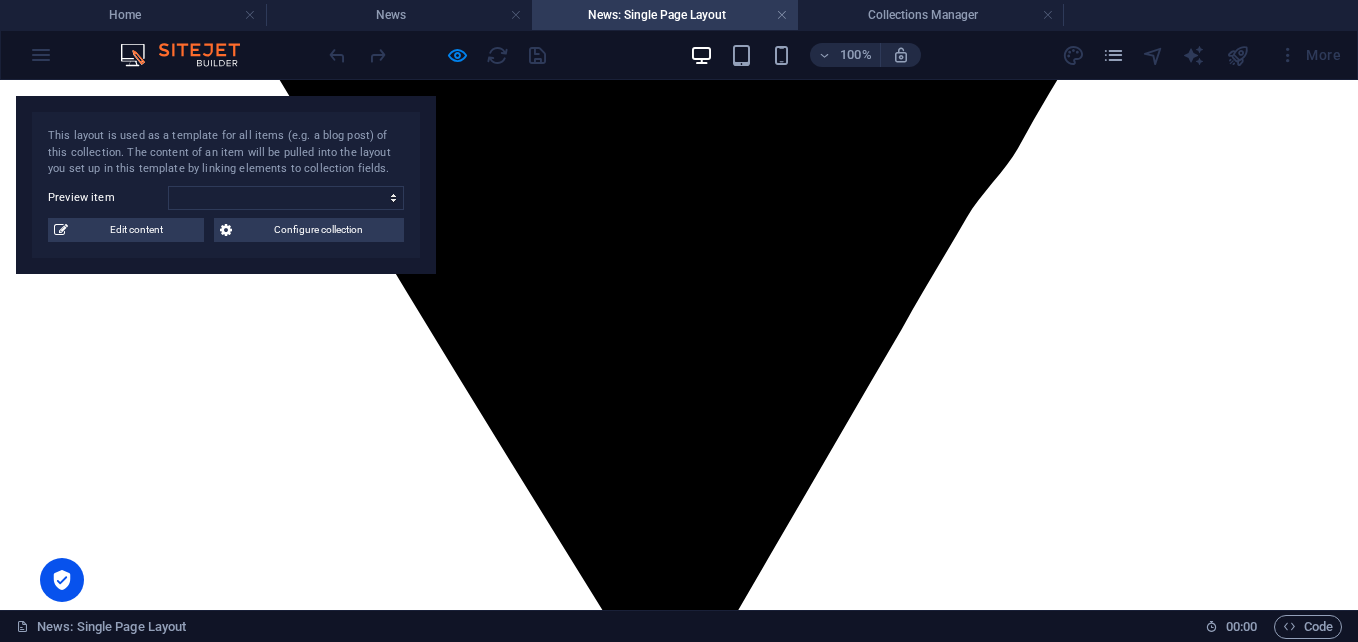 click on "Download the Portfolio (PDF)" at bounding box center (125, 4614) 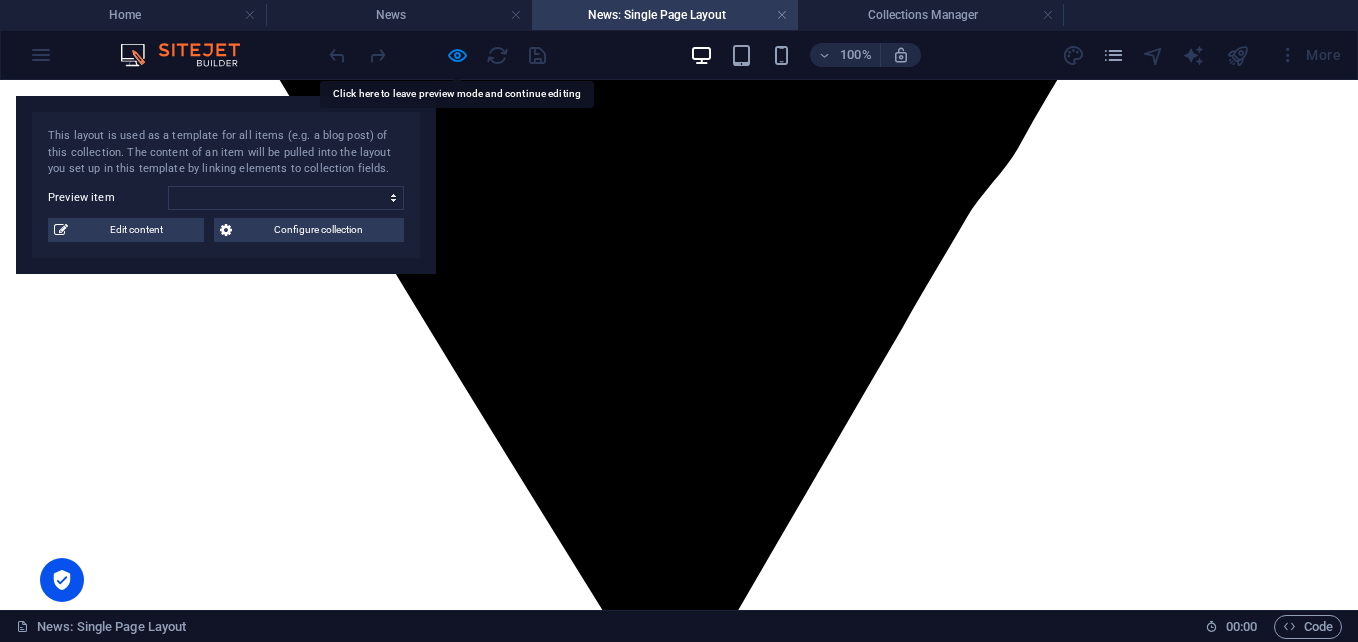 click on "Download the Portfolio (PDF)" at bounding box center [125, 4614] 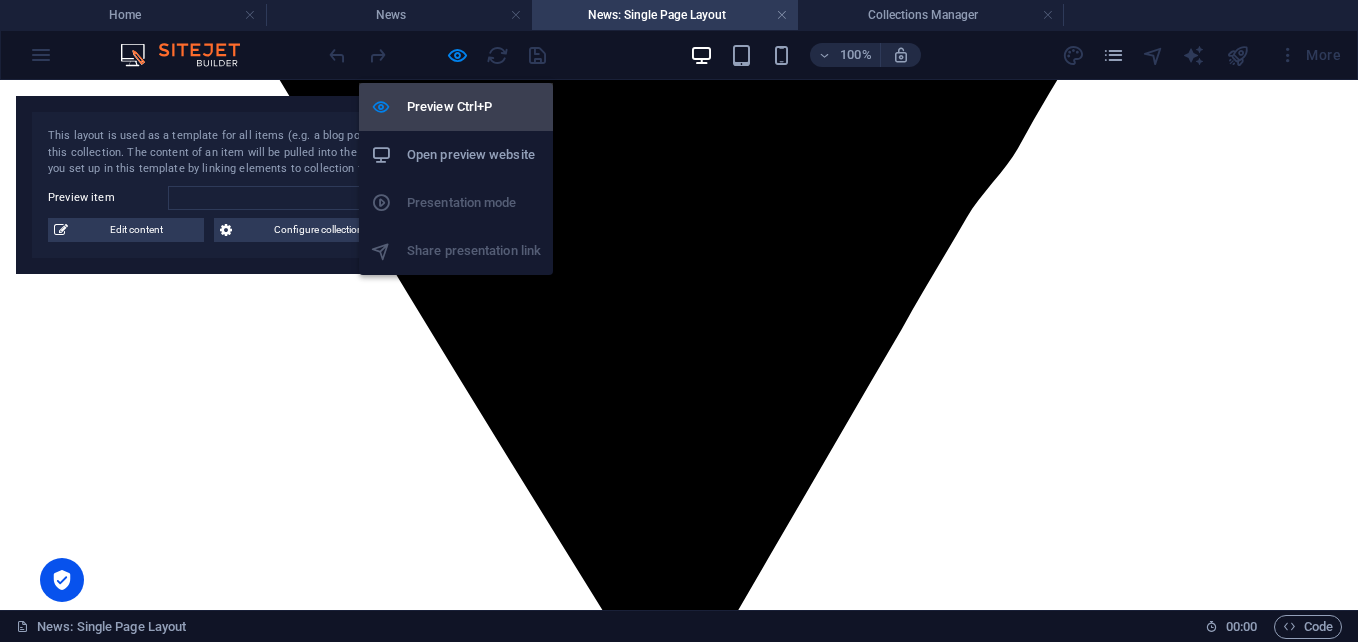 click on "Preview Ctrl+P" at bounding box center (474, 107) 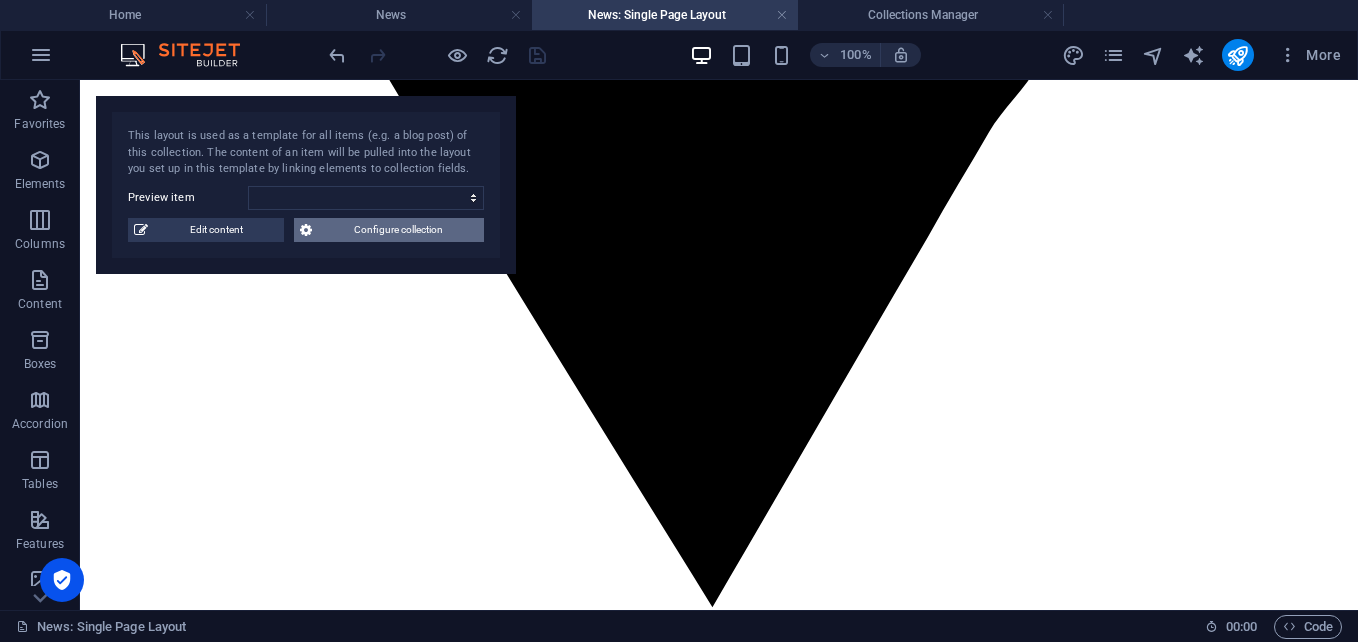 click on "Configure collection" at bounding box center (398, 230) 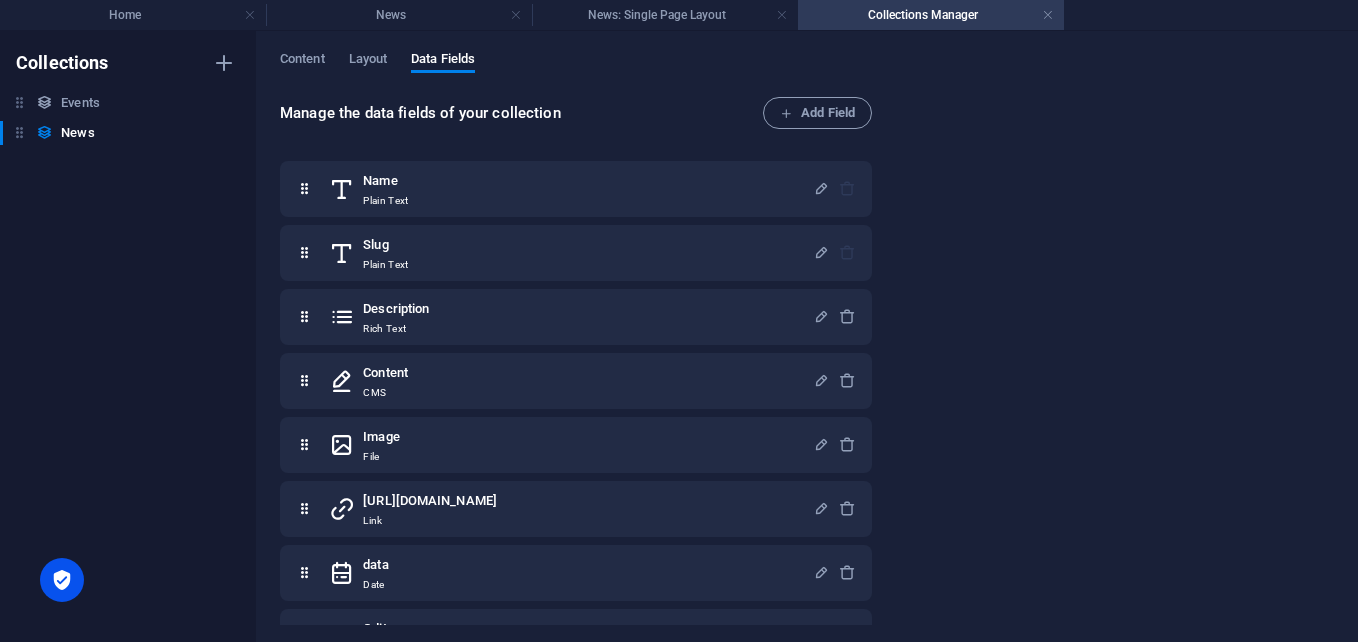 scroll, scrollTop: 0, scrollLeft: 0, axis: both 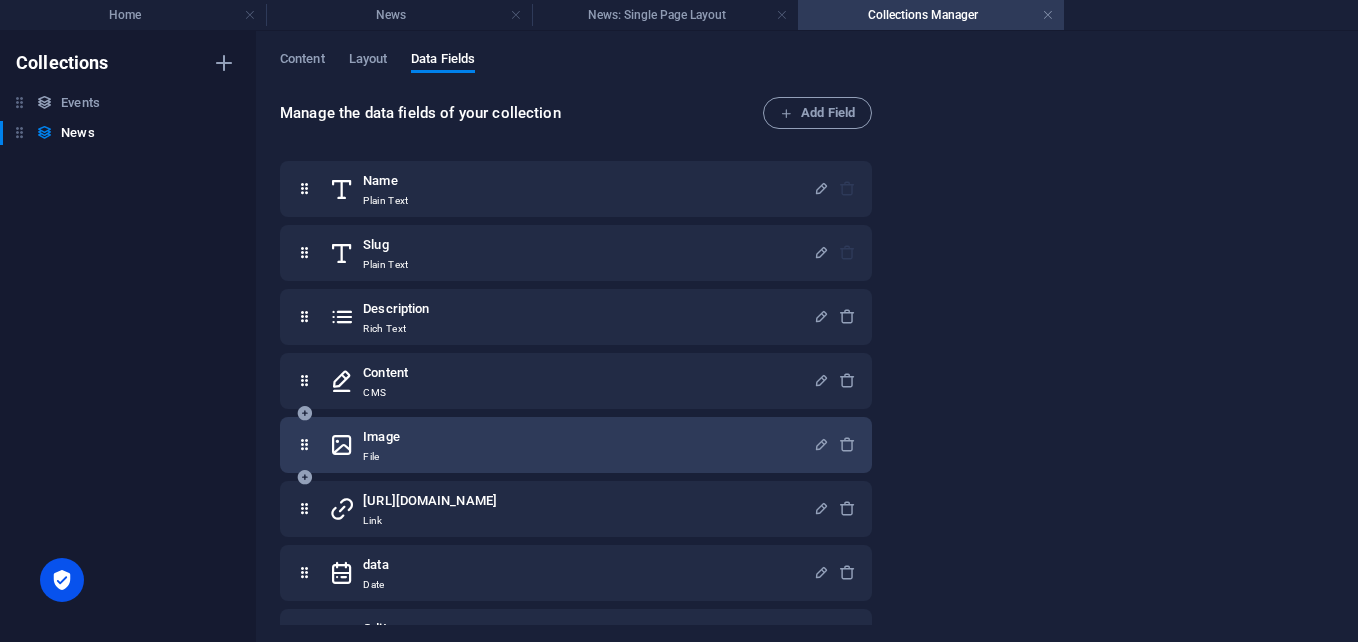 click on "Image File" at bounding box center (571, 445) 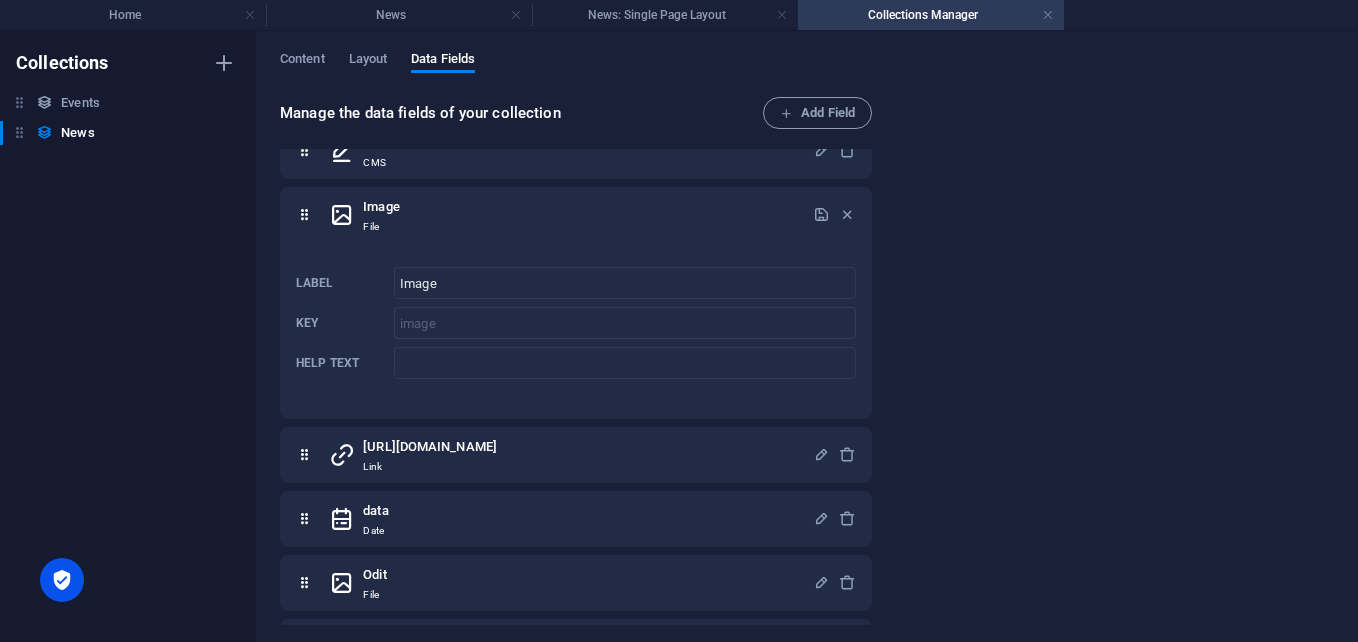 scroll, scrollTop: 288, scrollLeft: 0, axis: vertical 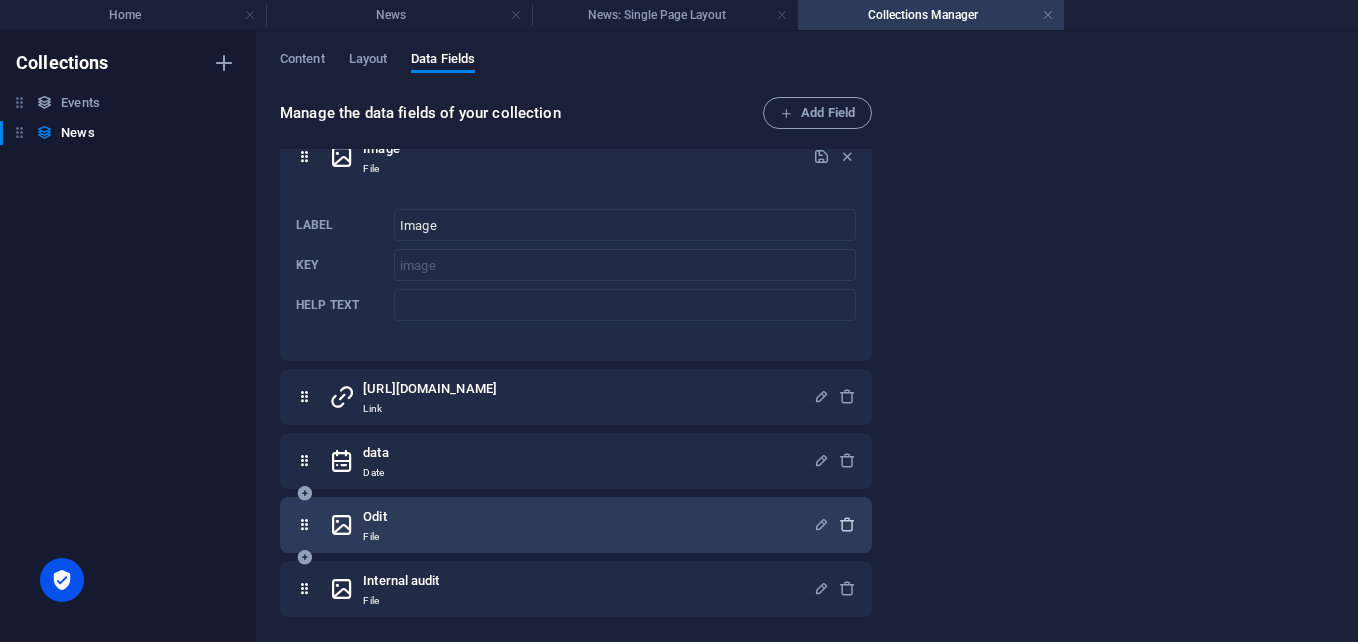 click at bounding box center (847, 524) 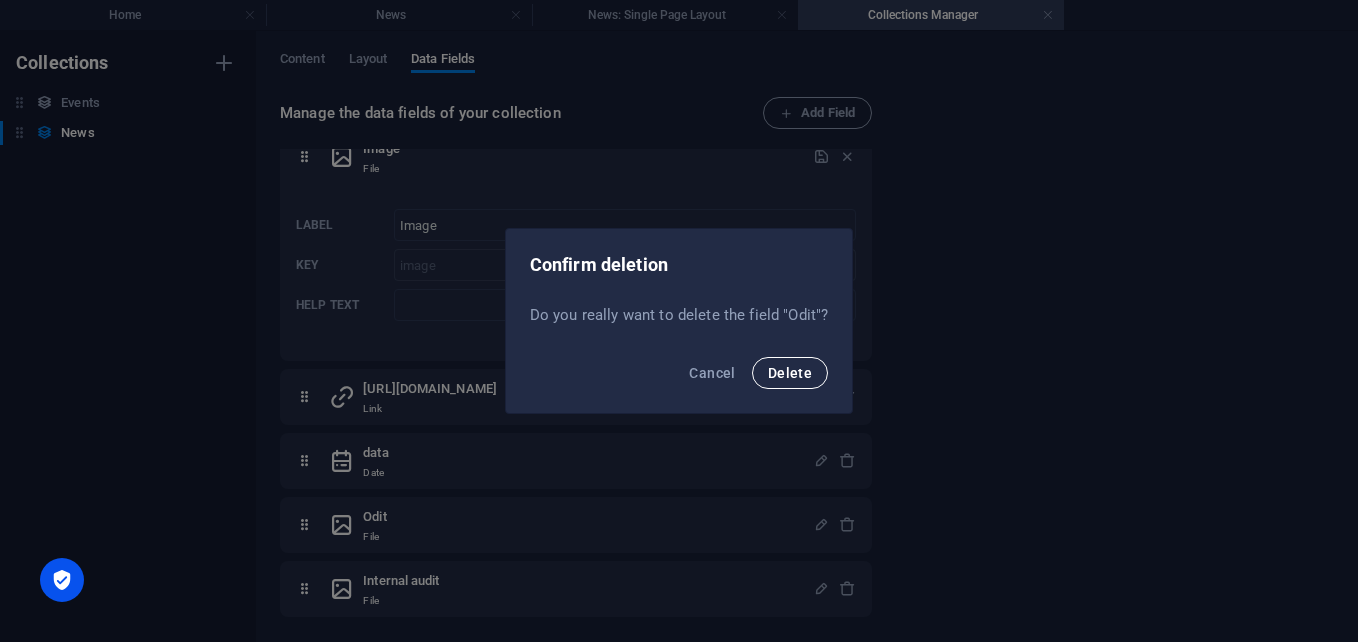 click on "Delete" at bounding box center (790, 373) 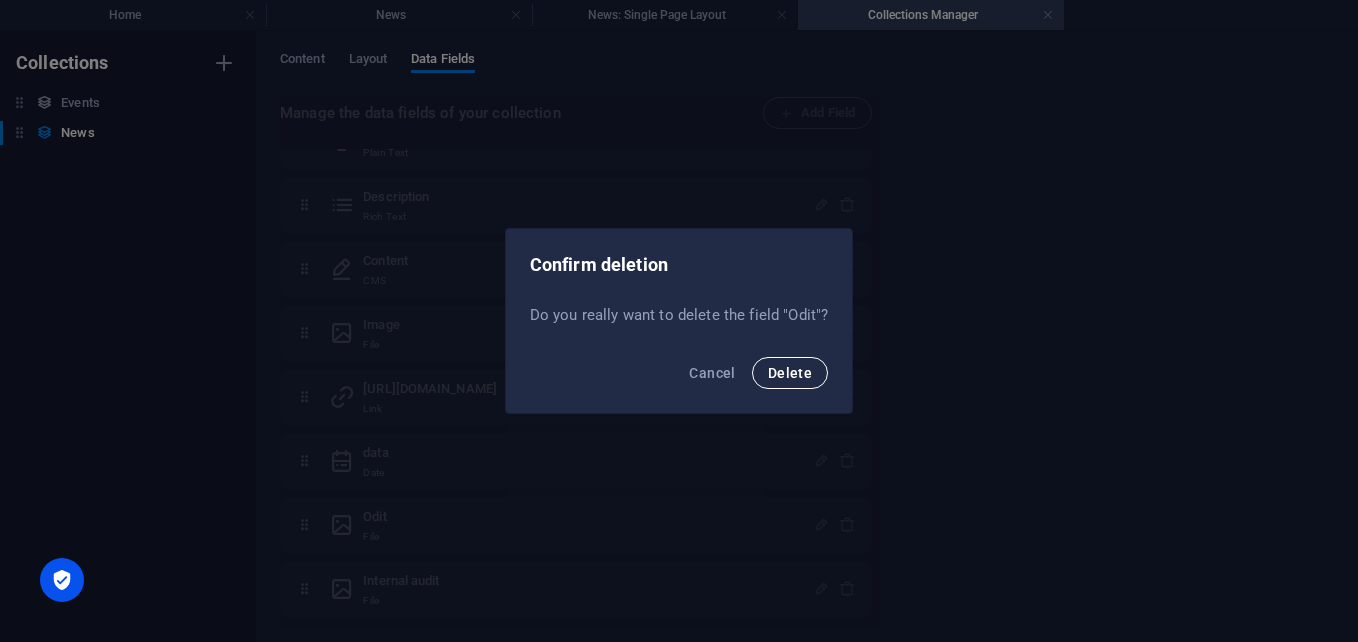 scroll, scrollTop: 48, scrollLeft: 0, axis: vertical 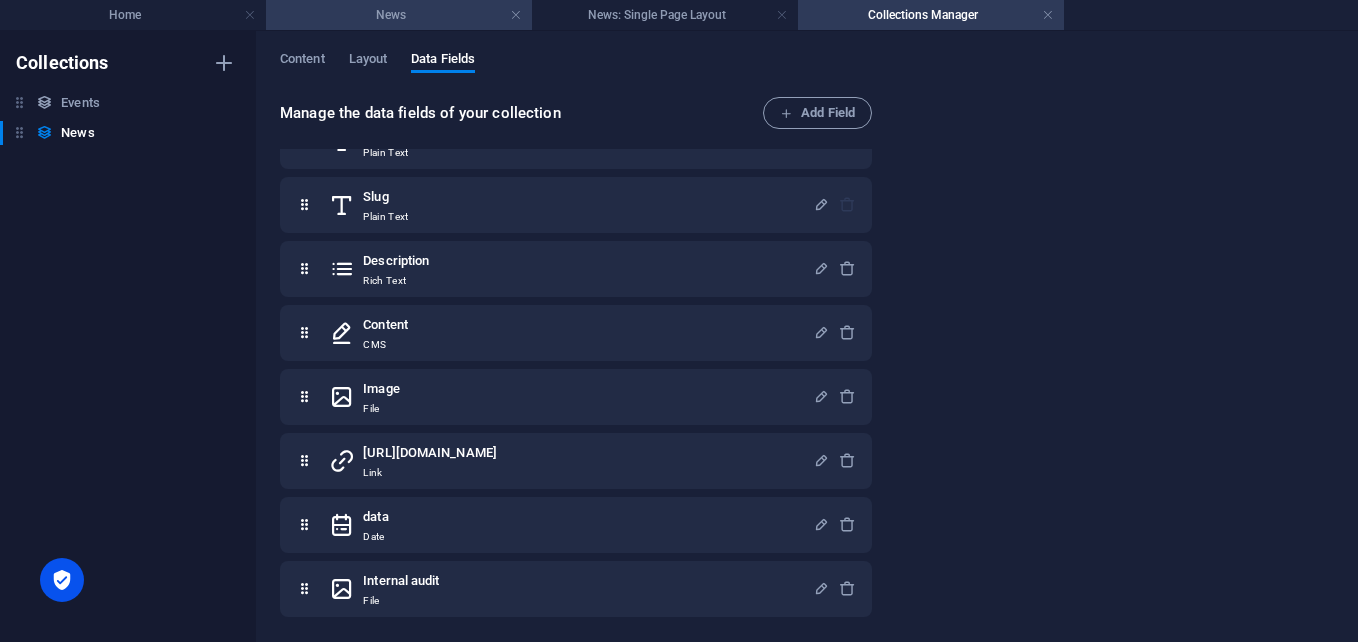 click on "News" at bounding box center (399, 15) 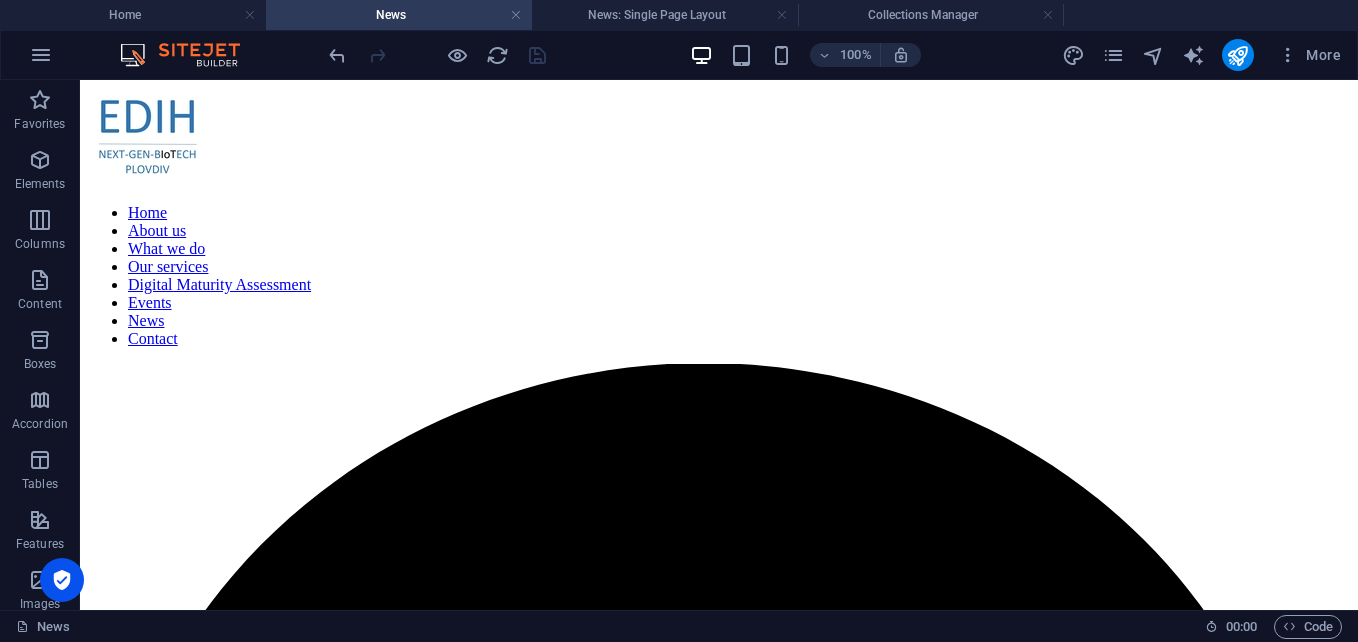 scroll, scrollTop: 52, scrollLeft: 0, axis: vertical 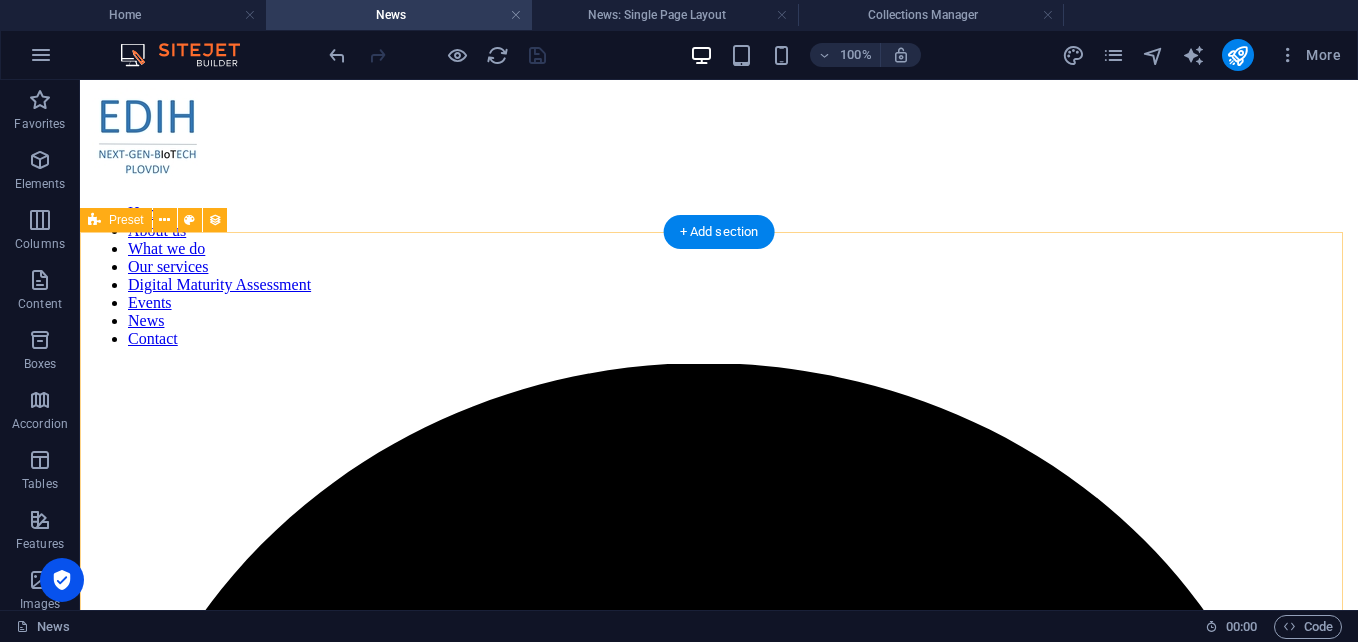 click on "ESCOM BULGARIA LTD IS NOW PART OF THE NEXT-GEN-BIOTECH EDIH ECOSYSTEM Escom Bulgaria Ltd  has officially joined the  Next-Gen-BIoTech EDIH ecosystem  – one of the leading European Digital Innovation Hubs focused on digital transformation in biotechnology, healthcare, and life sciences. Read more ПОКАНА за оферти за ИЗБОР БЕЗ ПРОВЕЖДАНЕ НА ПРОЦЕДУРА (НА БАЗА СЪБРАНИ ПОНЕ 2 ОФЕРТИ) ЗА  РЕГИСТРИРАН ОДИТОР ЗА ИЗВЪРШВАНЕ НА НЕЗАВИСИМ ВЪНШЕН ОДИТ НА  ПРОЕКТ (Сертификат за финансово становище на финансова документация по проект) Делегейт ЕООД обявява покана за избор на регистриран одитор без процедура за подбор, на база  констатации).   Read more The European Innovation Council announced 34 emerging technologies that will change the world ." at bounding box center [719, 6452] 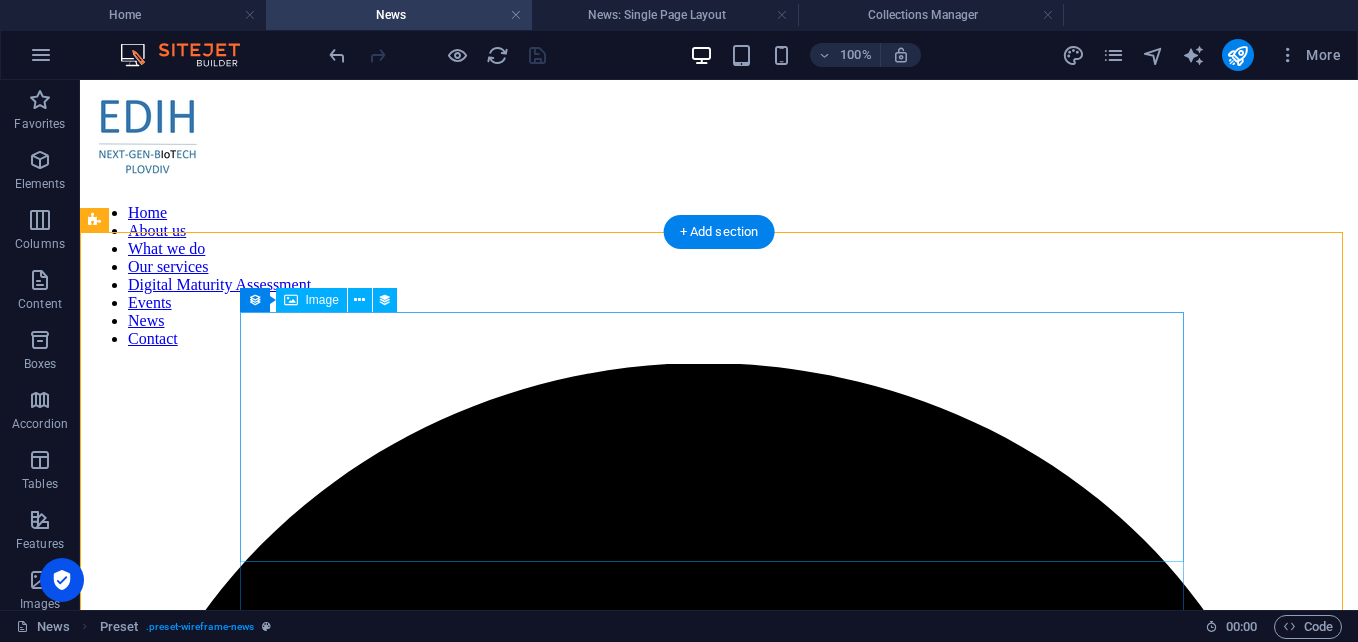 click at bounding box center [719, 3962] 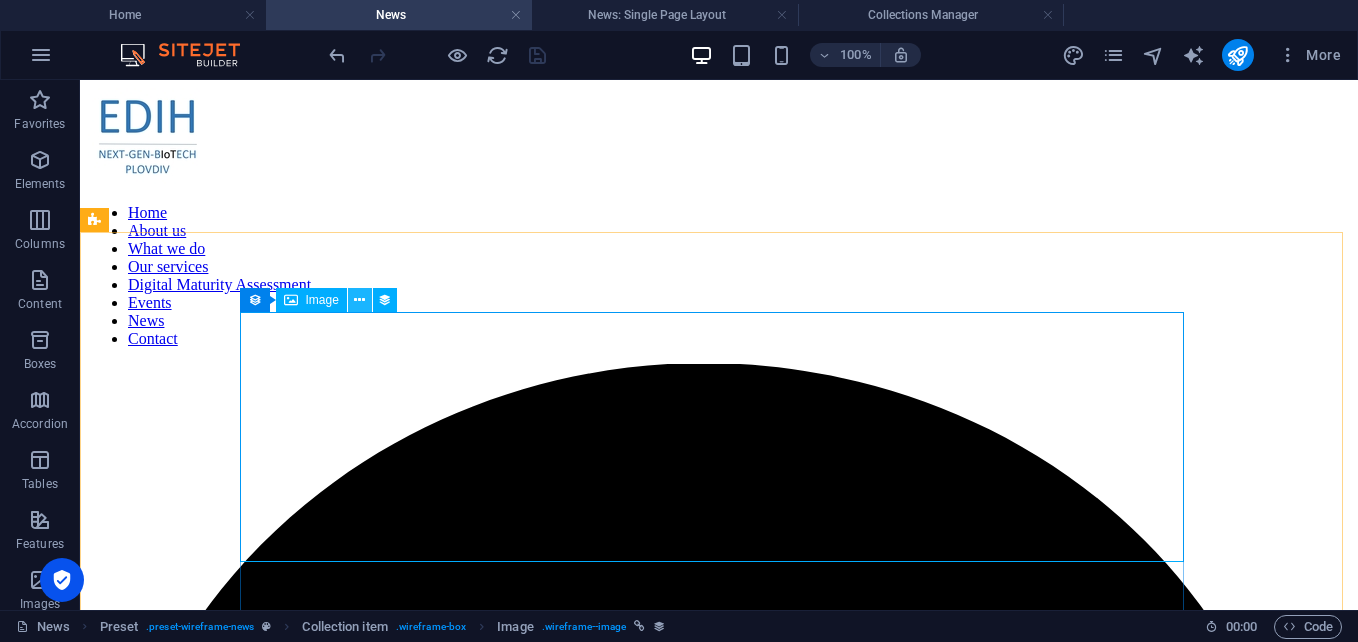 click at bounding box center (360, 300) 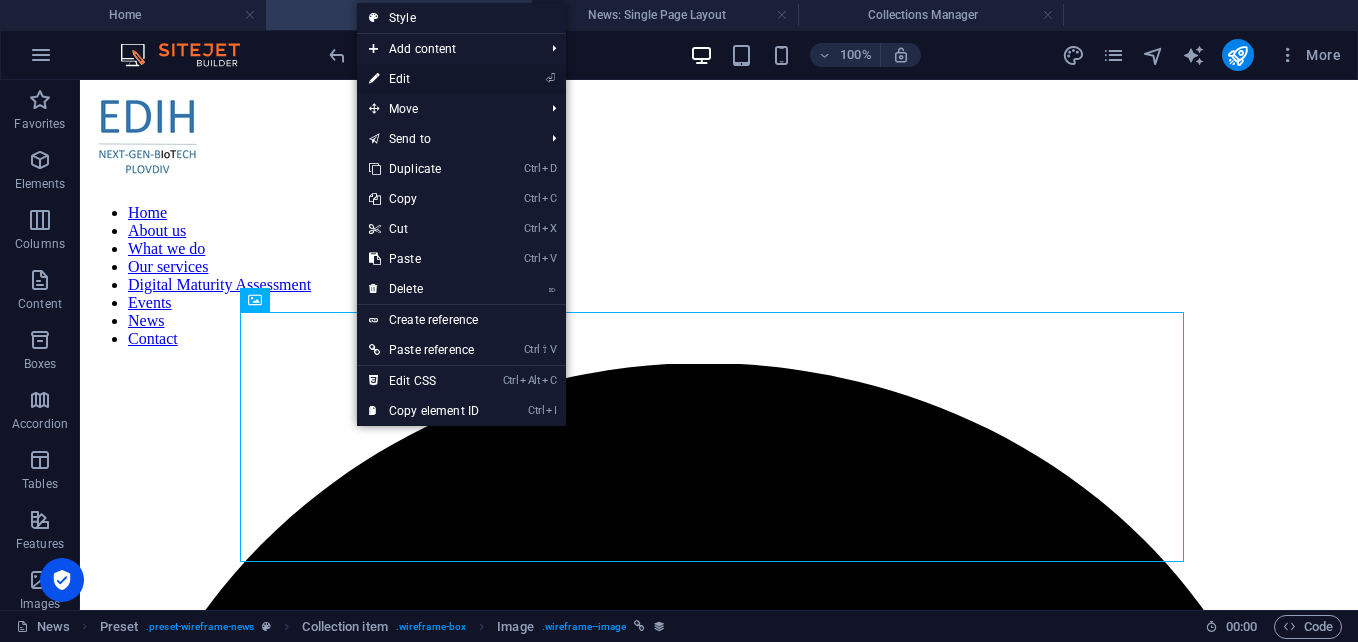 click on "⏎  Edit" at bounding box center [424, 79] 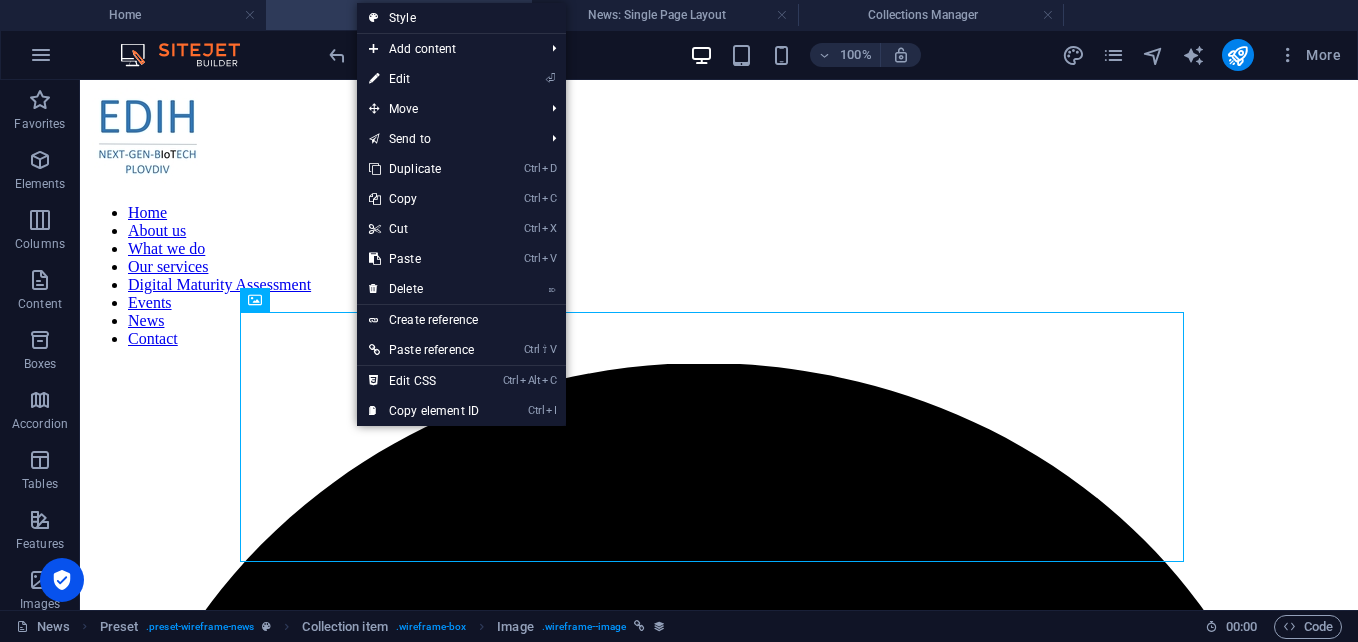 select on "image" 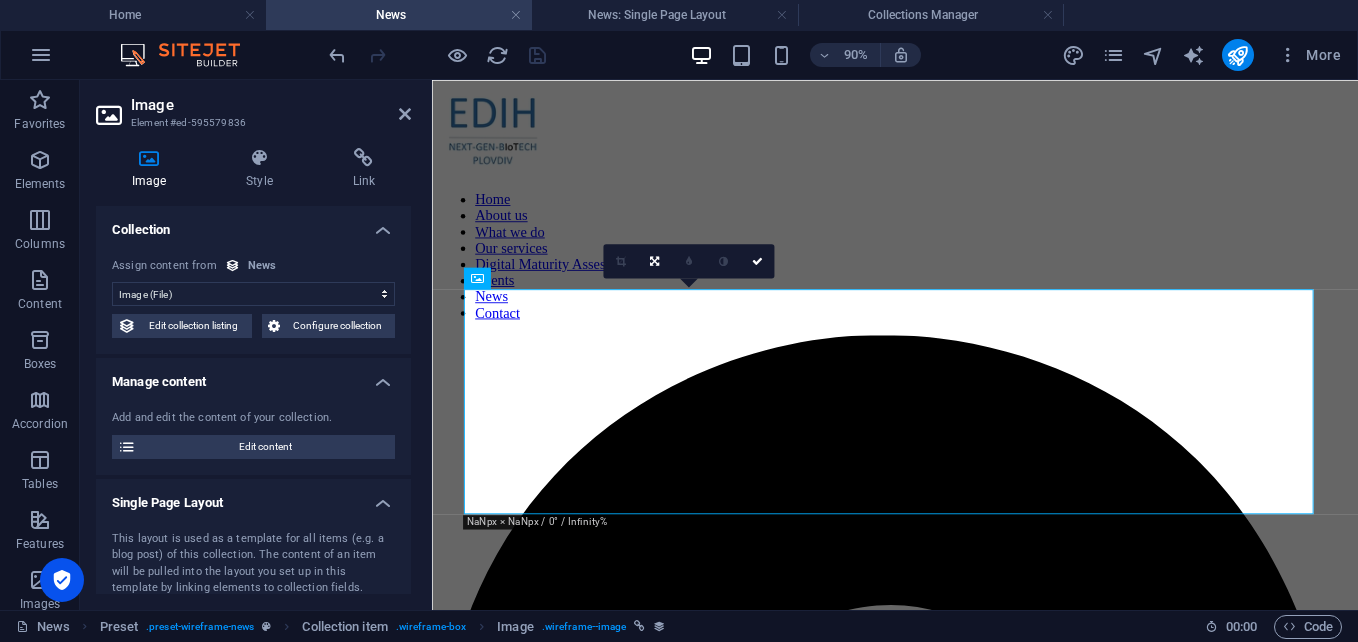 click at bounding box center (149, 158) 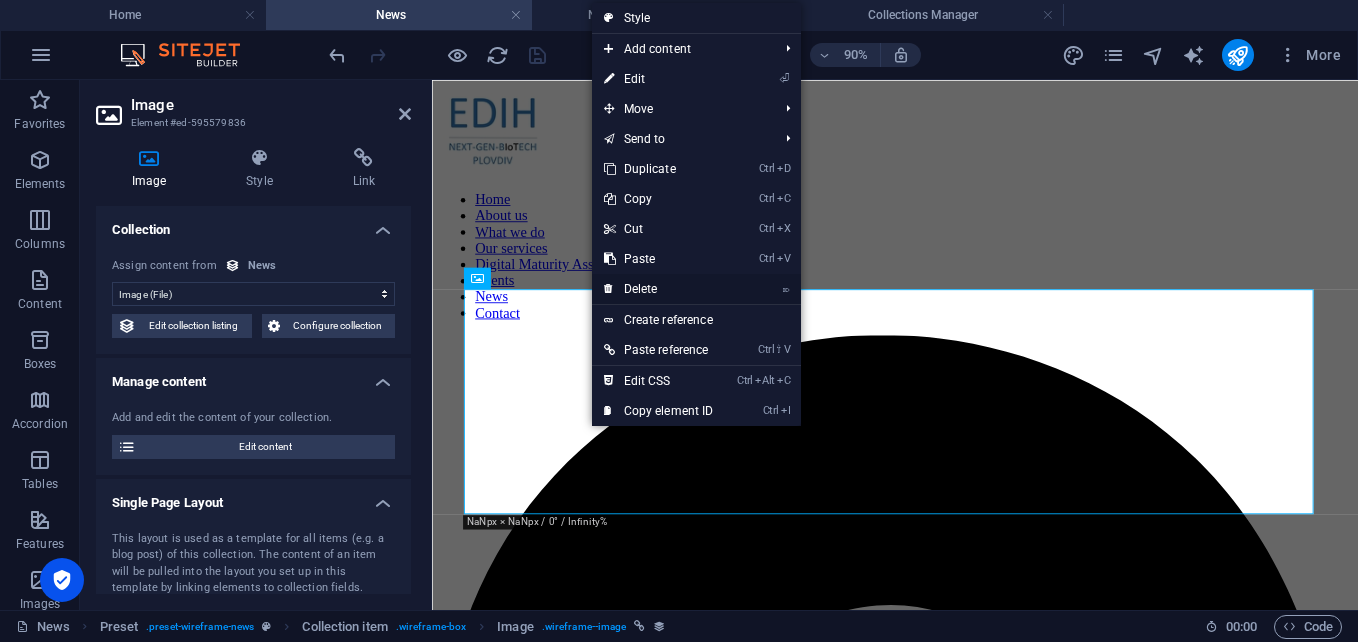 click on "⌦  Delete" at bounding box center (659, 289) 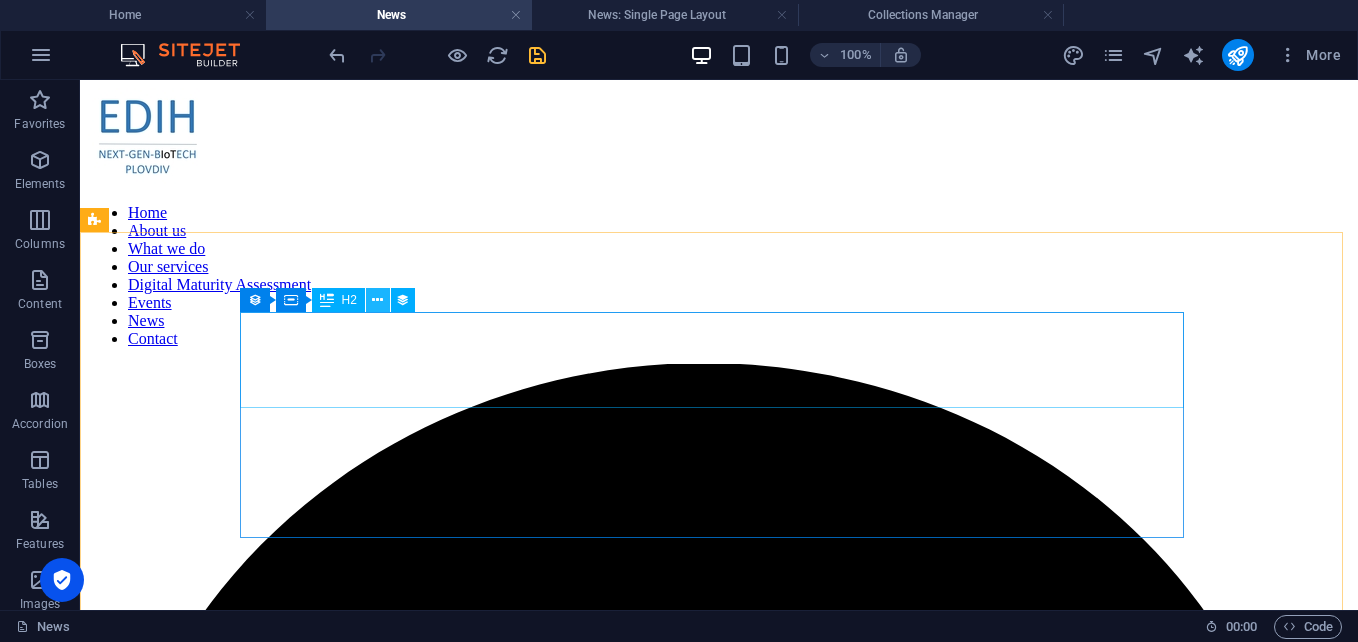 click at bounding box center (377, 300) 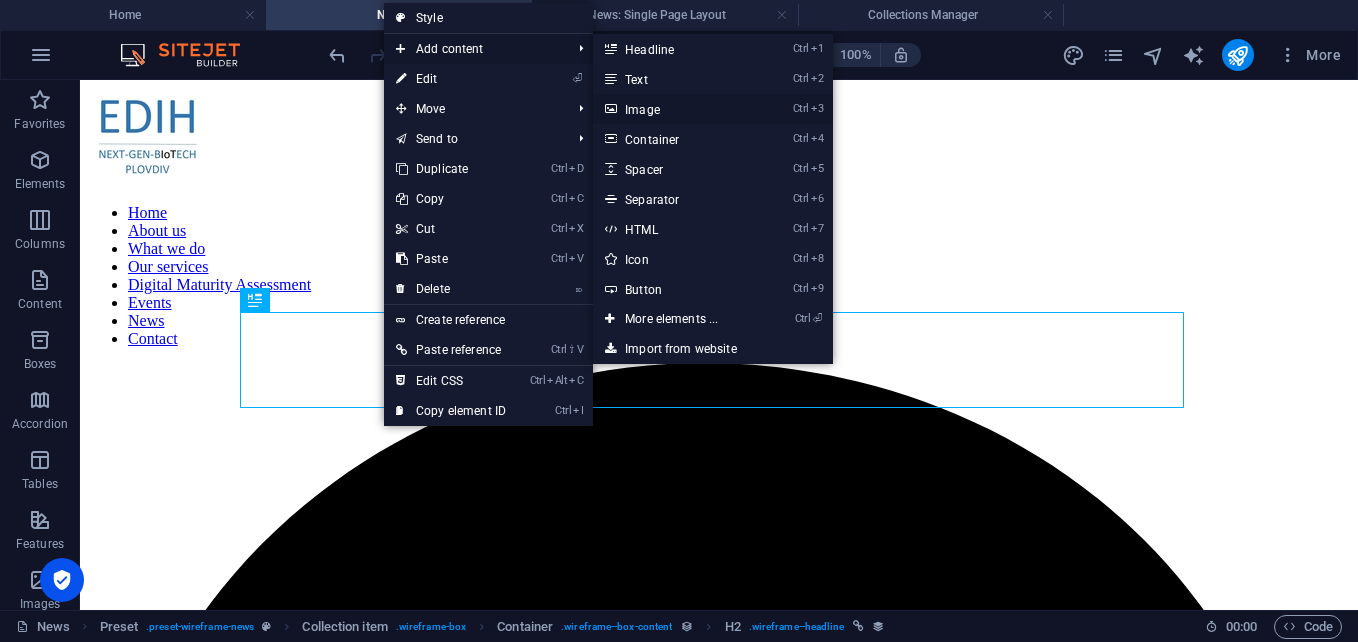 click on "Ctrl 3  Image" at bounding box center [675, 109] 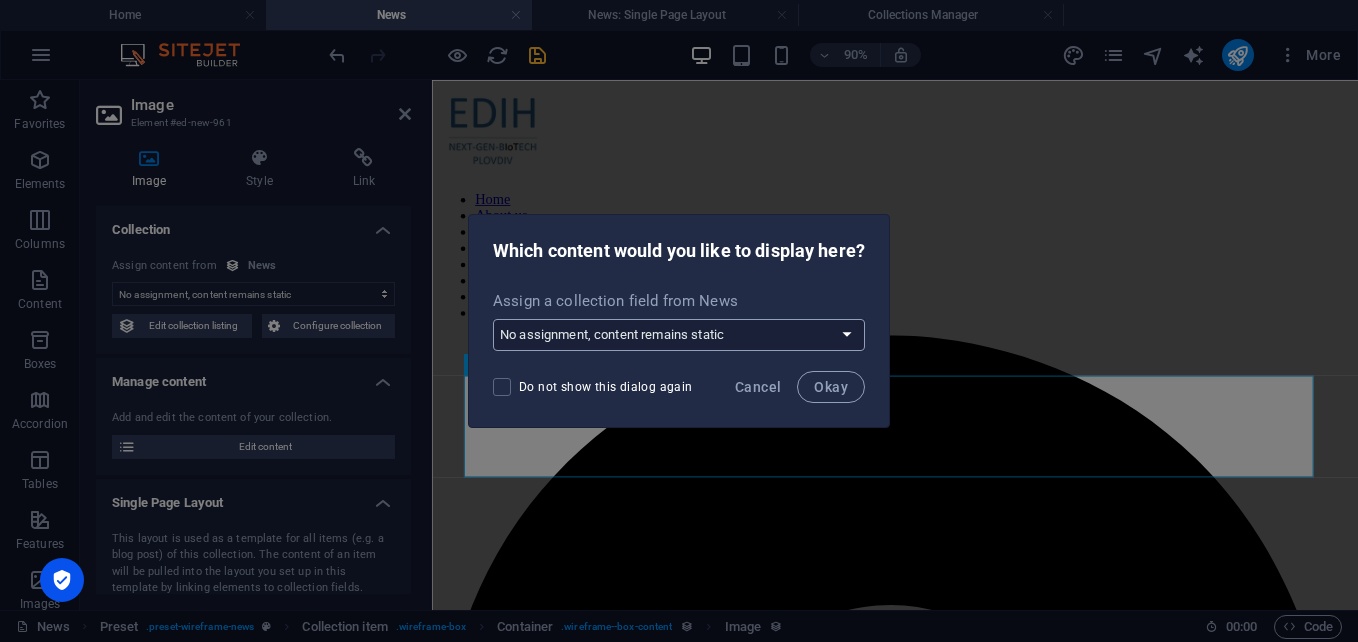 click on "No assignment, content remains static Create a new field Created at (Date) Updated at (Date) Name (Plain Text) Slug (Plain Text) Description (Rich Text) Content (CMS) Image (File) https://youtu.be/Ed4QdHvadIw (Link) data (Date) Internal audit (File)" at bounding box center (679, 335) 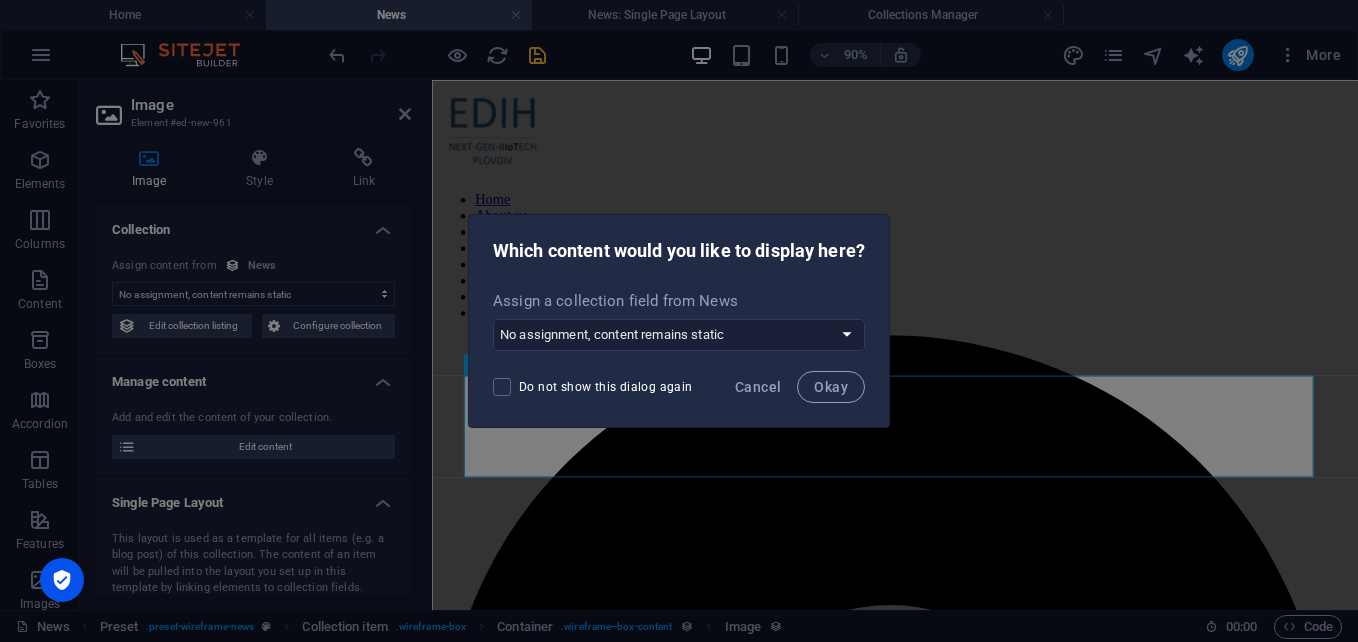 select on "image" 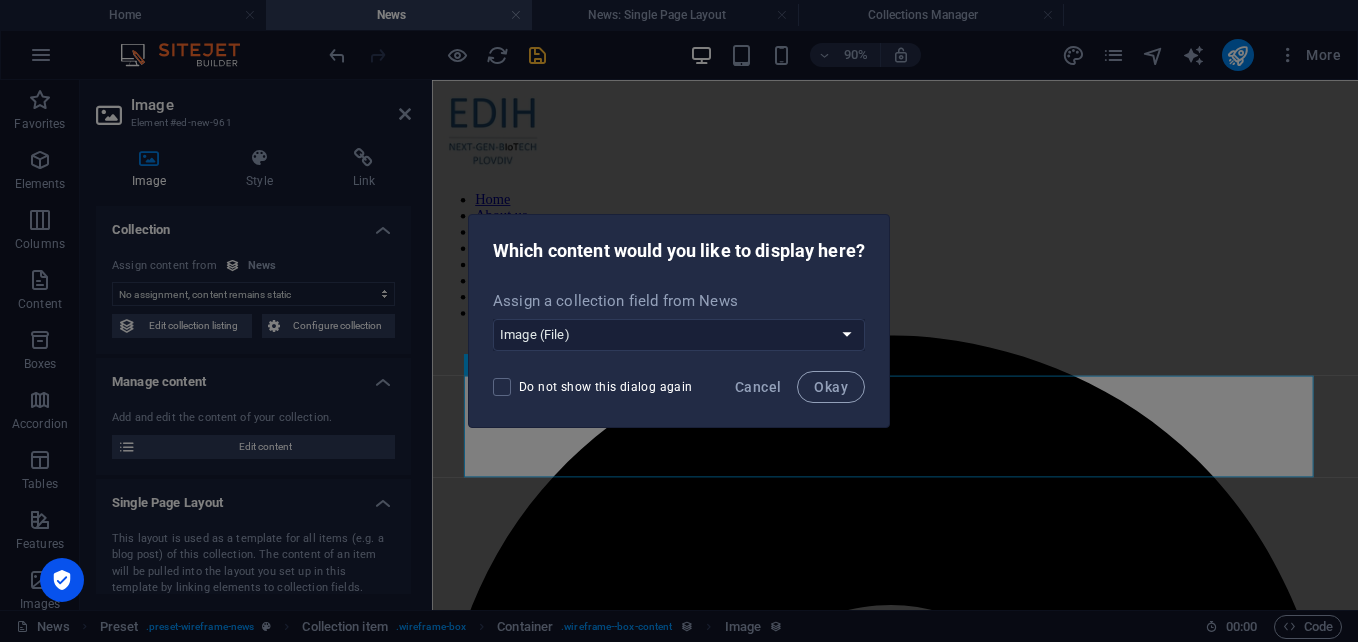 click on "No assignment, content remains static Create a new field Created at (Date) Updated at (Date) Name (Plain Text) Slug (Plain Text) Description (Rich Text) Content (CMS) Image (File) https://youtu.be/Ed4QdHvadIw (Link) data (Date) Internal audit (File)" at bounding box center (679, 335) 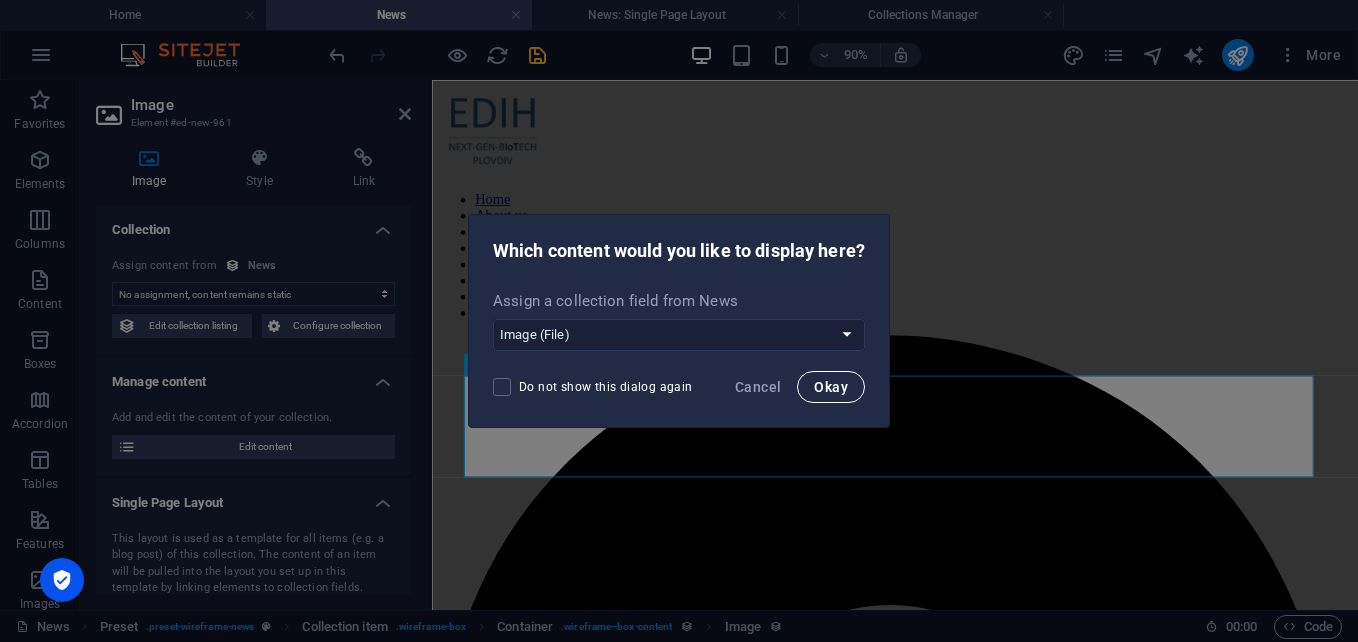 click on "Okay" at bounding box center [831, 387] 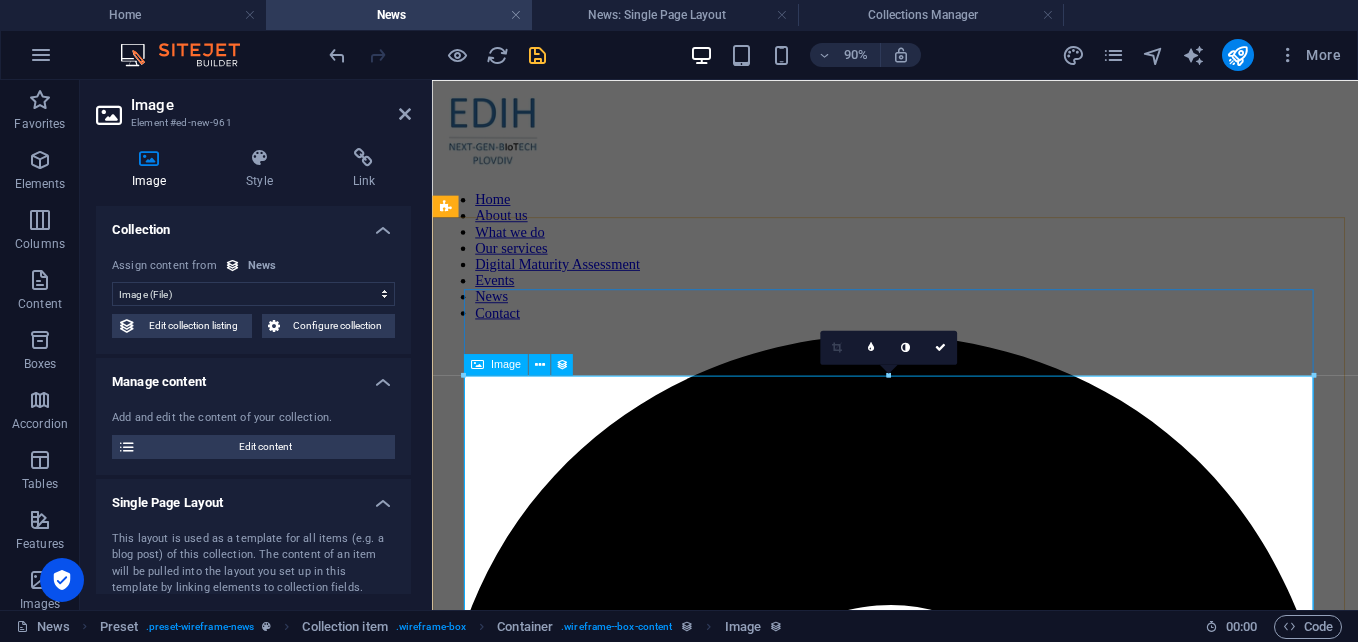 click at bounding box center (946, 3854) 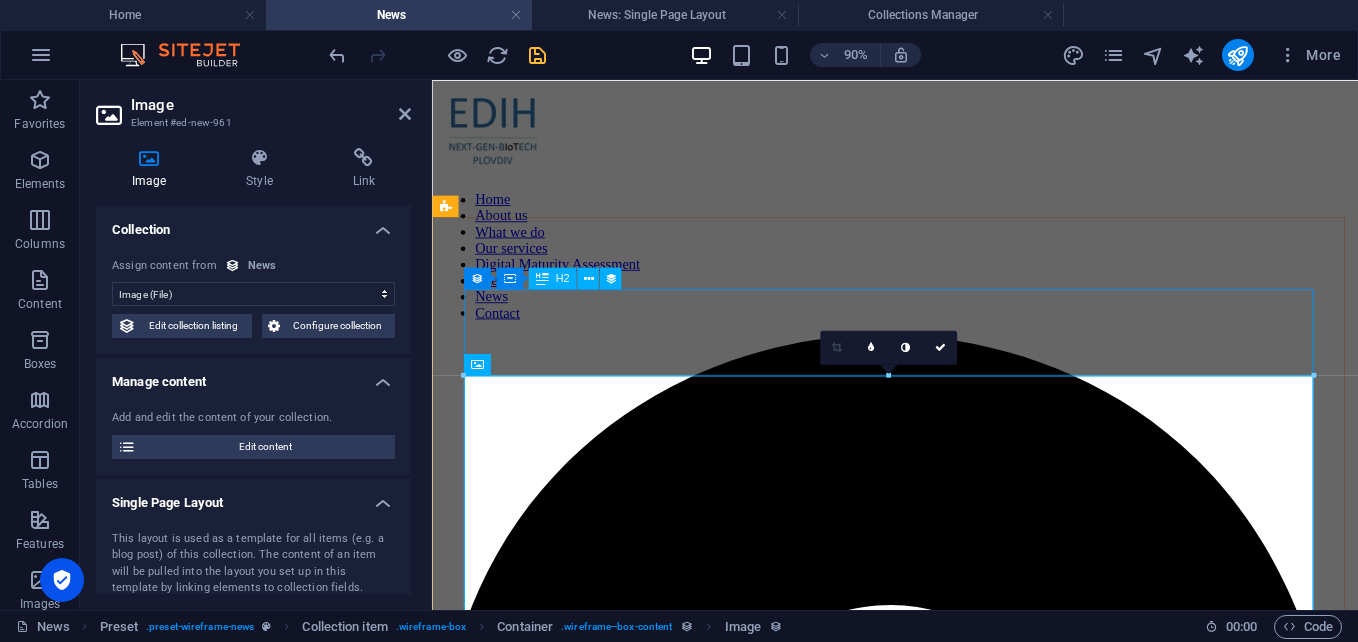 click on "ESCOM BULGARIA LTD IS NOW PART OF THE NEXT-GEN-BIOTECH EDIH ECOSYSTEM" at bounding box center (946, 3176) 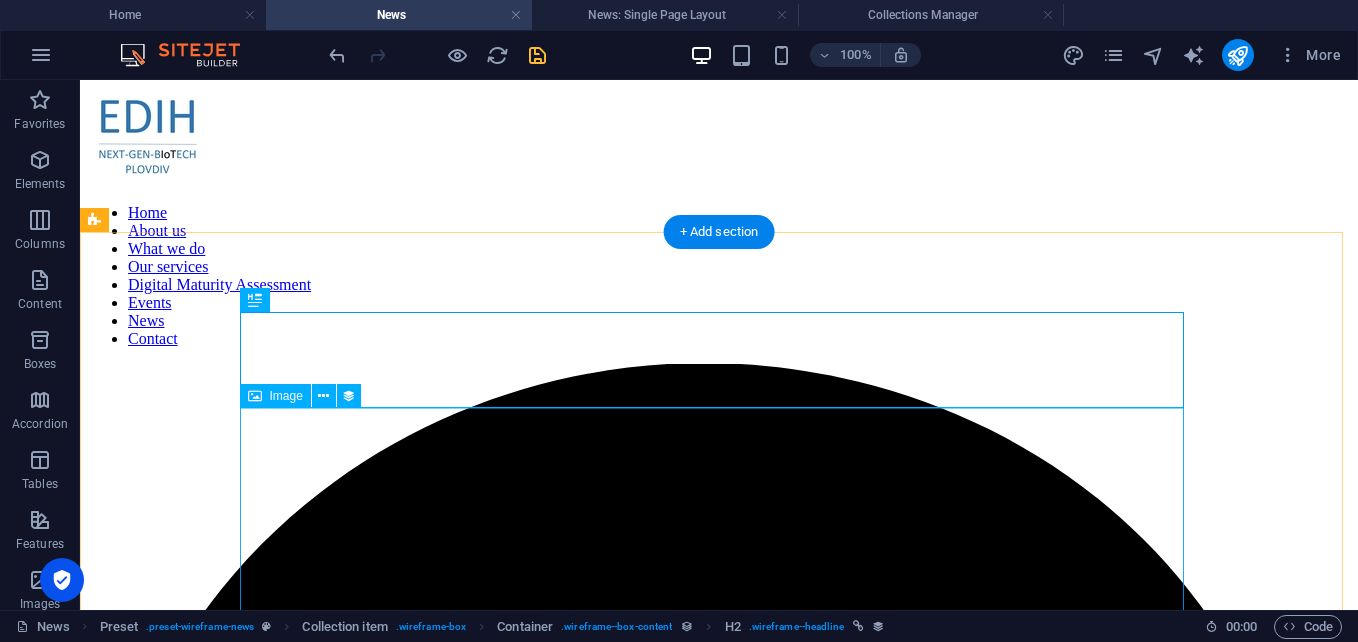 click at bounding box center (719, 4702) 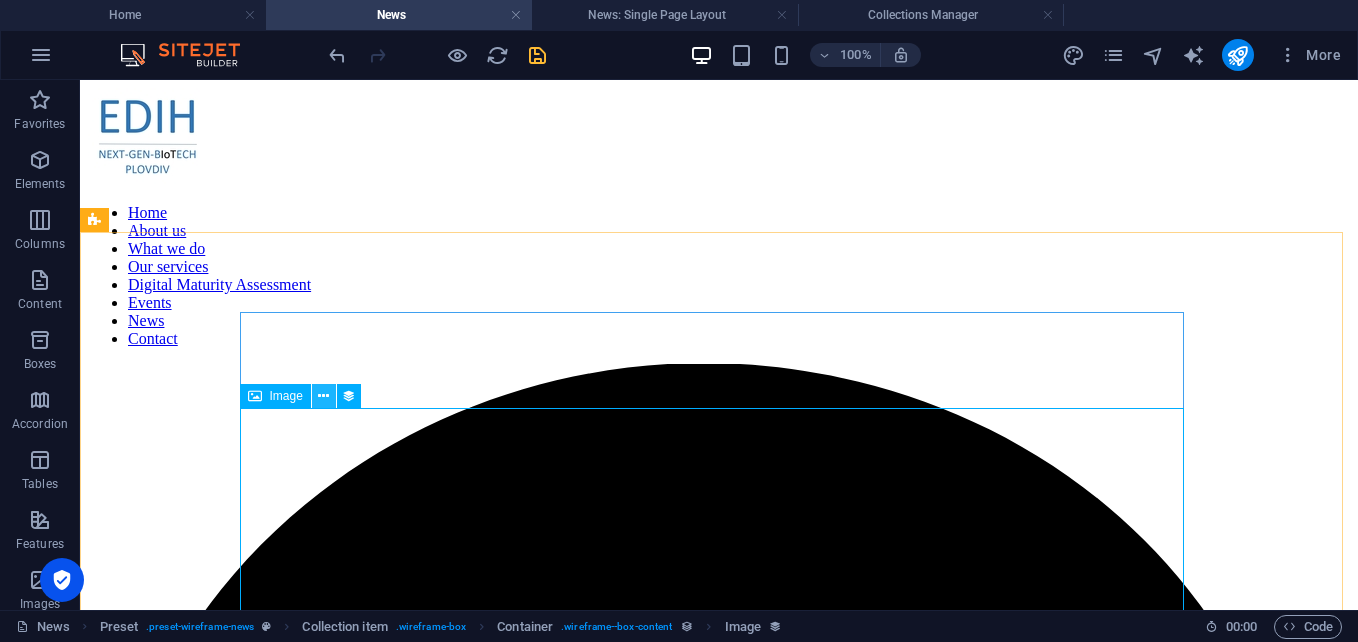 click at bounding box center [323, 396] 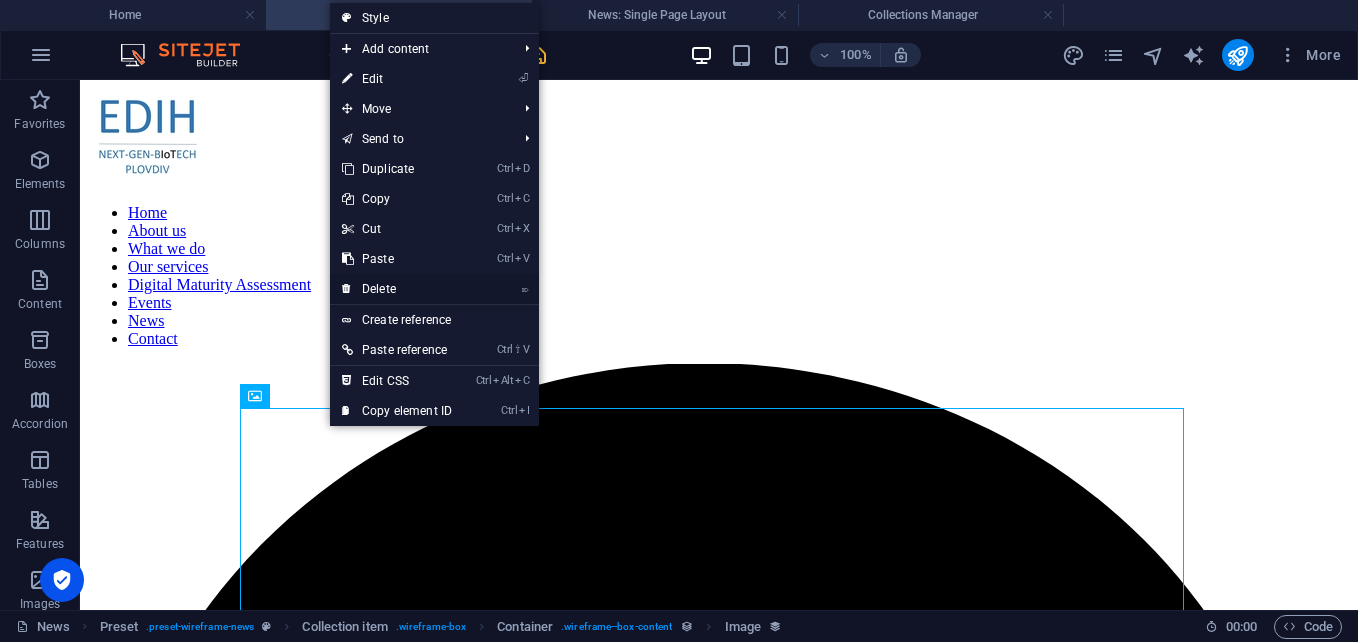 click on "⌦  Delete" at bounding box center [397, 289] 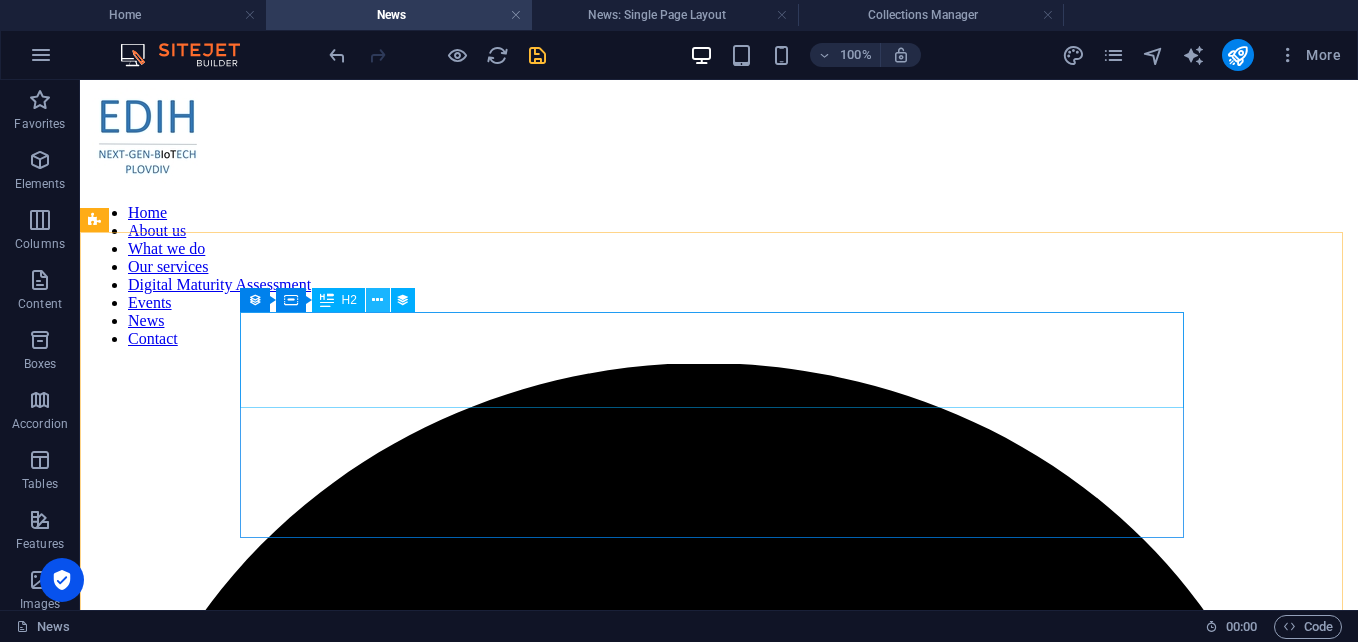 click at bounding box center [377, 300] 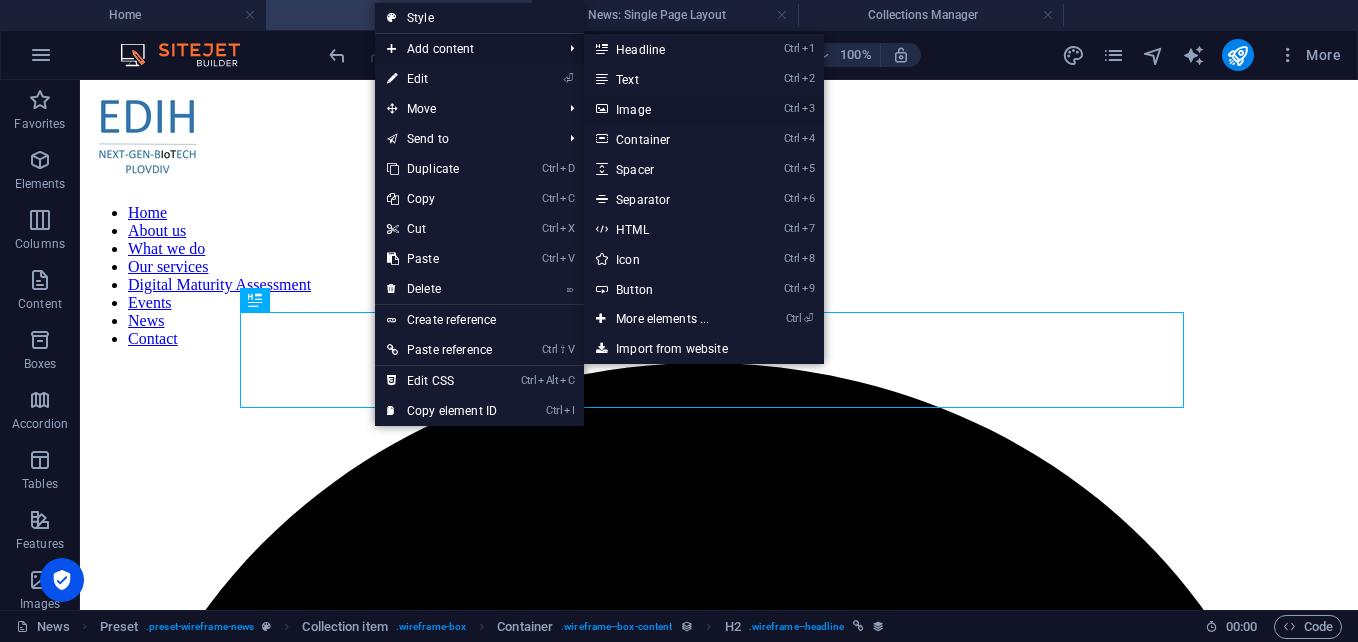 click on "Ctrl 3  Image" at bounding box center (666, 109) 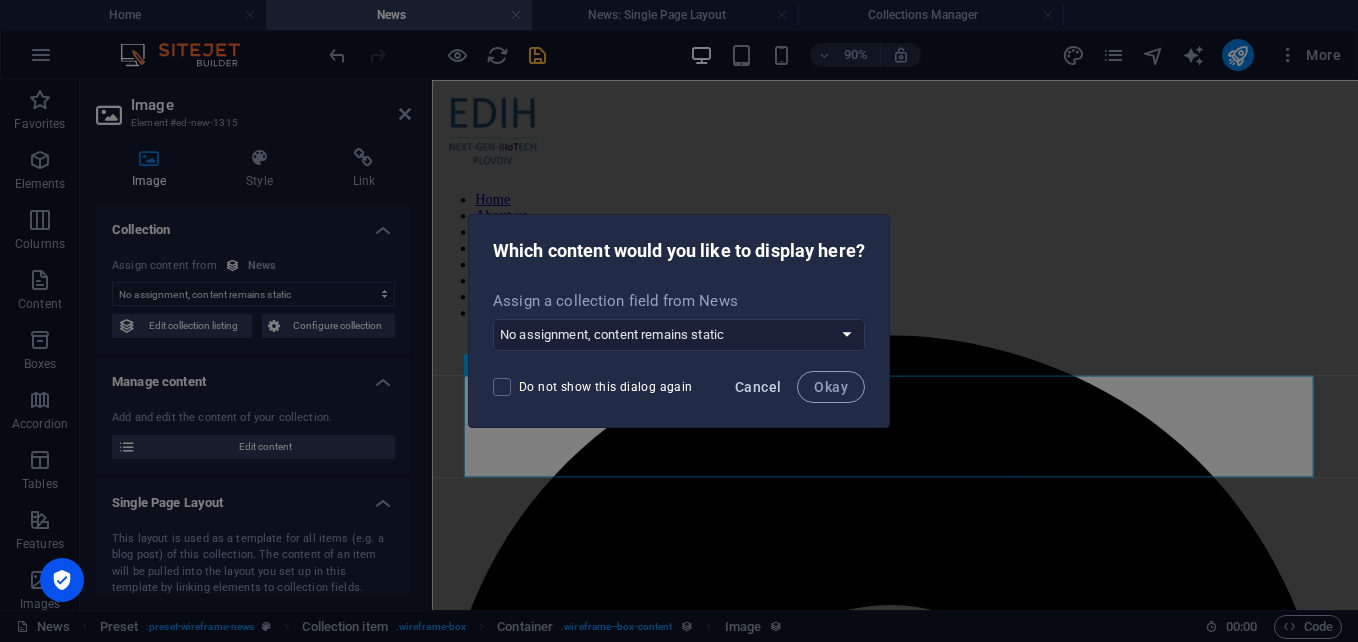 click on "Cancel" at bounding box center (758, 387) 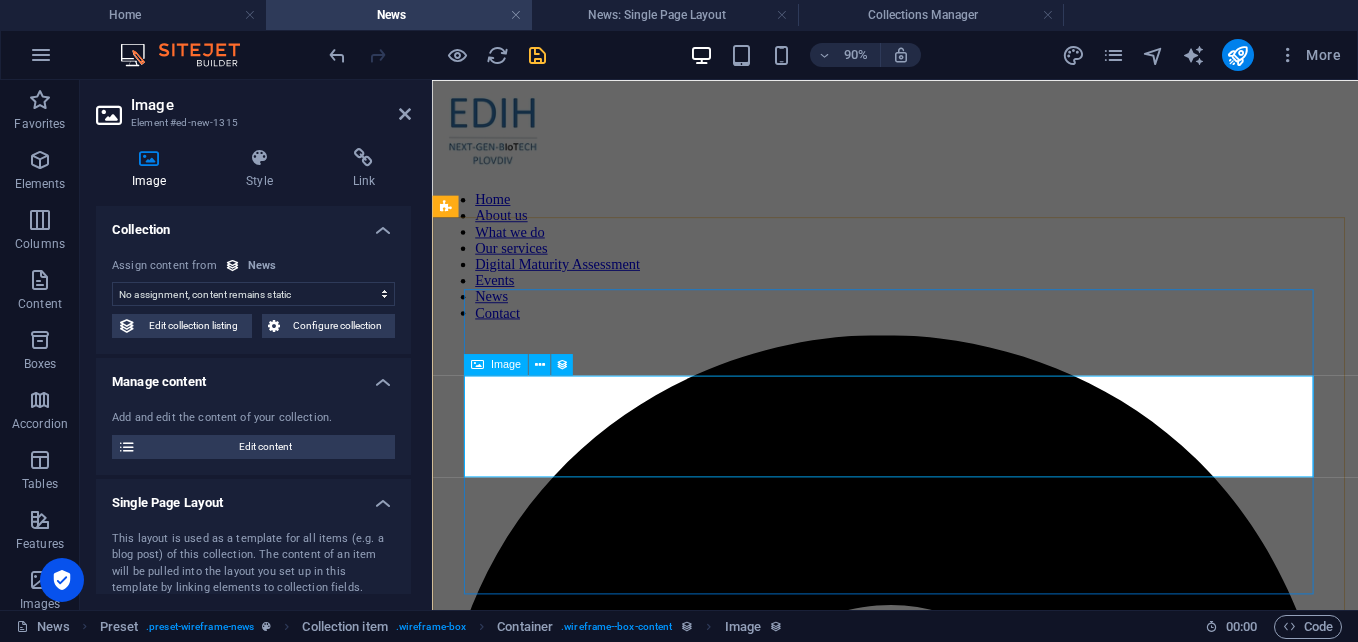 click at bounding box center (946, 3267) 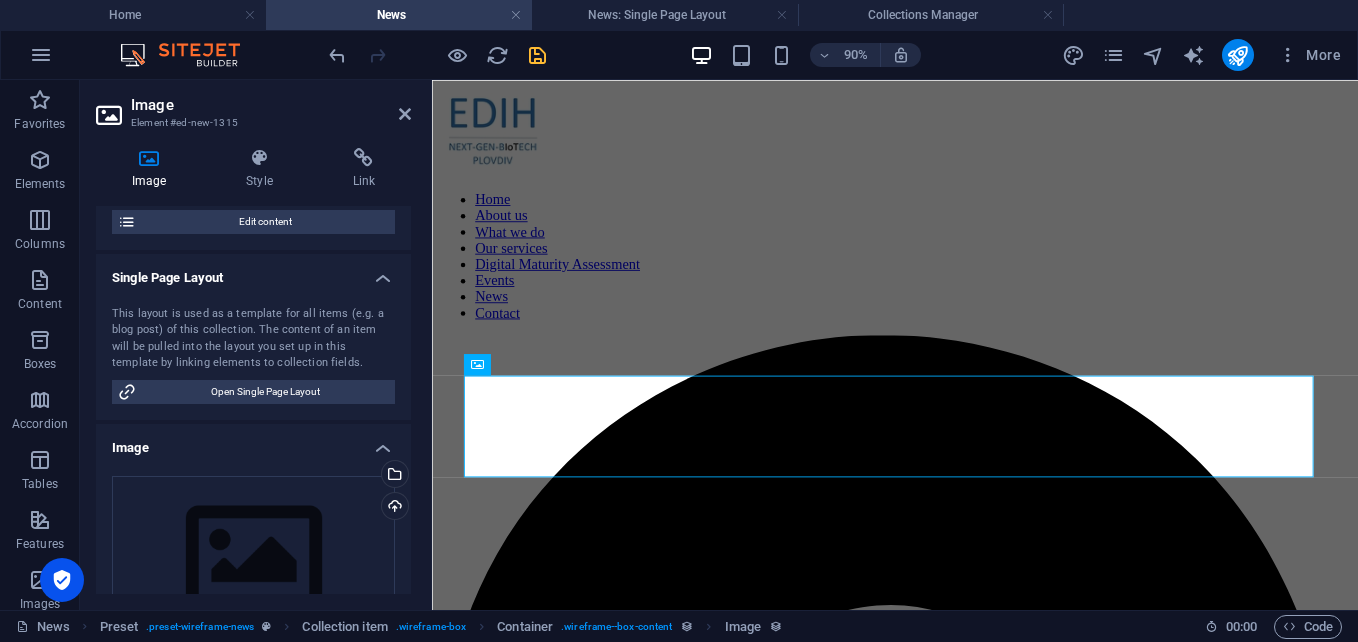 scroll, scrollTop: 341, scrollLeft: 0, axis: vertical 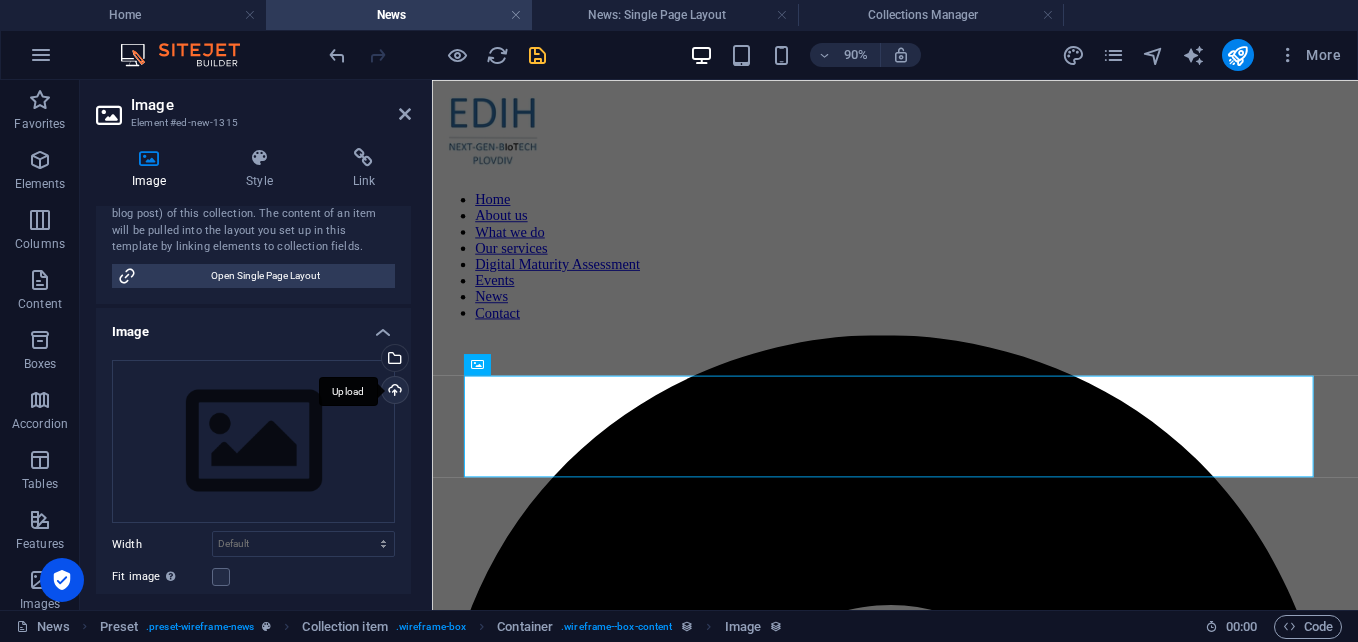 click on "Upload" at bounding box center [393, 392] 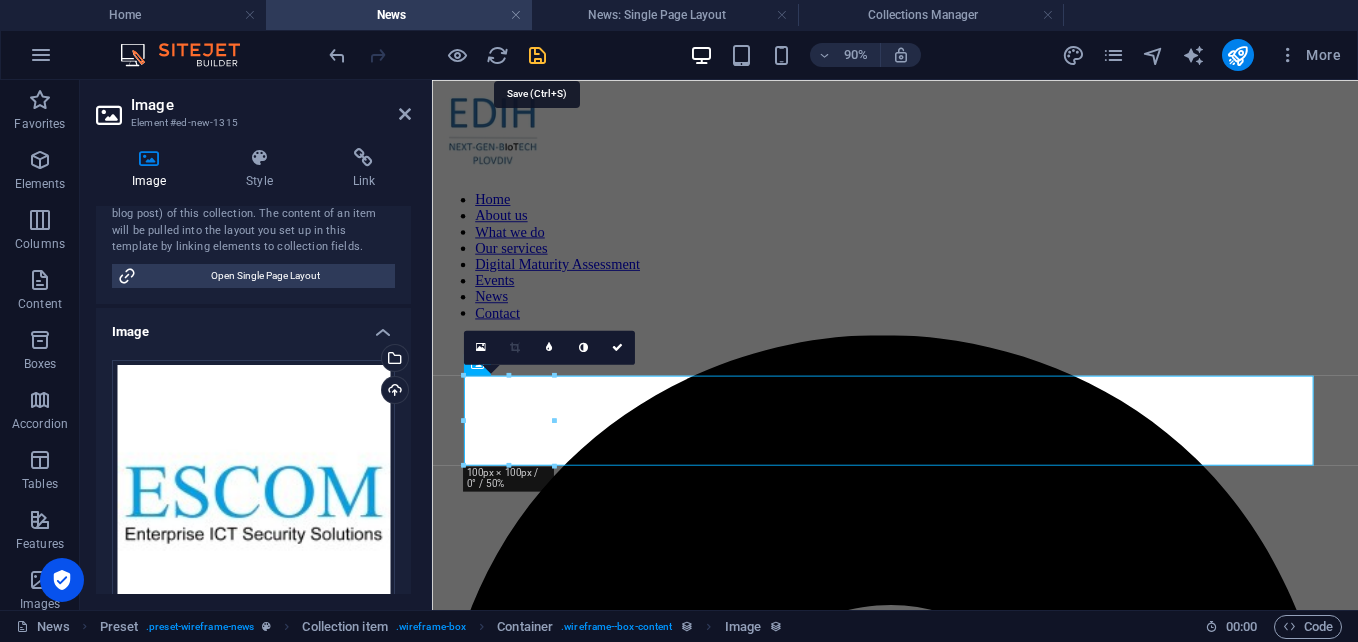 click at bounding box center [537, 55] 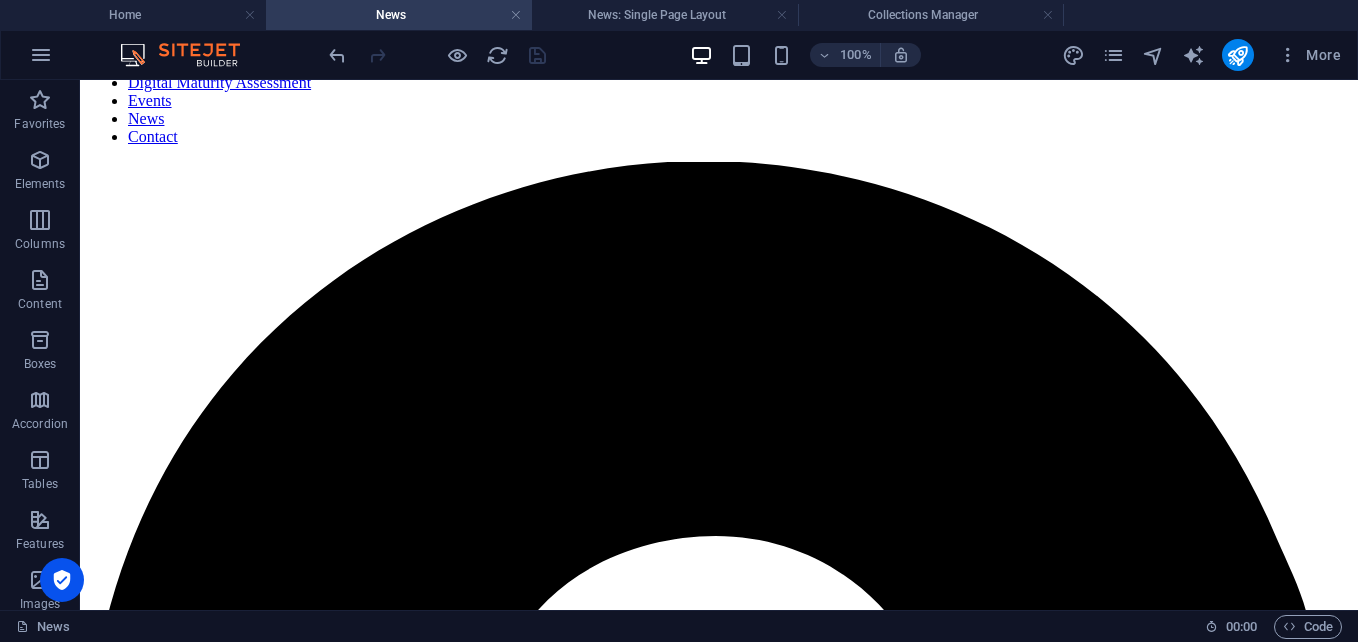 scroll, scrollTop: 0, scrollLeft: 0, axis: both 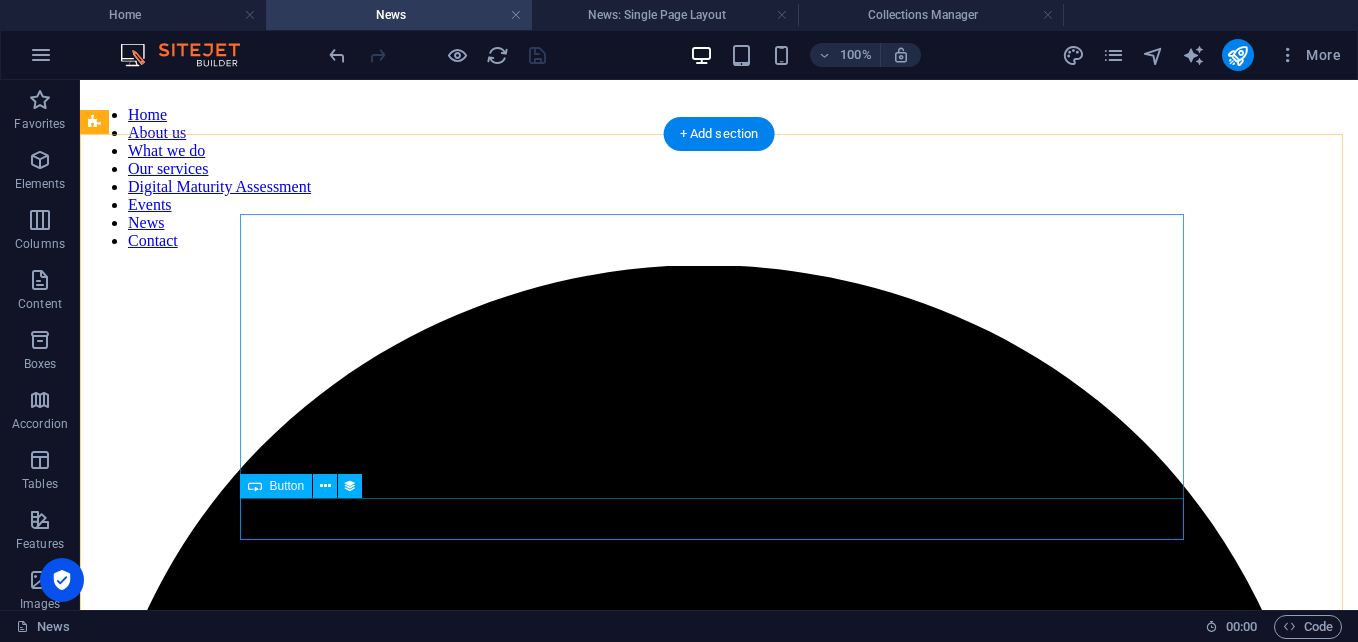 click on "Read more" at bounding box center [719, 4024] 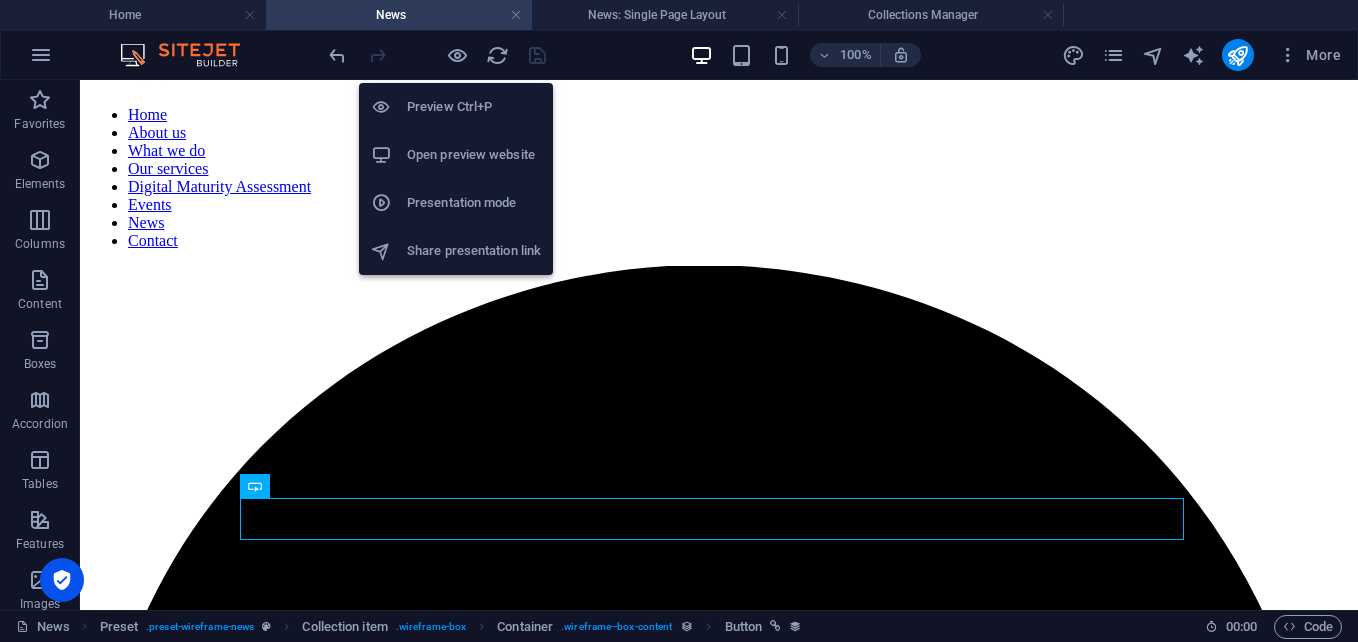 click on "Preview Ctrl+P" at bounding box center (456, 107) 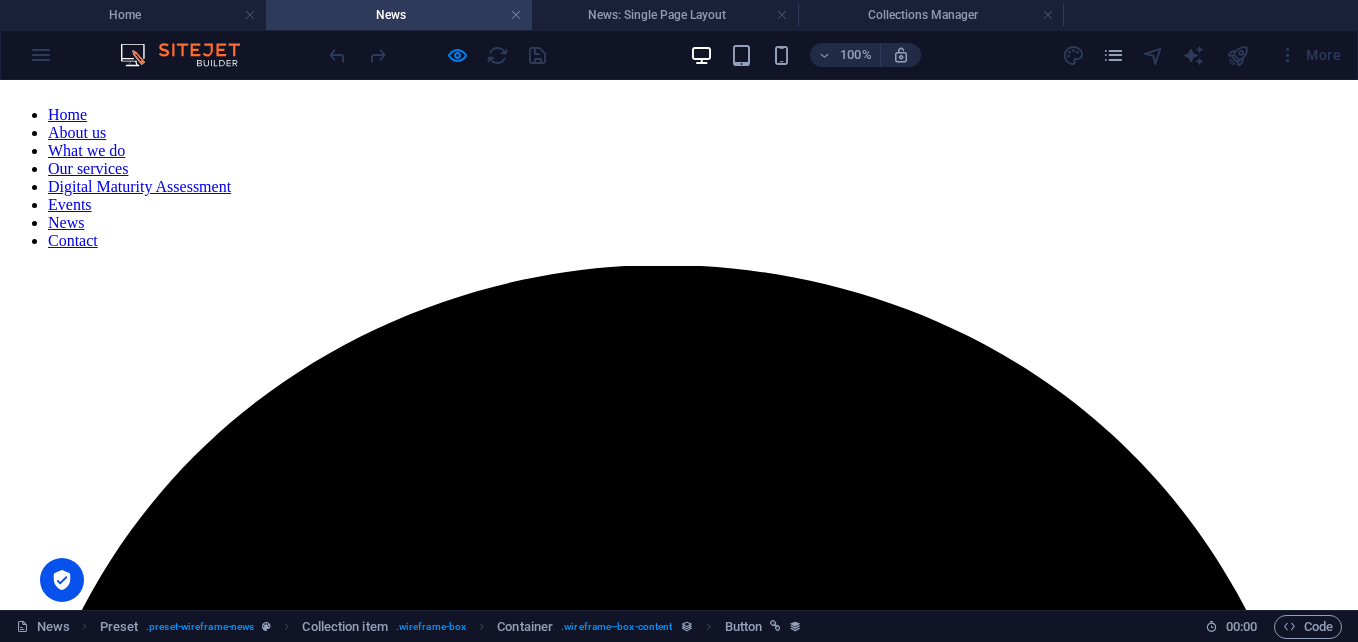 click on "Read more" at bounding box center (43, 4246) 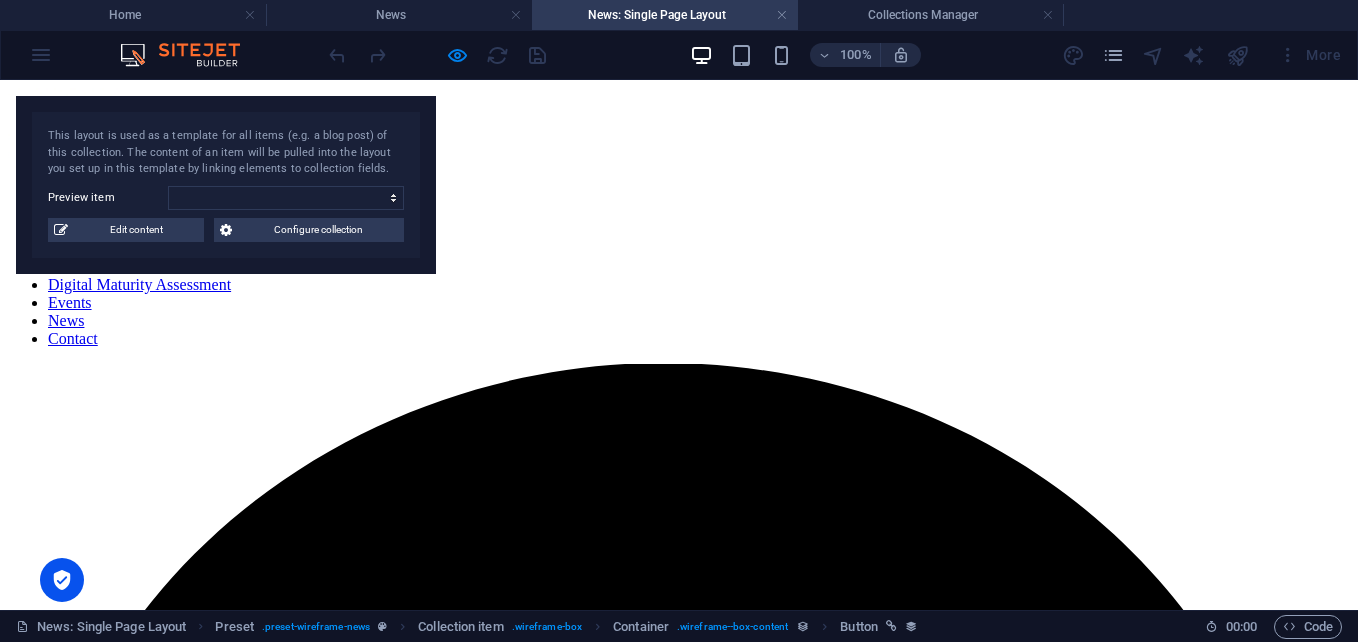 scroll, scrollTop: 1567, scrollLeft: 0, axis: vertical 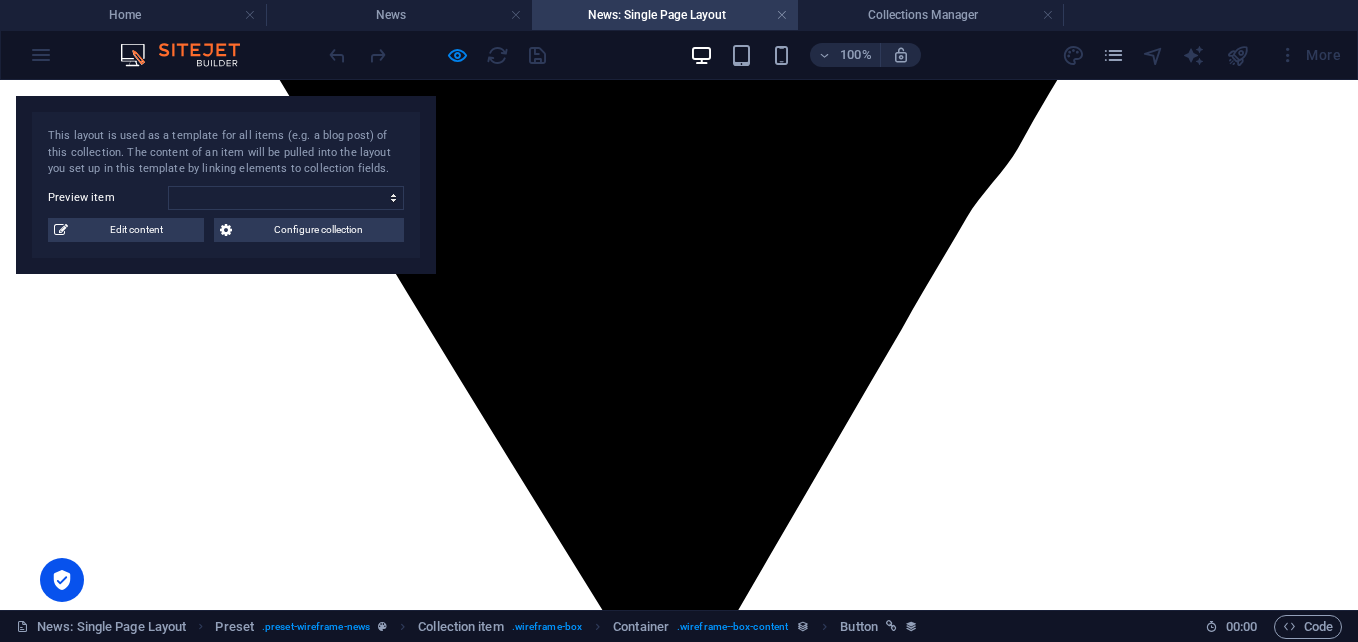 click on "Download the Portfolio (PDF)" at bounding box center (125, 4614) 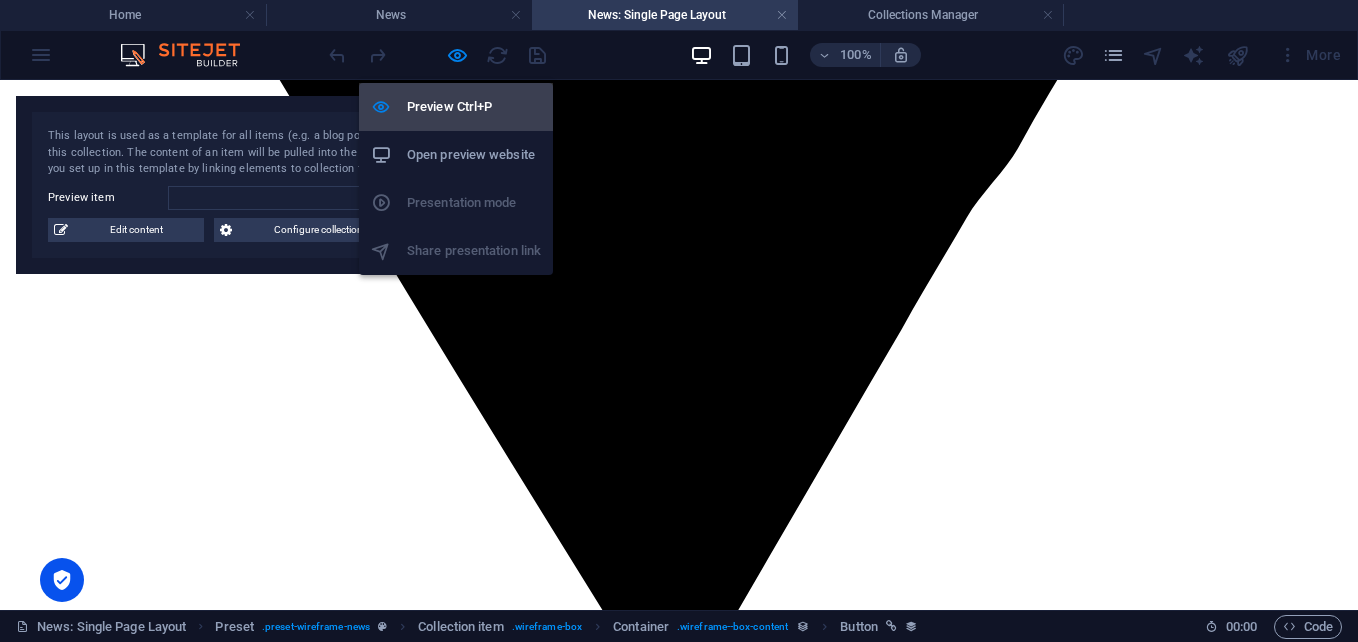 click on "Preview Ctrl+P" at bounding box center [474, 107] 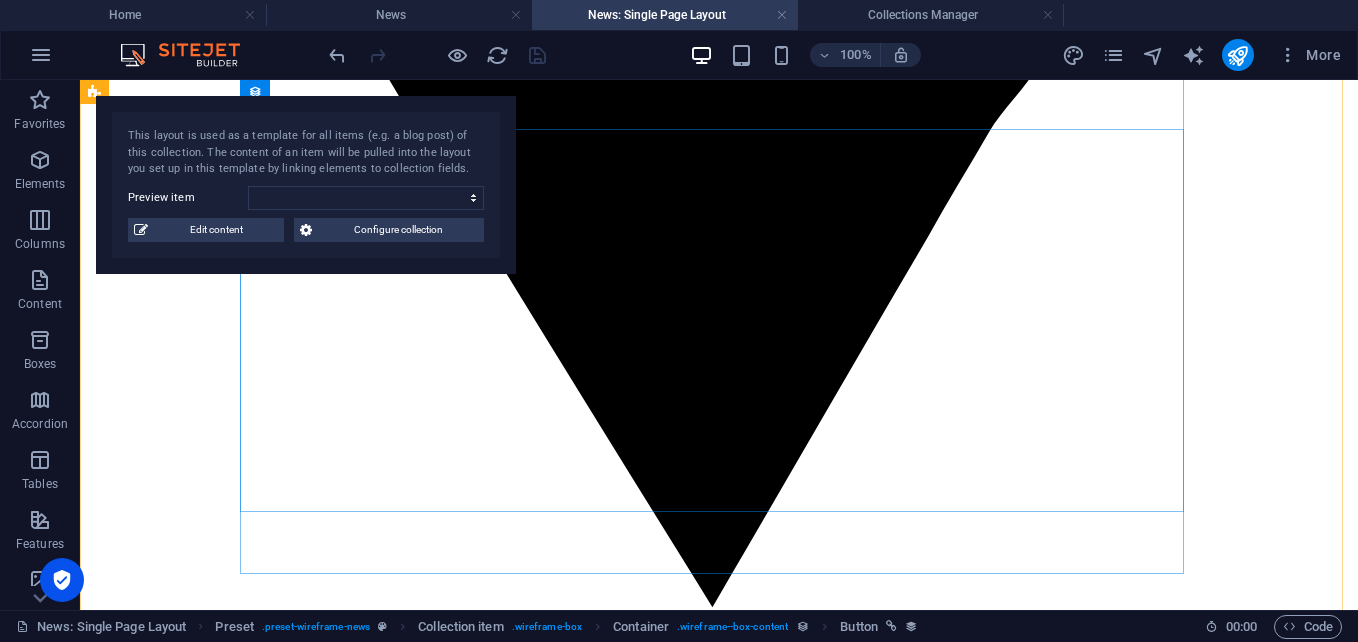 click on "Through this partnership, Escom Bulgaria will contribute its expertise and technical capacity to strengthening  information security and cyber resilience  across sensitive and innovation-driven sectors. About Escom Bulgaria Ltd: Over  23 years of experience  in the field of  information and cybersecurity ; A  Value-Added Distributor (VAD)  of cutting-edge solutions from global technology leaders (incl. SUSE, Quest, One Identity, OpenText, and more); Operates  B2B through a network of qualified partners , system integrators, and managed service providers (MSPs); Specializes in compliance with  GDPR, NIS2, DORA , endpoint protection, PAM, SIEM, DLP, XDR, Zero Trust and more; Provides security audits, penetration testing, training, technical support, and full cybersecurity consulting. 📄  View the  Escom Bulgaria portfolio: 👉  Download the Portfolio (PDF) Together, we are building a more secure digital future for science, industry, and society." at bounding box center (719, 4267) 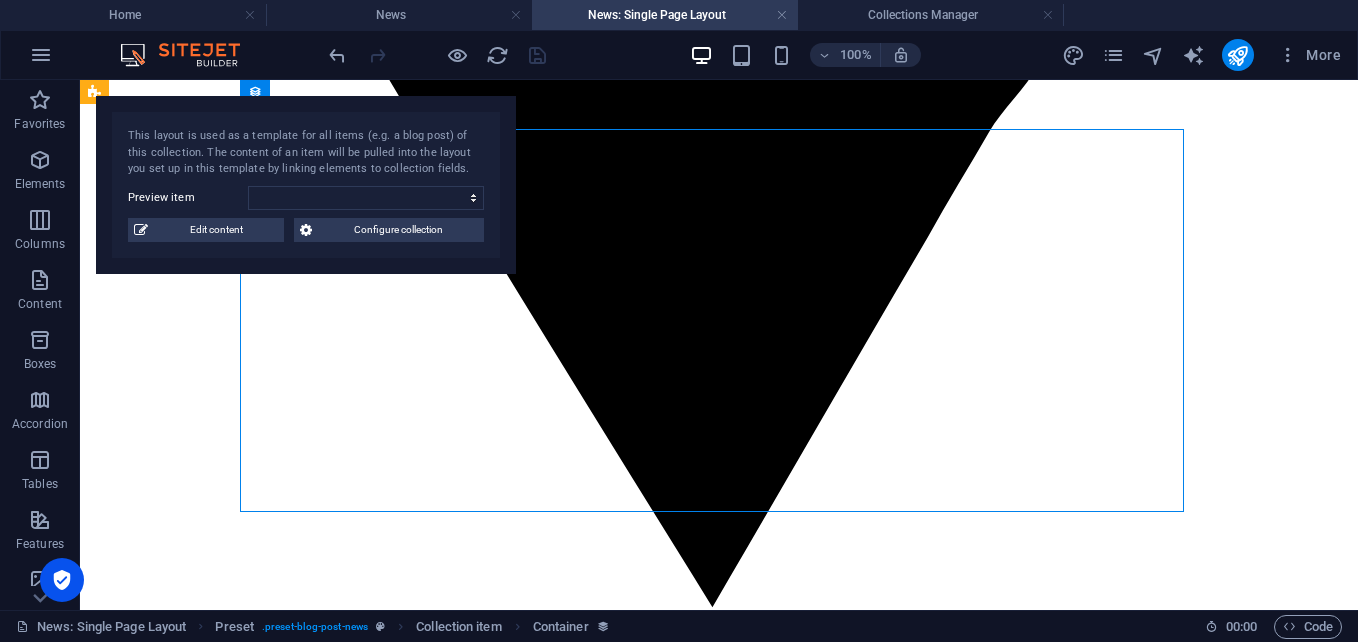 click on "Through this partnership, Escom Bulgaria will contribute its expertise and technical capacity to strengthening  information security and cyber resilience  across sensitive and innovation-driven sectors. About Escom Bulgaria Ltd: Over  23 years of experience  in the field of  information and cybersecurity ; A  Value-Added Distributor (VAD)  of cutting-edge solutions from global technology leaders (incl. SUSE, Quest, One Identity, OpenText, and more); Operates  B2B through a network of qualified partners , system integrators, and managed service providers (MSPs); Specializes in compliance with  GDPR, NIS2, DORA , endpoint protection, PAM, SIEM, DLP, XDR, Zero Trust and more; Provides security audits, penetration testing, training, technical support, and full cybersecurity consulting. 📄  View the  Escom Bulgaria portfolio: 👉  Download the Portfolio (PDF) Together, we are building a more secure digital future for science, industry, and society." at bounding box center [719, 4267] 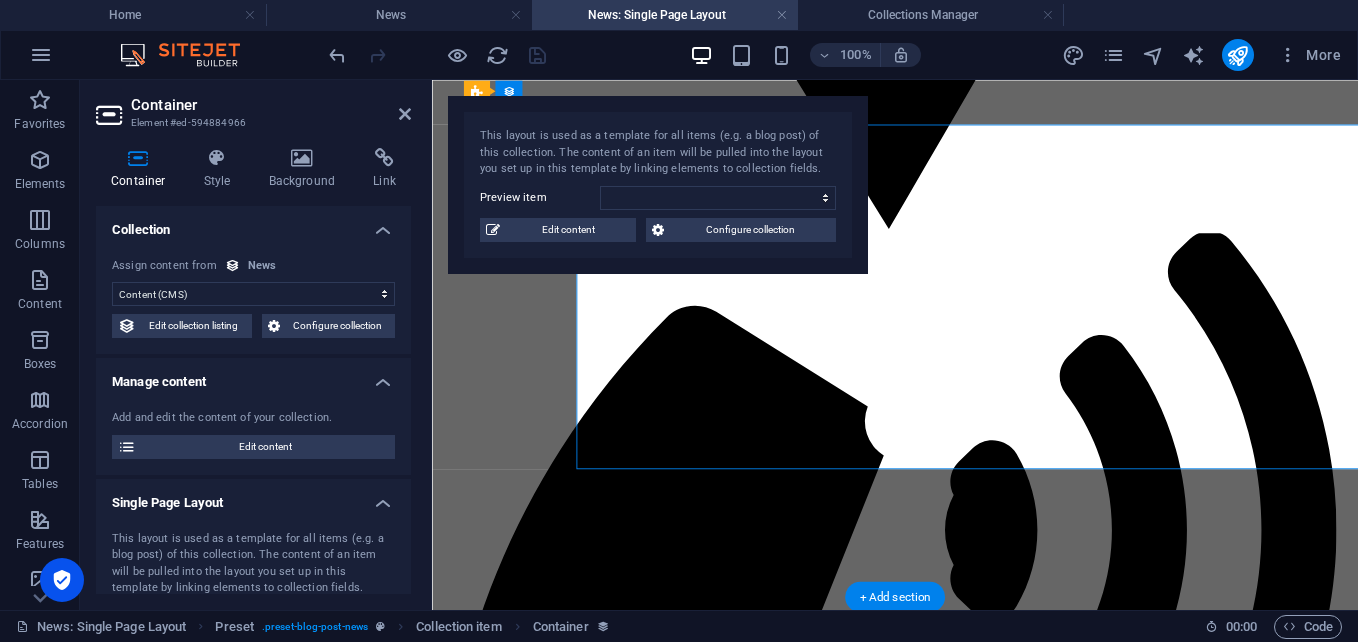 click on "Through this partnership, Escom Bulgaria will contribute its expertise and technical capacity to strengthening  information security and cyber resilience  across sensitive and innovation-driven sectors. About Escom Bulgaria Ltd: Over  23 years of experience  in the field of  information and cybersecurity ; A  Value-Added Distributor (VAD)  of cutting-edge solutions from global technology leaders (incl. SUSE, Quest, One Identity, OpenText, and more); Operates  B2B through a network of qualified partners , system integrators, and managed service providers (MSPs); Specializes in compliance with  GDPR, NIS2, DORA , endpoint protection, PAM, SIEM, DLP, XDR, Zero Trust and more; Provides security audits, penetration testing, training, technical support, and full cybersecurity consulting. 📄  View the  Escom Bulgaria portfolio: 👉  Download the Portfolio (PDF) Together, we are building a more secure digital future for science, industry, and society." at bounding box center [946, 3264] 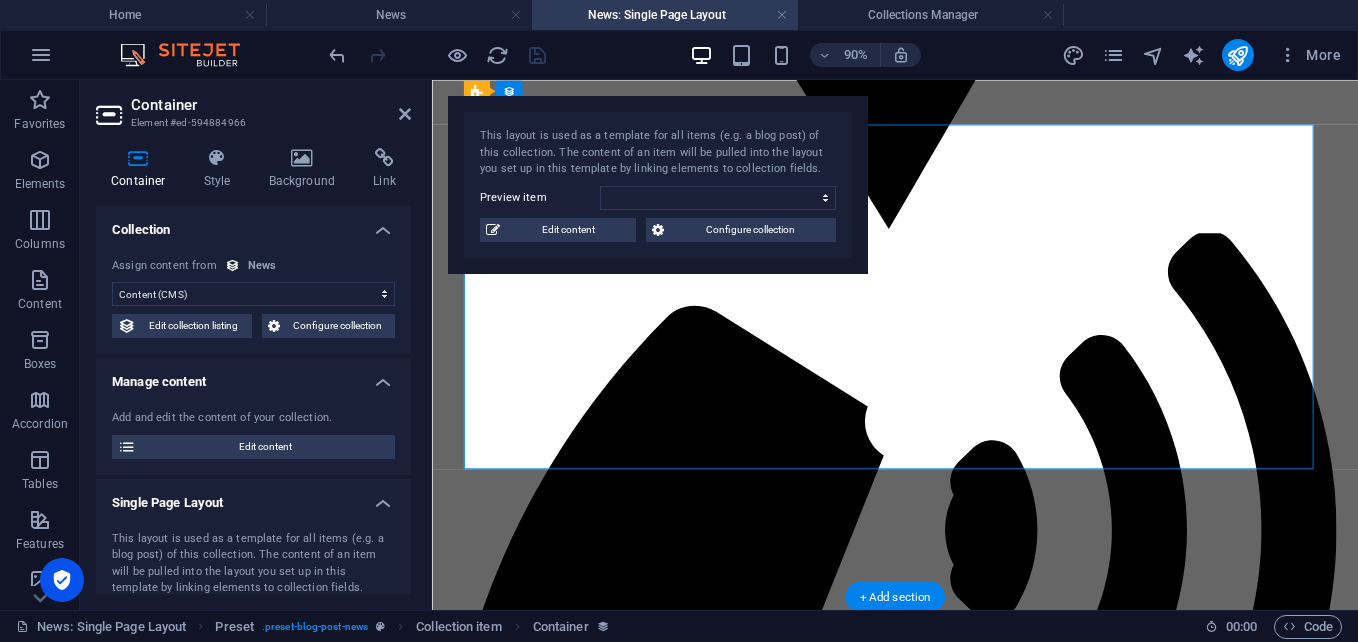 click on "Through this partnership, Escom Bulgaria will contribute its expertise and technical capacity to strengthening  information security and cyber resilience  across sensitive and innovation-driven sectors. About Escom Bulgaria Ltd: Over  23 years of experience  in the field of  information and cybersecurity ; A  Value-Added Distributor (VAD)  of cutting-edge solutions from global technology leaders (incl. SUSE, Quest, One Identity, OpenText, and more); Operates  B2B through a network of qualified partners , system integrators, and managed service providers (MSPs); Specializes in compliance with  GDPR, NIS2, DORA , endpoint protection, PAM, SIEM, DLP, XDR, Zero Trust and more; Provides security audits, penetration testing, training, technical support, and full cybersecurity consulting. 📄  View the  Escom Bulgaria portfolio: 👉  Download the Portfolio (PDF) Together, we are building a more secure digital future for science, industry, and society." at bounding box center (946, 3264) 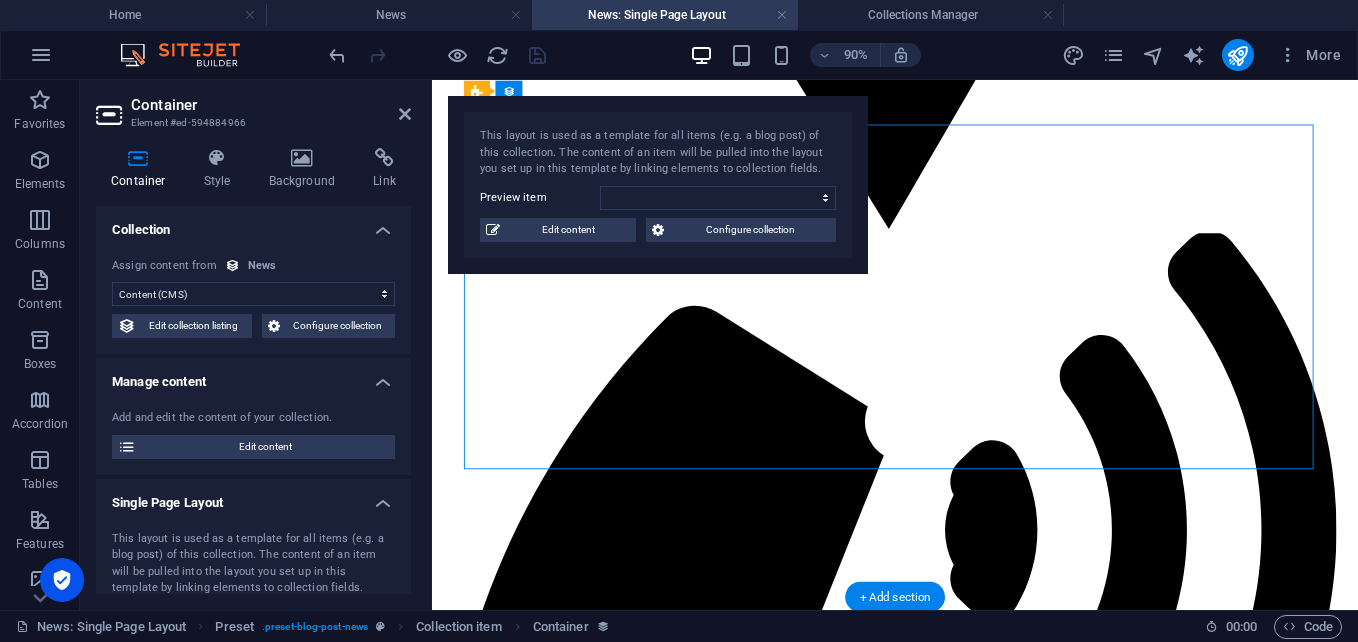 drag, startPoint x: 697, startPoint y: 398, endPoint x: 644, endPoint y: 398, distance: 53 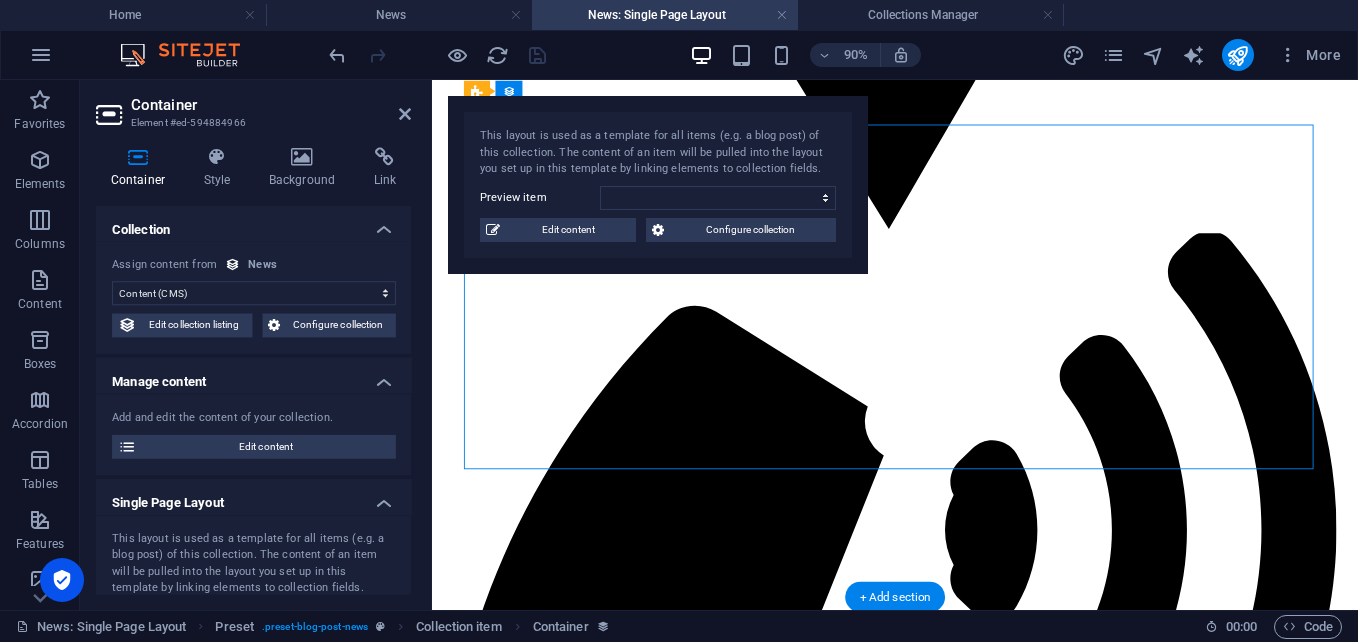 click on "Through this partnership, Escom Bulgaria will contribute its expertise and technical capacity to strengthening  information security and cyber resilience  across sensitive and innovation-driven sectors. About Escom Bulgaria Ltd: Over  23 years of experience  in the field of  information and cybersecurity ; A  Value-Added Distributor (VAD)  of cutting-edge solutions from global technology leaders (incl. SUSE, Quest, One Identity, OpenText, and more); Operates  B2B through a network of qualified partners , system integrators, and managed service providers (MSPs); Specializes in compliance with  GDPR, NIS2, DORA , endpoint protection, PAM, SIEM, DLP, XDR, Zero Trust and more; Provides security audits, penetration testing, training, technical support, and full cybersecurity consulting. 📄  View the  Escom Bulgaria portfolio: 👉  Download the Portfolio (PDF) Together, we are building a more secure digital future for science, industry, and society." at bounding box center [946, 3264] 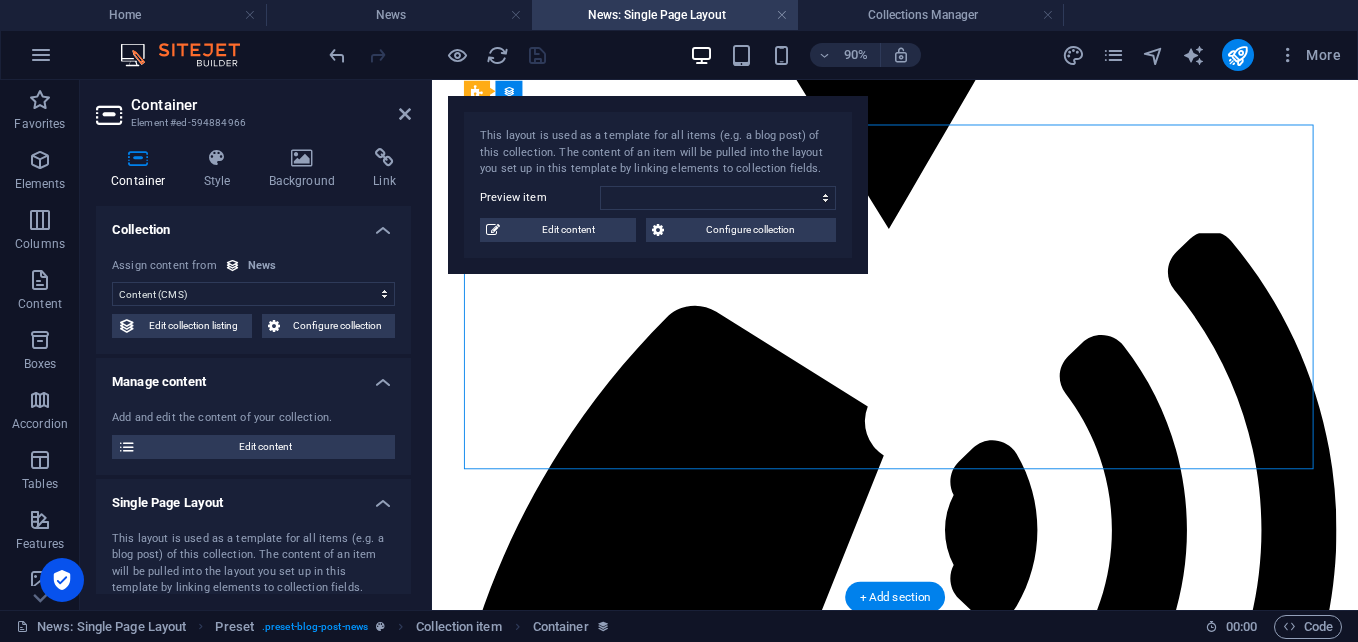 click on "Through this partnership, Escom Bulgaria will contribute its expertise and technical capacity to strengthening  information security and cyber resilience  across sensitive and innovation-driven sectors. About Escom Bulgaria Ltd: Over  23 years of experience  in the field of  information and cybersecurity ; A  Value-Added Distributor (VAD)  of cutting-edge solutions from global technology leaders (incl. SUSE, Quest, One Identity, OpenText, and more); Operates  B2B through a network of qualified partners , system integrators, and managed service providers (MSPs); Specializes in compliance with  GDPR, NIS2, DORA , endpoint protection, PAM, SIEM, DLP, XDR, Zero Trust and more; Provides security audits, penetration testing, training, technical support, and full cybersecurity consulting. 📄  View the  Escom Bulgaria portfolio: 👉  Download the Portfolio (PDF) Together, we are building a more secure digital future for science, industry, and society." at bounding box center [946, 3264] 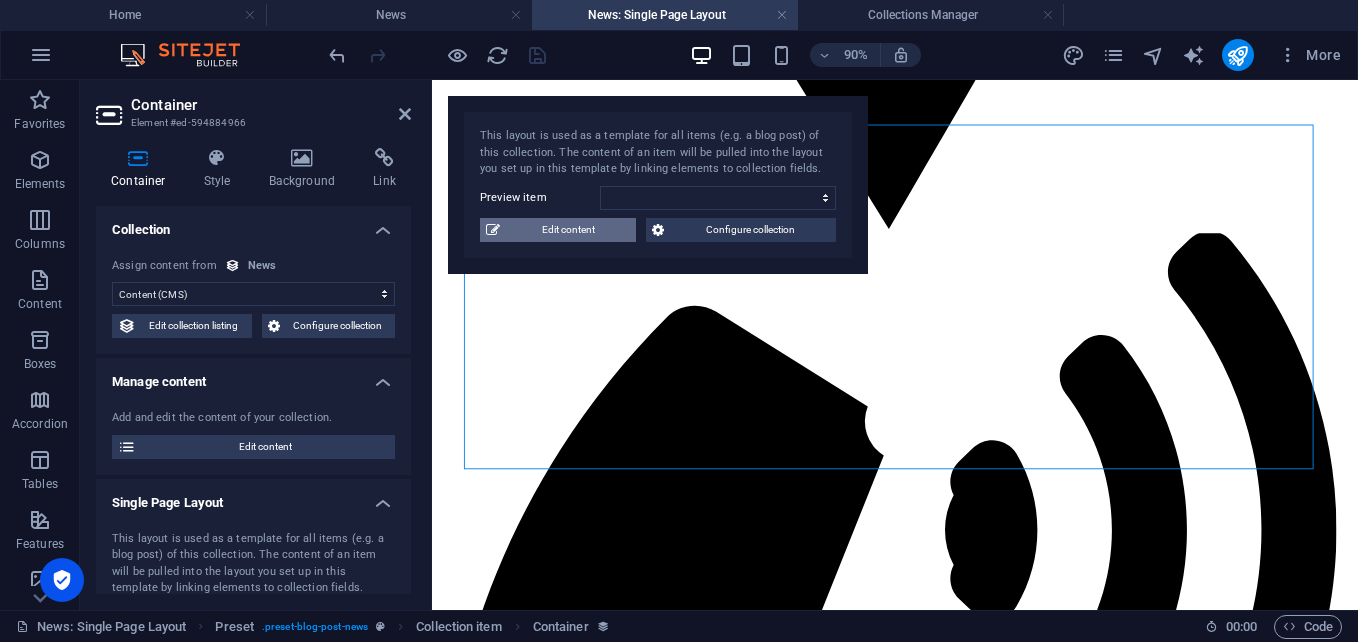 click on "Edit content" at bounding box center [568, 230] 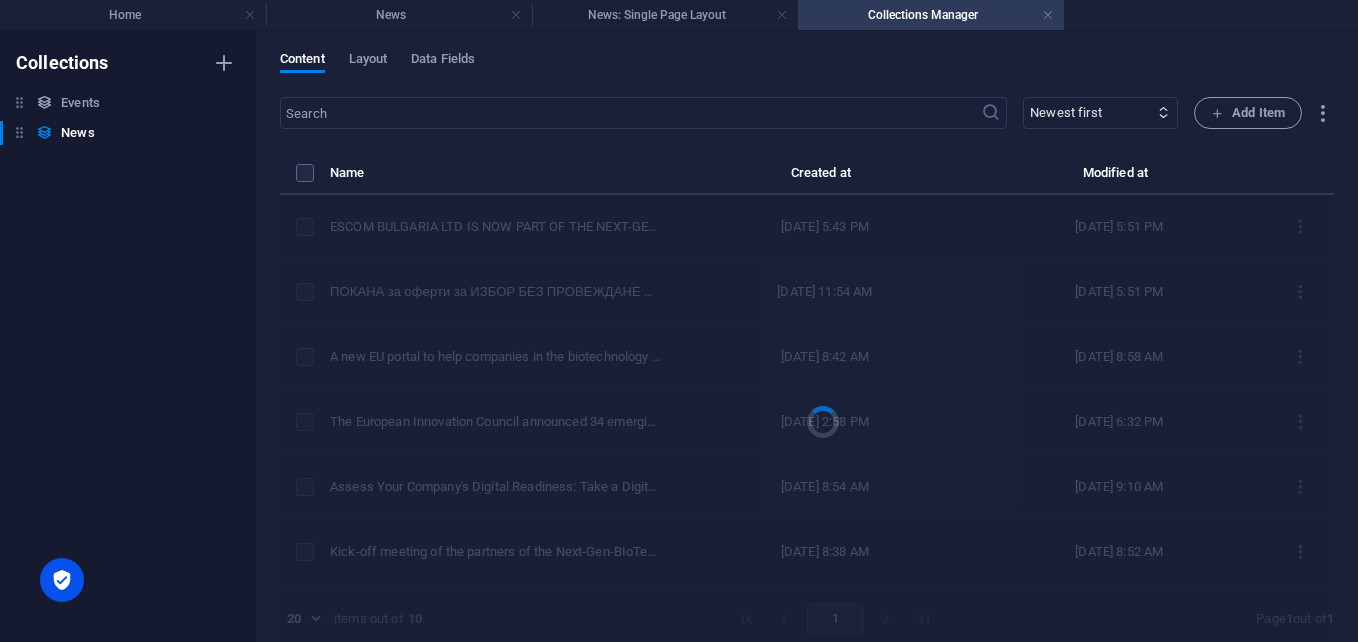 scroll, scrollTop: 0, scrollLeft: 0, axis: both 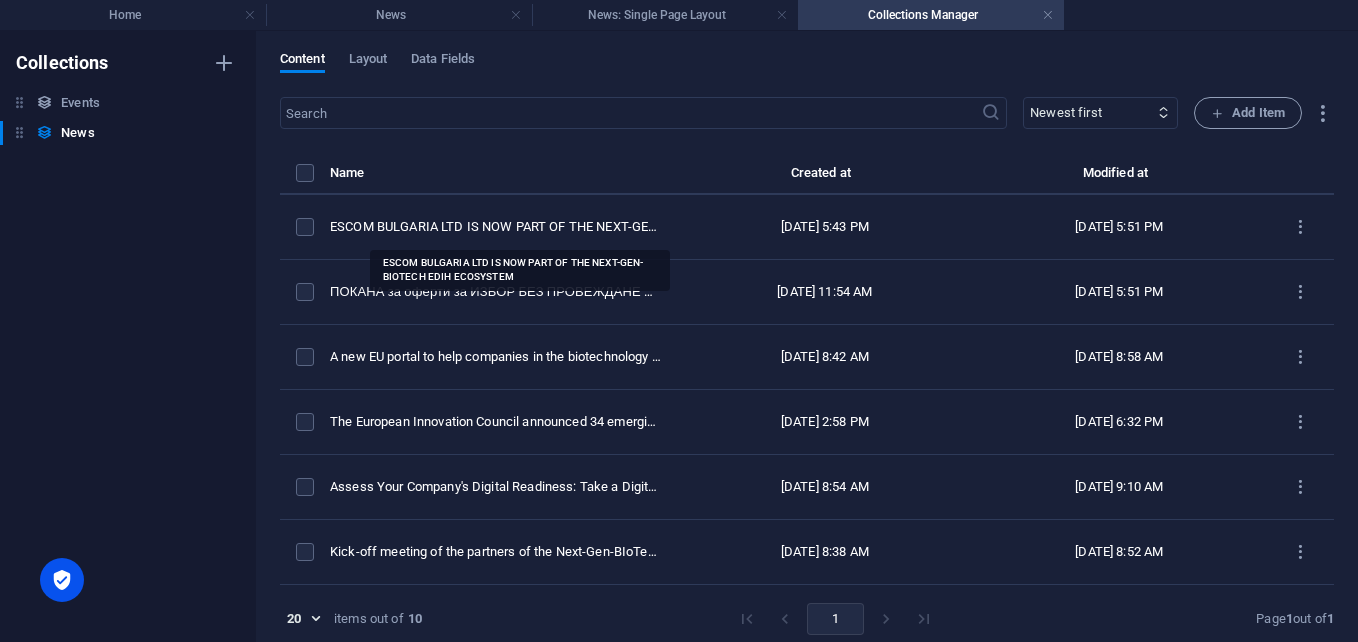 click on "ESCOM BULGARIA LTD IS NOW PART OF THE NEXT-GEN-BIOTECH EDIH ECOSYSTEM" at bounding box center [496, 227] 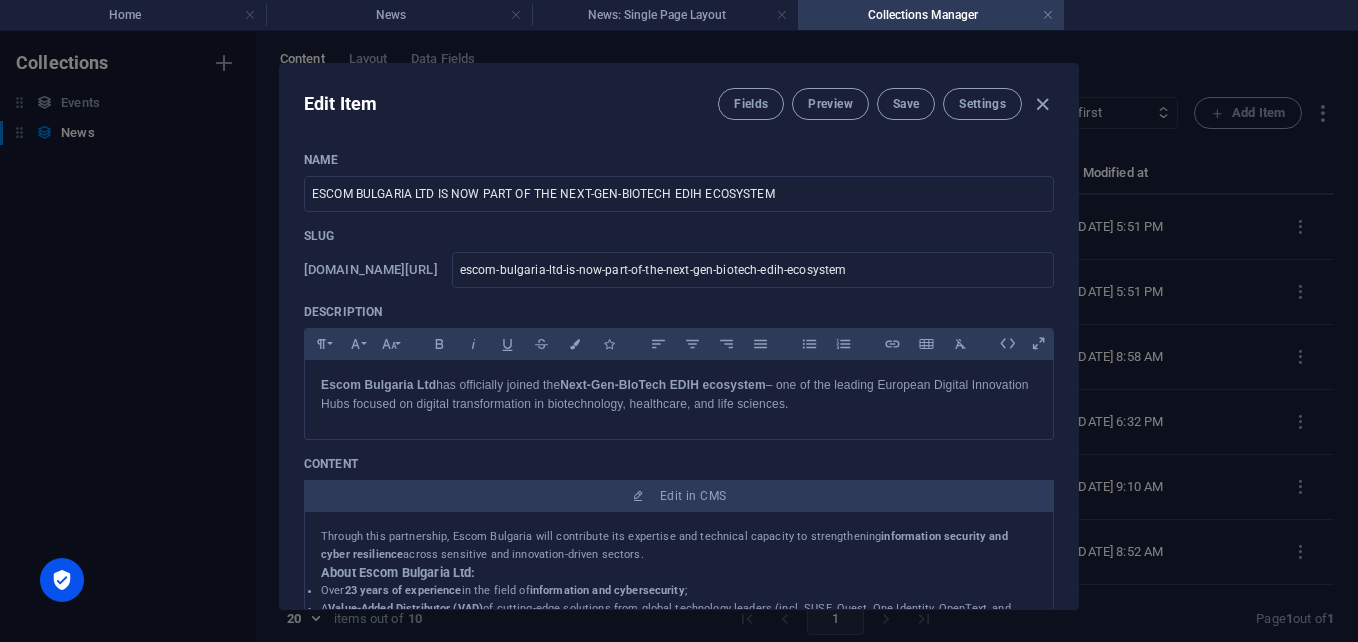 drag, startPoint x: 1076, startPoint y: 196, endPoint x: 1075, endPoint y: 208, distance: 12.0415945 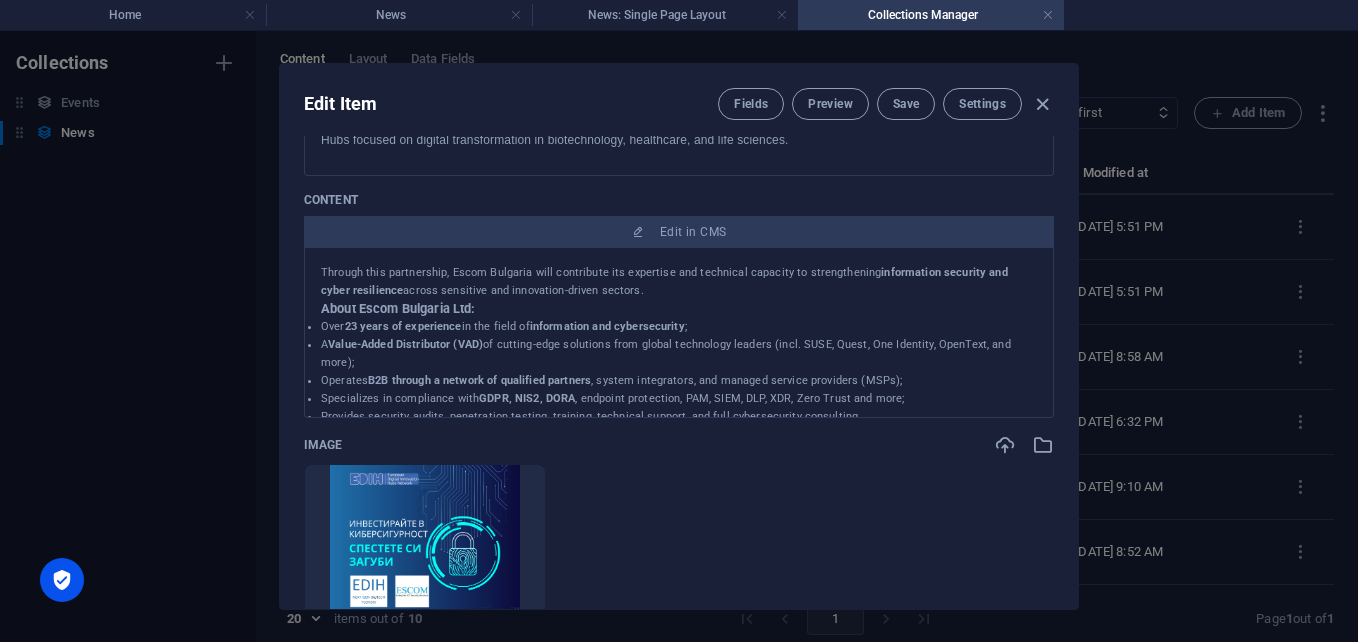 scroll, scrollTop: 518, scrollLeft: 0, axis: vertical 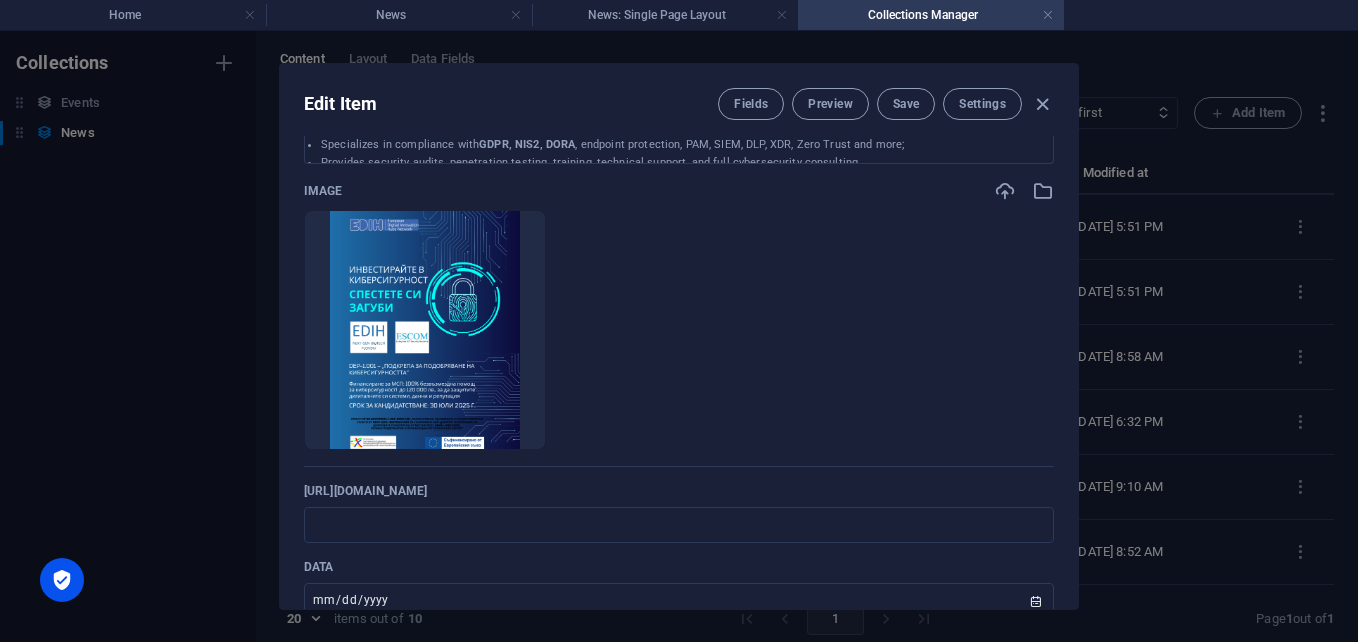 click on "Edit Item Fields Preview Save Settings Name ESCOM BULGARIA LTD IS NOW PART OF THE NEXT-GEN-BIOTECH EDIH ECOSYSTEM ​ Slug www.example.com/news-item/ escom-bulgaria-ltd-is-now-part-of-the-next-gen-biotech-edih-ecosystem ​ Description Paragraph Format Normal Heading 1 Heading 2 Heading 3 Heading 4 Heading 5 Heading 6 Code Font Family Arial Georgia Impact Tahoma Times New Roman Verdana Roboto Ubuntu Font Size 8 9 10 11 12 14 18 24 30 36 48 60 72 96 Bold Italic Underline Strikethrough Colors Icons Align Left Align Center Align Right Align Justify Unordered List Ordered List Insert Link Insert Table Clear Formatting Escom Bulgaria Ltd  has officially joined the  Next-Gen-BIoTech EDIH ecosystem  – one of the leading European Digital Innovation Hubs focused on digital transformation in biotechnology, healthcare, and life sciences. Content Edit in CMS Through this partnership, Escom Bulgaria will contribute its expertise and technical capacity to strengthening  information security and cyber resilience Over  ;" at bounding box center (679, 336) 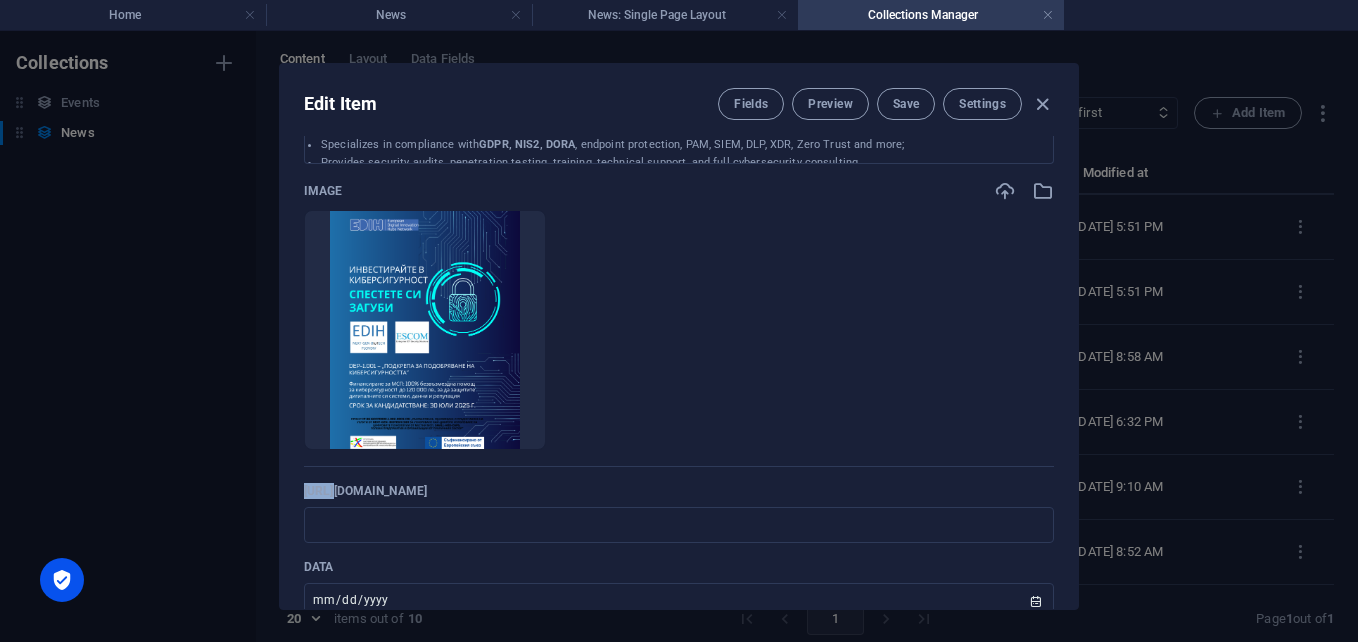 drag, startPoint x: 1076, startPoint y: 283, endPoint x: 1066, endPoint y: 333, distance: 50.990196 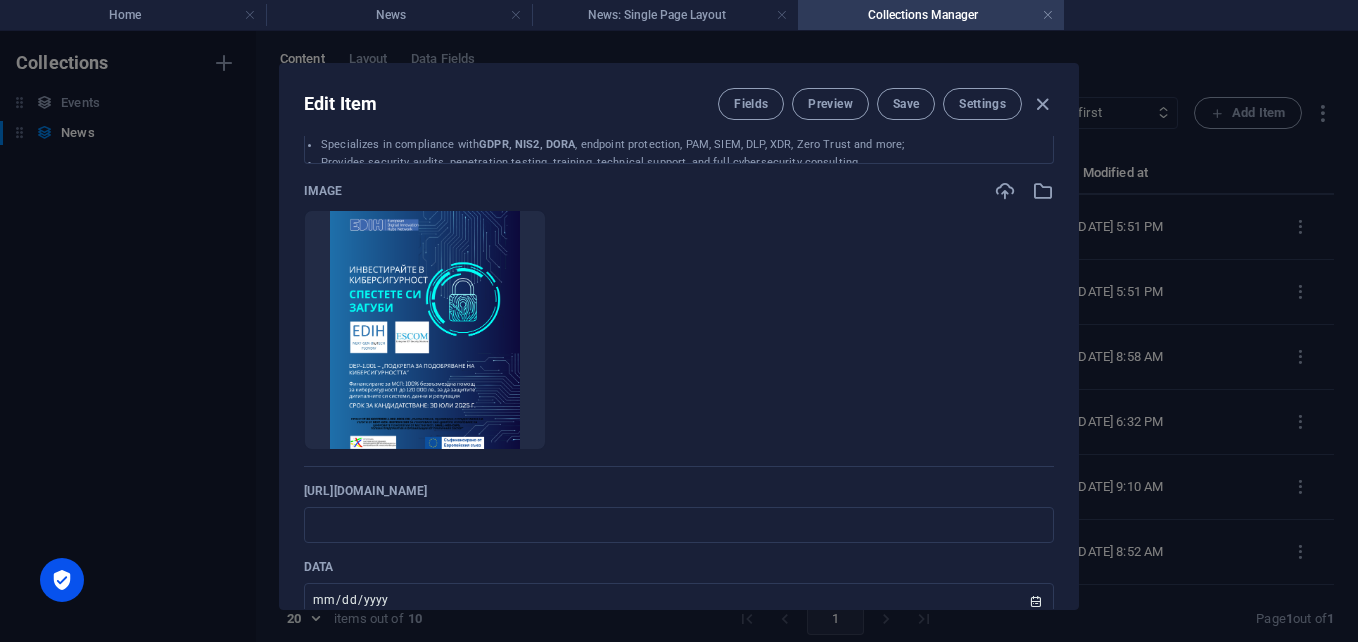 click on "Drop files here to upload them instantly" at bounding box center (679, 330) 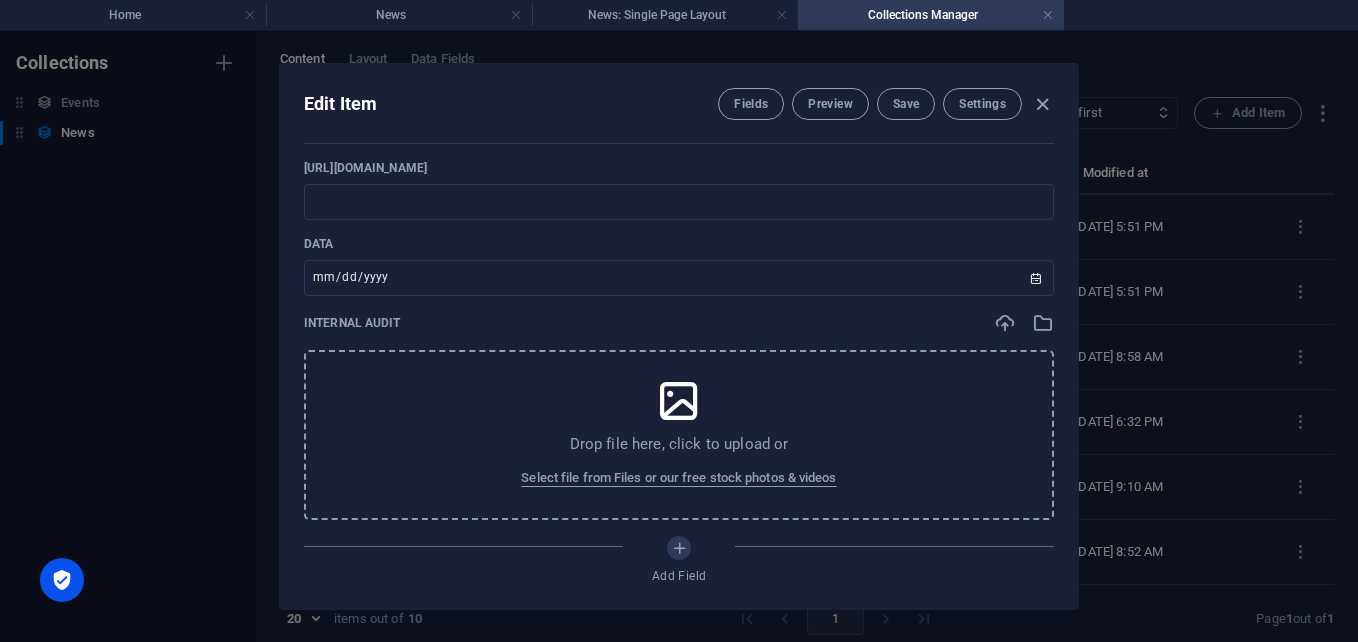 scroll, scrollTop: 793, scrollLeft: 0, axis: vertical 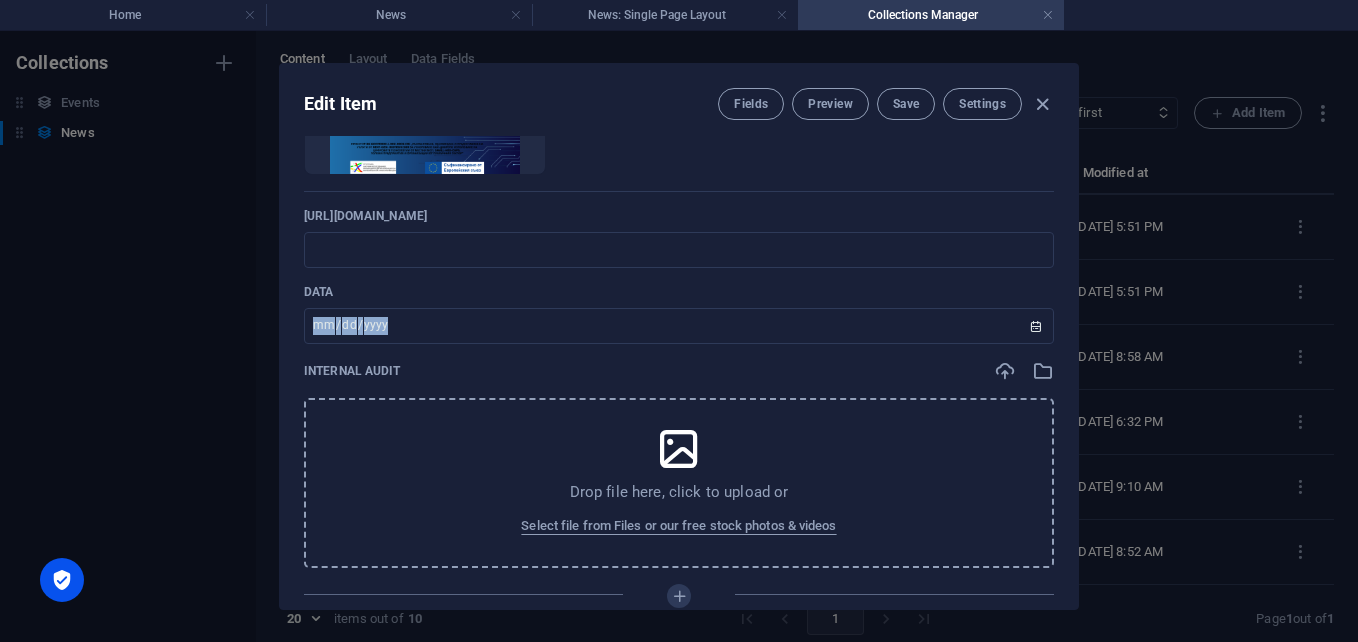 drag, startPoint x: 1077, startPoint y: 341, endPoint x: 1081, endPoint y: 294, distance: 47.169907 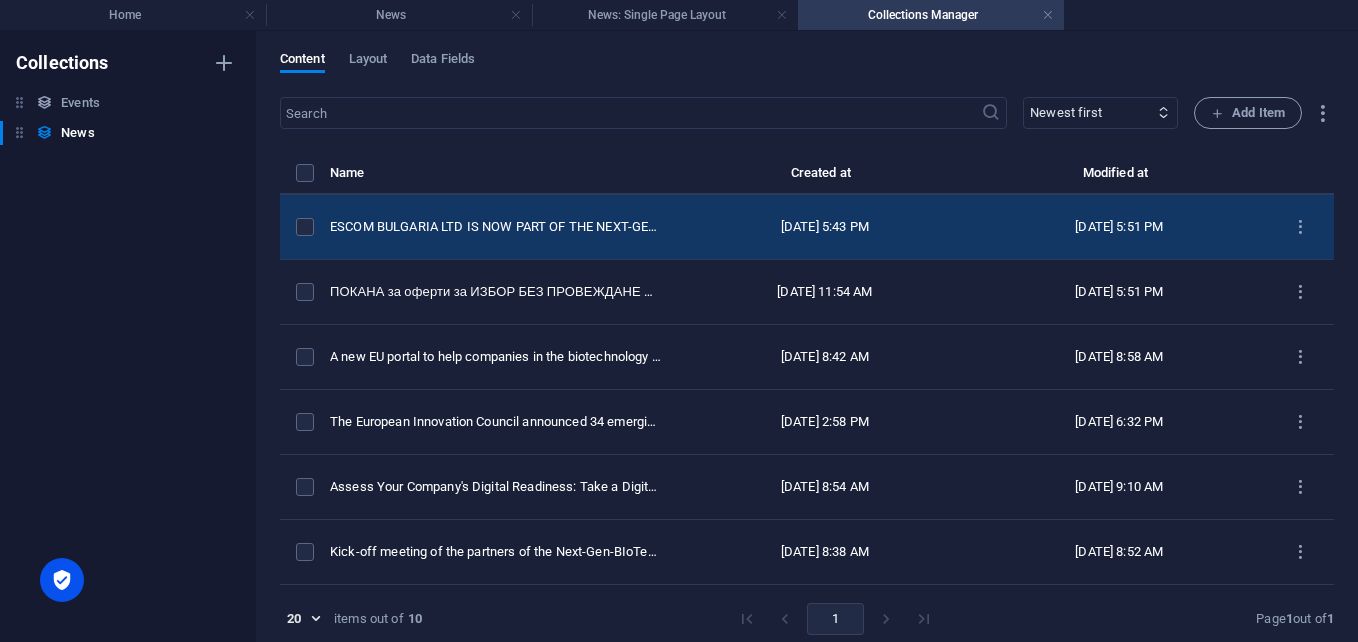 click on "Jul 11, 2025 5:43 PM" at bounding box center (825, 227) 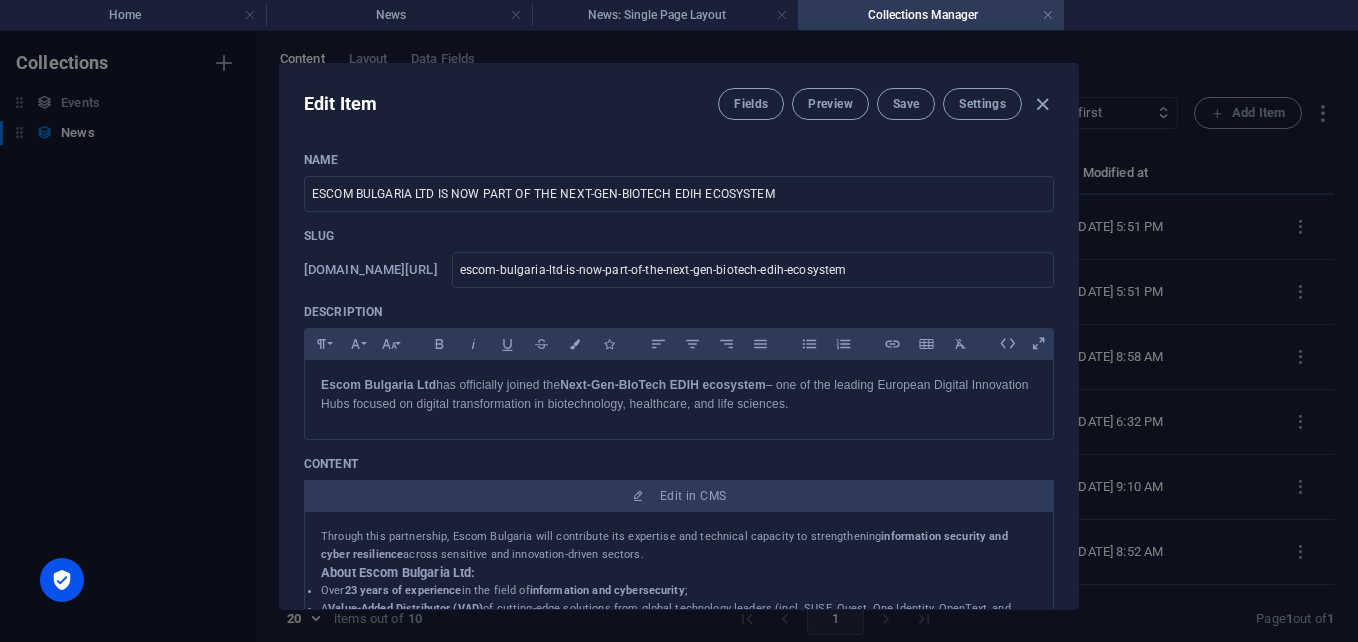 drag, startPoint x: 1076, startPoint y: 198, endPoint x: 1078, endPoint y: 178, distance: 20.09975 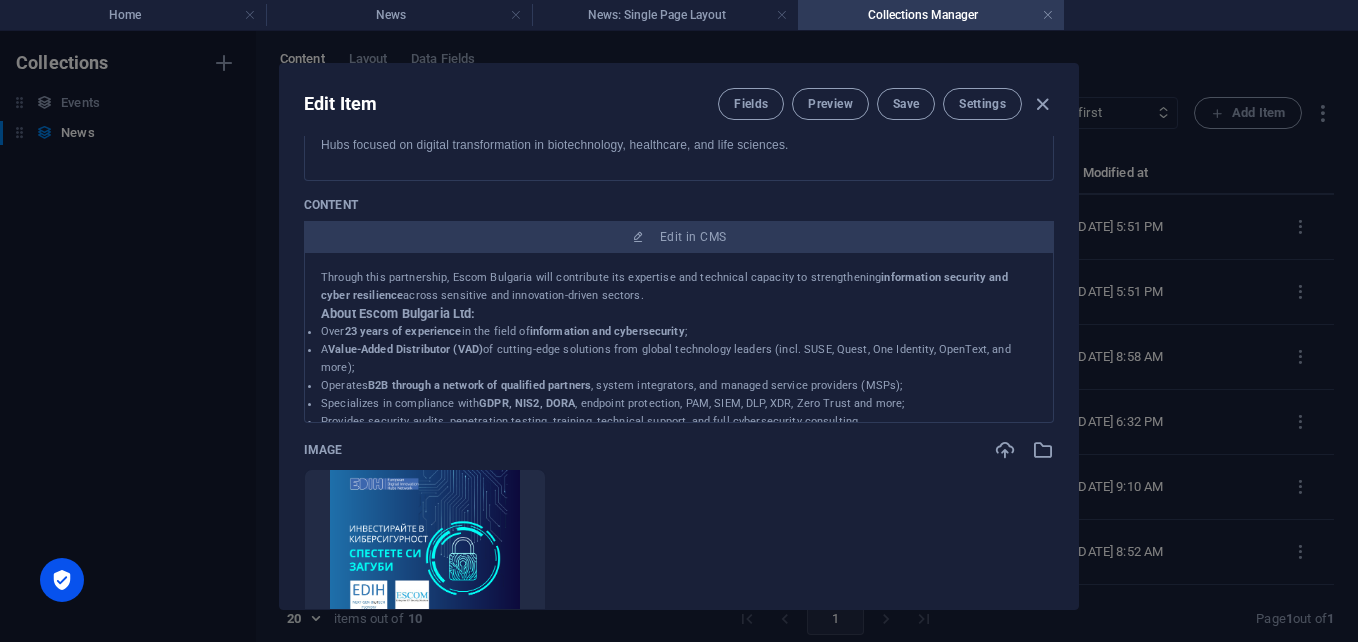 drag, startPoint x: 1041, startPoint y: 328, endPoint x: 1044, endPoint y: 369, distance: 41.109608 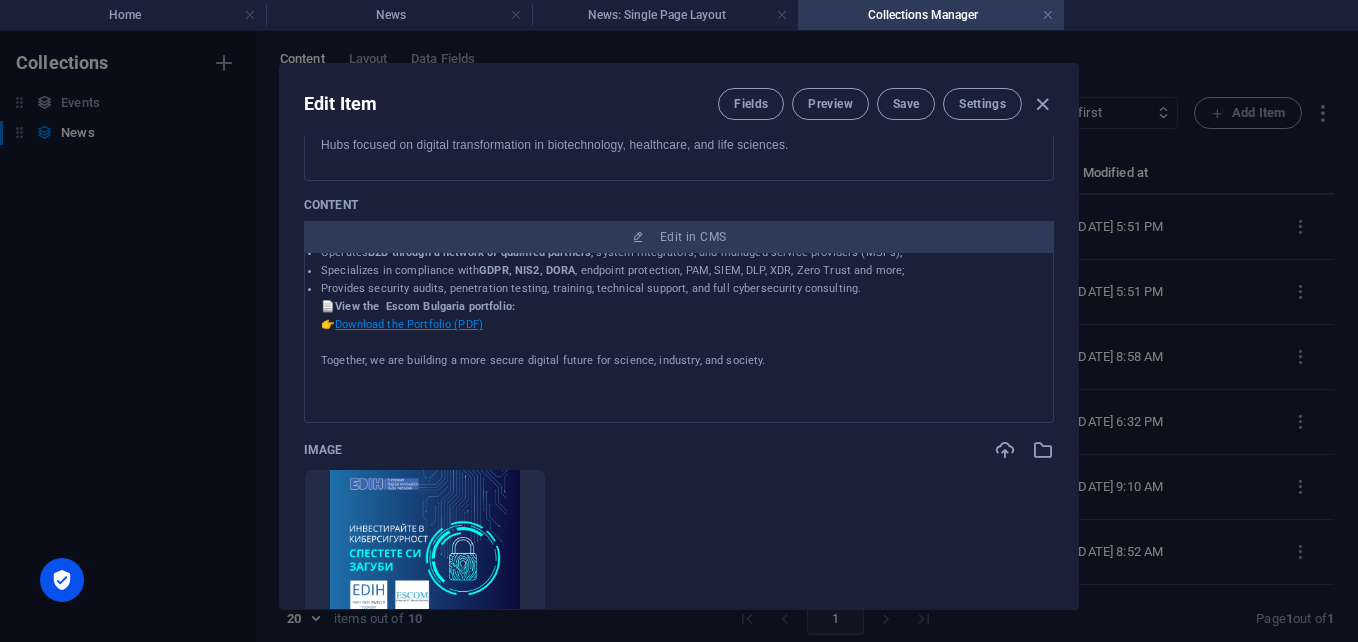 click on "Download the Portfolio (PDF)" at bounding box center [409, 324] 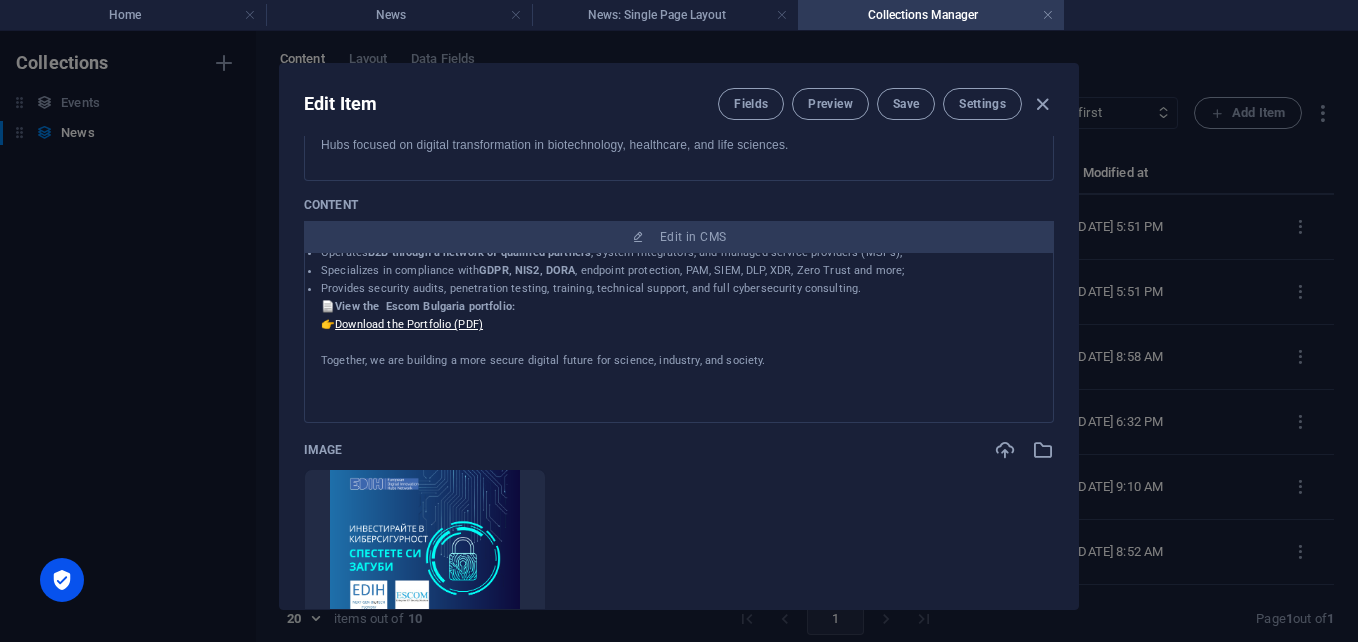 drag, startPoint x: 1071, startPoint y: 227, endPoint x: 1074, endPoint y: 200, distance: 27.166155 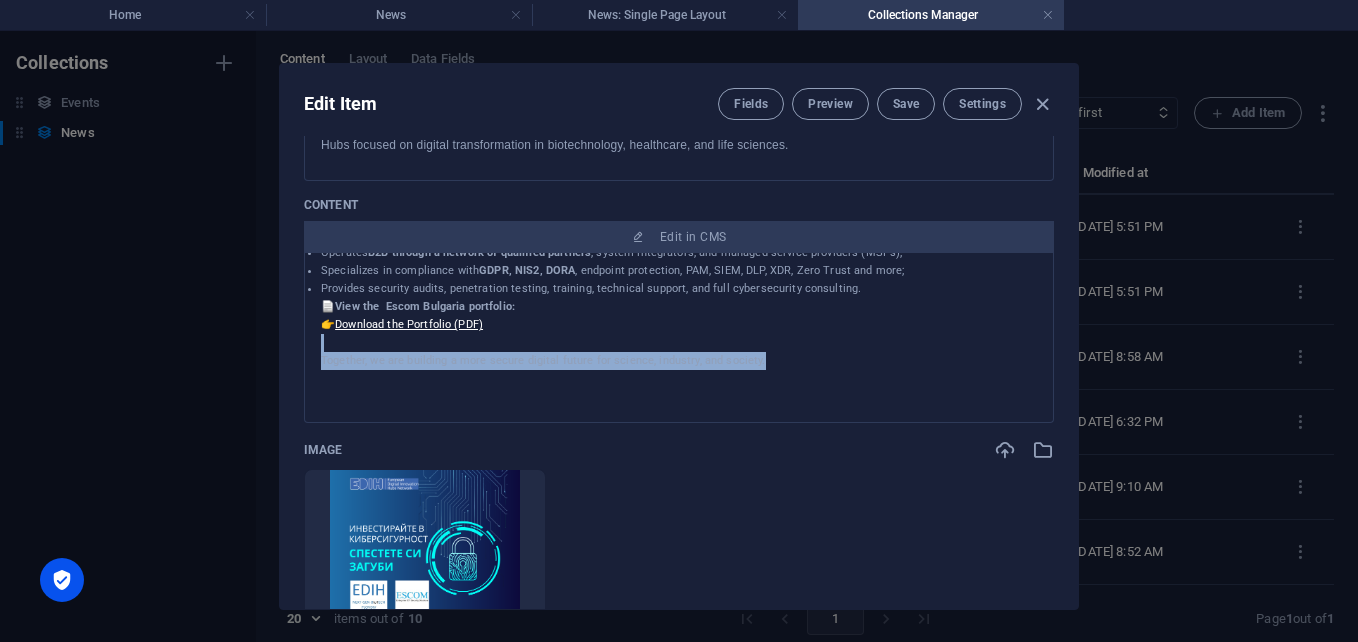 drag, startPoint x: 1048, startPoint y: 368, endPoint x: 1049, endPoint y: 338, distance: 30.016663 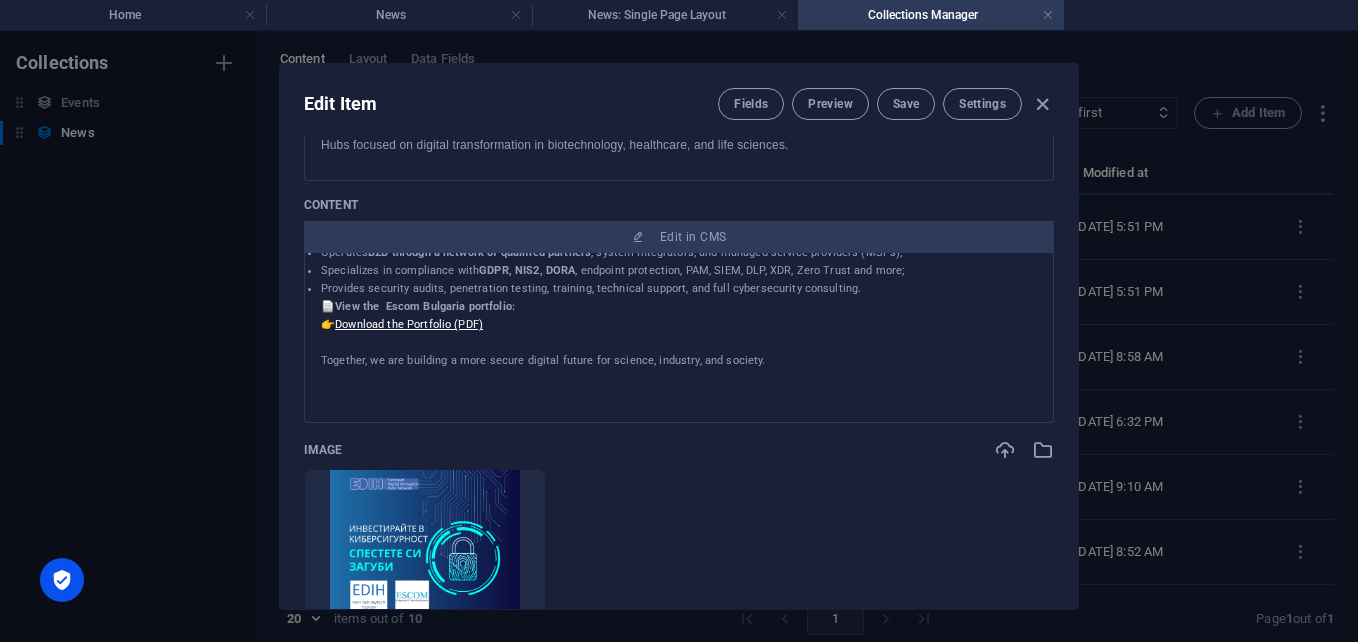 drag, startPoint x: 1049, startPoint y: 338, endPoint x: 894, endPoint y: 323, distance: 155.72412 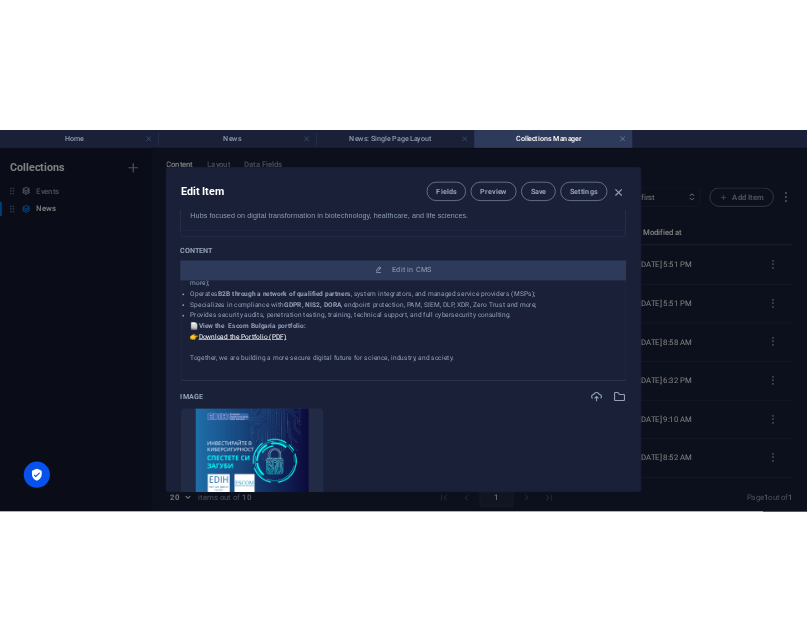 scroll, scrollTop: 106, scrollLeft: 0, axis: vertical 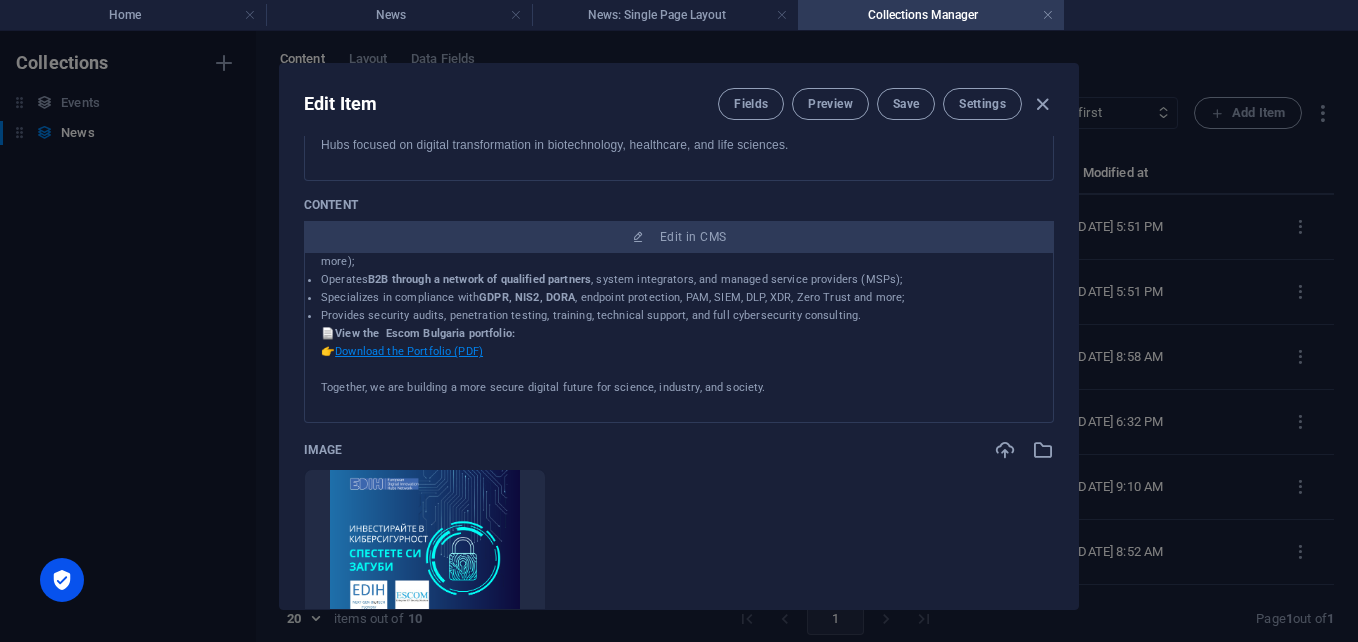 click on "Download the Portfolio (PDF)" at bounding box center [409, 351] 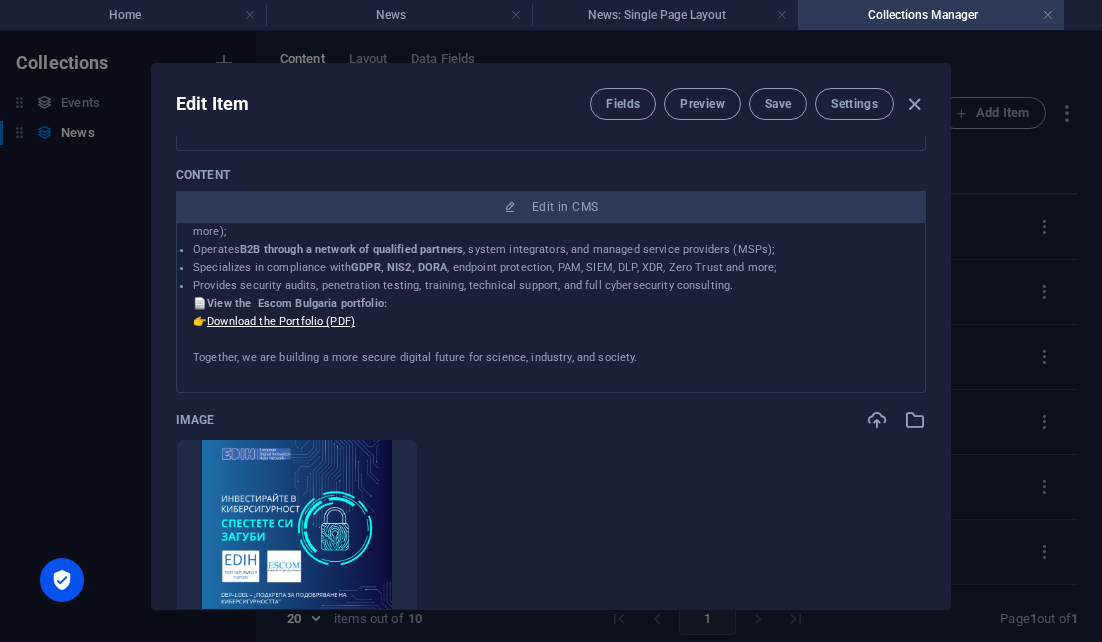 scroll, scrollTop: 259, scrollLeft: 0, axis: vertical 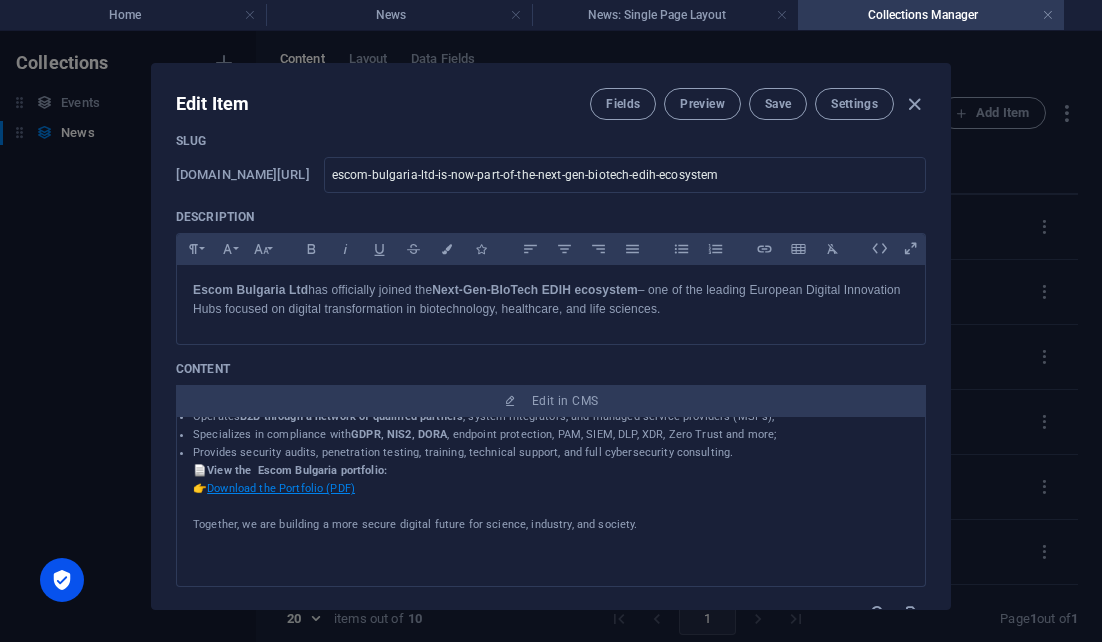 click on "Download the Portfolio (PDF)" at bounding box center (281, 488) 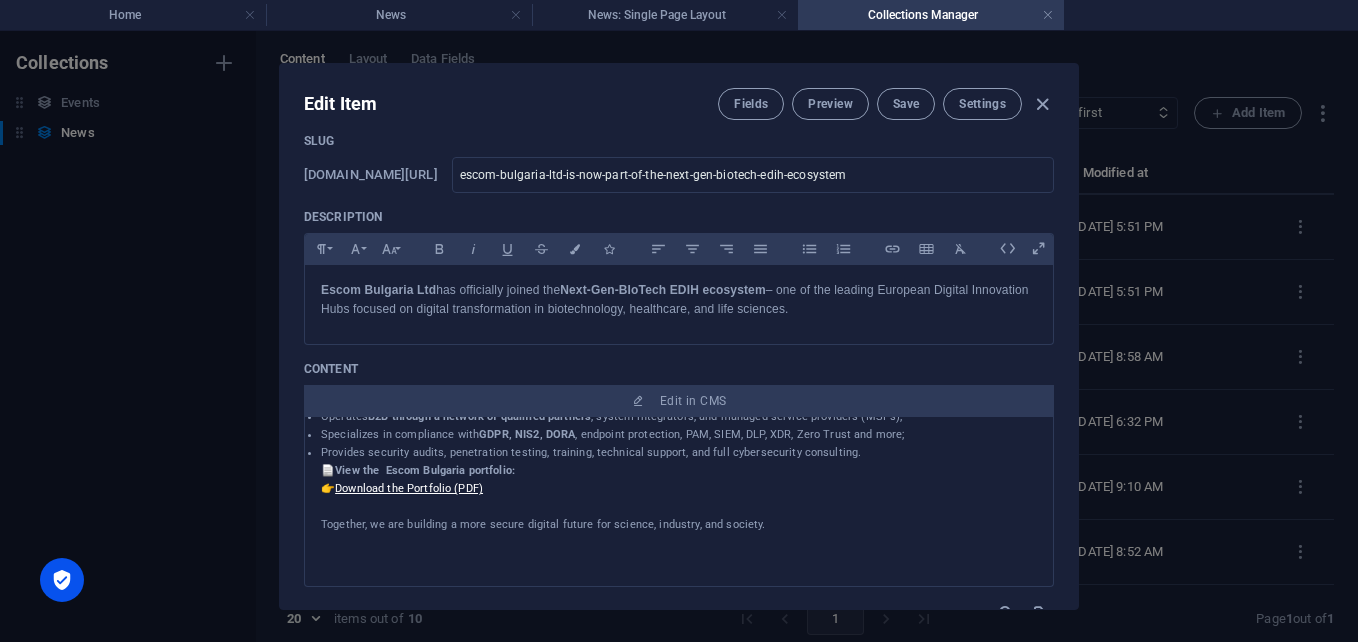 drag, startPoint x: 1070, startPoint y: 202, endPoint x: 1071, endPoint y: 216, distance: 14.035668 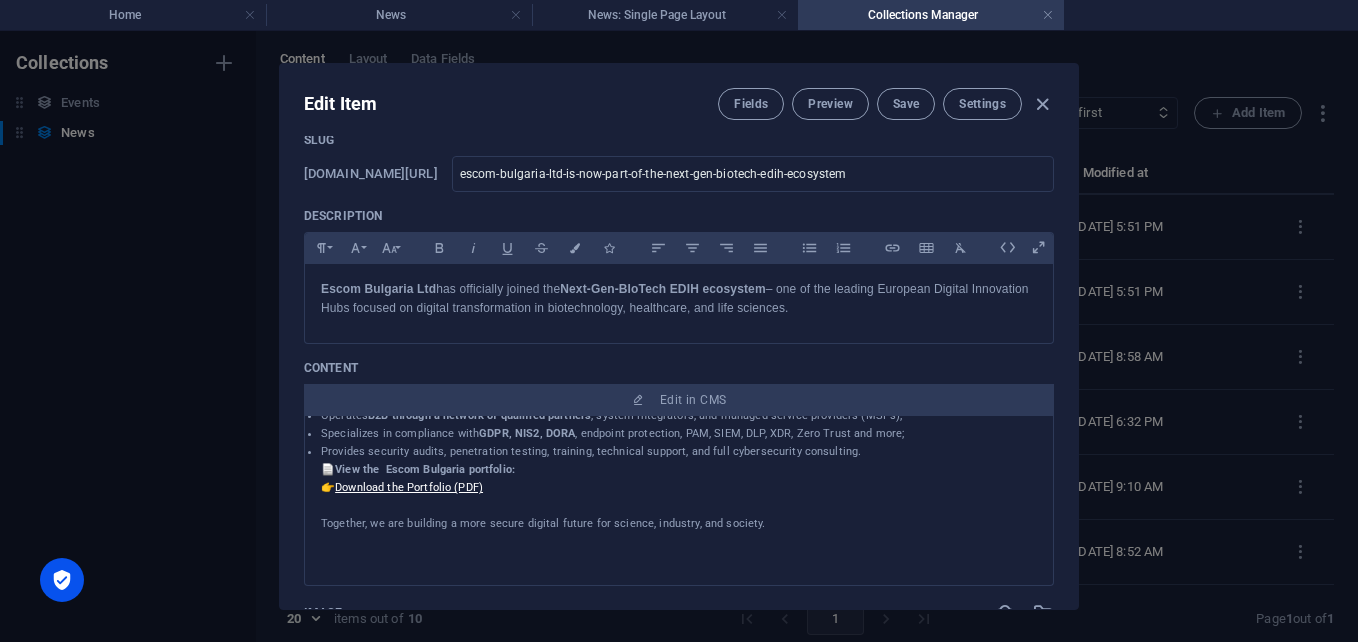 scroll, scrollTop: 79, scrollLeft: 0, axis: vertical 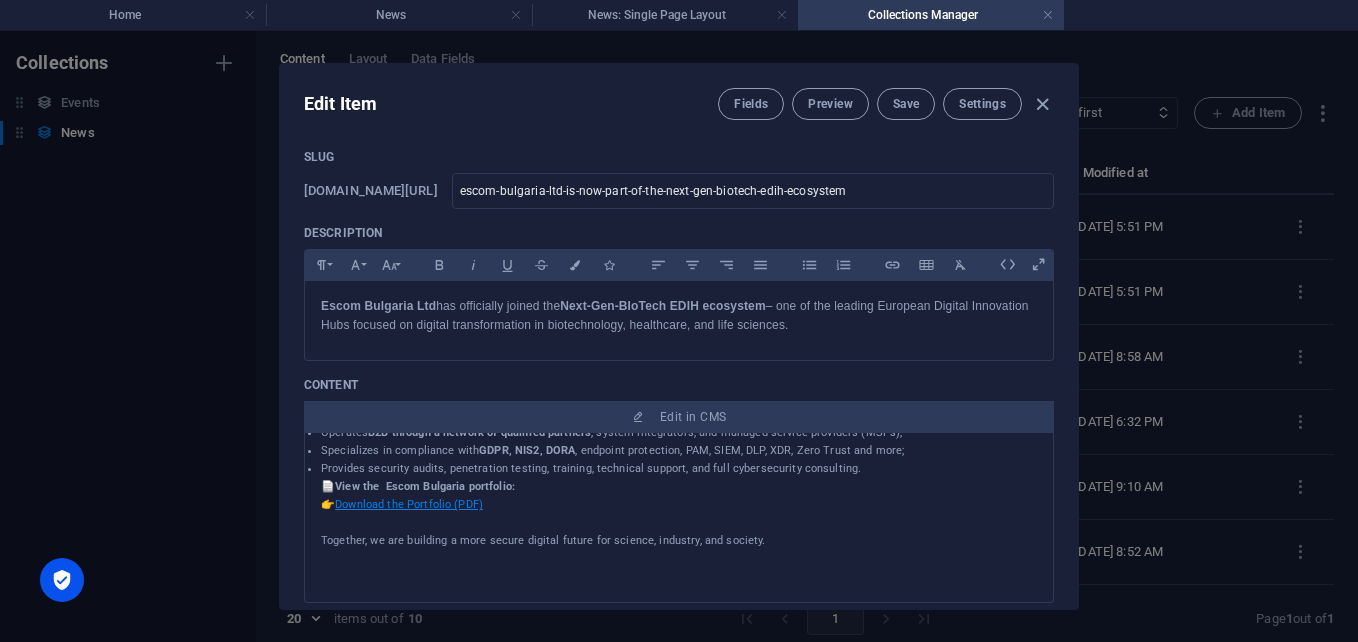 click on "Download the Portfolio (PDF)" at bounding box center [409, 504] 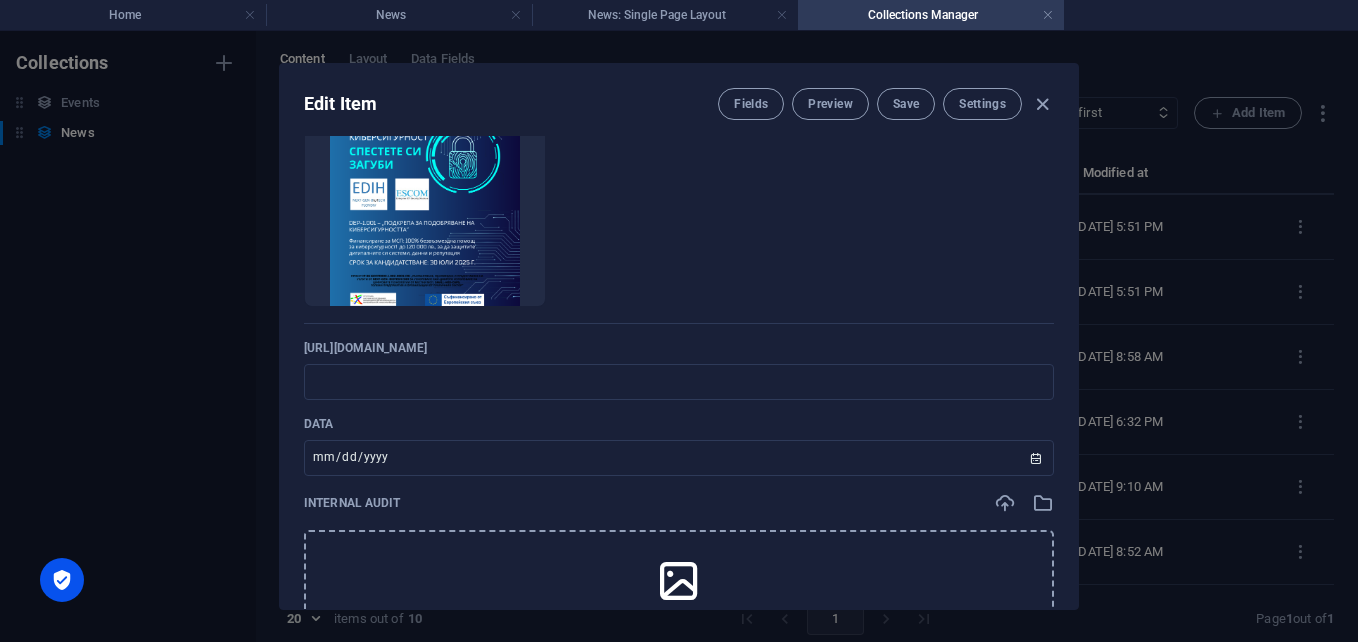 scroll, scrollTop: 751, scrollLeft: 0, axis: vertical 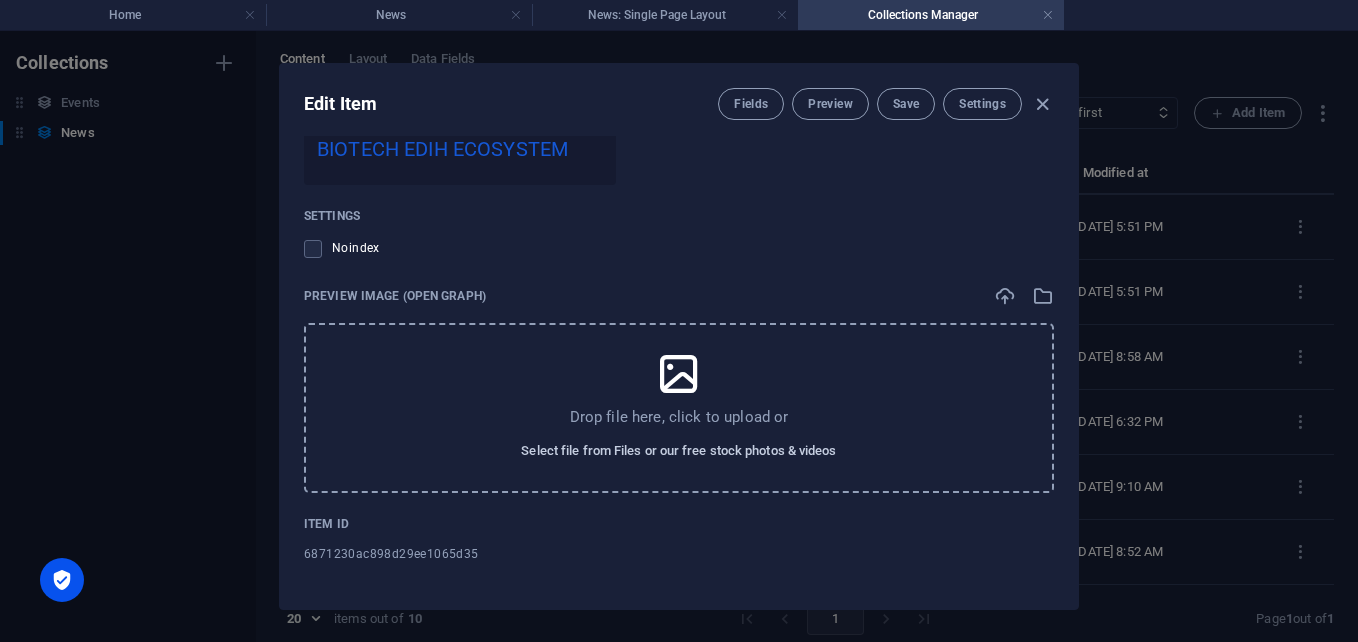 click on "Select file from Files or our free stock photos & videos" at bounding box center [678, 451] 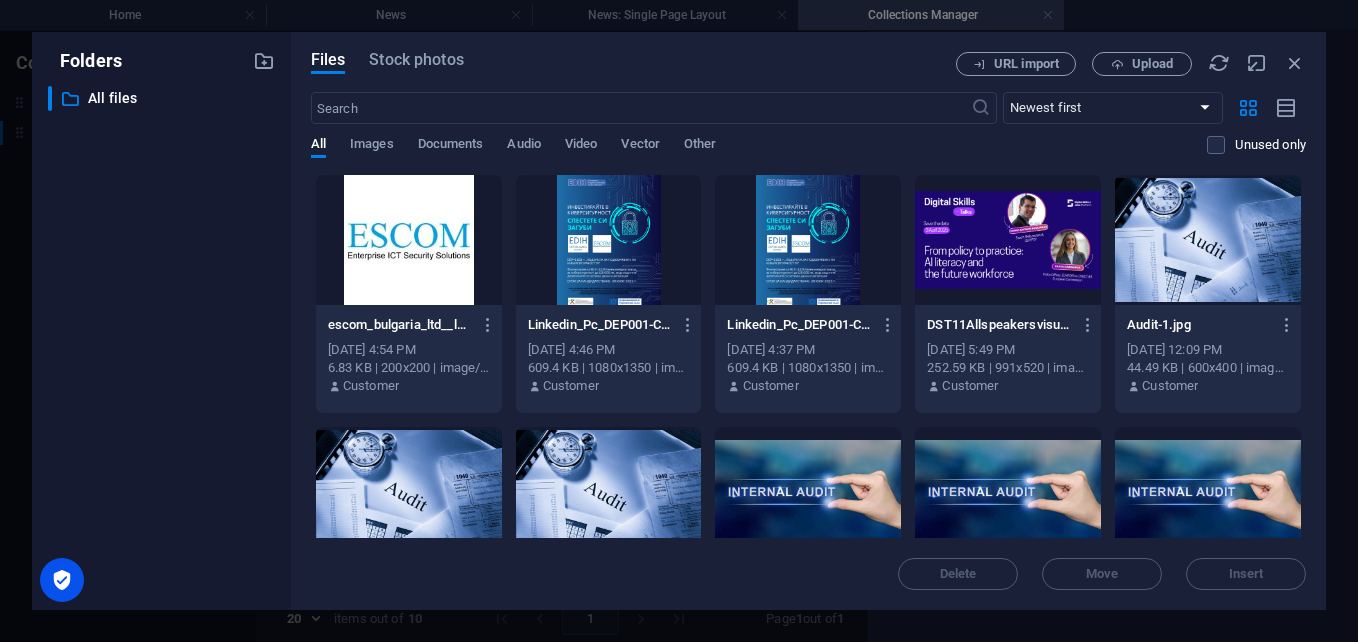 click at bounding box center [409, 240] 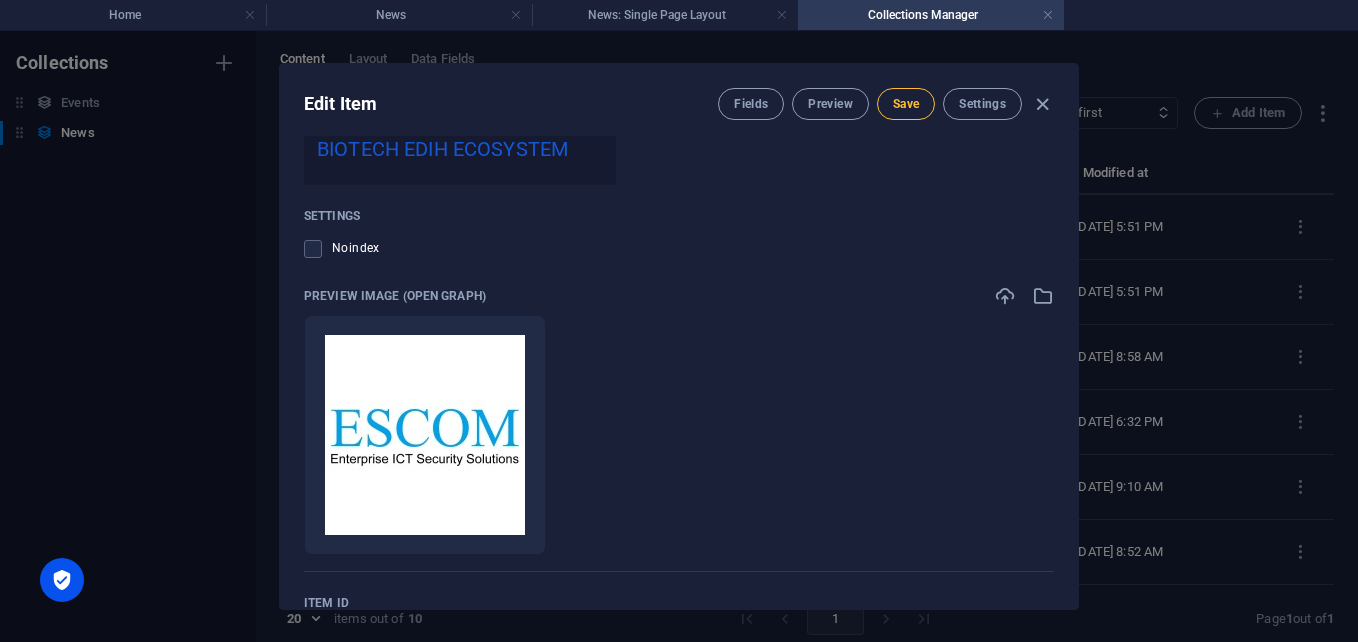 click on "Save" at bounding box center (906, 104) 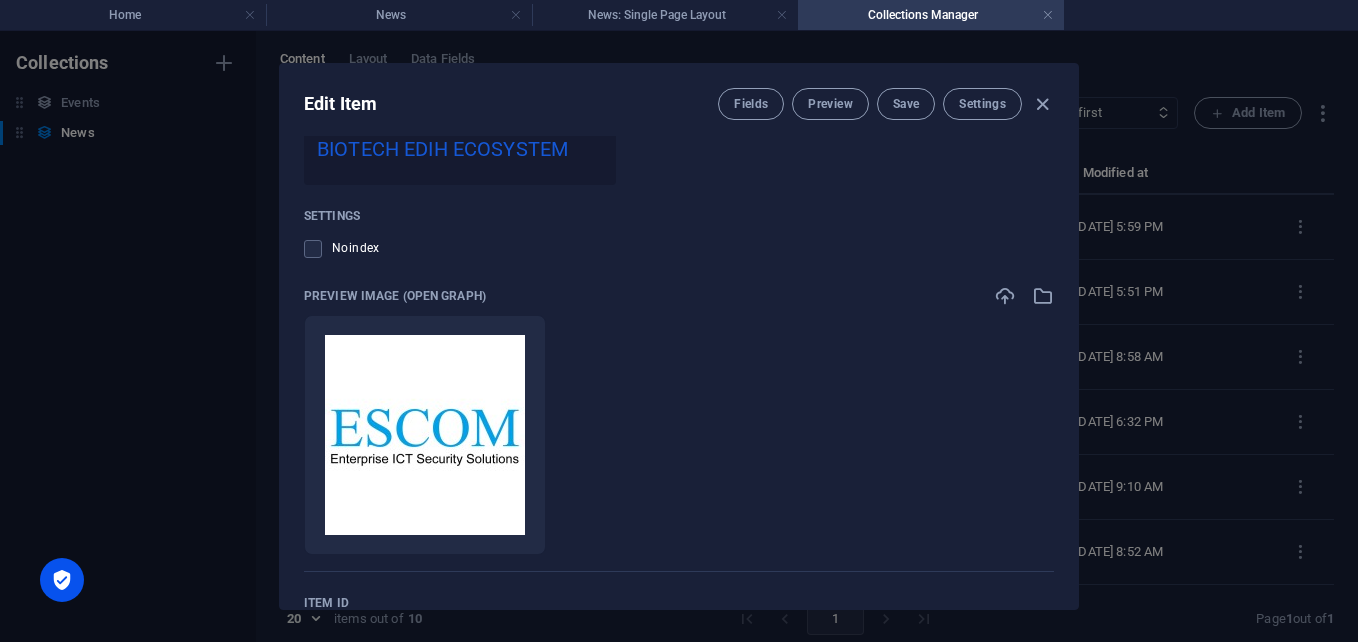 drag, startPoint x: 1078, startPoint y: 545, endPoint x: 1083, endPoint y: 481, distance: 64.195015 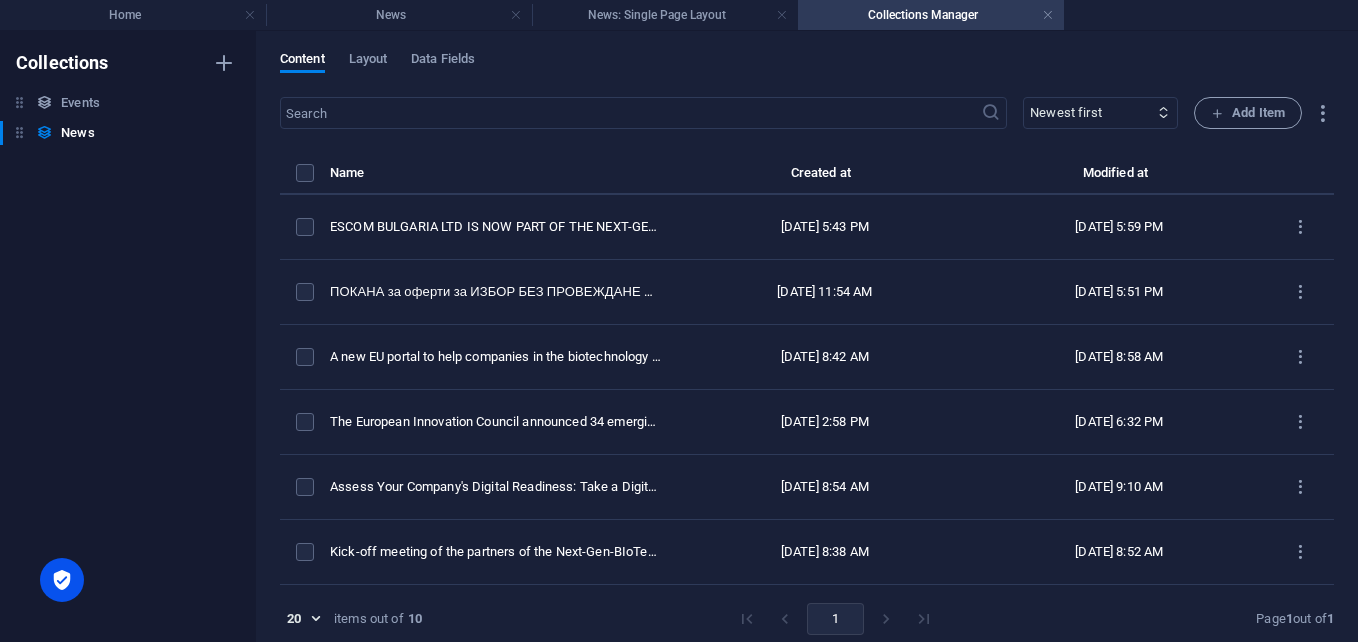type on "escom-bulgaria-ltd-is-now-part-of-the-next-gen-biotech-edih-ecosystem" 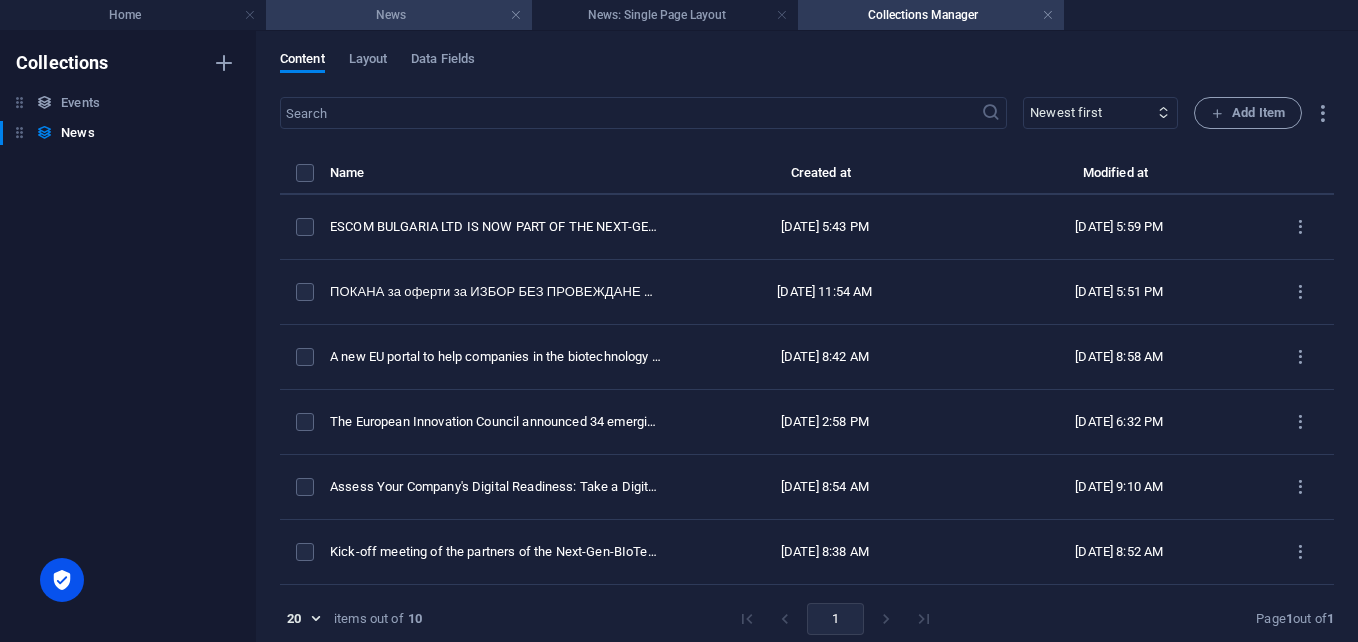 click on "News" at bounding box center (399, 15) 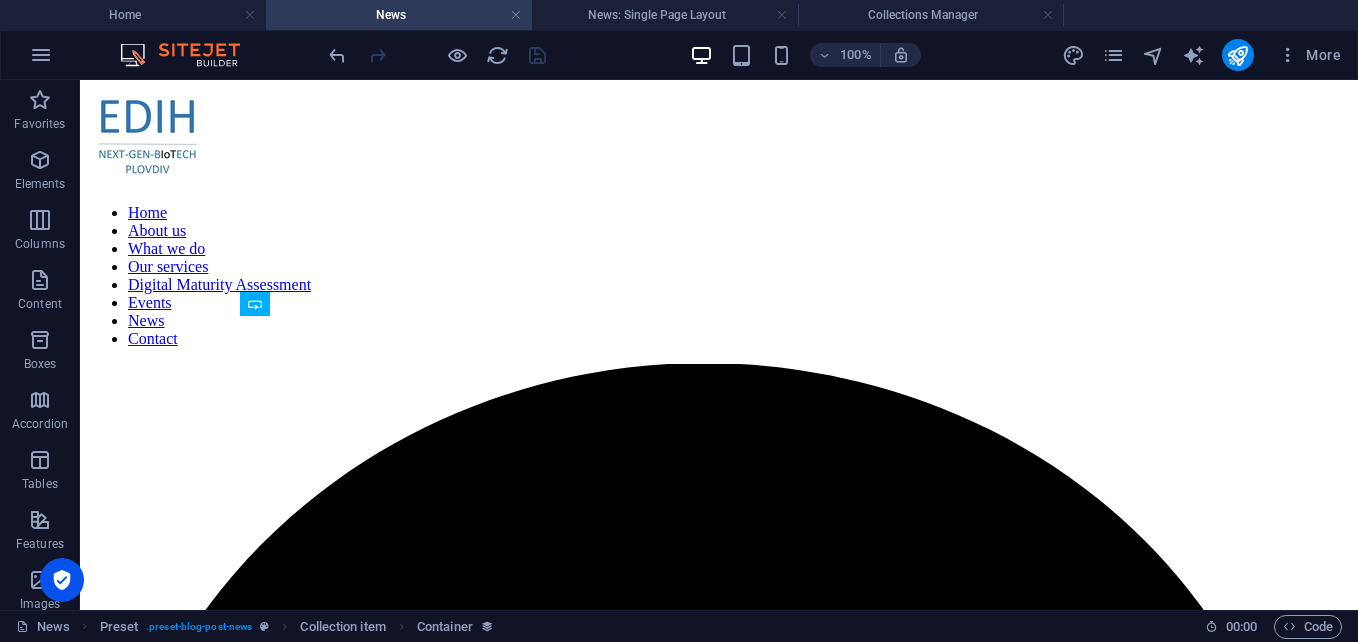 scroll, scrollTop: 98, scrollLeft: 0, axis: vertical 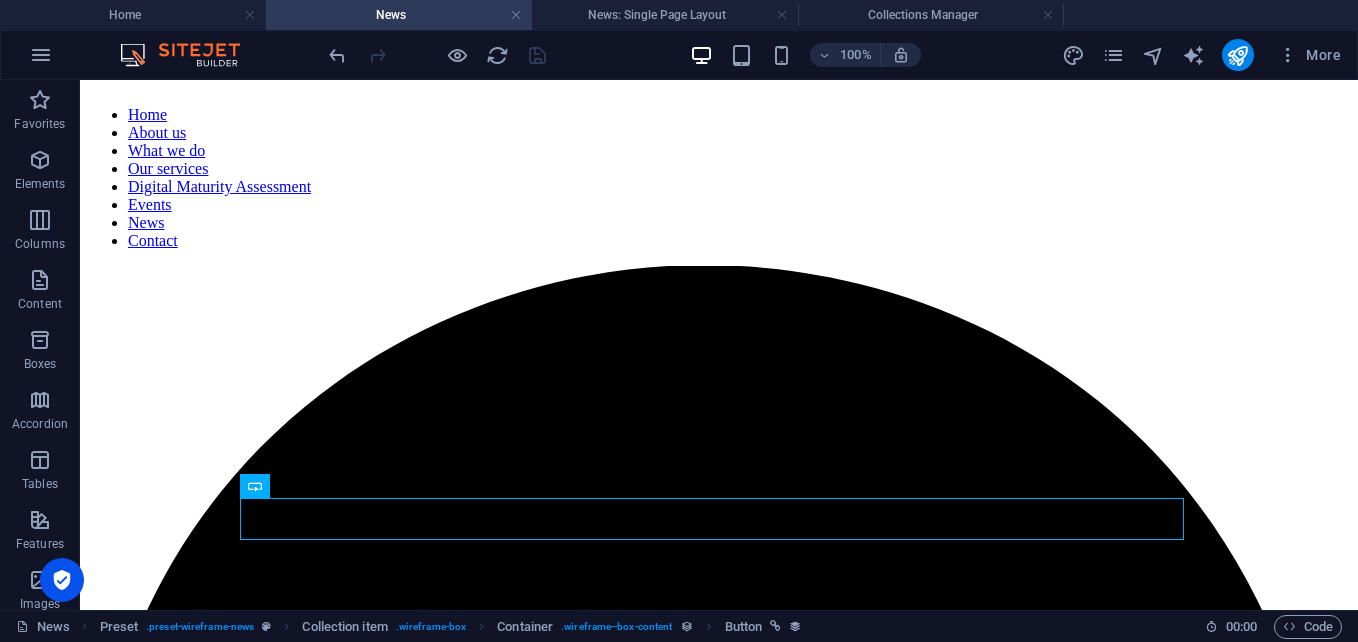 click at bounding box center (437, 55) 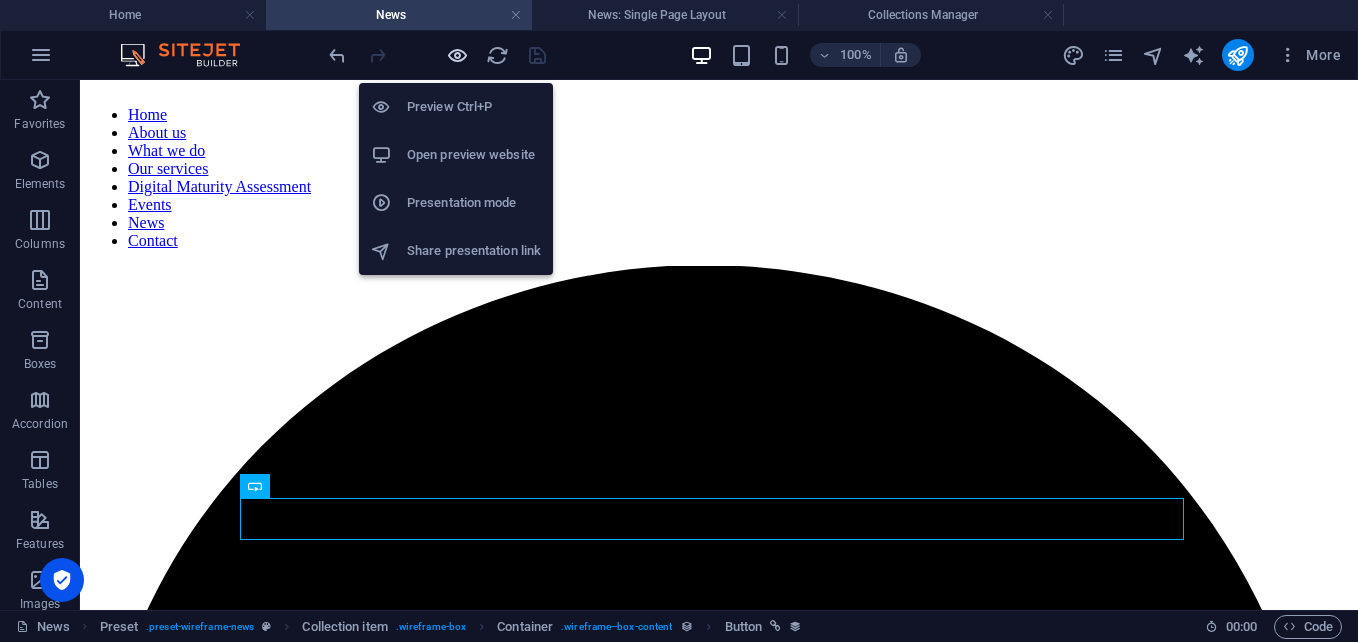 click at bounding box center (457, 55) 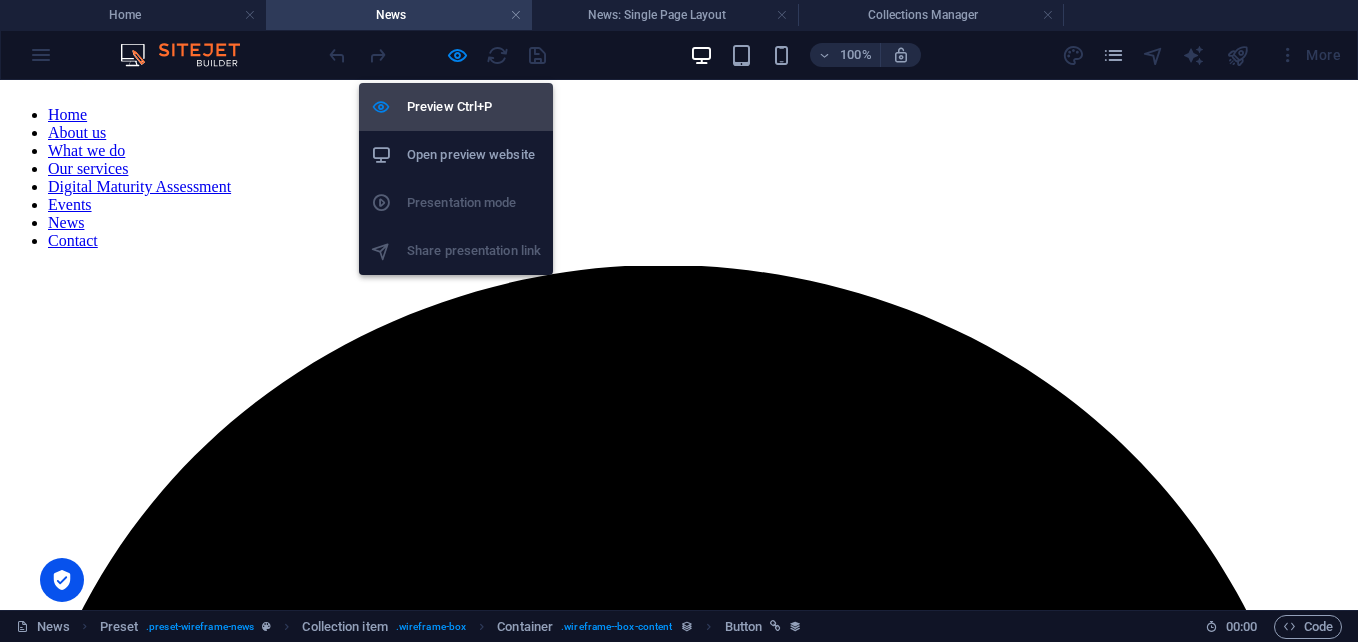 click on "Preview Ctrl+P" at bounding box center [474, 107] 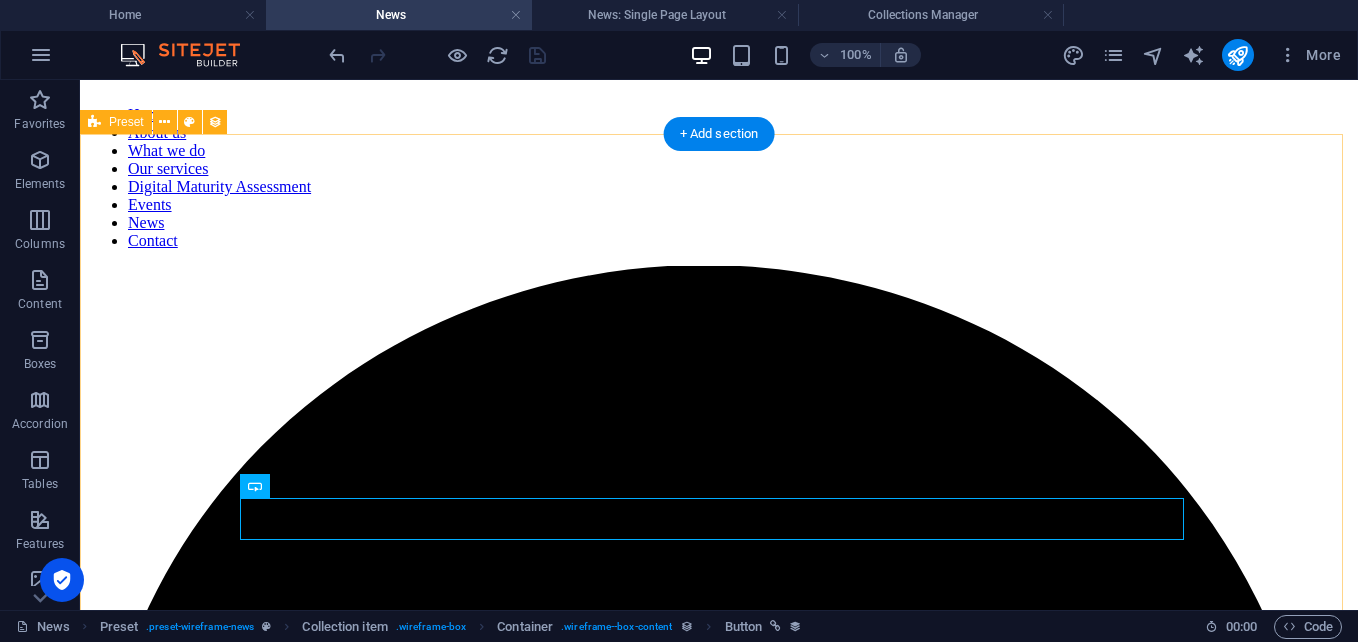 click on "ESCOM BULGARIA LTD IS NOW PART OF THE NEXT-GEN-BIOTECH EDIH ECOSYSTEM Escom Bulgaria Ltd  has officially joined the  Next-Gen-BIoTech EDIH ecosystem  – one of the leading European Digital Innovation Hubs focused on digital transformation in biotechnology, healthcare, and life sciences. Read more ПОКАНА за оферти за ИЗБОР БЕЗ ПРОВЕЖДАНЕ НА ПРОЦЕДУРА (НА БАЗА СЪБРАНИ ПОНЕ 2 ОФЕРТИ) ЗА  РЕГИСТРИРАН ОДИТОР ЗА ИЗВЪРШВАНЕ НА НЕЗАВИСИМ ВЪНШЕН ОДИТ НА  ПРОЕКТ (Сертификат за финансово становище на финансова документация по проект) Делегейт ЕООД обявява покана за избор на регистриран одитор без процедура за подбор, на база  констатации).   Read more The European Innovation Council announced 34 emerging technologies that will change the world ." at bounding box center (719, 6064) 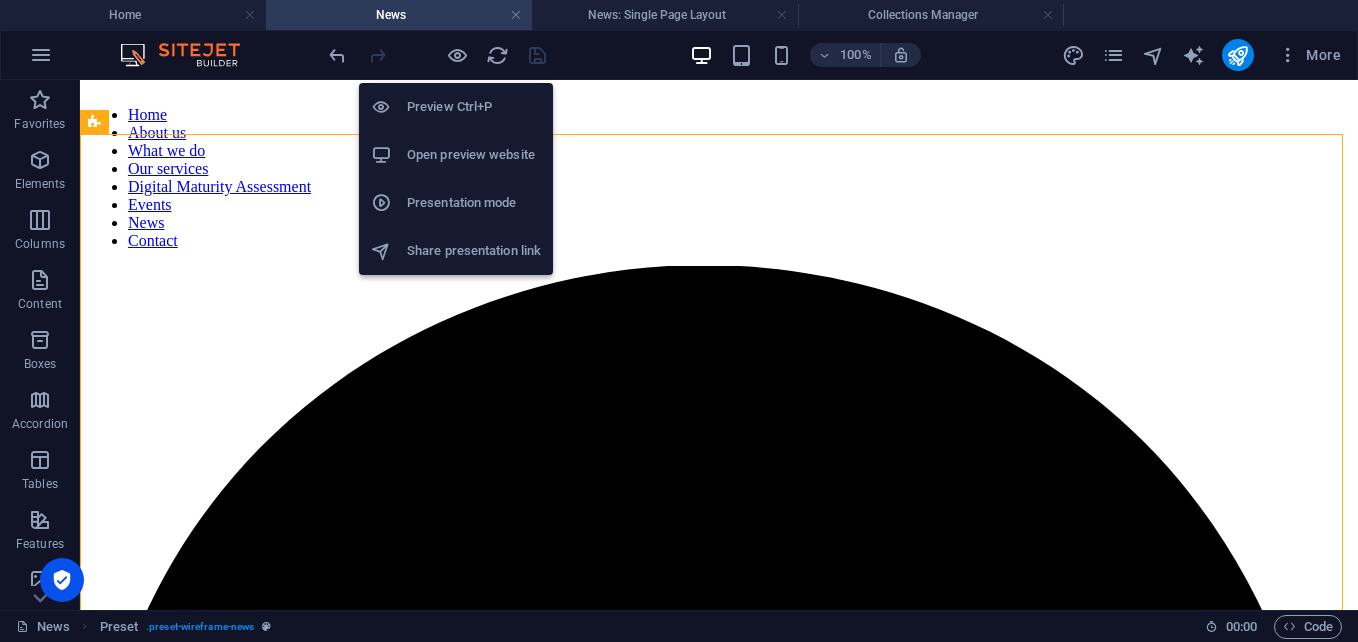 click on "Preview Ctrl+P" at bounding box center [474, 107] 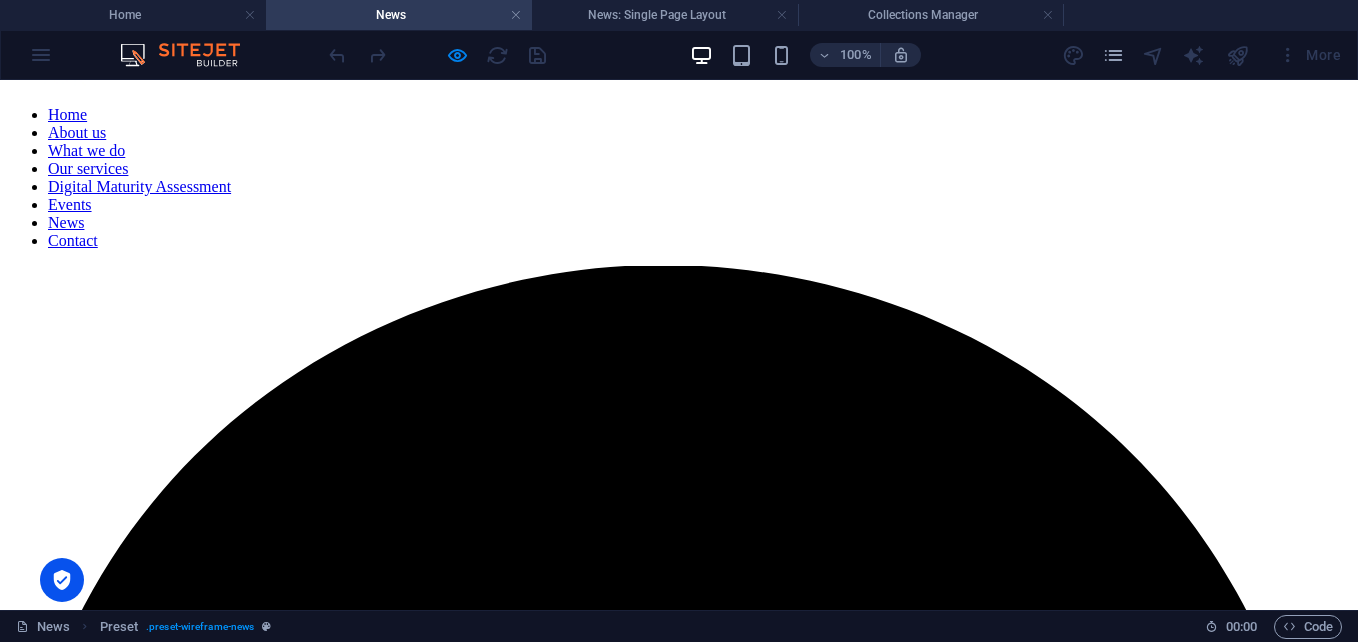 click on "Read more" at bounding box center [43, 4246] 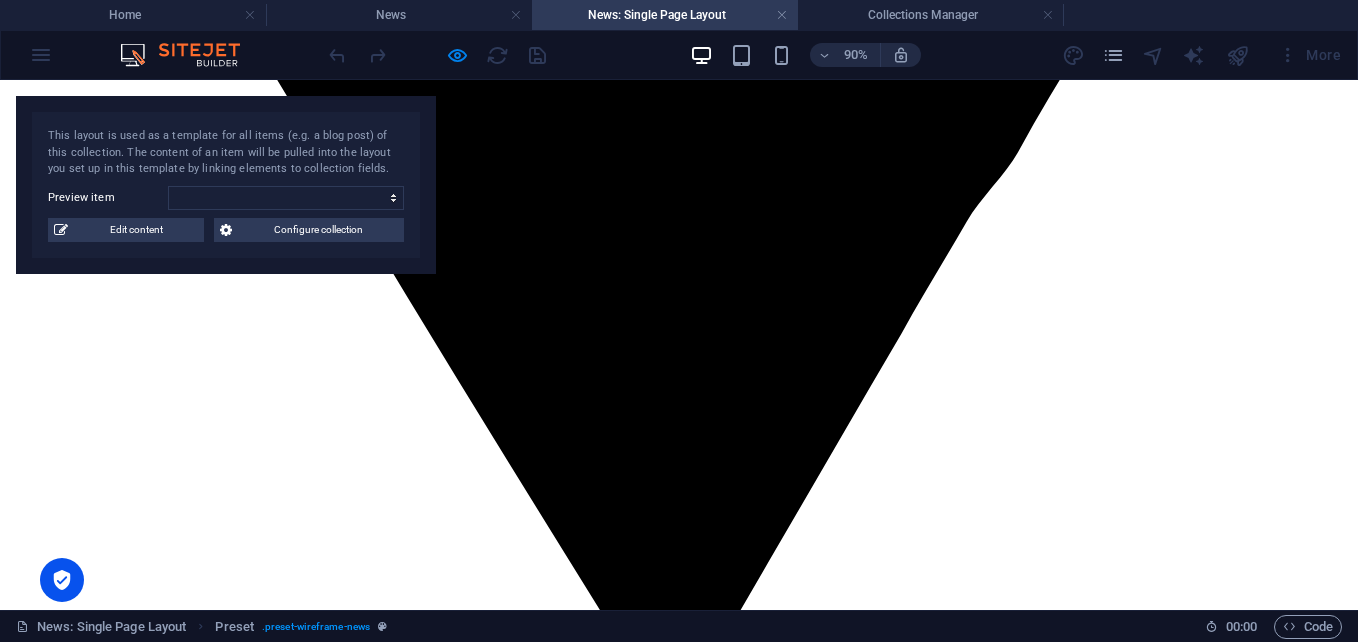 scroll, scrollTop: 0, scrollLeft: 0, axis: both 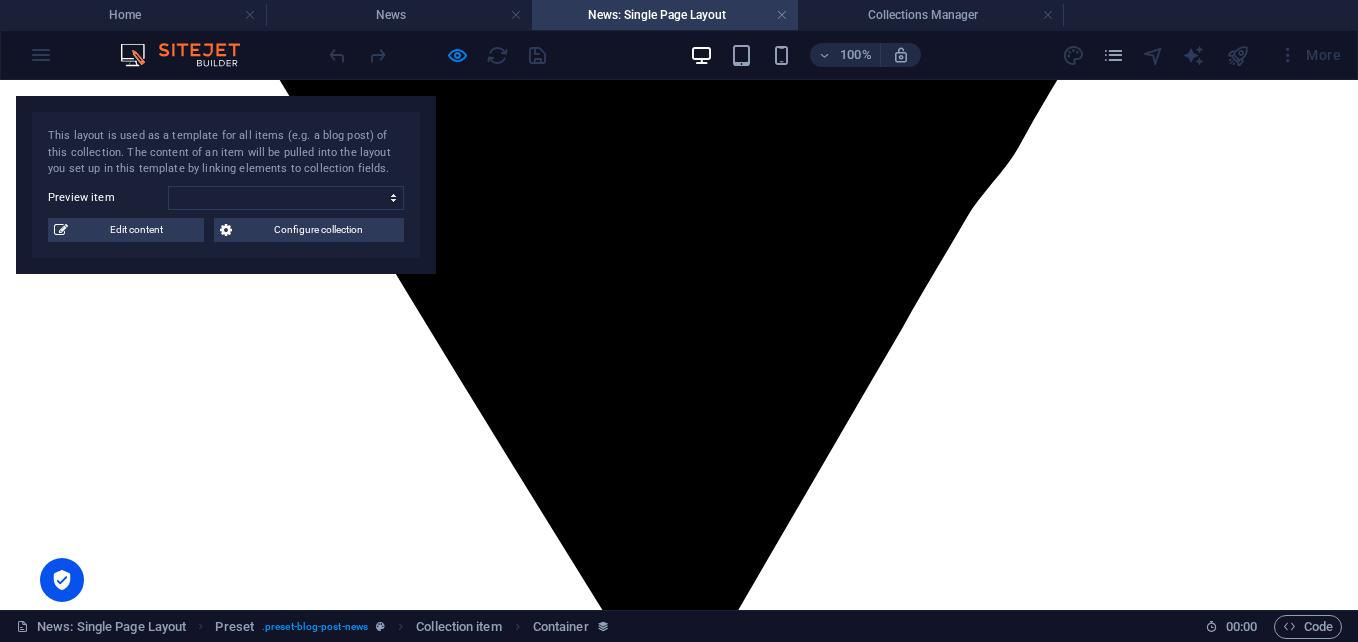 click on "Download the Portfolio (PDF)" at bounding box center [125, 4614] 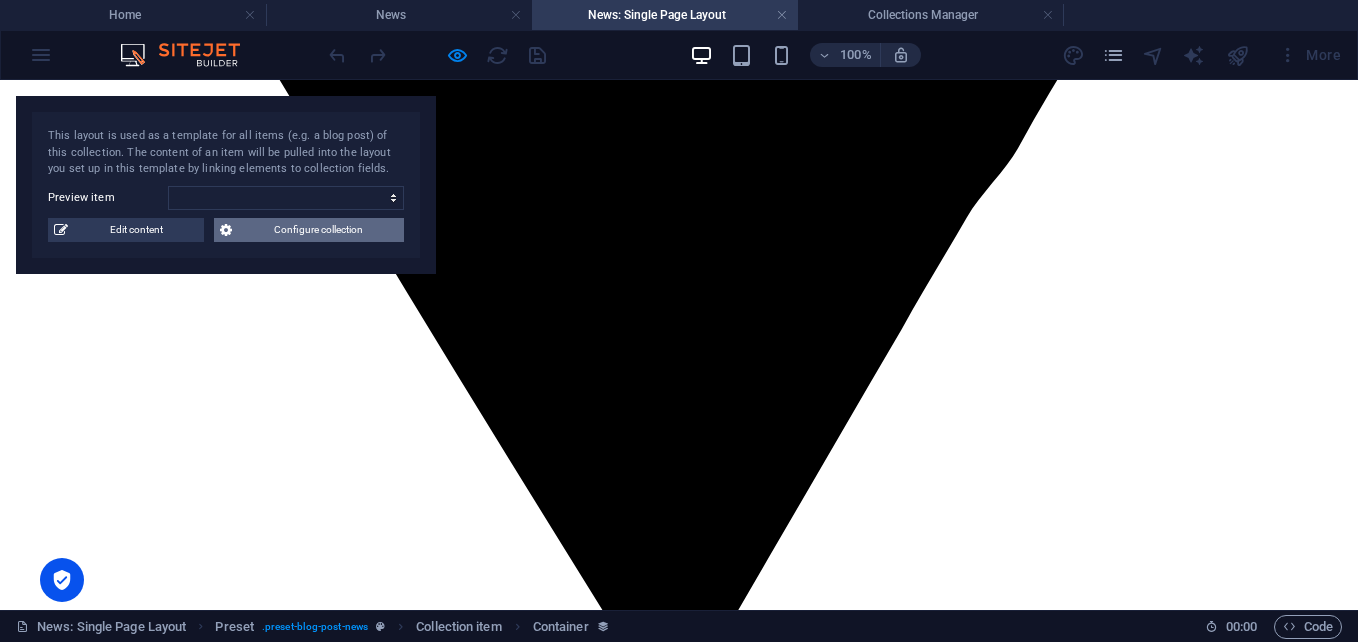 click on "Configure collection" at bounding box center [318, 230] 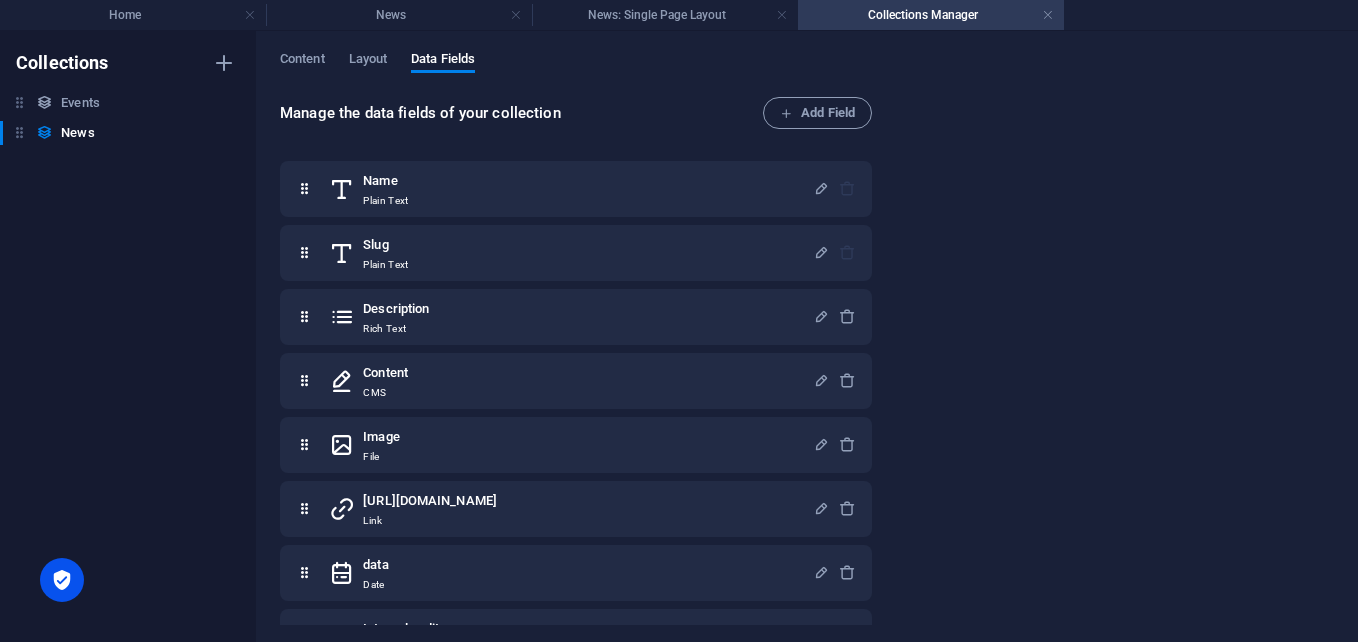 scroll, scrollTop: 0, scrollLeft: 0, axis: both 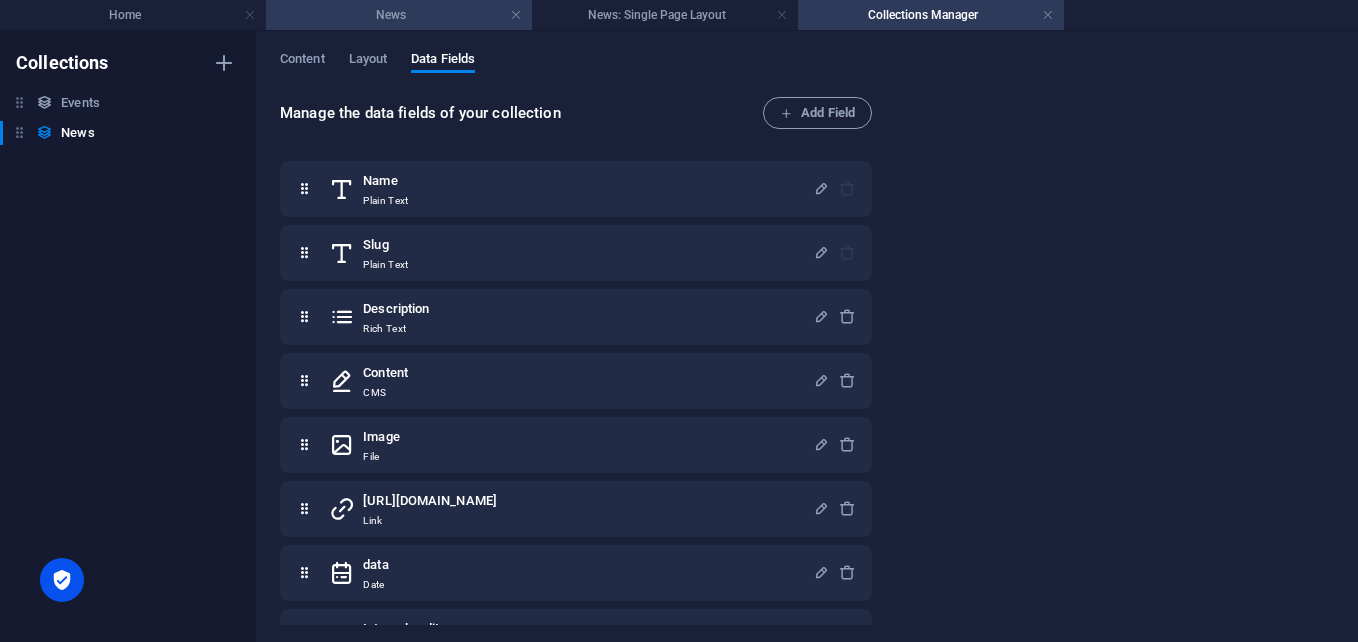 click on "News" at bounding box center (399, 15) 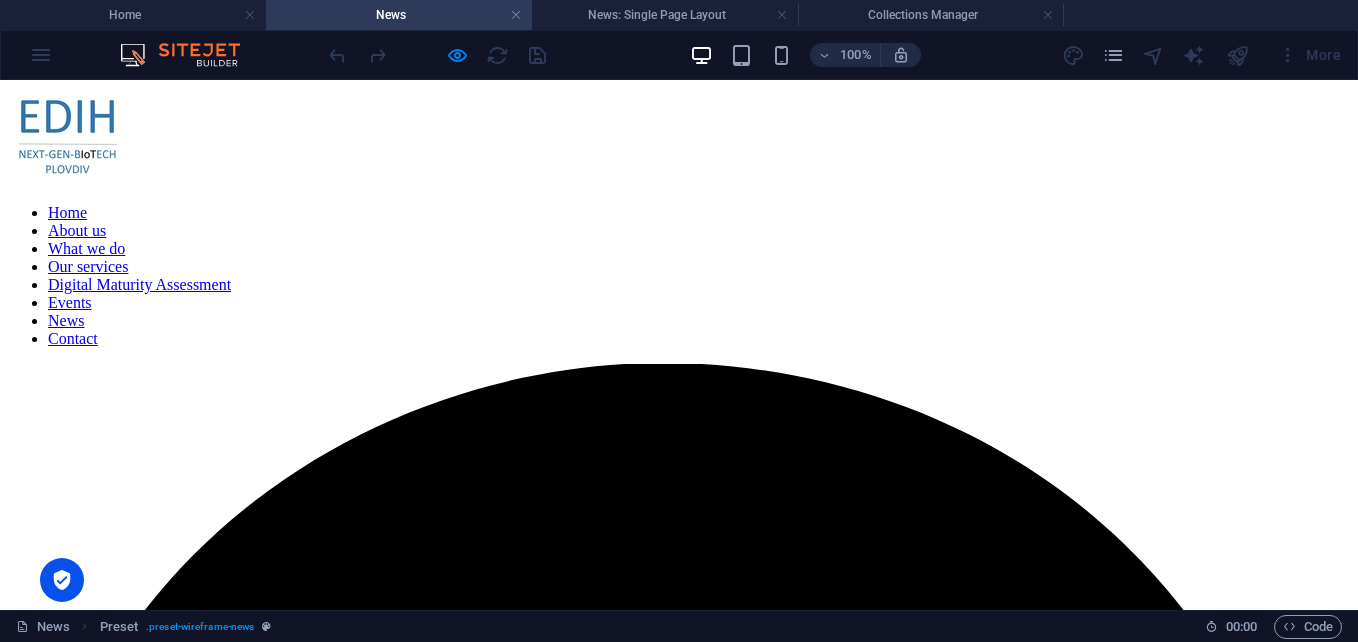 scroll, scrollTop: 98, scrollLeft: 0, axis: vertical 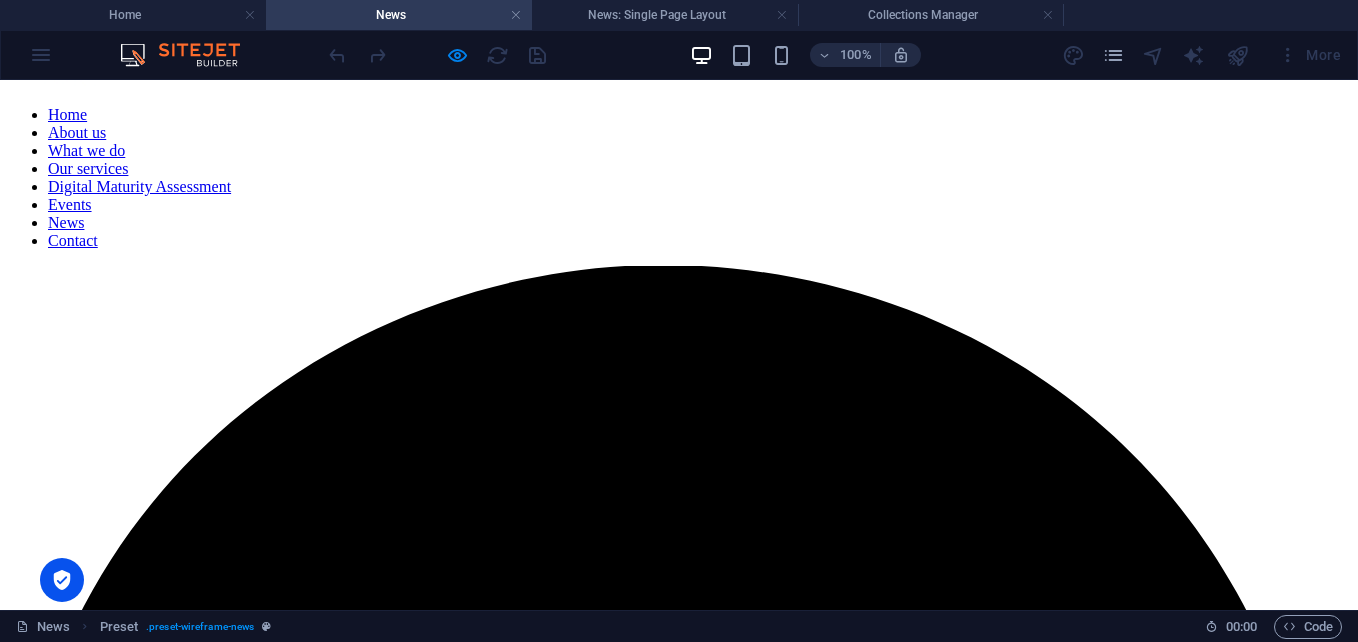 click at bounding box center (58, 4076) 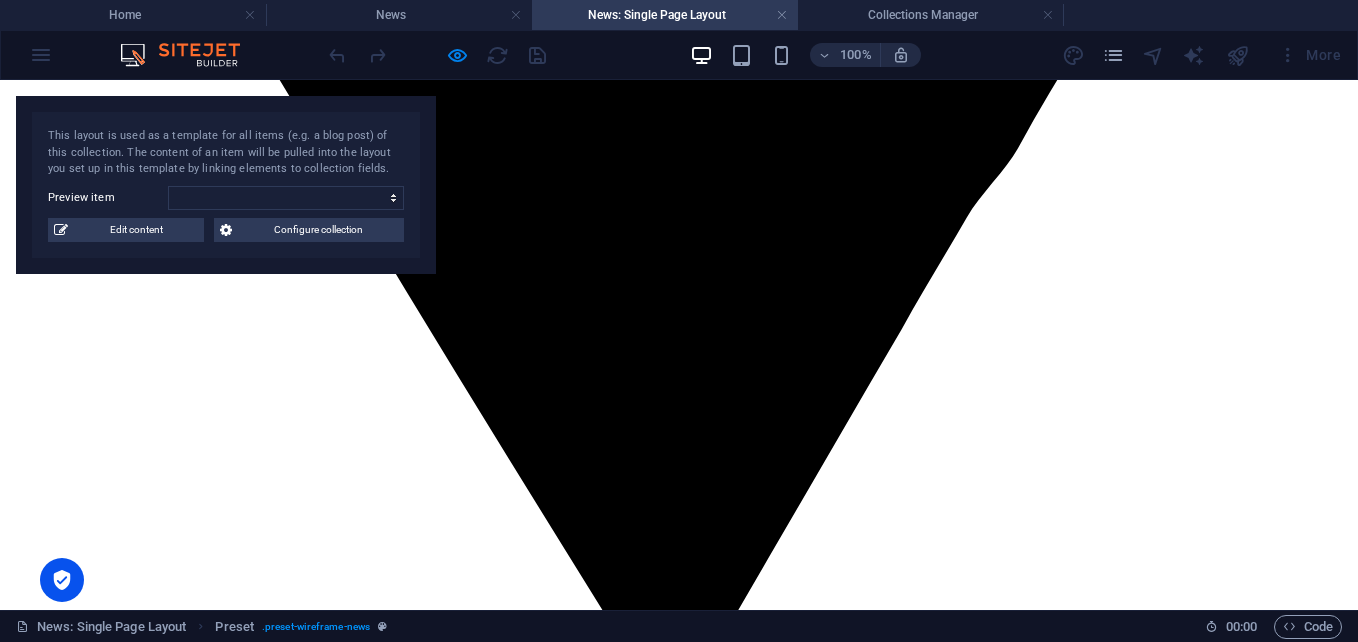 scroll, scrollTop: 0, scrollLeft: 0, axis: both 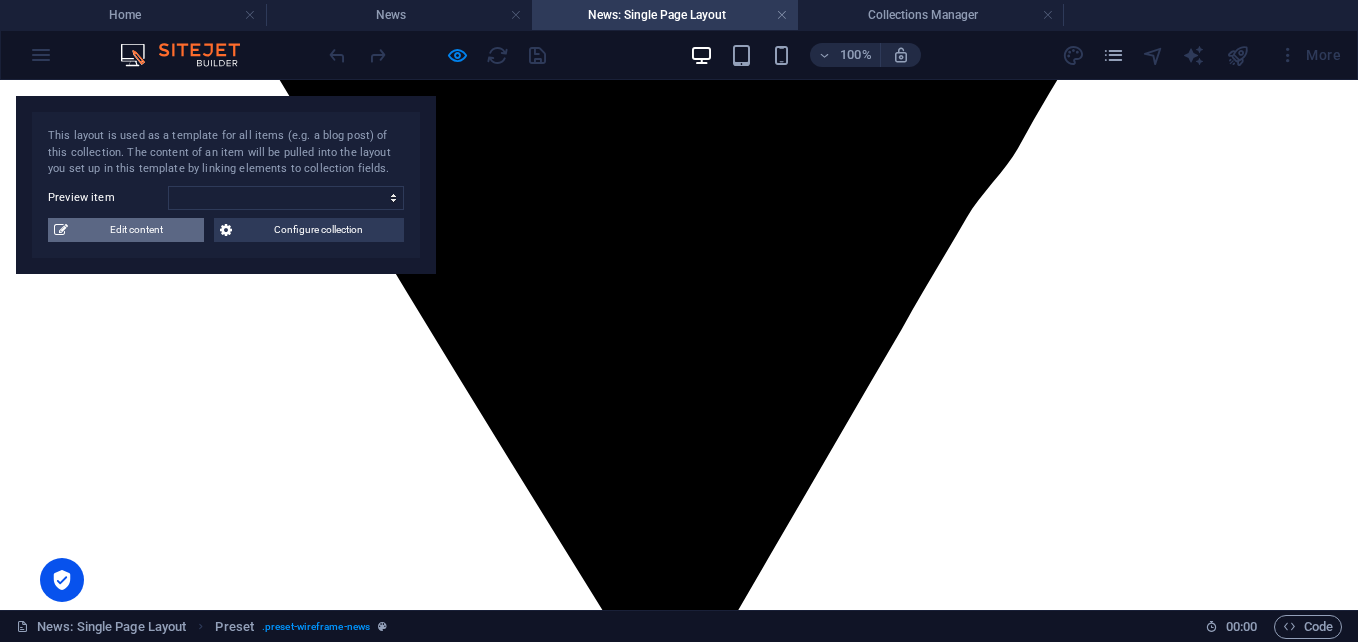 click on "Edit content" at bounding box center (136, 230) 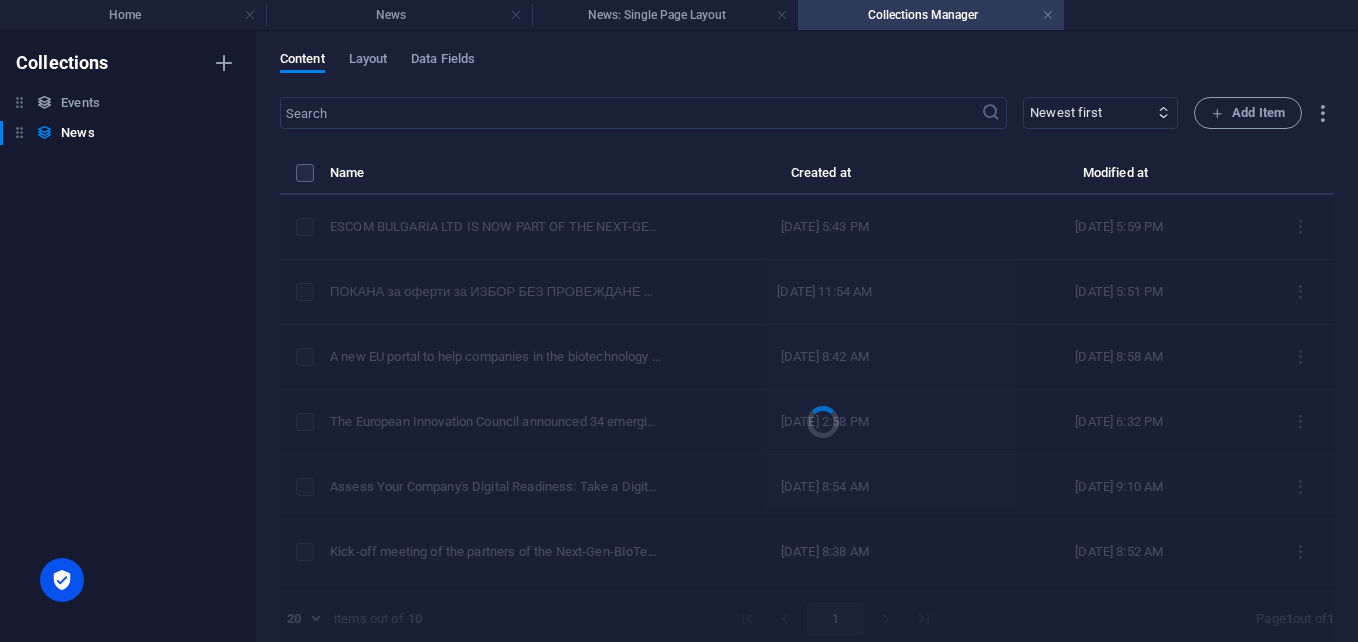 scroll, scrollTop: 0, scrollLeft: 0, axis: both 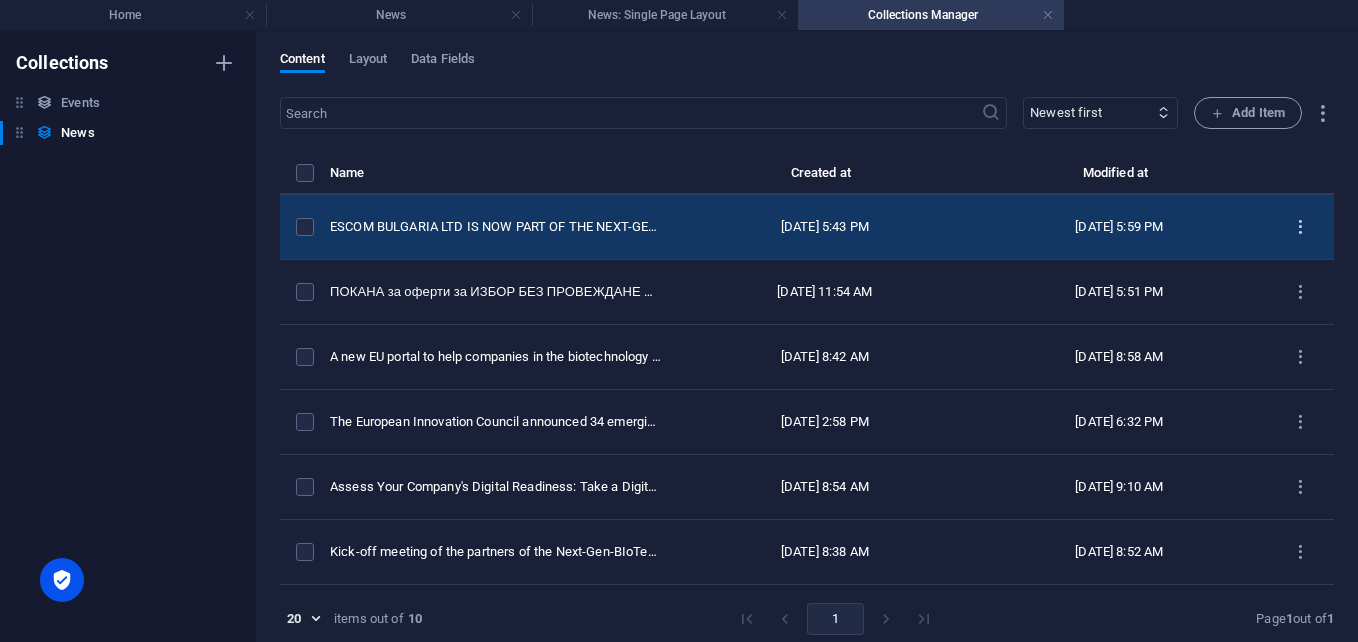 click at bounding box center [1300, 227] 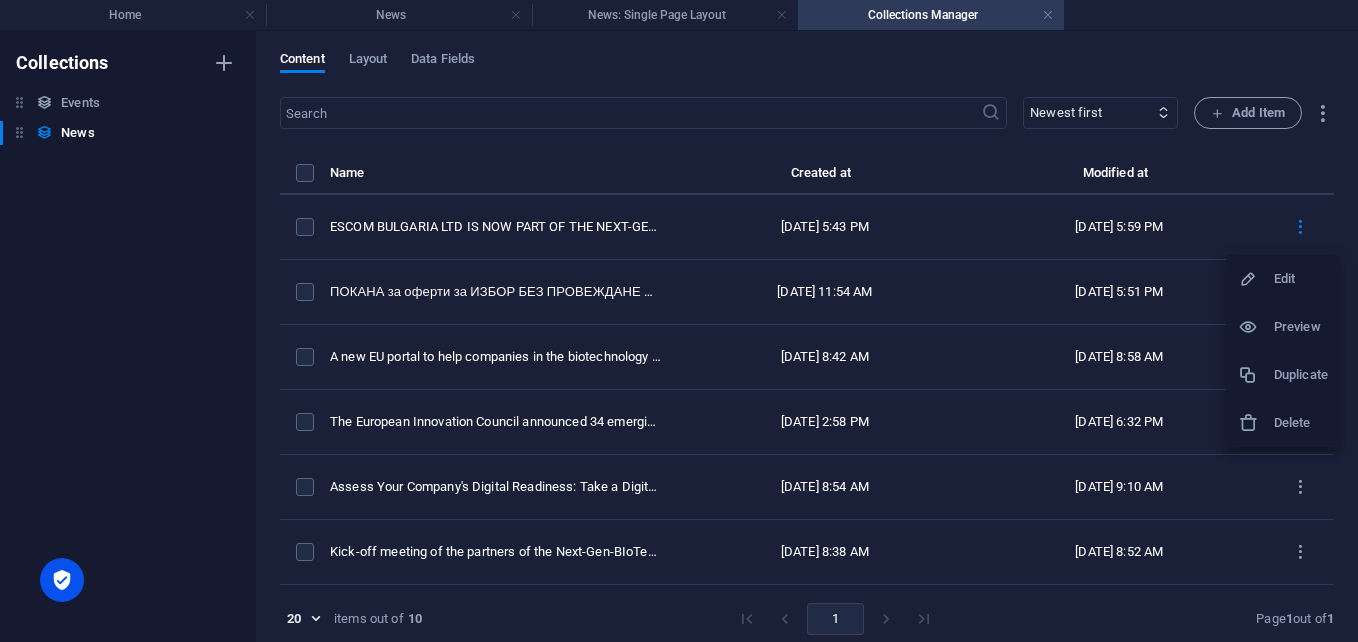 click on "Edit" at bounding box center [1301, 279] 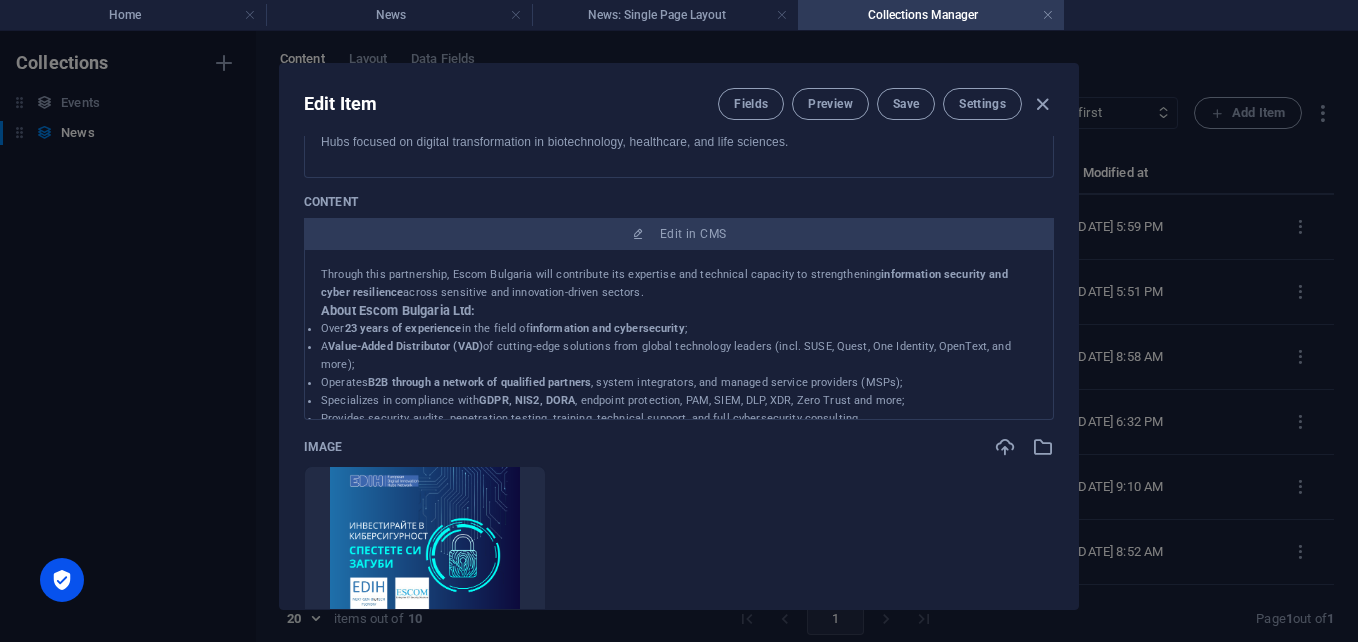 scroll, scrollTop: 224, scrollLeft: 0, axis: vertical 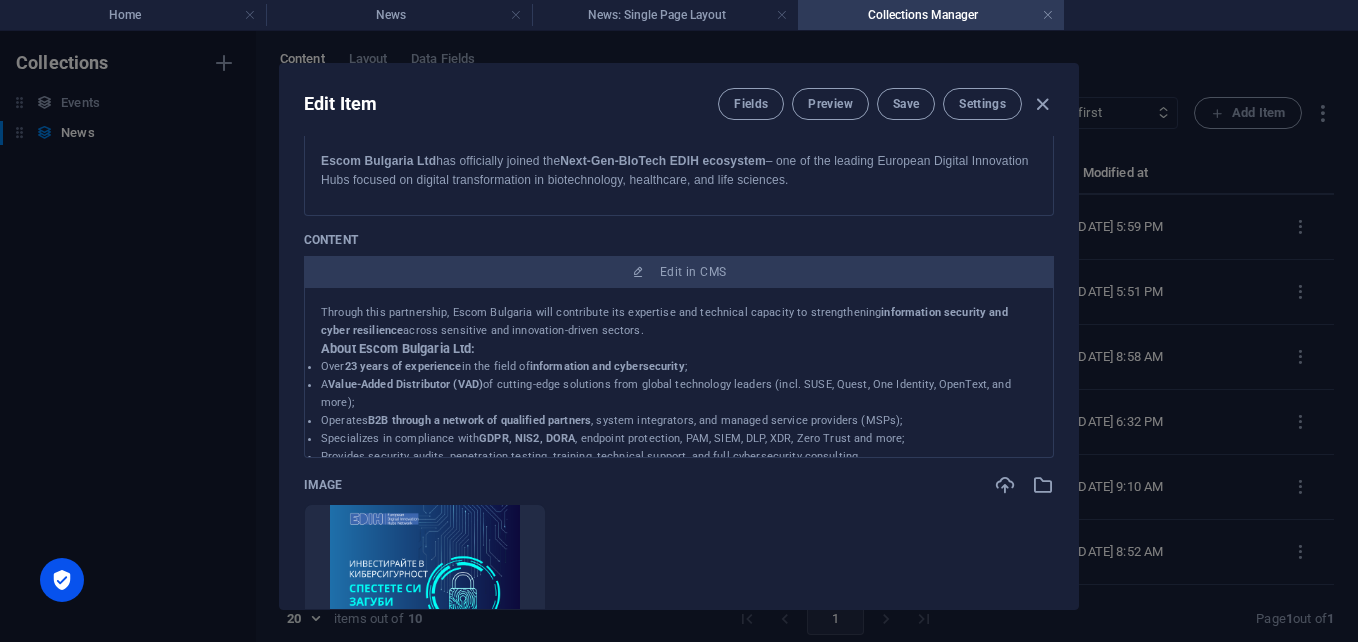 drag, startPoint x: 1047, startPoint y: 376, endPoint x: 1046, endPoint y: 398, distance: 22.022715 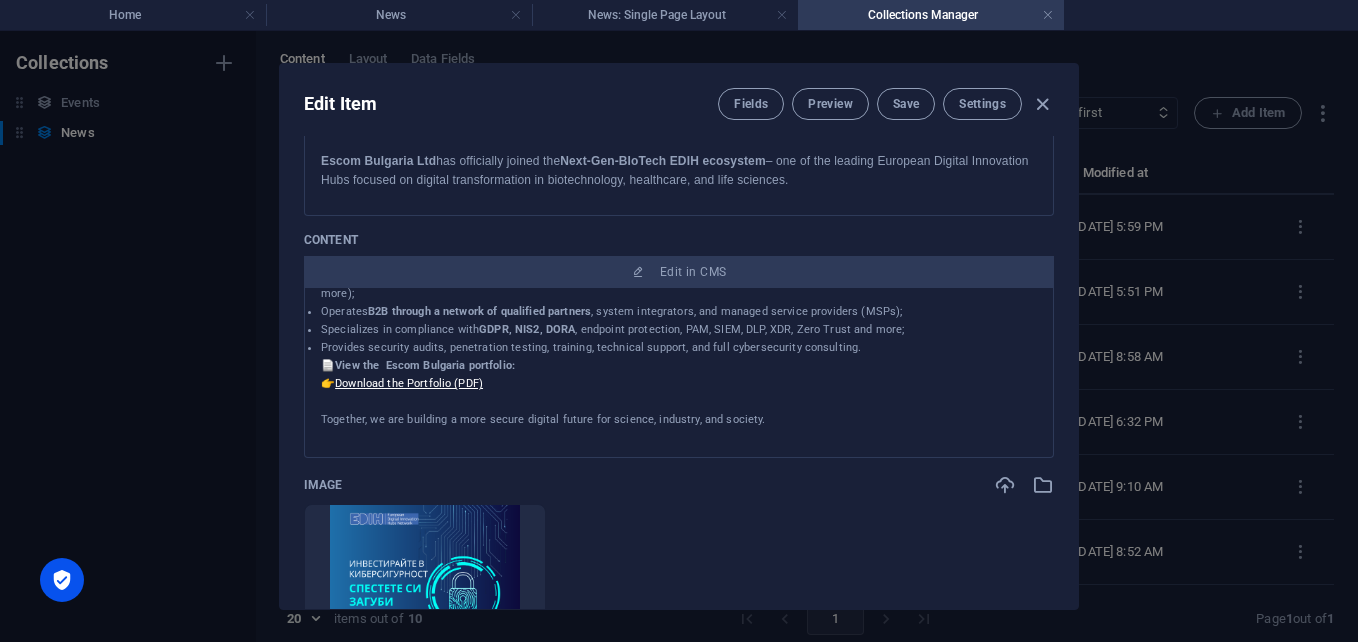scroll, scrollTop: 133, scrollLeft: 0, axis: vertical 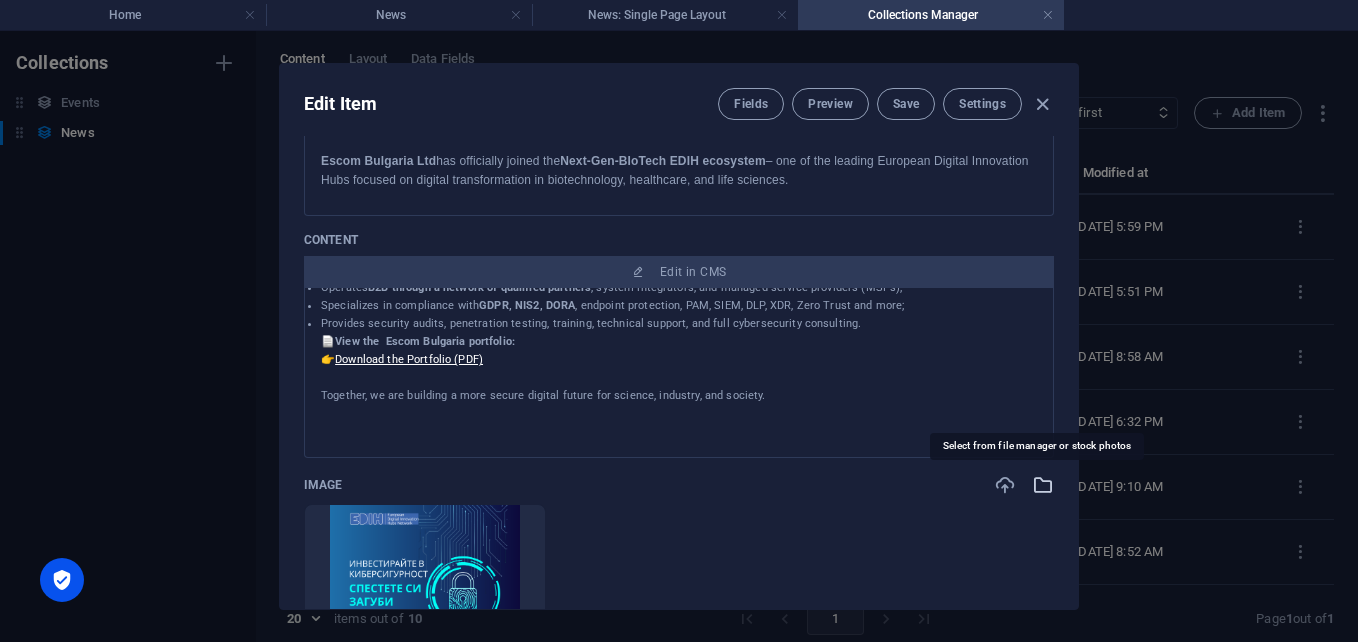 click at bounding box center [1043, 485] 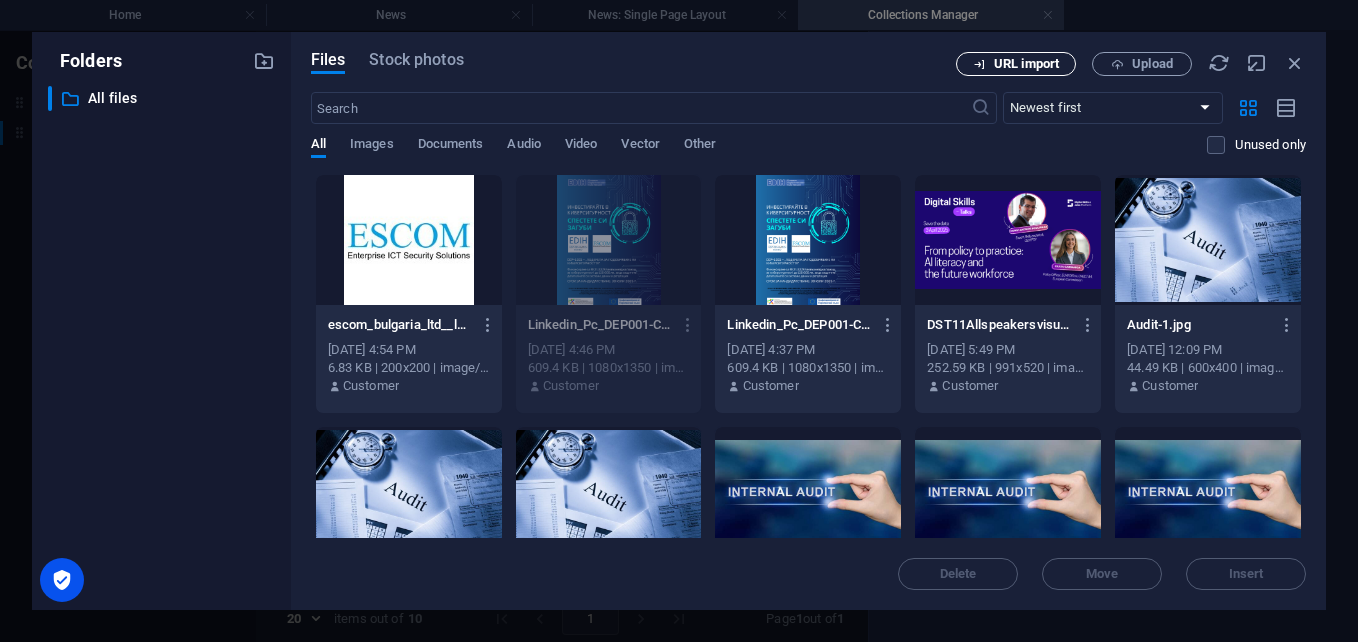click on "URL import" at bounding box center [1016, 64] 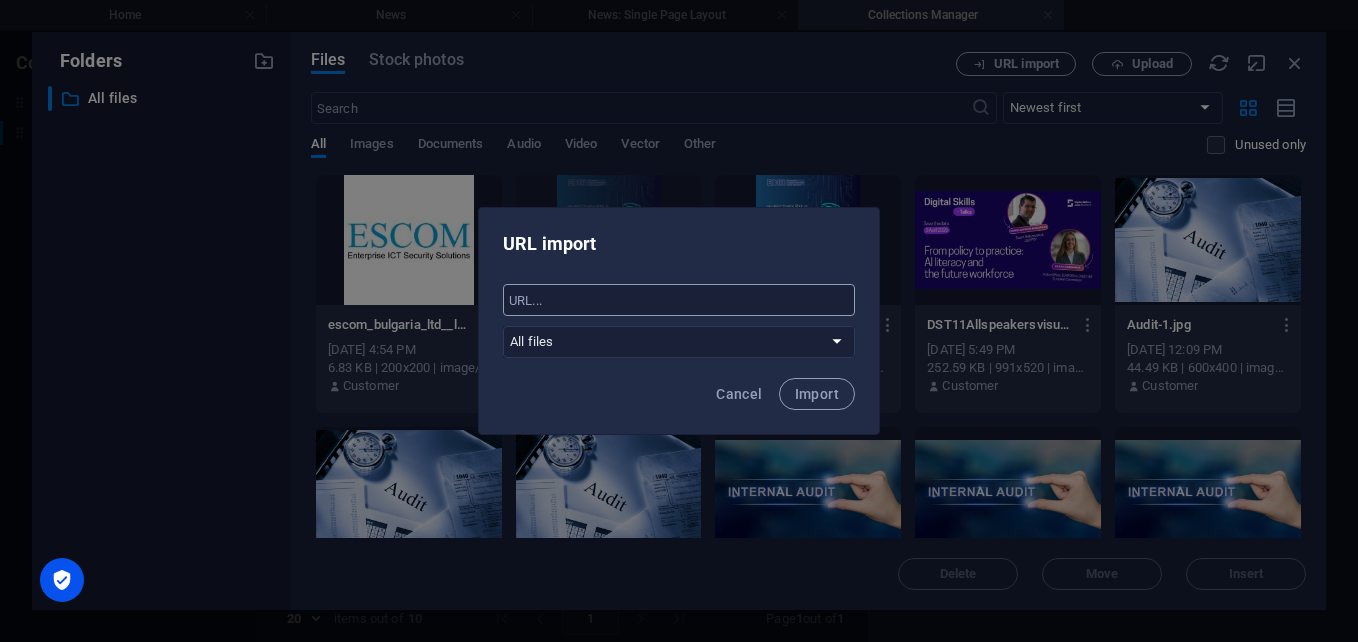 click at bounding box center (679, 300) 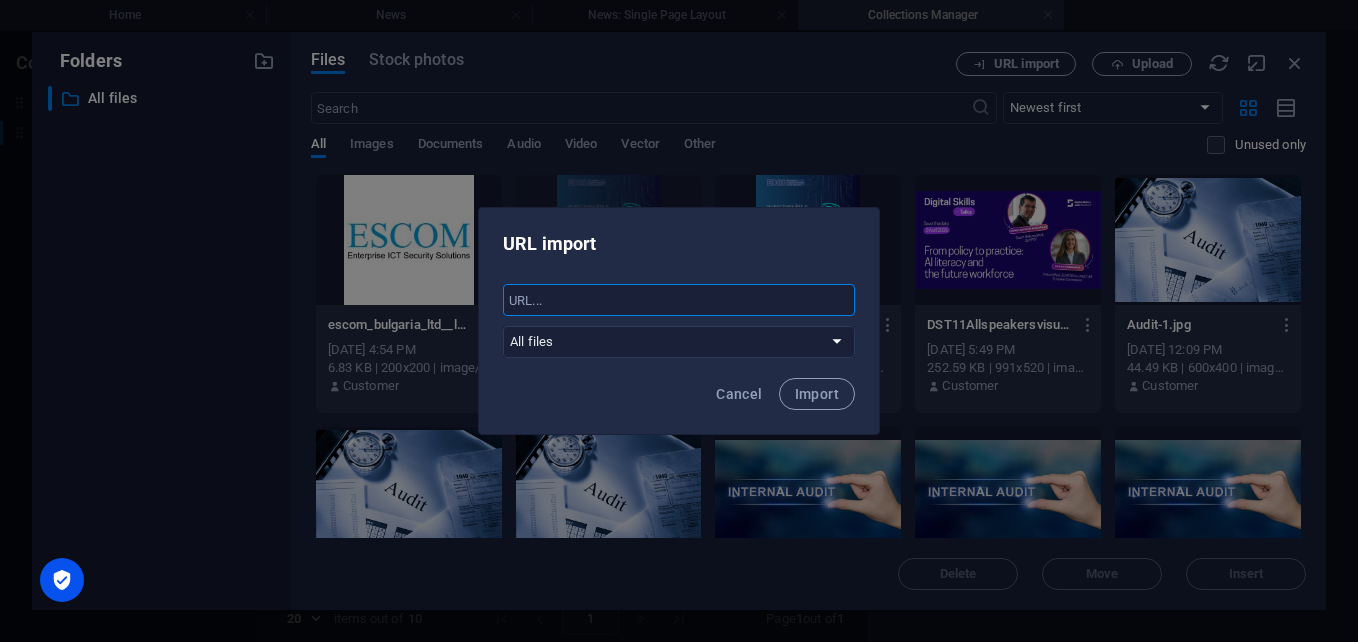 click at bounding box center [679, 300] 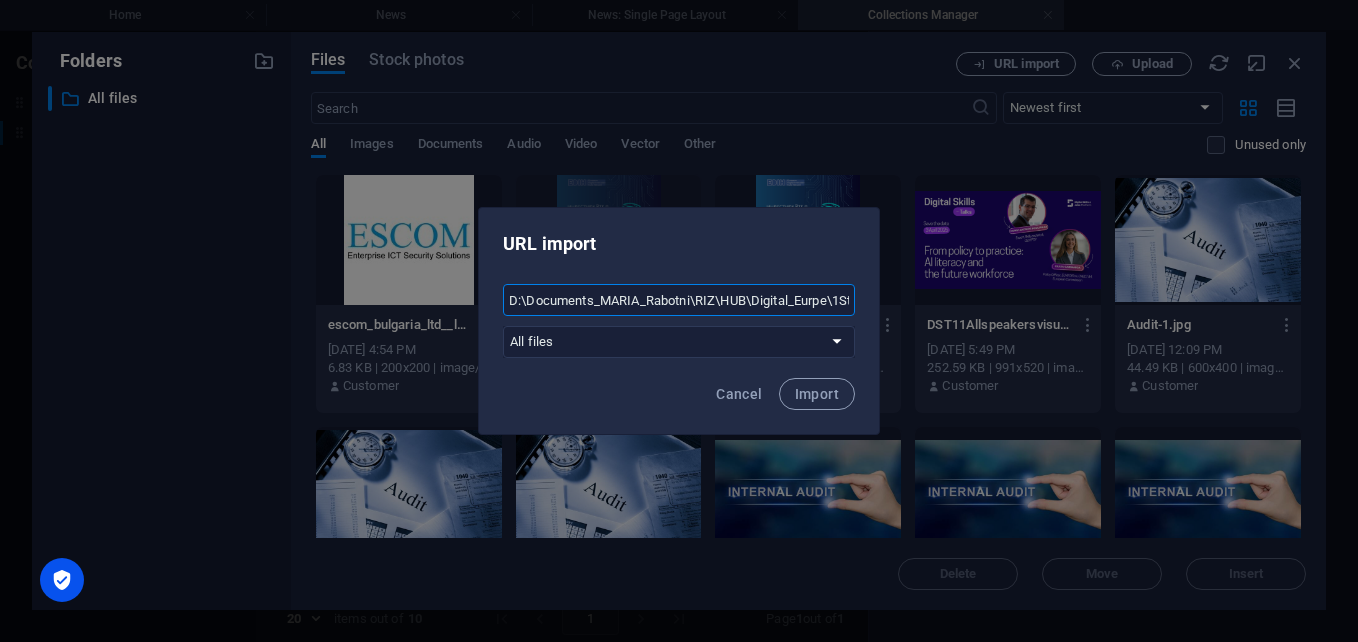 scroll, scrollTop: 0, scrollLeft: 793, axis: horizontal 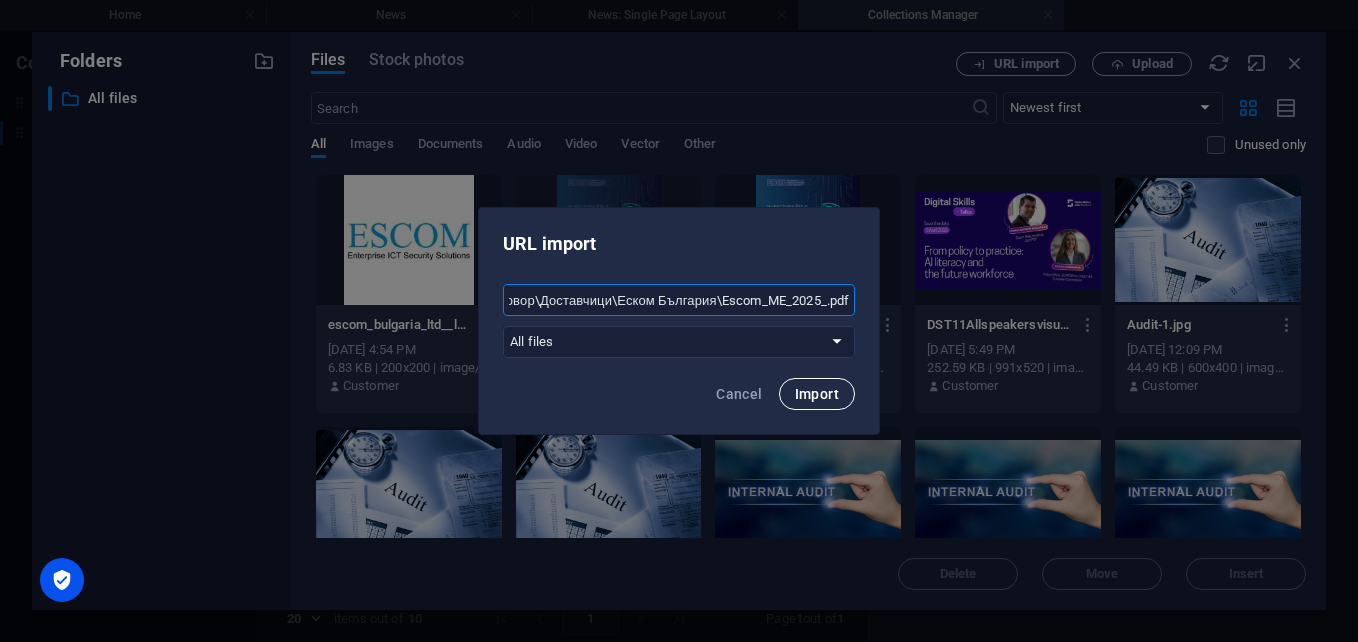 type on "D:\Documents_MARIA_Rabotni\RIZ\HUB\Digital_Eurpe\1St_call\Програма НИИДИТ\Процедурата-ИСУН31012024-18032024\Договор\Доставчици\Еском България\Escom_ME_2025_.pdf" 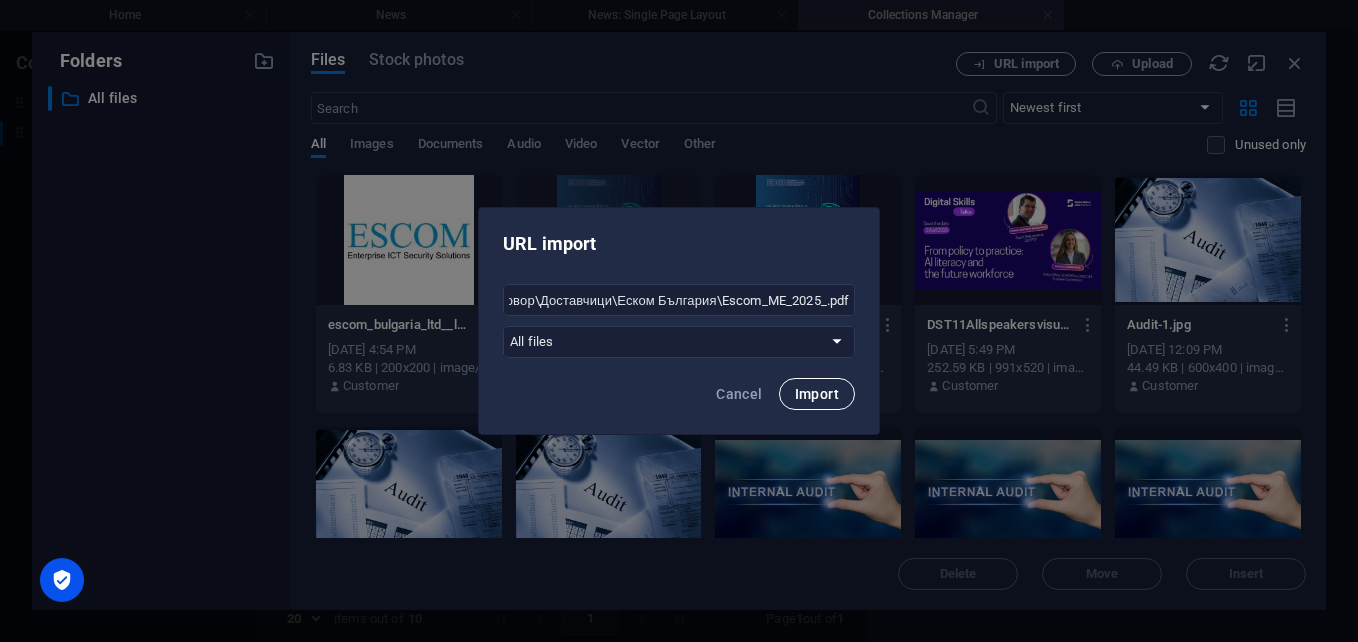 click on "Import" at bounding box center [817, 394] 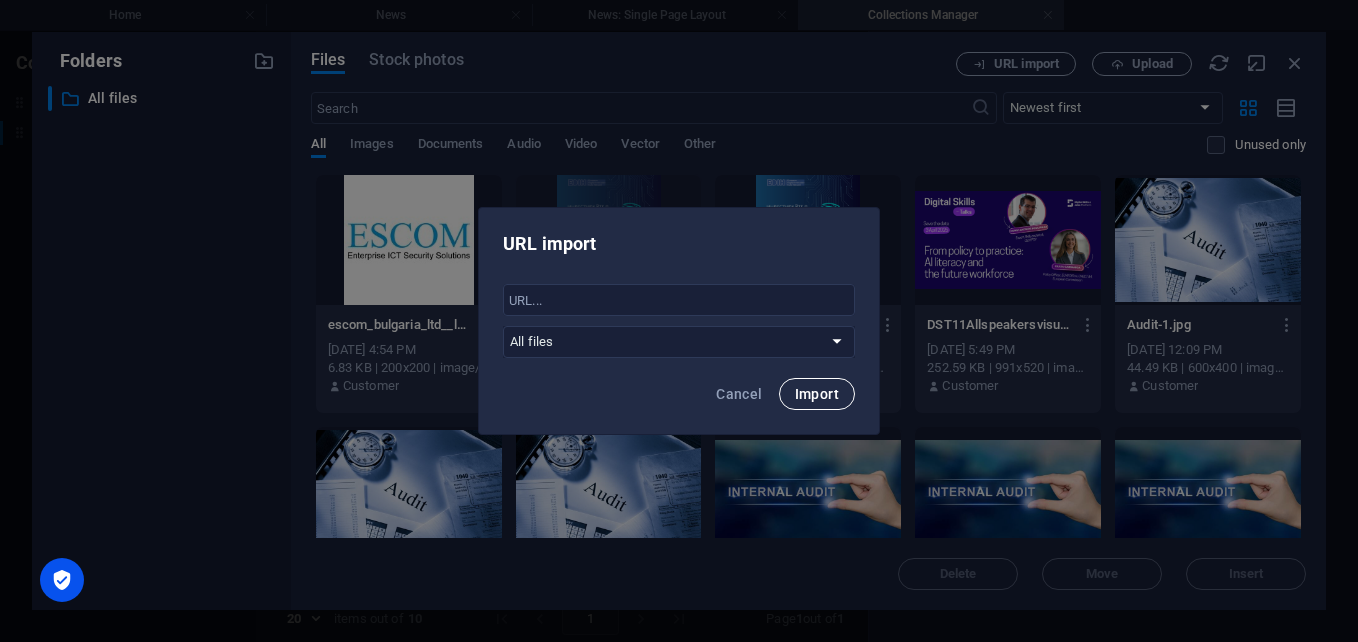 scroll, scrollTop: 0, scrollLeft: 0, axis: both 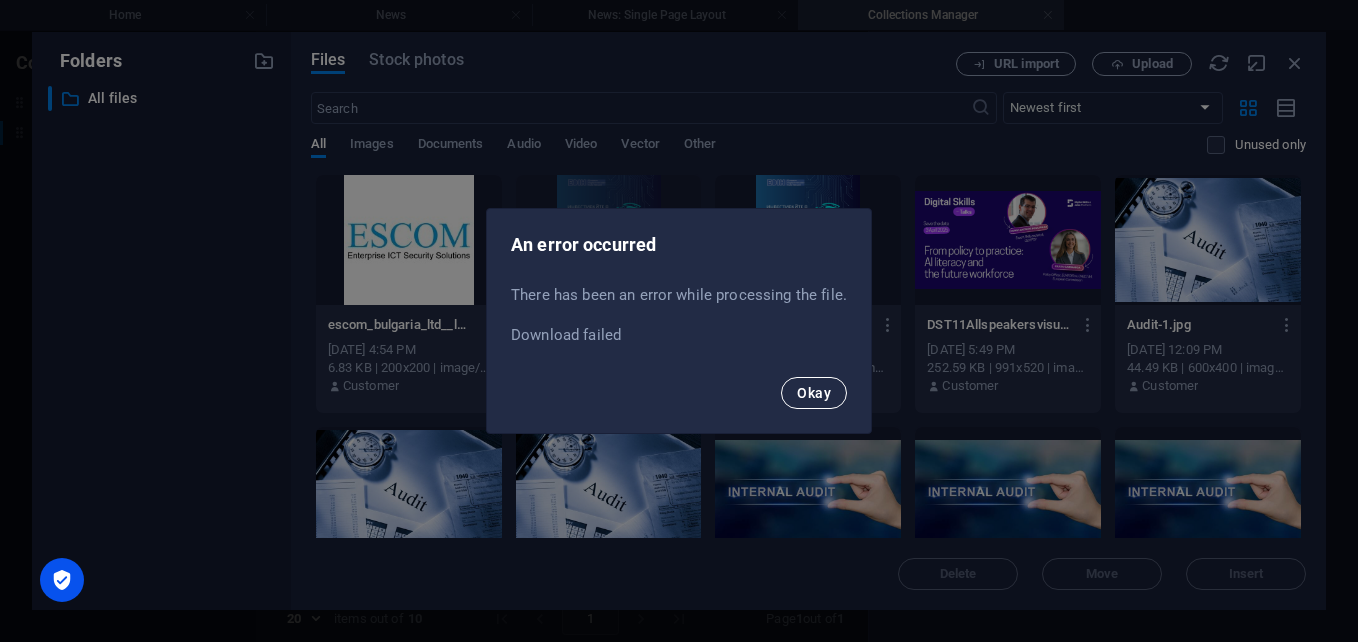 click on "Okay" at bounding box center [814, 393] 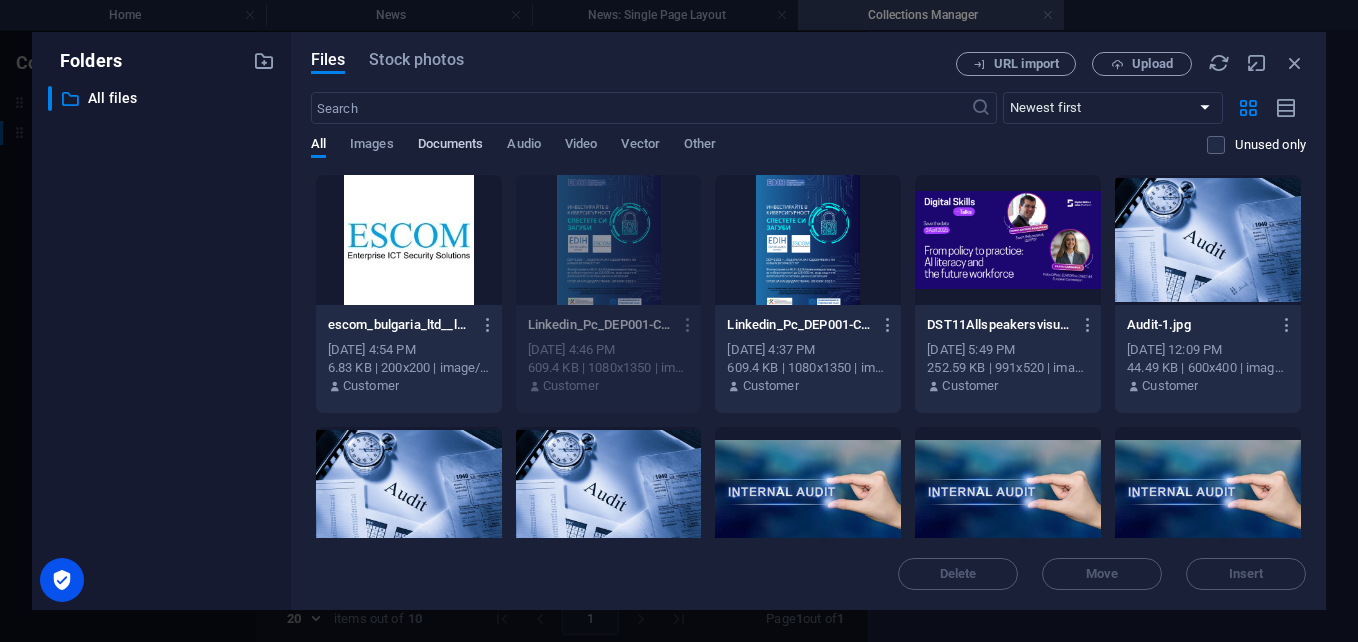 click on "Documents" at bounding box center [451, 146] 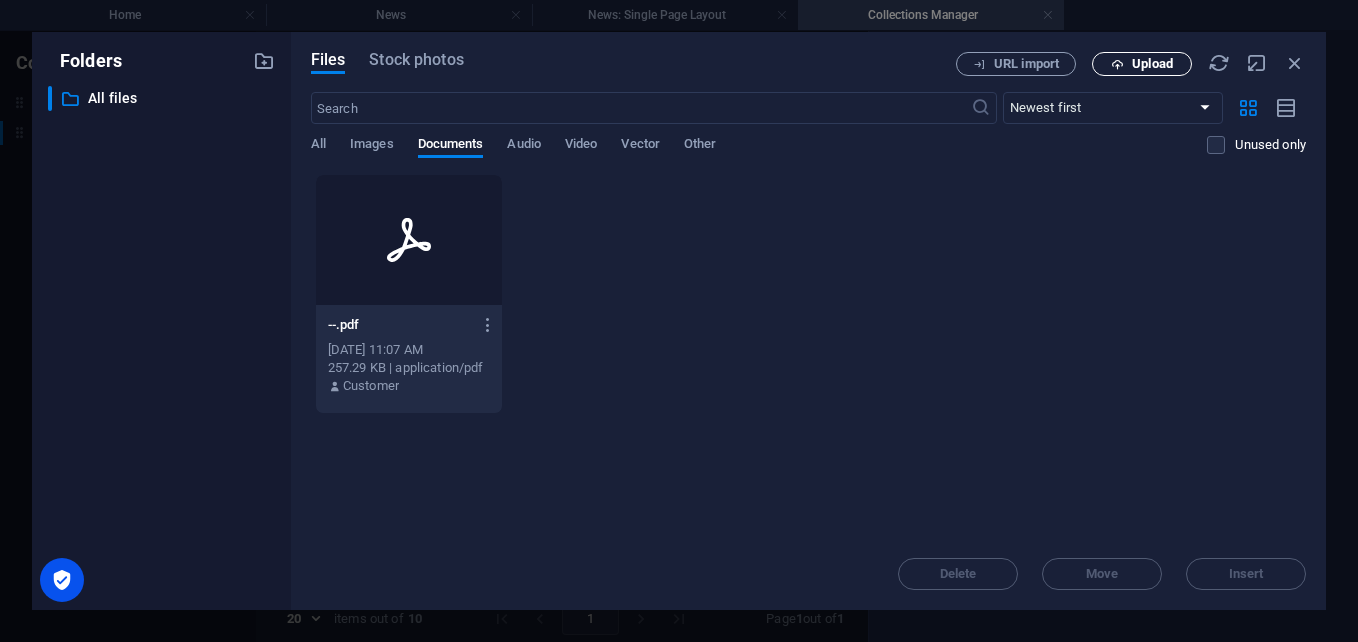 click on "Upload" at bounding box center (1152, 64) 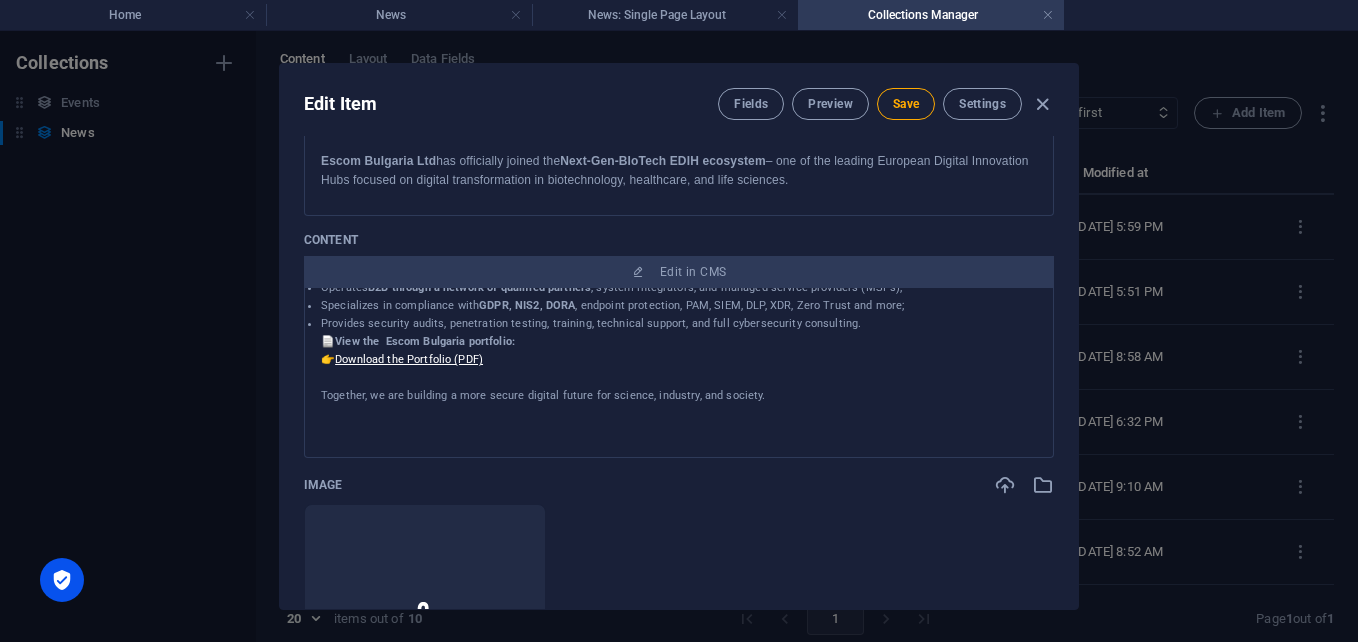 scroll, scrollTop: 405, scrollLeft: 0, axis: vertical 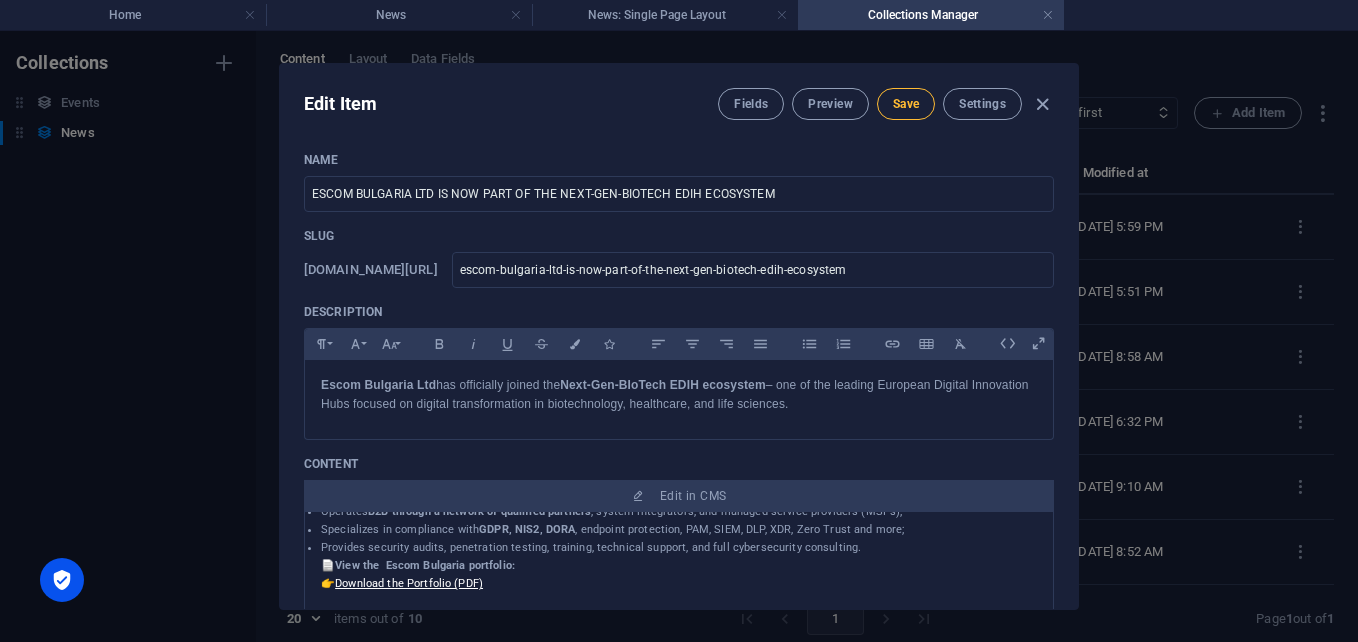click on "Save" at bounding box center [906, 104] 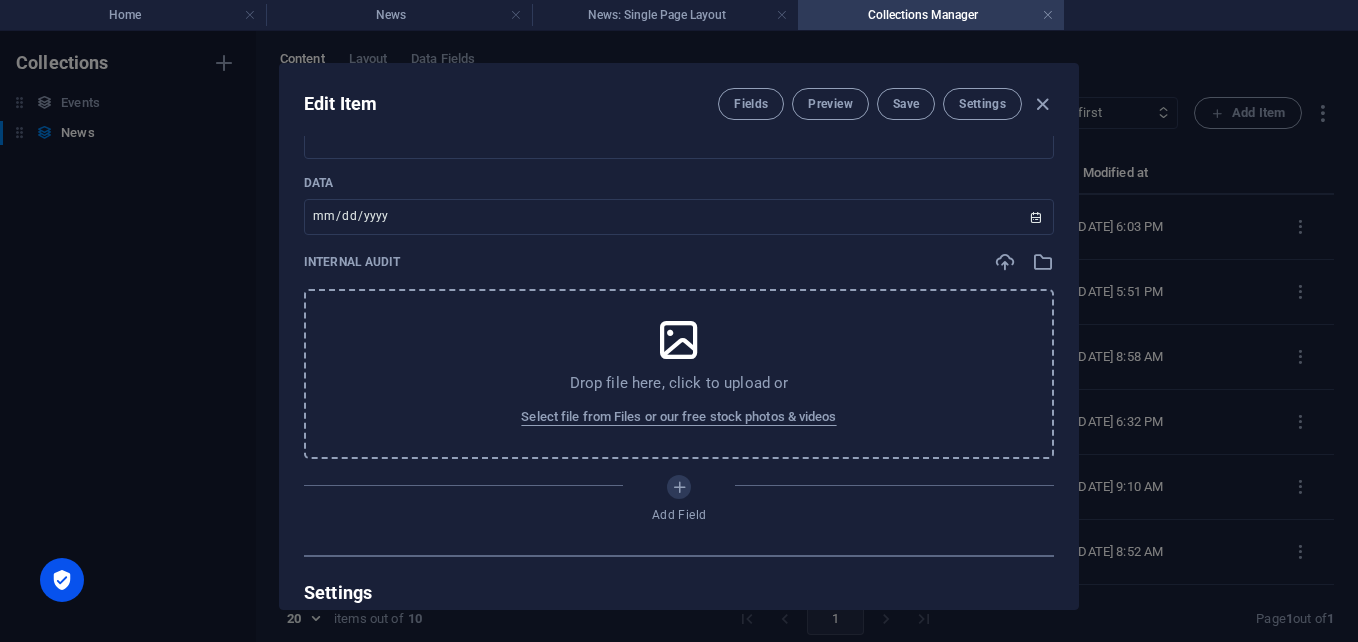 scroll, scrollTop: 1514, scrollLeft: 0, axis: vertical 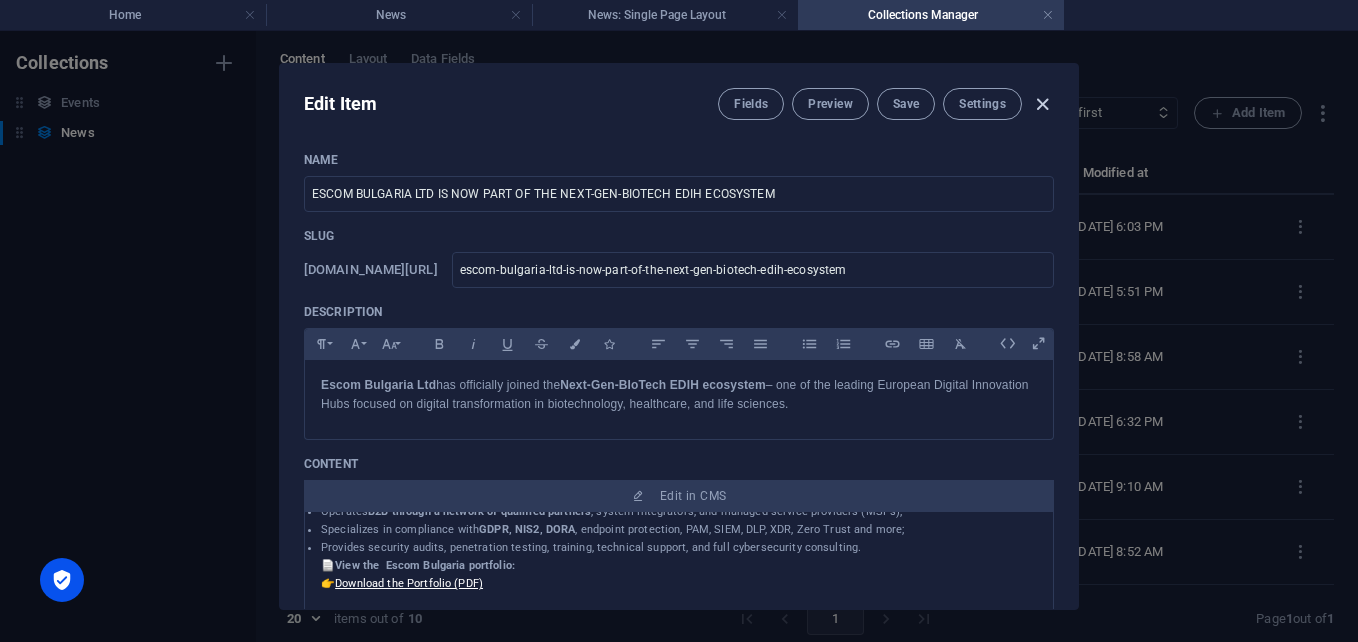 click at bounding box center (1042, 104) 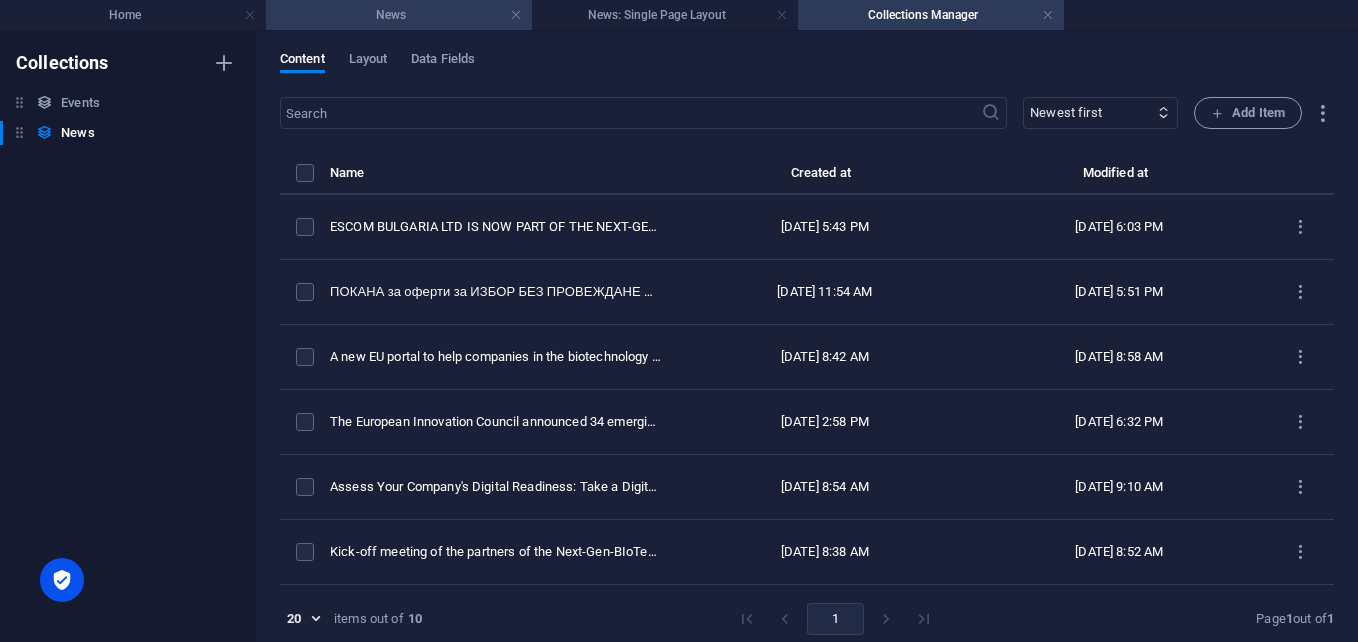 scroll, scrollTop: 0, scrollLeft: 0, axis: both 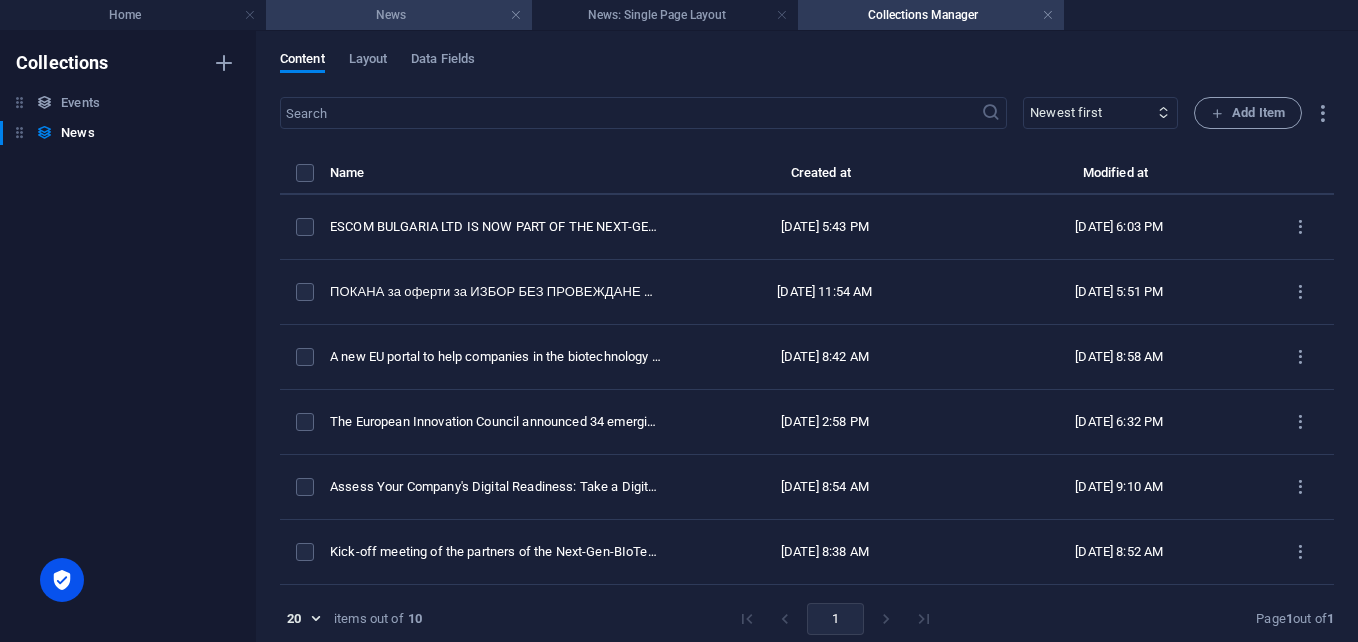 click on "News" at bounding box center [399, 15] 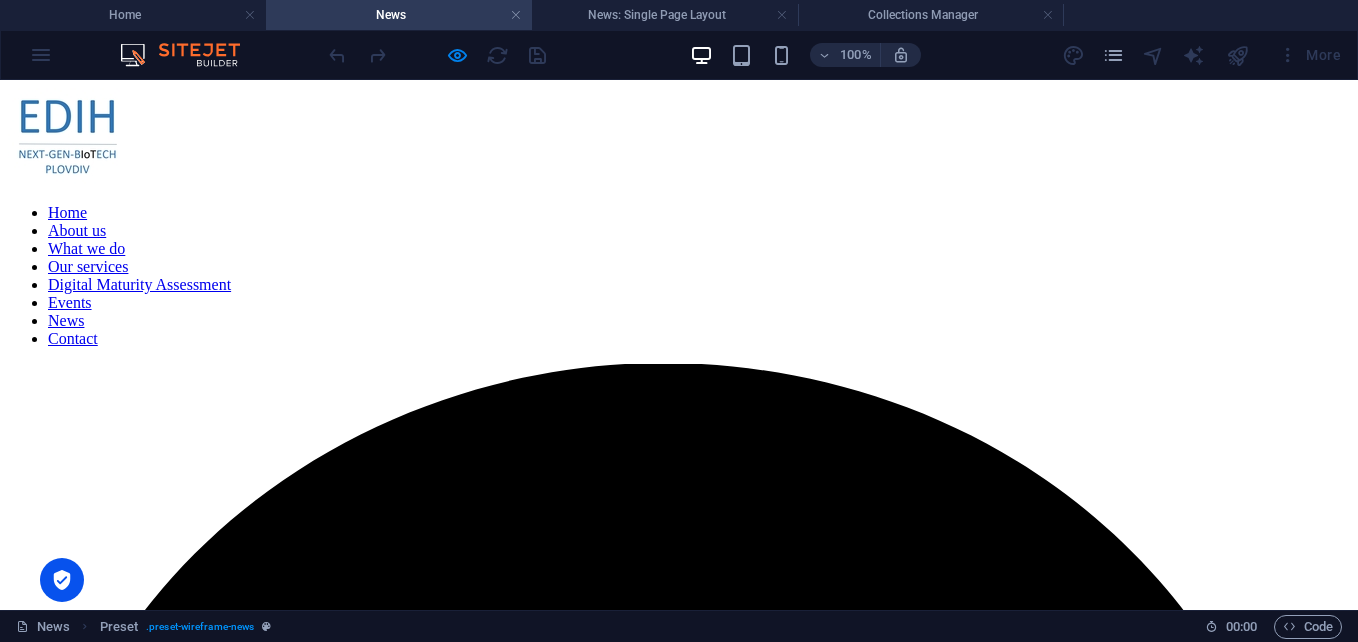 scroll, scrollTop: 98, scrollLeft: 0, axis: vertical 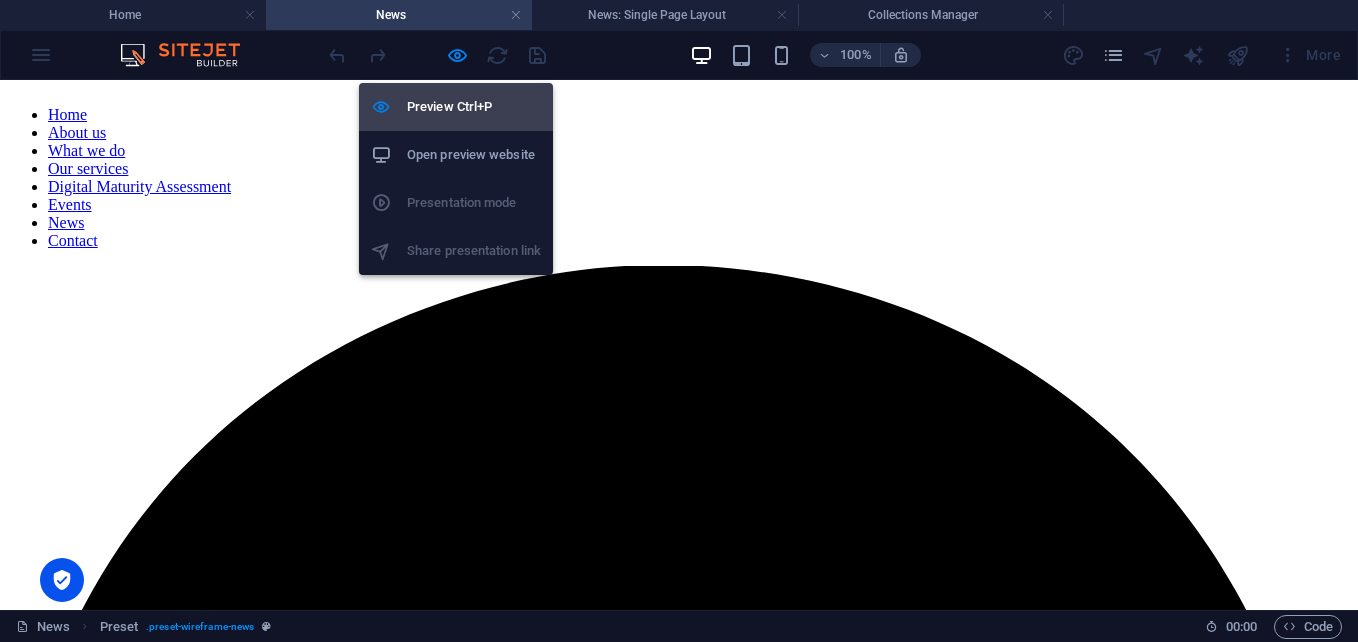 click on "Preview Ctrl+P" at bounding box center [474, 107] 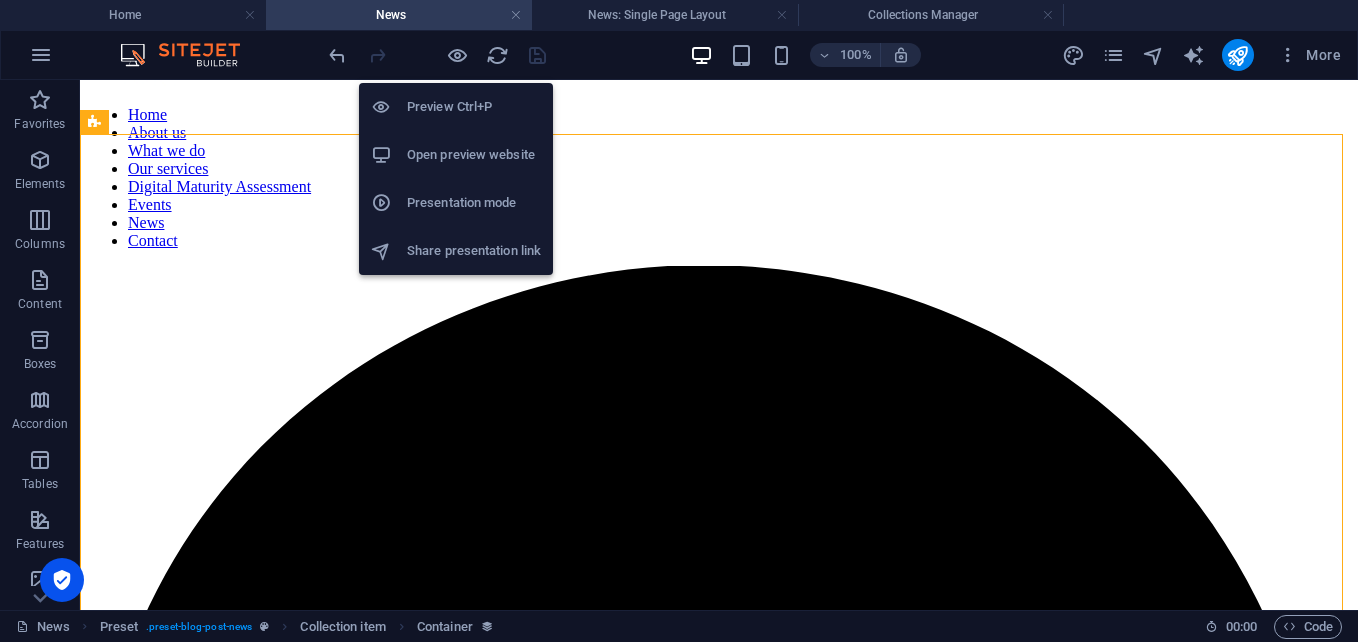 click on "Preview Ctrl+P" at bounding box center [474, 107] 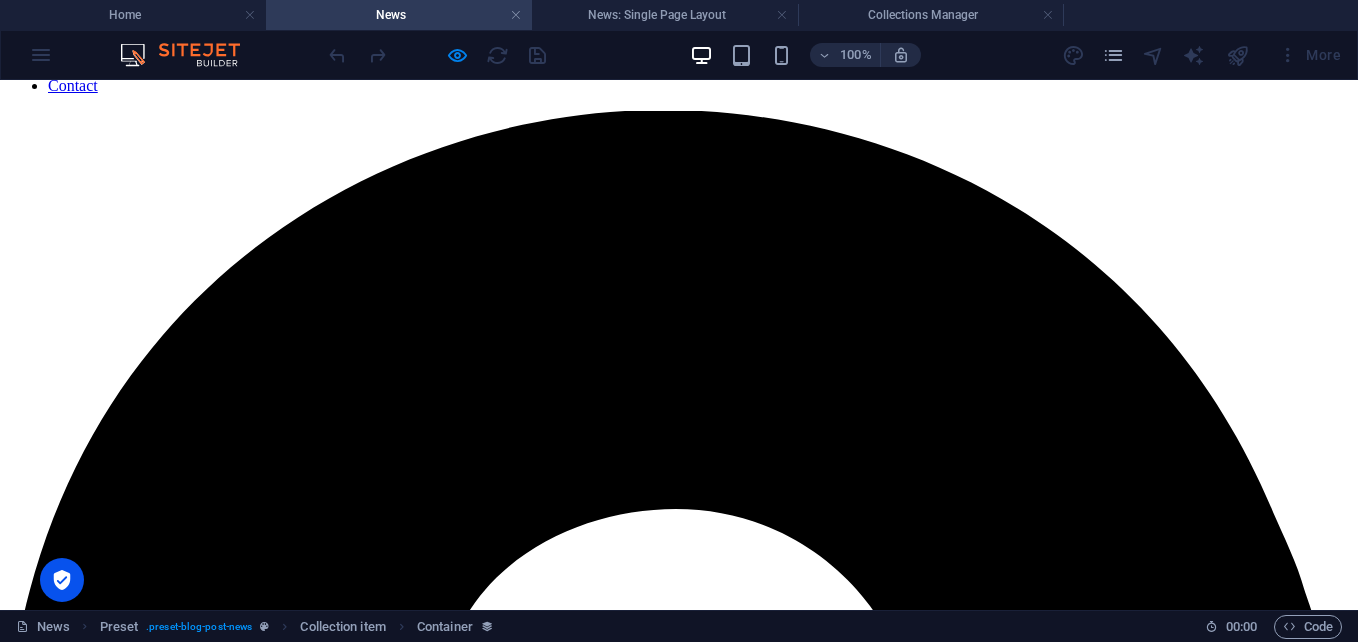 scroll, scrollTop: 122, scrollLeft: 0, axis: vertical 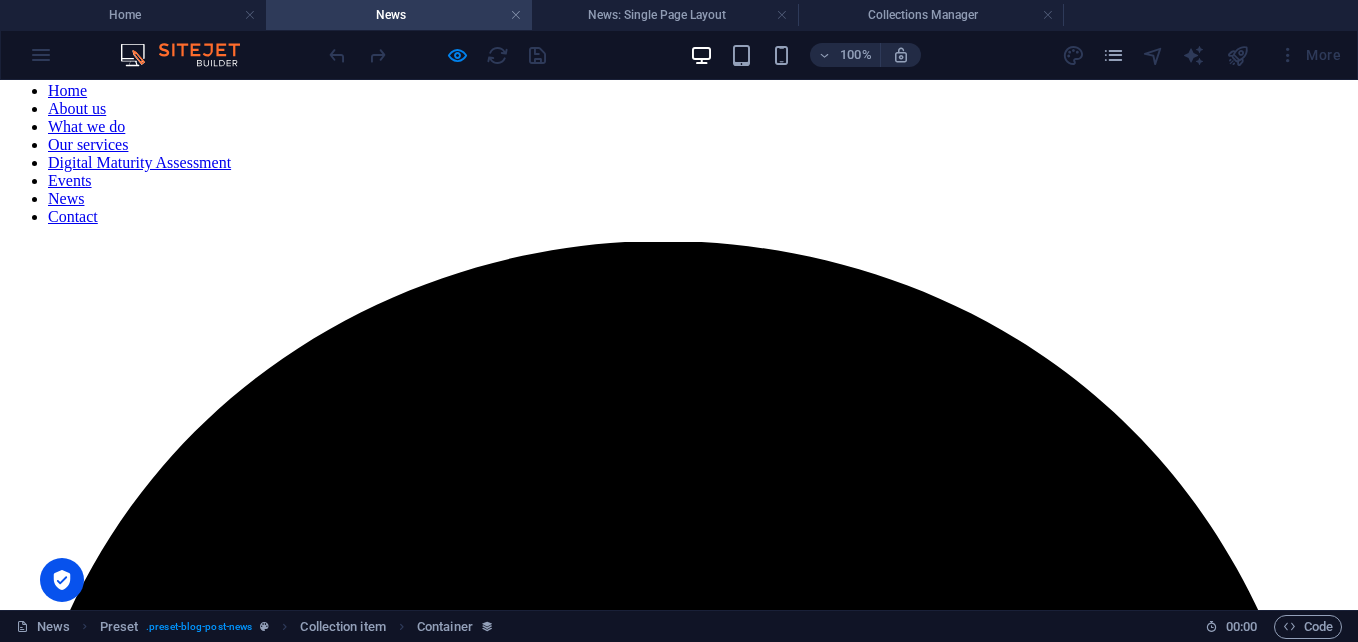 click on "Read more" at bounding box center [43, 4222] 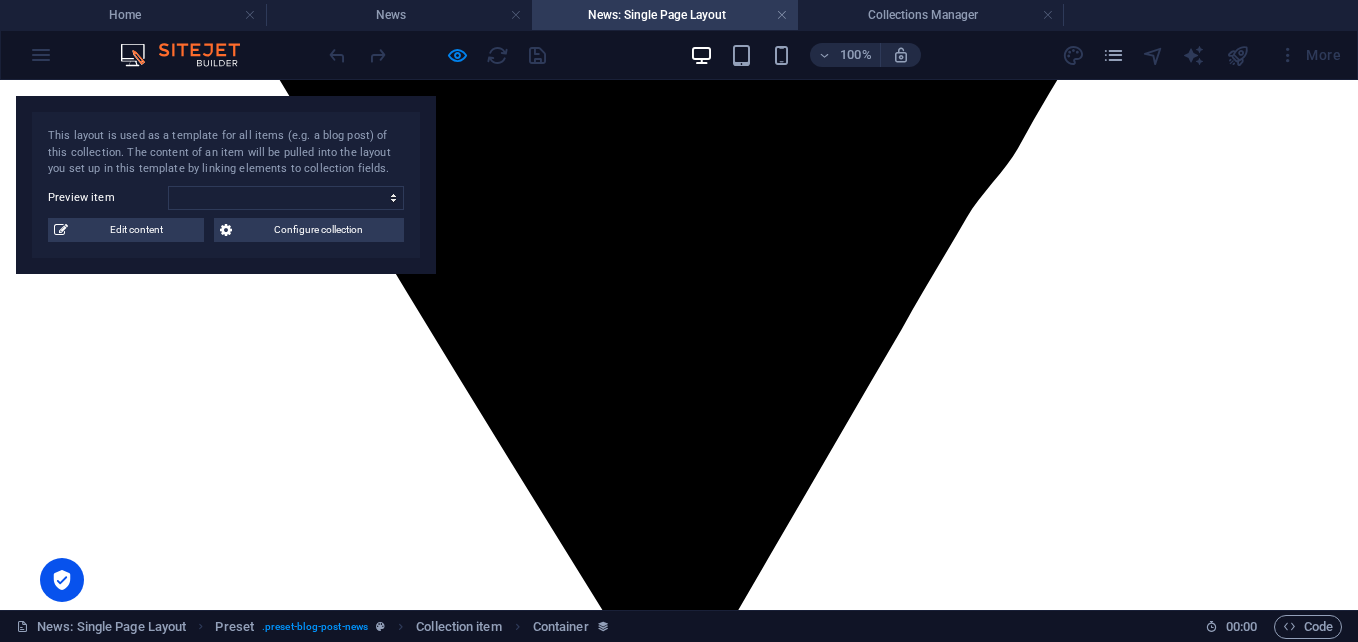 scroll, scrollTop: 0, scrollLeft: 0, axis: both 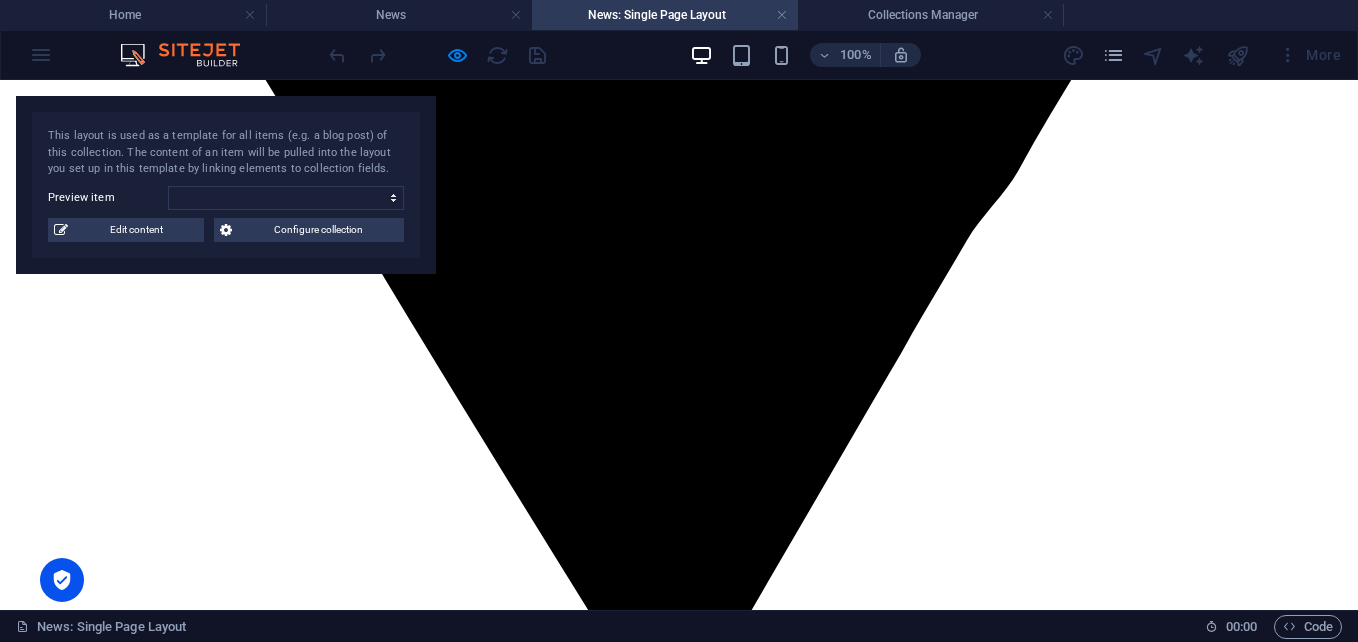 click on "Download the Portfolio (PDF)" at bounding box center [125, 4637] 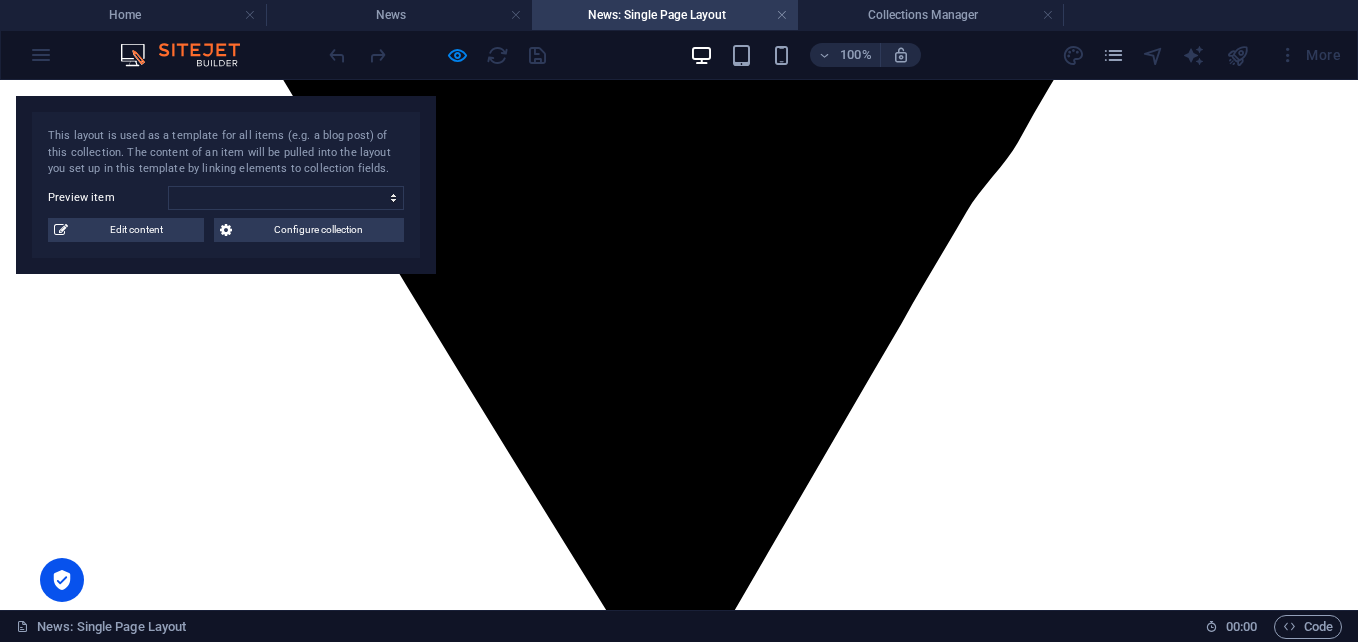 scroll, scrollTop: 1567, scrollLeft: 0, axis: vertical 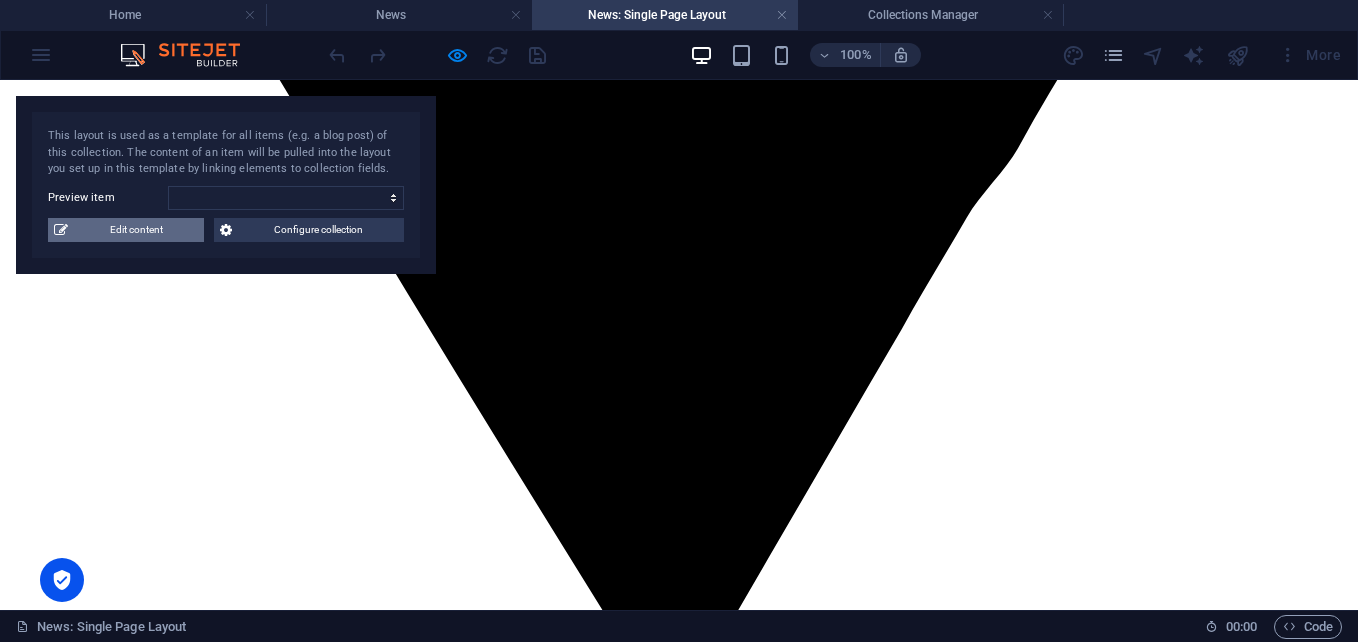 click on "Edit content" at bounding box center (136, 230) 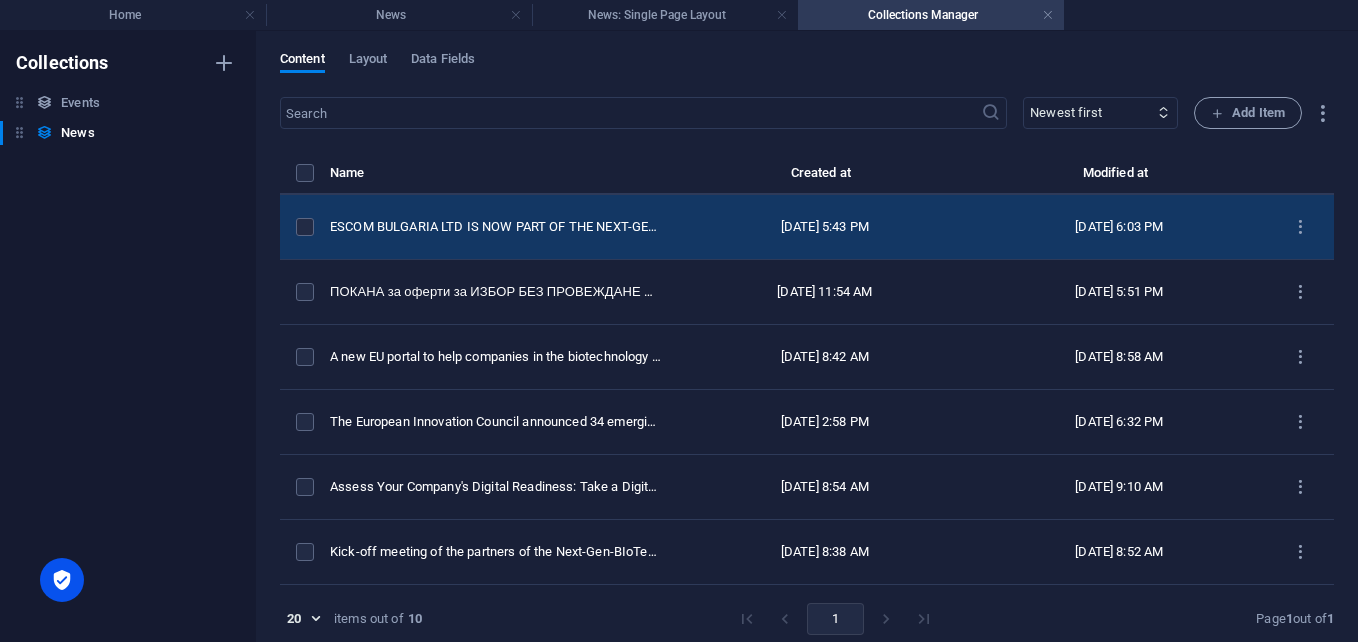 click on "Jul 11, 2025 6:03 PM" at bounding box center [1119, 227] 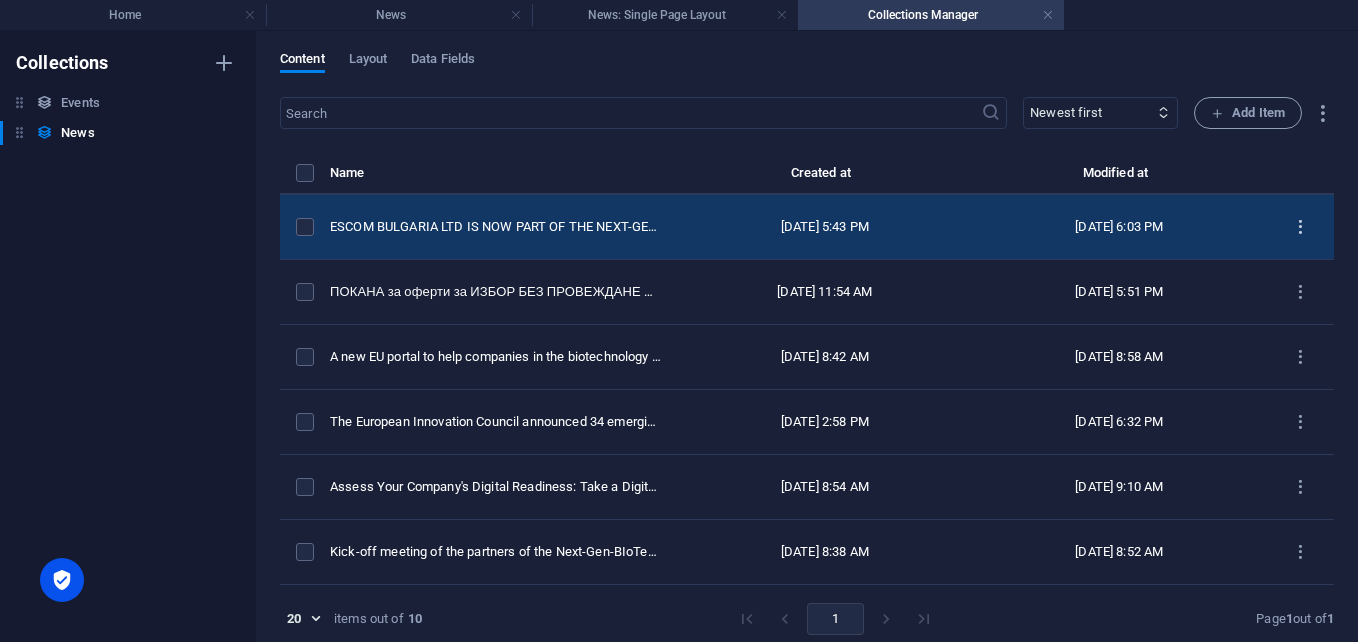 click at bounding box center [1300, 227] 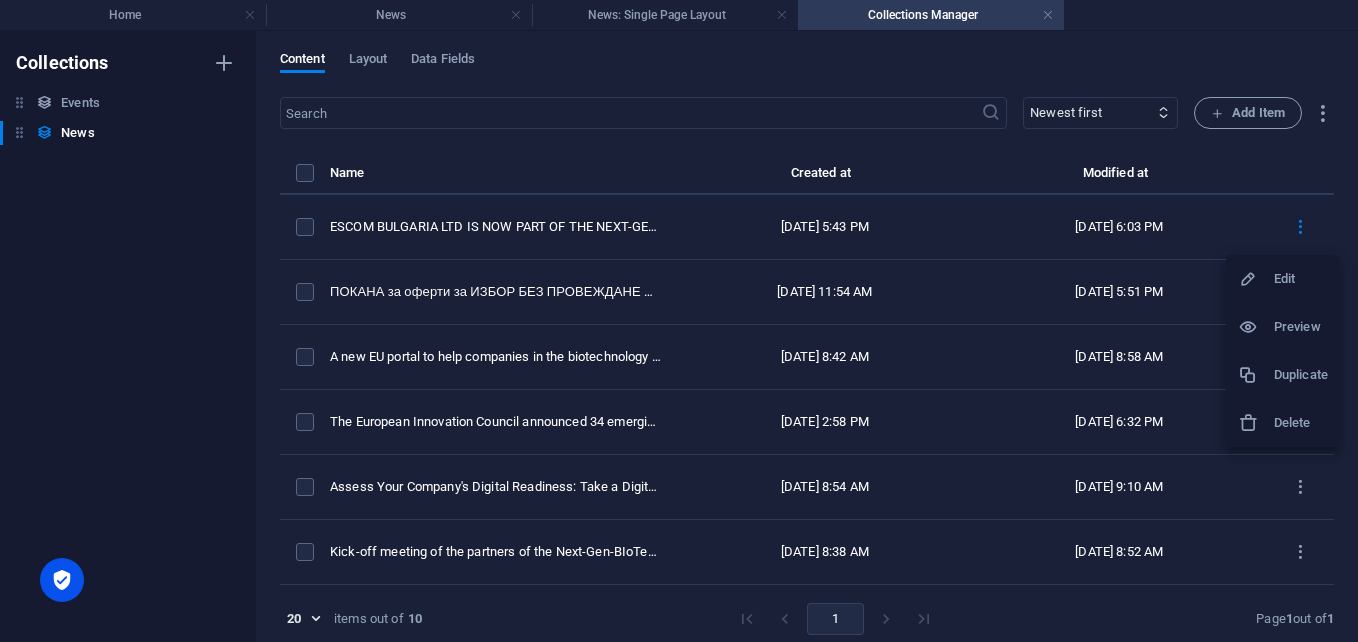 click on "Edit" at bounding box center [1301, 279] 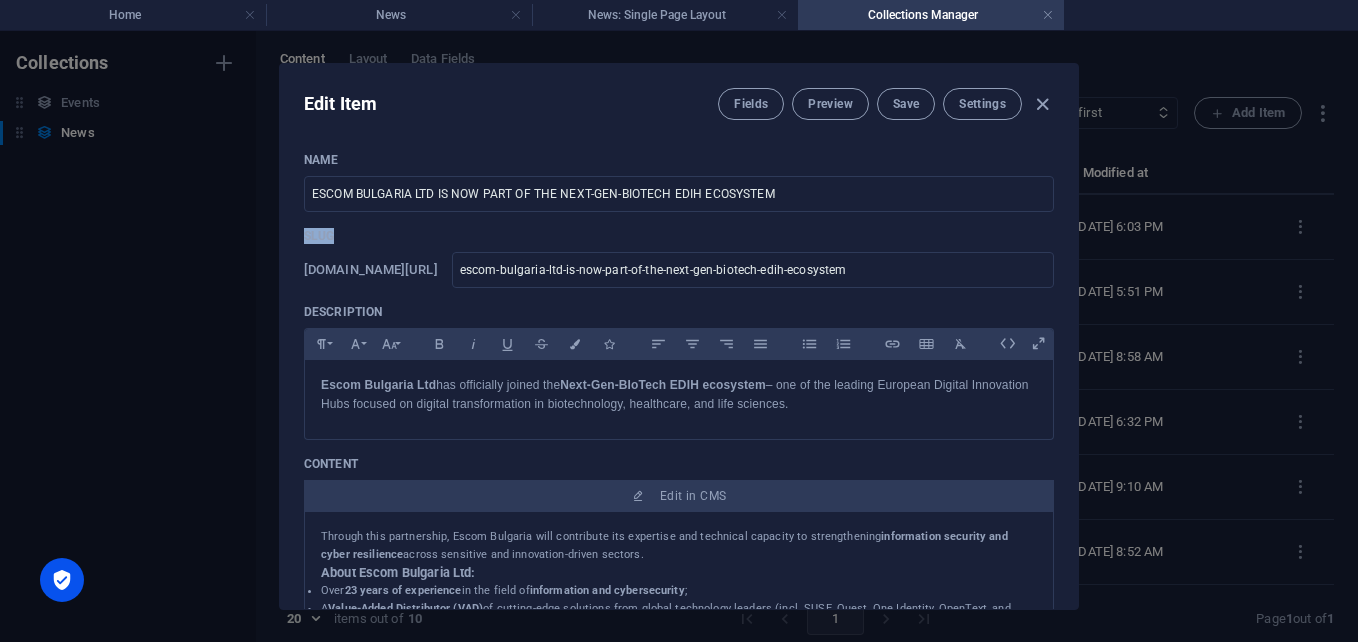 drag, startPoint x: 1076, startPoint y: 193, endPoint x: 1074, endPoint y: 240, distance: 47.042534 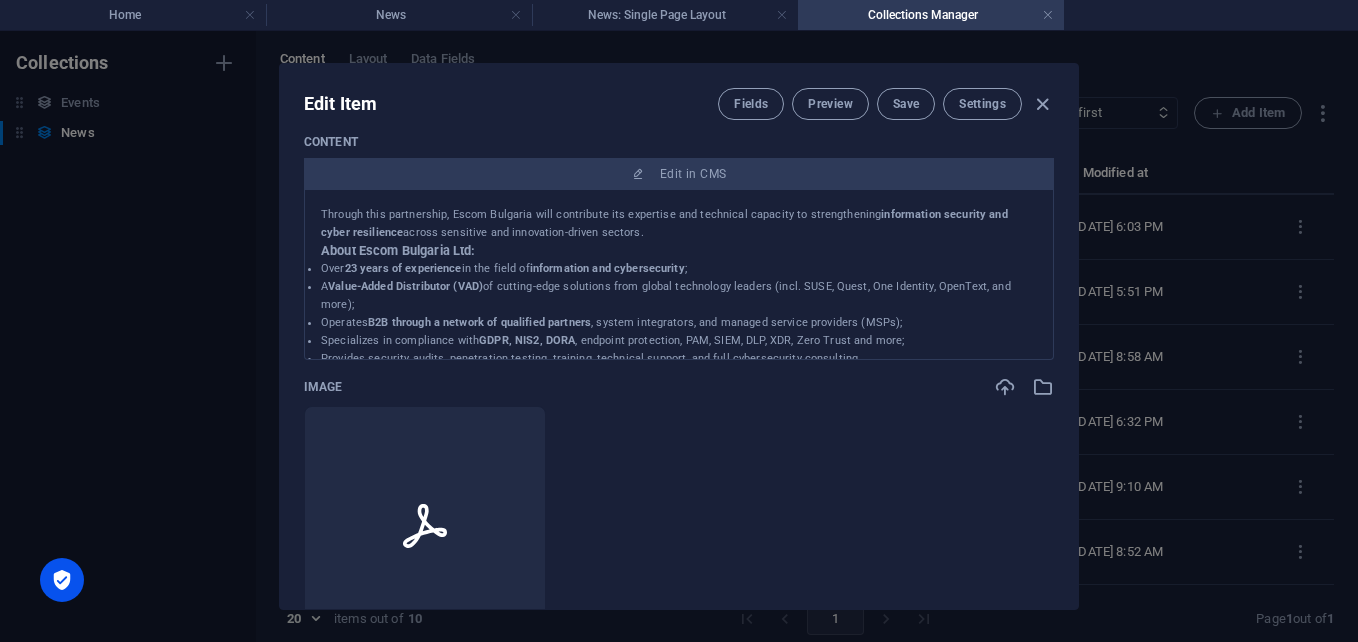 scroll, scrollTop: 235, scrollLeft: 0, axis: vertical 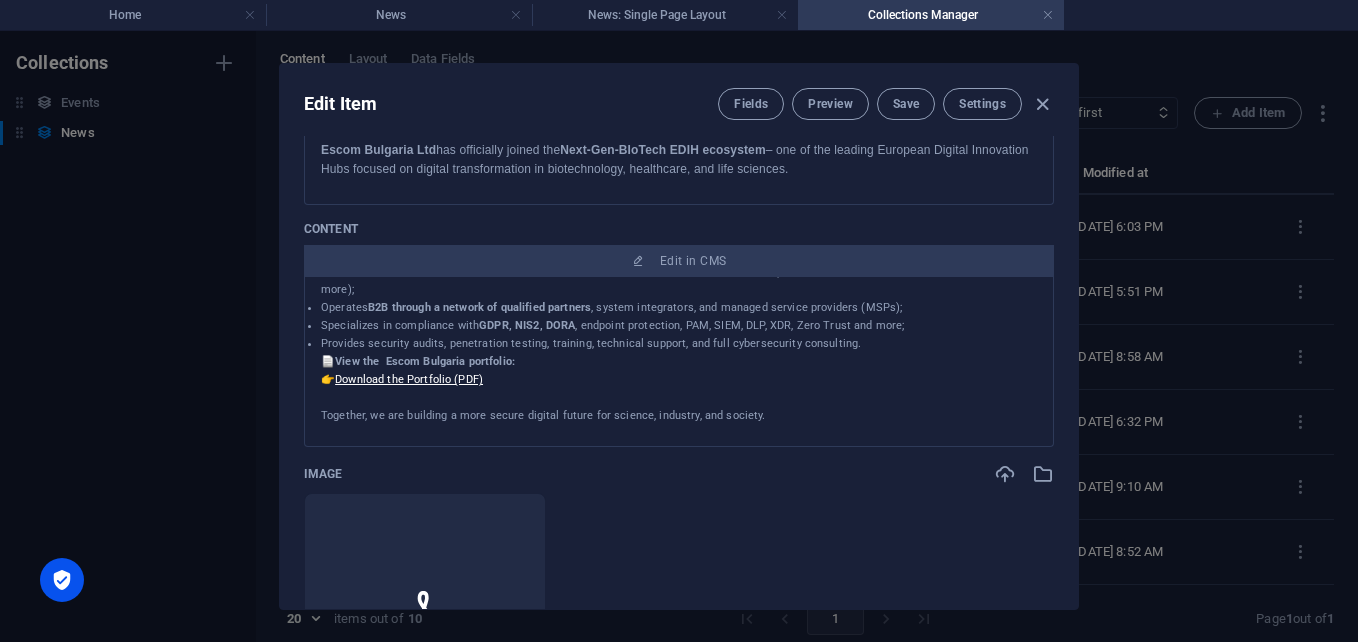 click on "📄  View the  Escom Bulgaria portfolio: 👉  Download the Portfolio (PDF)" at bounding box center [679, 371] 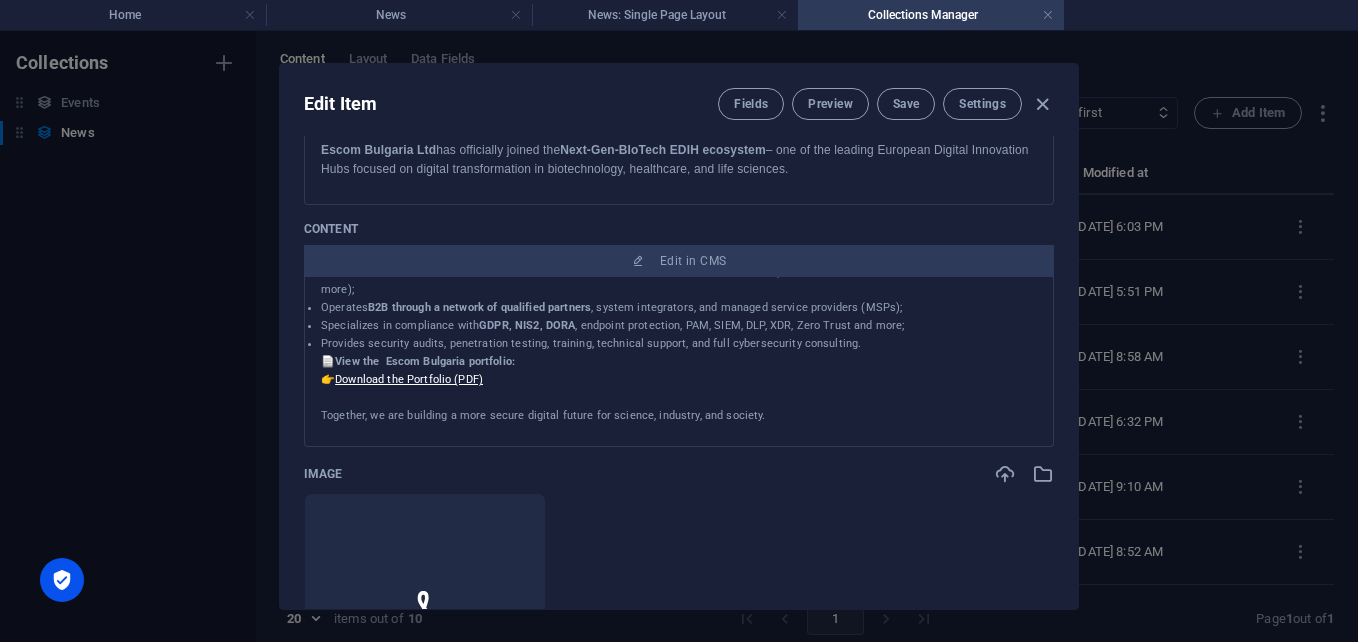 click on "📄  View the  Escom Bulgaria portfolio: 👉  Download the Portfolio (PDF)" at bounding box center [679, 371] 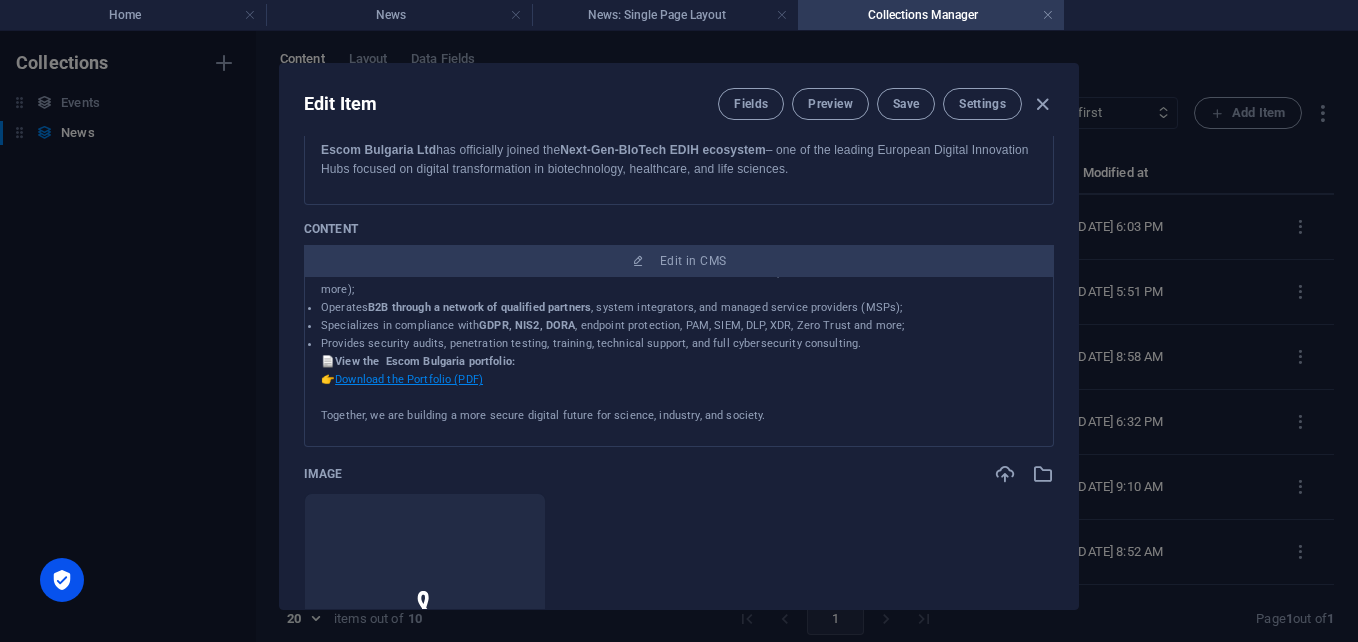 click on "Download the Portfolio (PDF)" at bounding box center (409, 379) 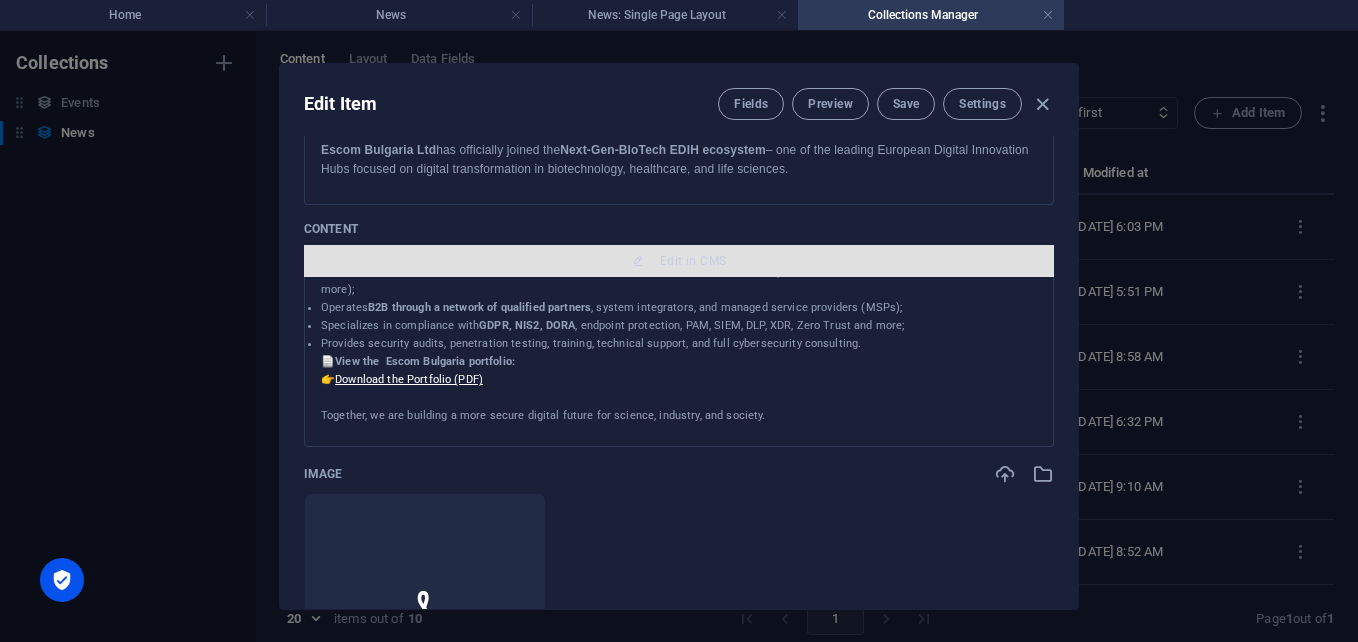 click on "Edit in CMS" at bounding box center [693, 261] 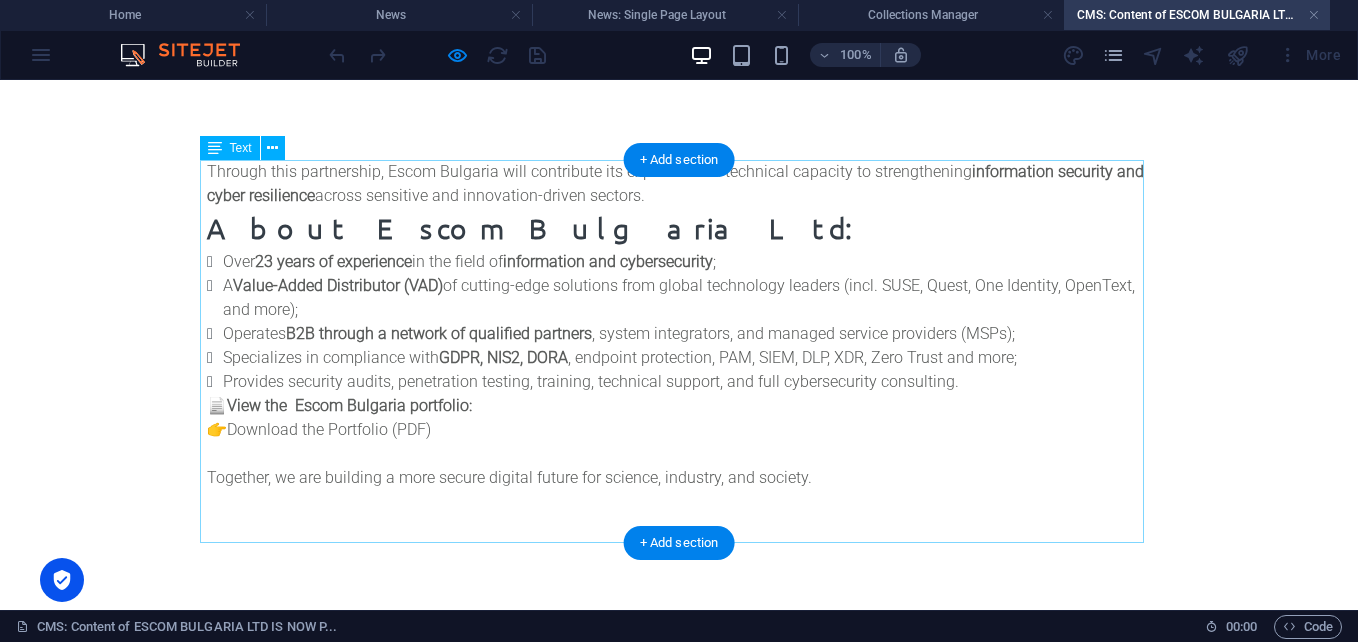 scroll, scrollTop: 0, scrollLeft: 0, axis: both 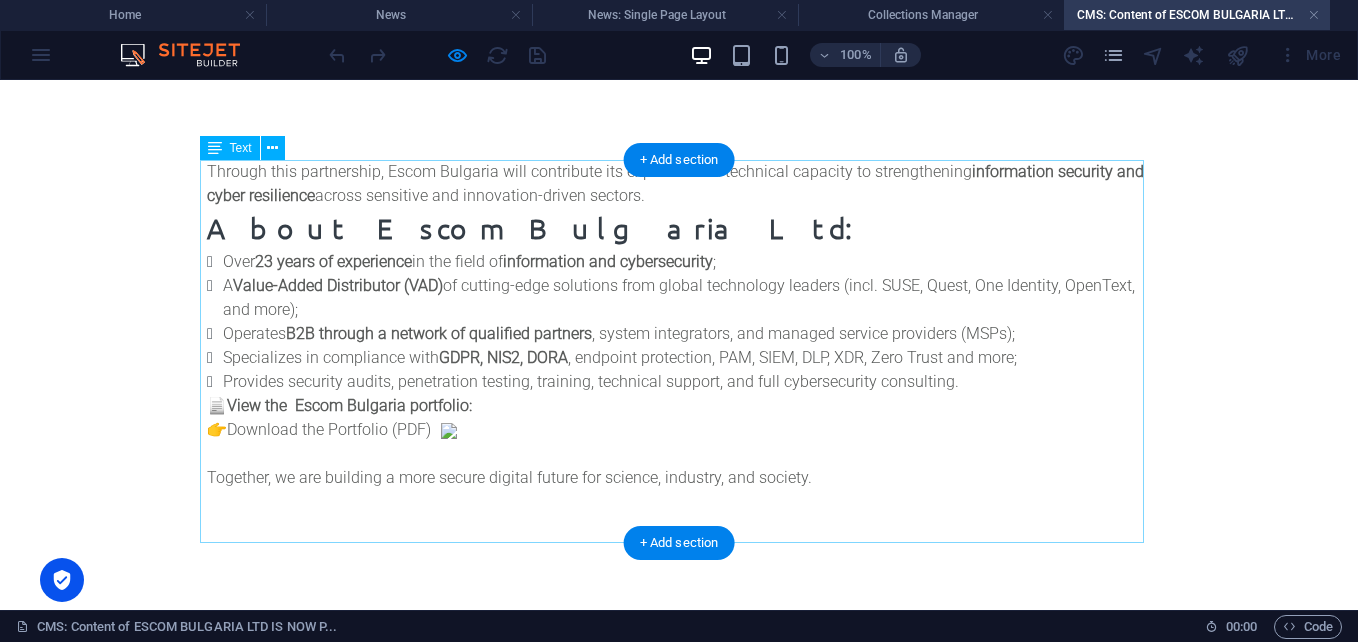 click on "Through this partnership, Escom Bulgaria will contribute its expertise and technical capacity to strengthening  information security and cyber resilience  across sensitive and innovation-driven sectors. About Escom Bulgaria Ltd: Over  23 years of experience  in the field of  information and cybersecurity ; A  Value-Added Distributor (VAD)  of cutting-edge solutions from global technology leaders (incl. SUSE, Quest, One Identity, OpenText, and more); Operates  B2B through a network of qualified partners , system integrators, and managed service providers (MSPs); Specializes in compliance with  GDPR, NIS2, DORA , endpoint protection, PAM, SIEM, DLP, XDR, Zero Trust and more; Provides security audits, penetration testing, training, technical support, and full cybersecurity consulting. 📄  View the  Escom Bulgaria portfolio: 👉  Download the Portfolio (PDF) Together, we are building a more secure digital future for science, industry, and society." at bounding box center [679, 349] 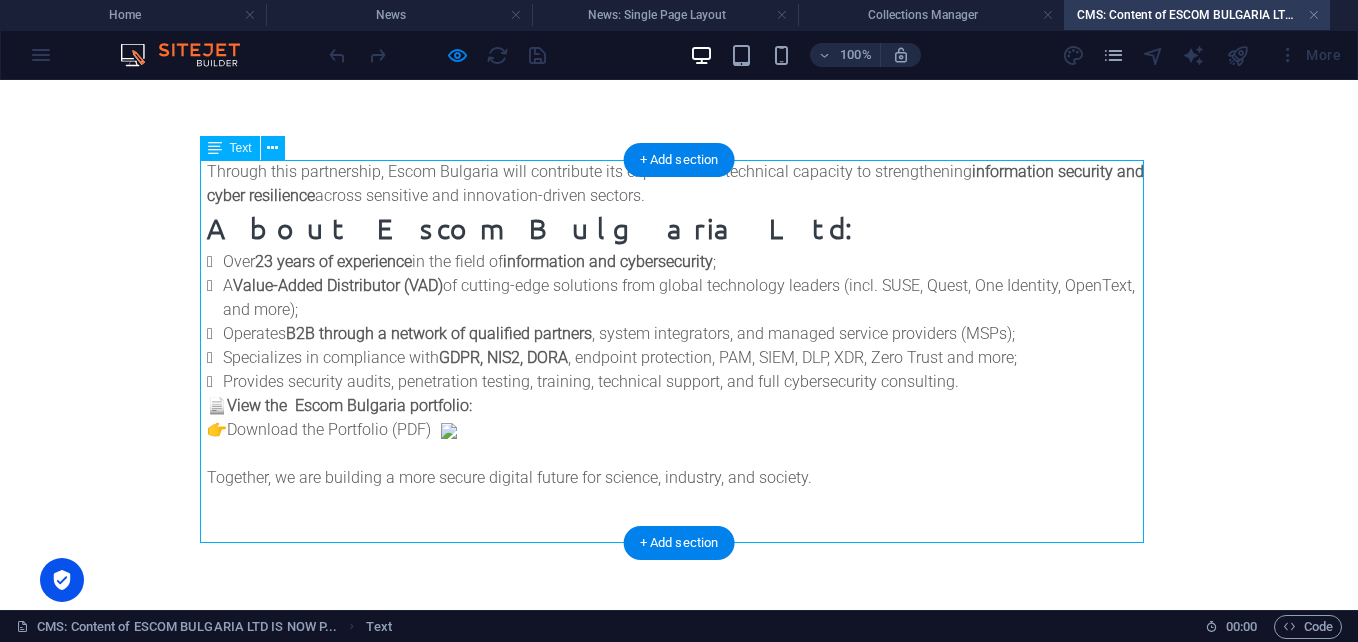 click on "Through this partnership, Escom Bulgaria will contribute its expertise and technical capacity to strengthening  information security and cyber resilience  across sensitive and innovation-driven sectors. About Escom Bulgaria Ltd: Over  23 years of experience  in the field of  information and cybersecurity ; A  Value-Added Distributor (VAD)  of cutting-edge solutions from global technology leaders (incl. SUSE, Quest, One Identity, OpenText, and more); Operates  B2B through a network of qualified partners , system integrators, and managed service providers (MSPs); Specializes in compliance with  GDPR, NIS2, DORA , endpoint protection, PAM, SIEM, DLP, XDR, Zero Trust and more; Provides security audits, penetration testing, training, technical support, and full cybersecurity consulting. 📄  View the  Escom Bulgaria portfolio: 👉  Download the Portfolio (PDF) Together, we are building a more secure digital future for science, industry, and society." at bounding box center (679, 349) 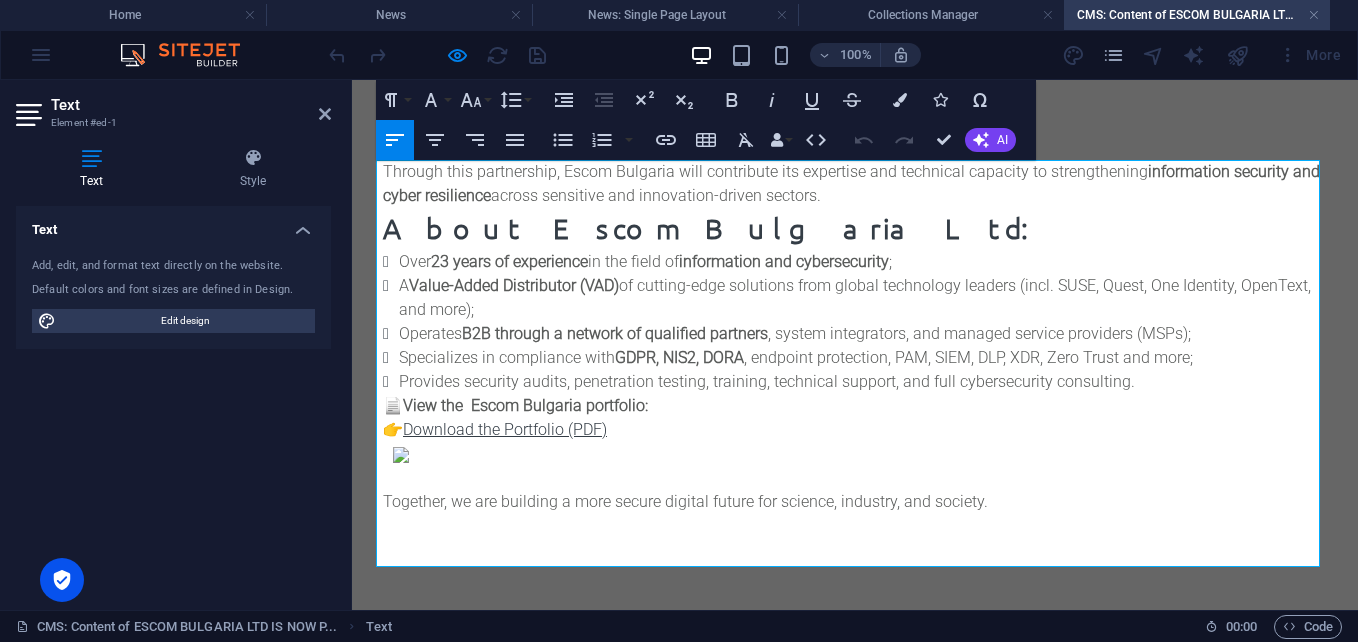 click on "Download the Portfolio (PDF)" at bounding box center [505, 429] 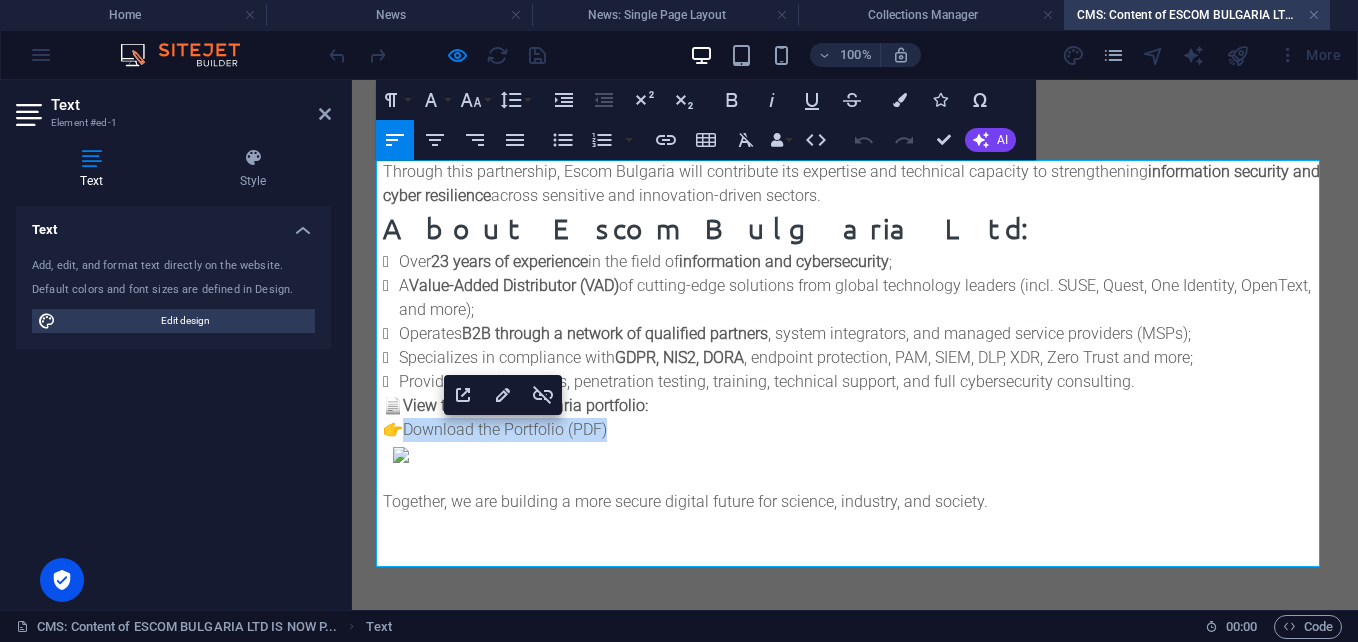 drag, startPoint x: 404, startPoint y: 432, endPoint x: 612, endPoint y: 438, distance: 208.08652 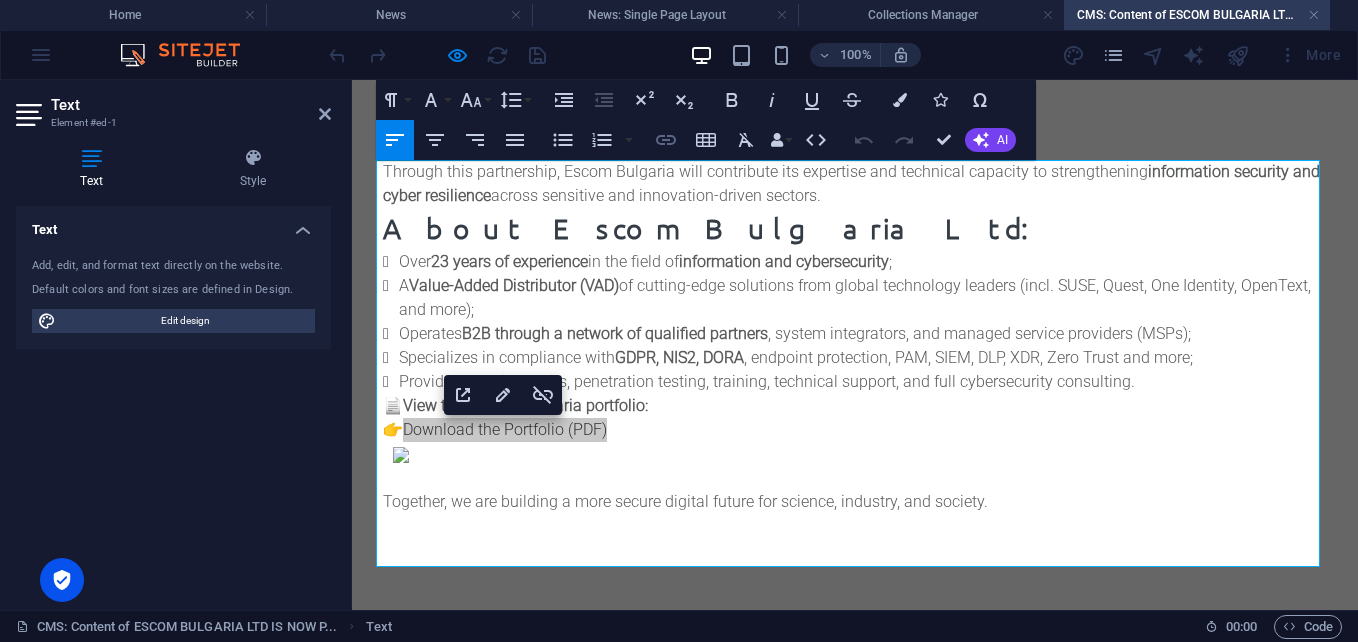 click 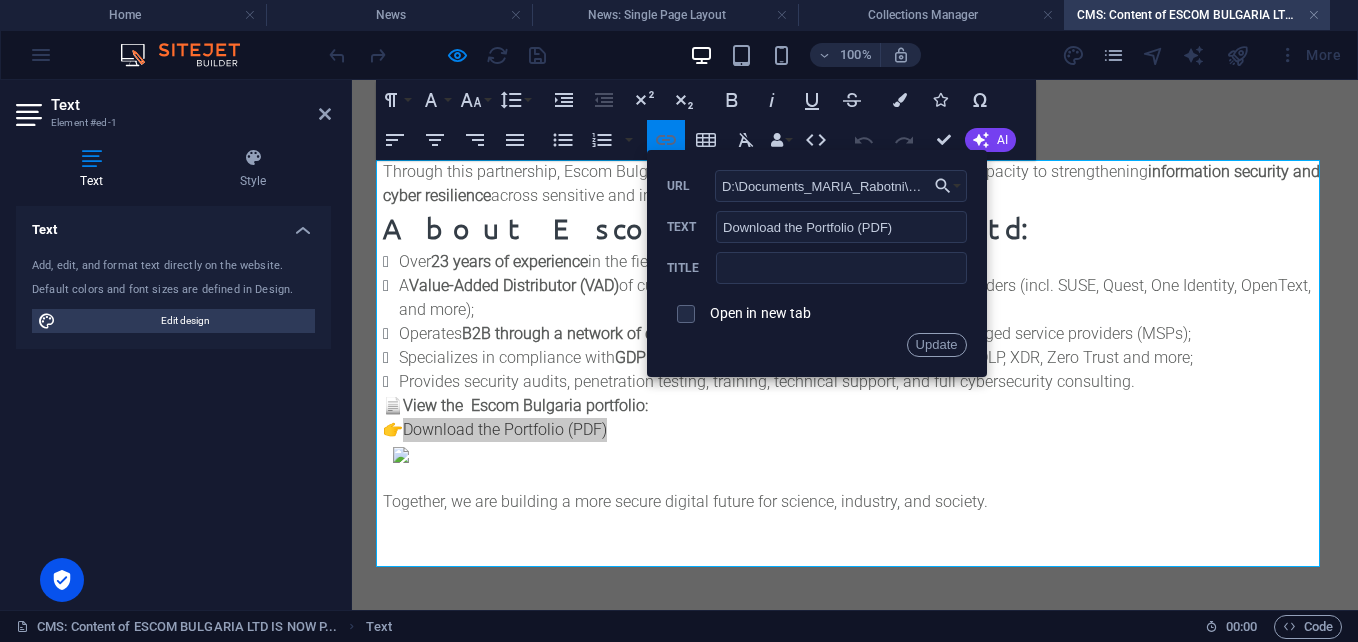 scroll, scrollTop: 0, scrollLeft: 896, axis: horizontal 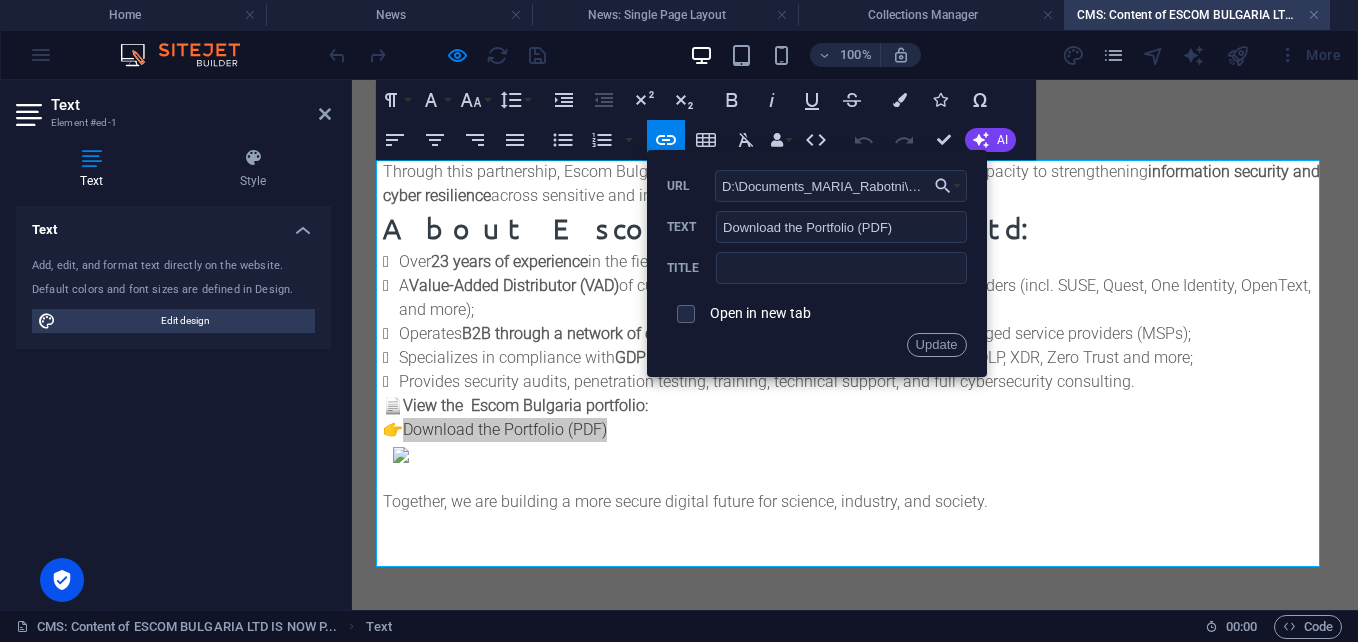 drag, startPoint x: 924, startPoint y: 180, endPoint x: 666, endPoint y: 175, distance: 258.04843 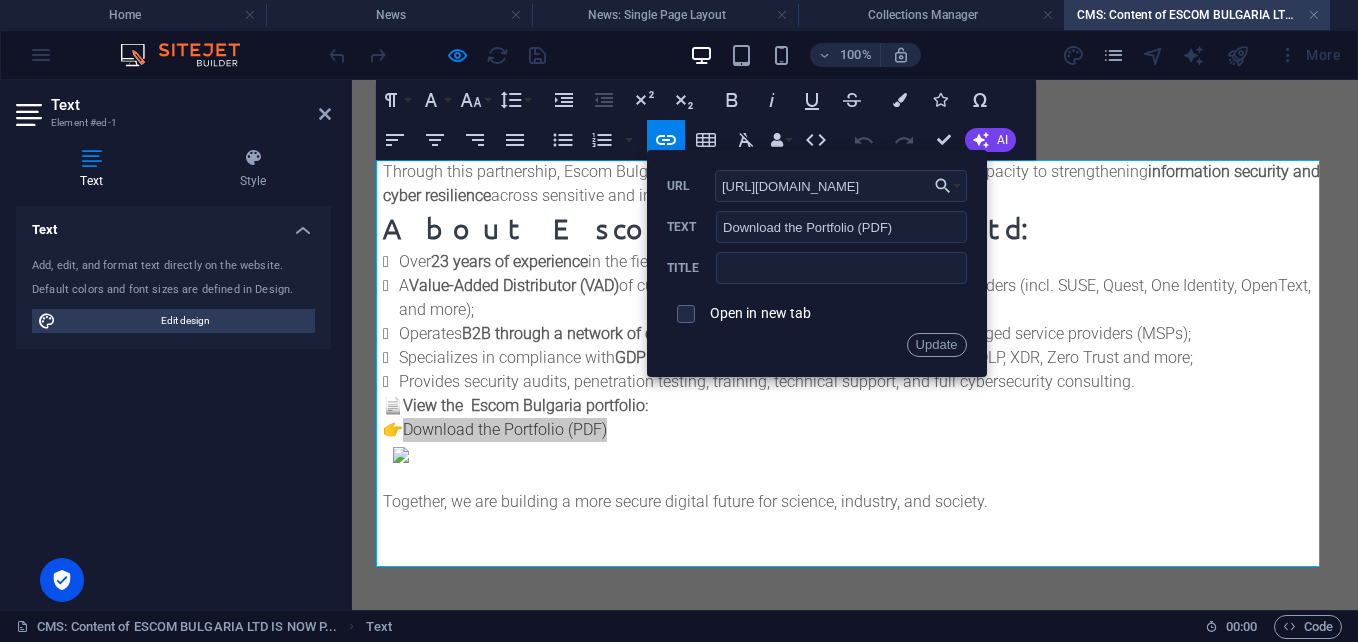scroll, scrollTop: 0, scrollLeft: 340, axis: horizontal 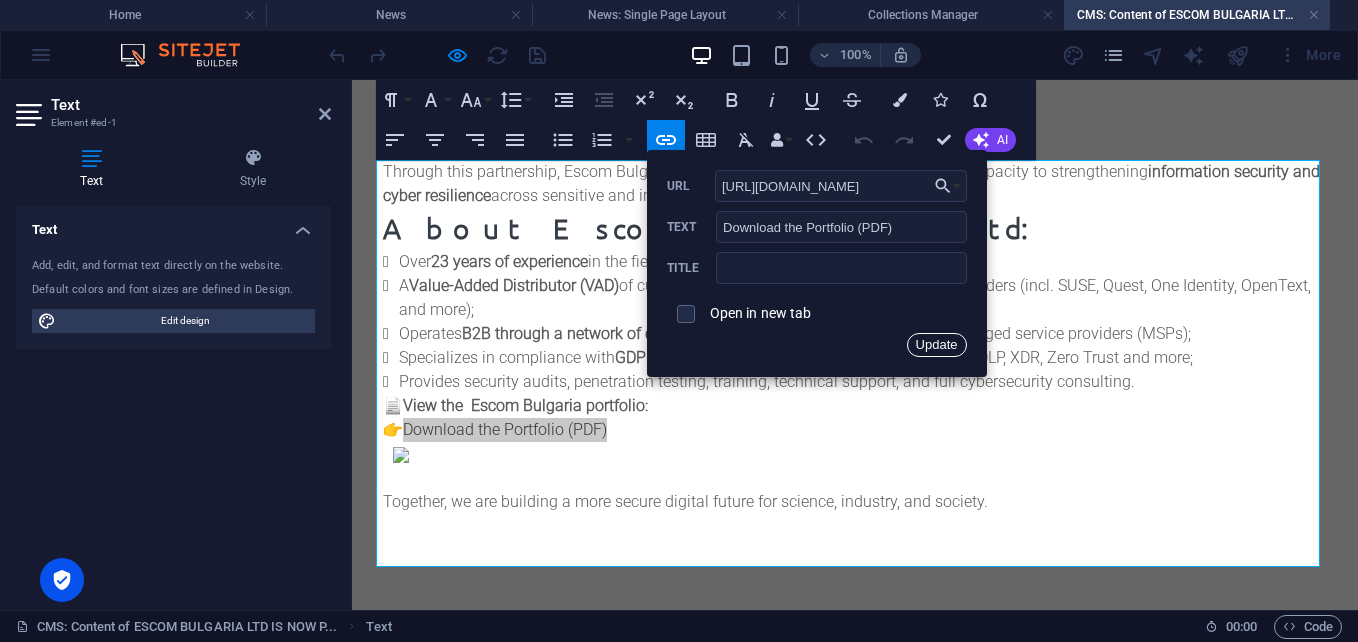 click on "Update" at bounding box center [937, 345] 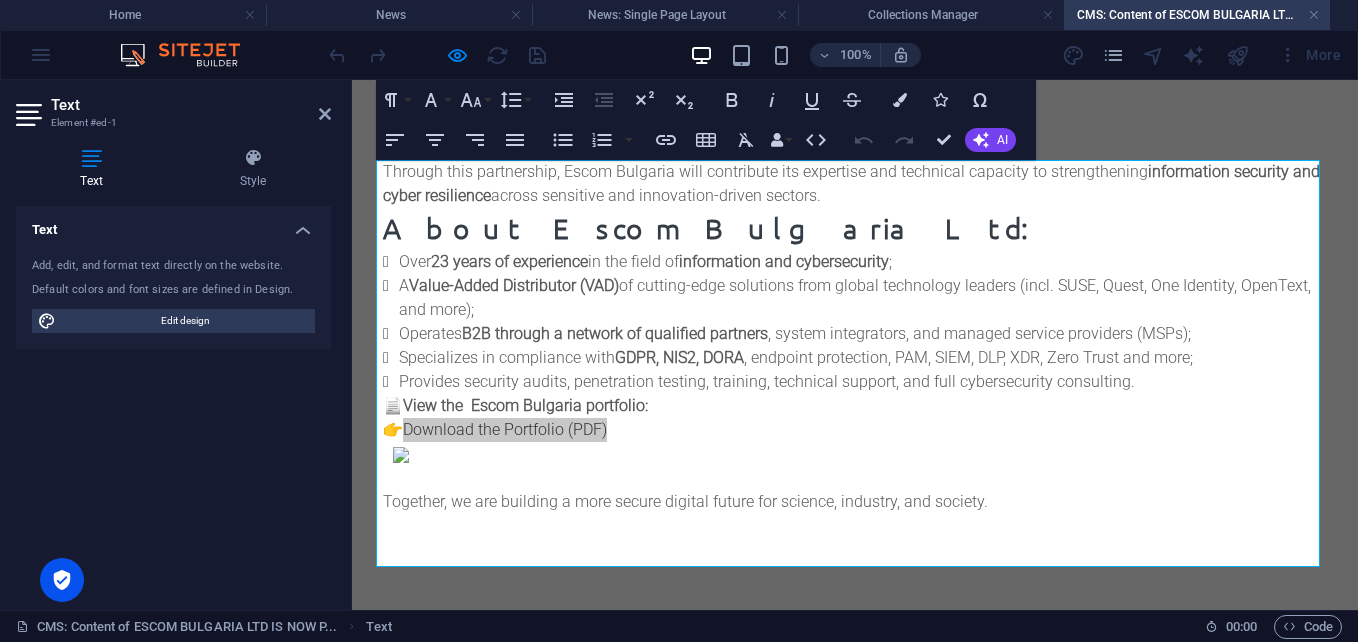 scroll, scrollTop: 0, scrollLeft: 0, axis: both 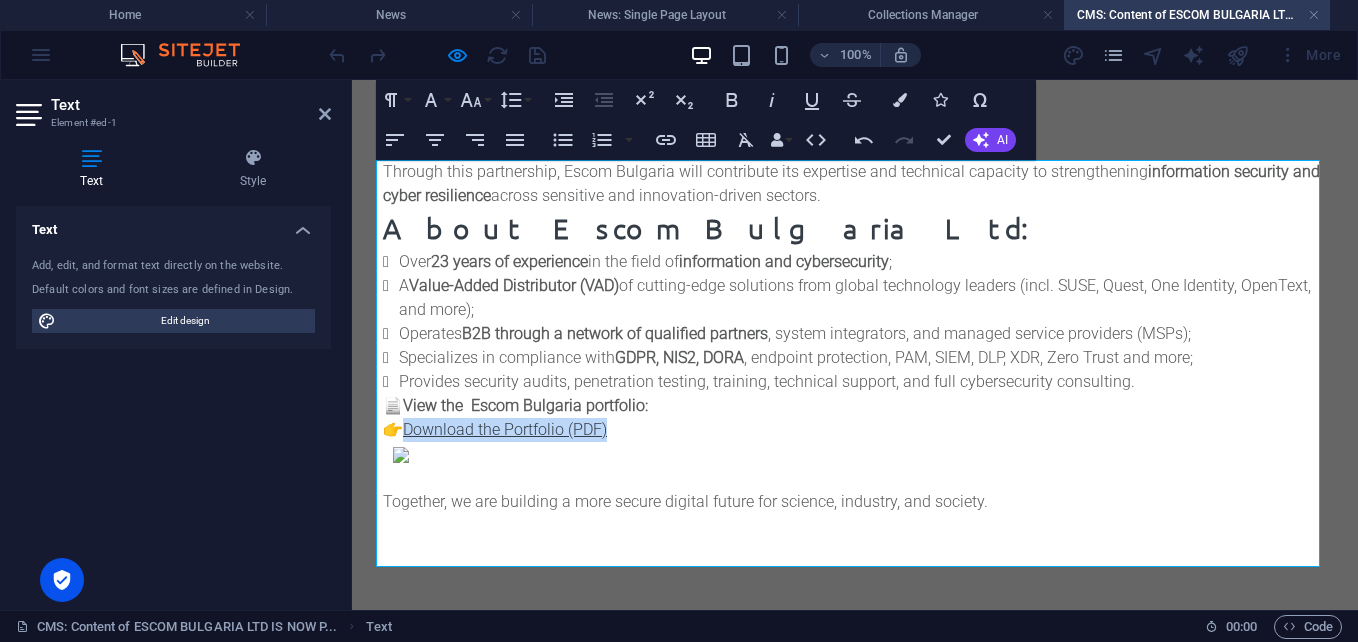click on "Download the Portfolio (PDF)" at bounding box center [505, 429] 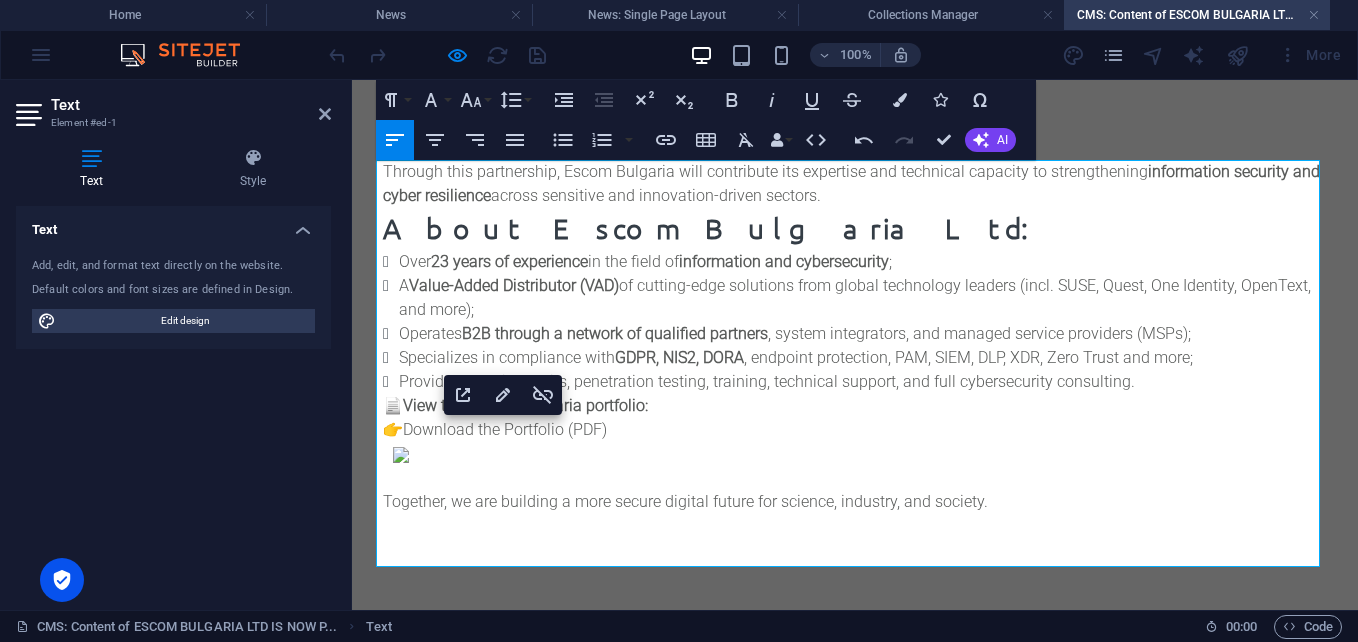click on "Provides security audits, penetration testing, training, technical support, and full cybersecurity consulting." at bounding box center [863, 382] 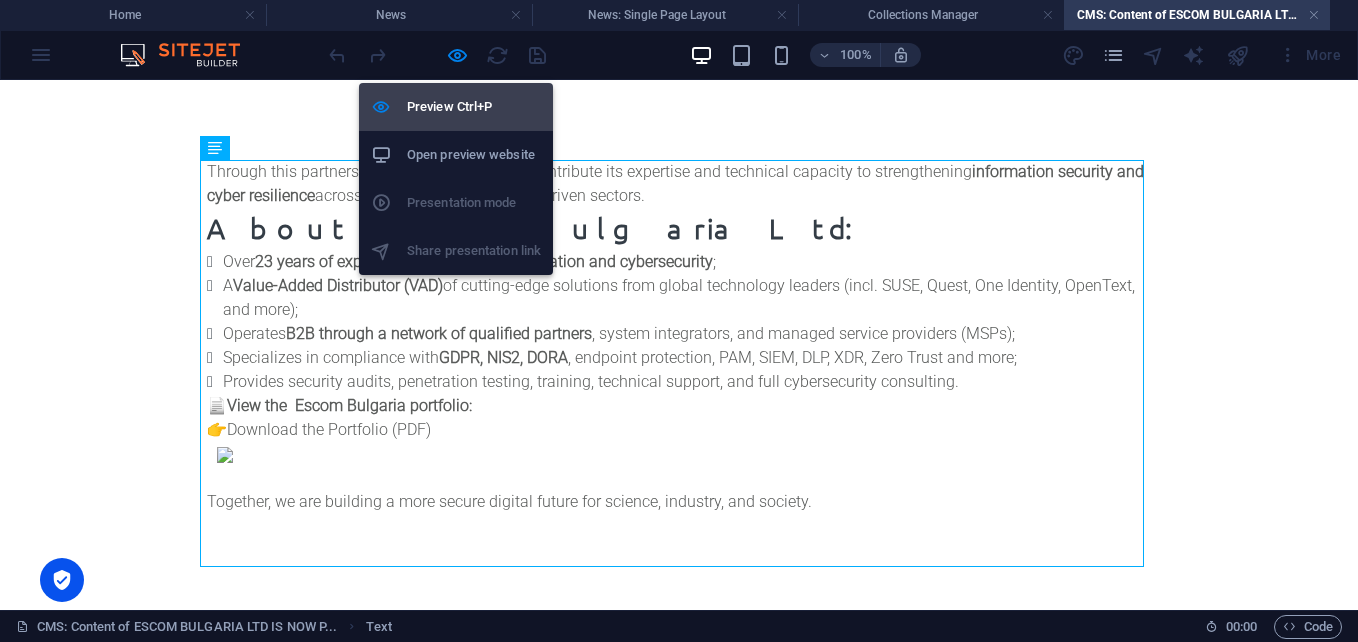 click on "Preview Ctrl+P" at bounding box center [474, 107] 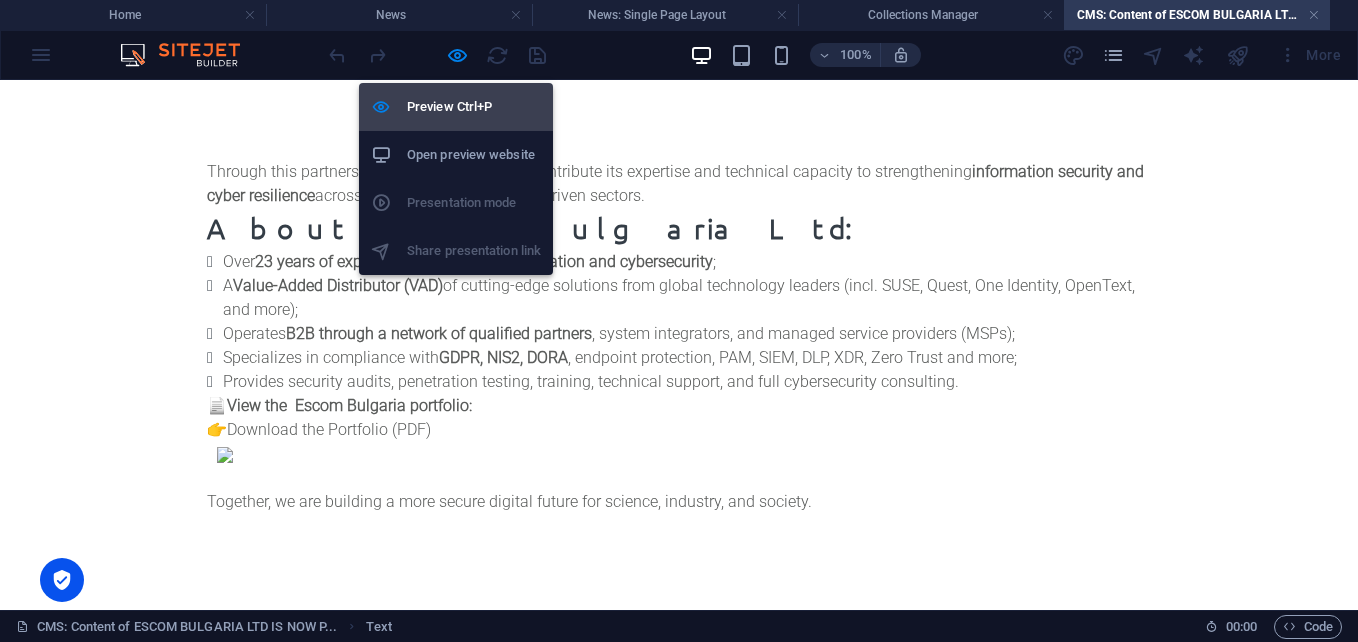 click on "Preview Ctrl+P" at bounding box center (474, 107) 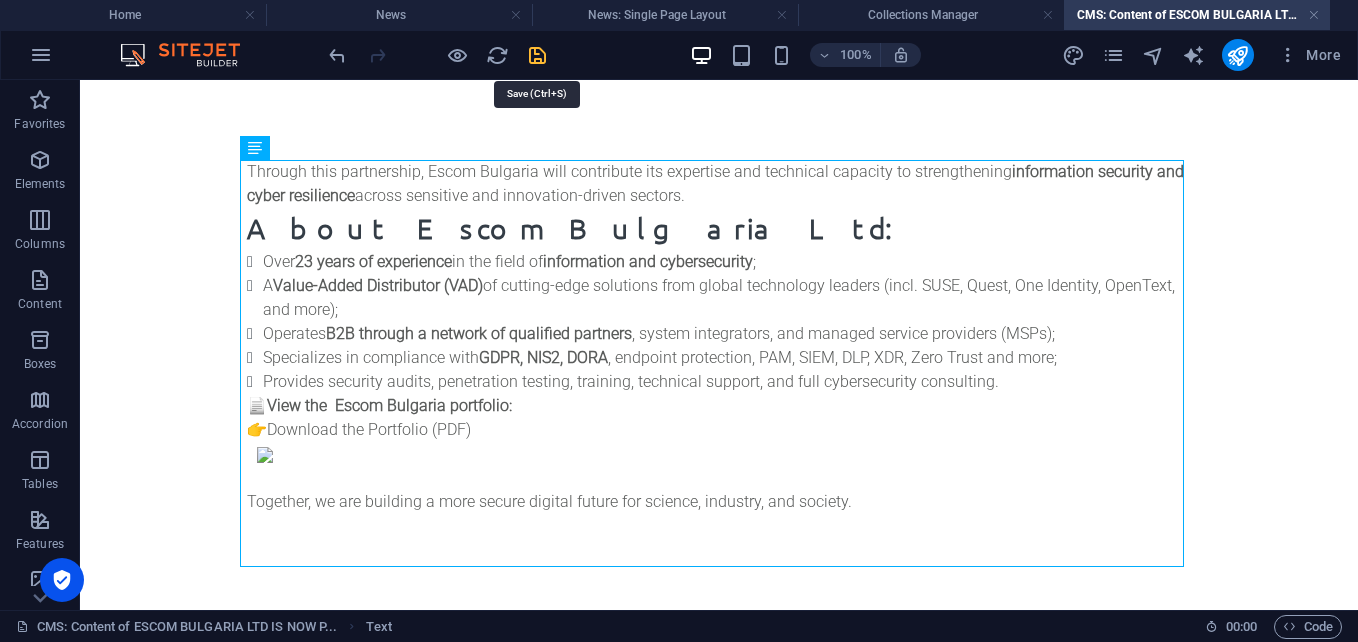 click at bounding box center [537, 55] 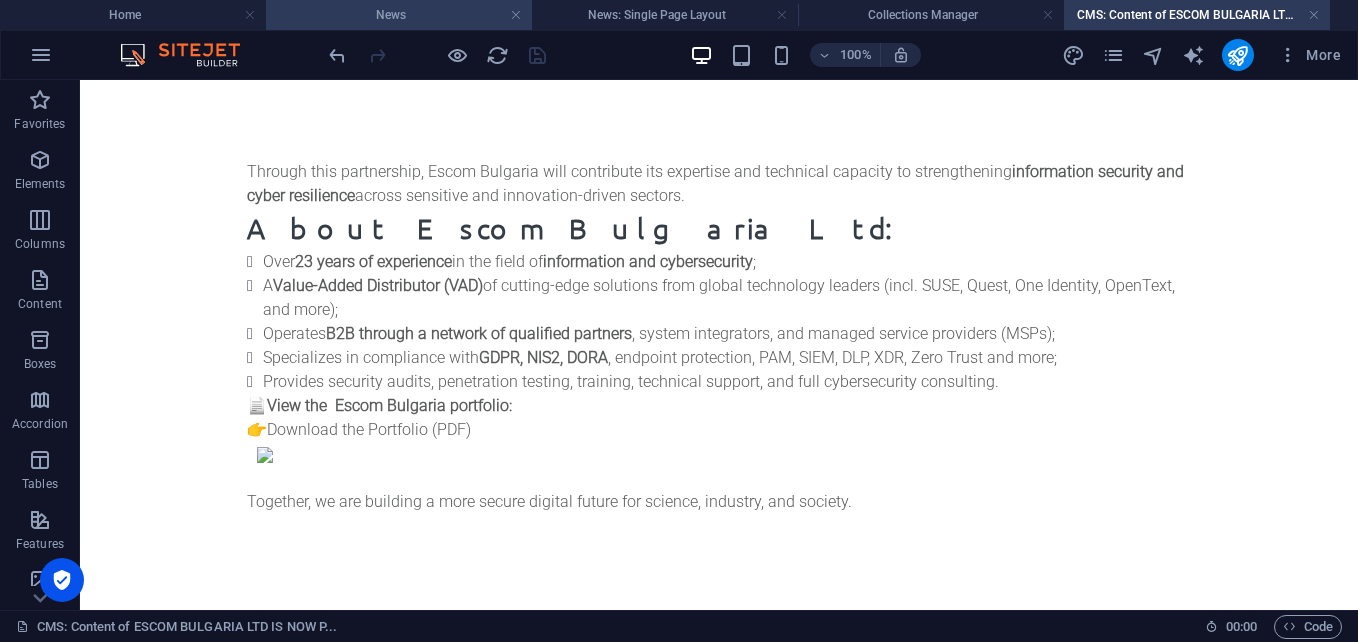 click on "News" at bounding box center [399, 15] 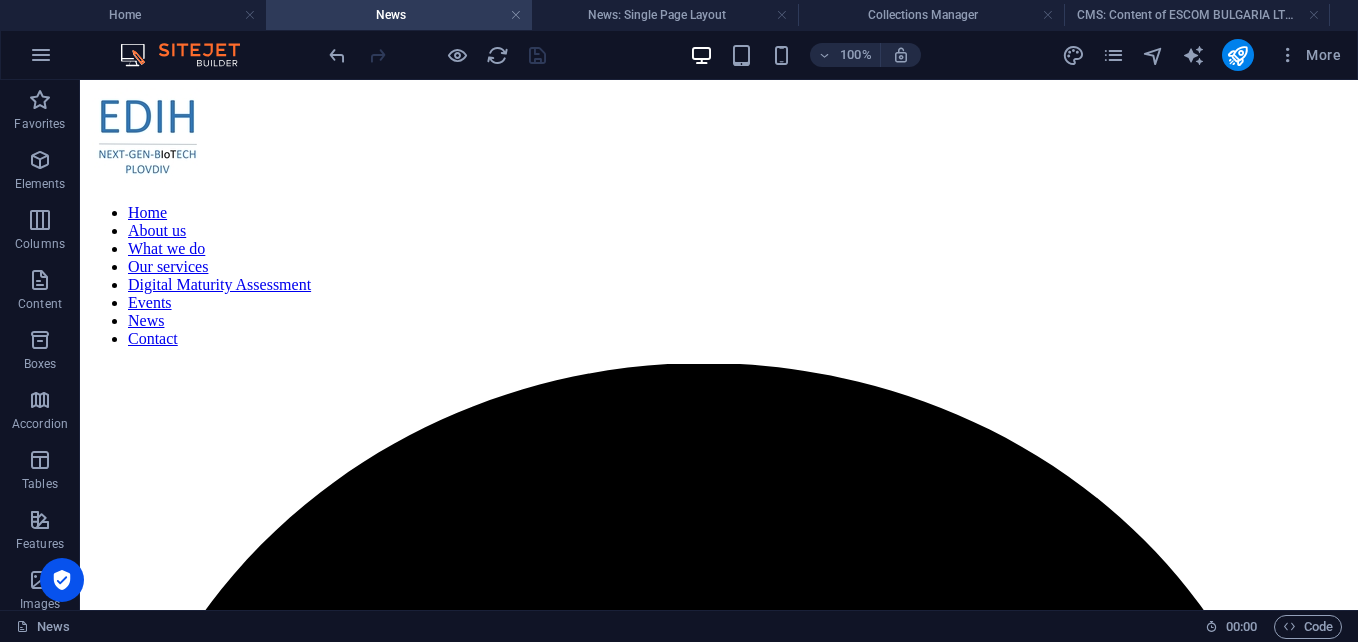 scroll, scrollTop: 122, scrollLeft: 0, axis: vertical 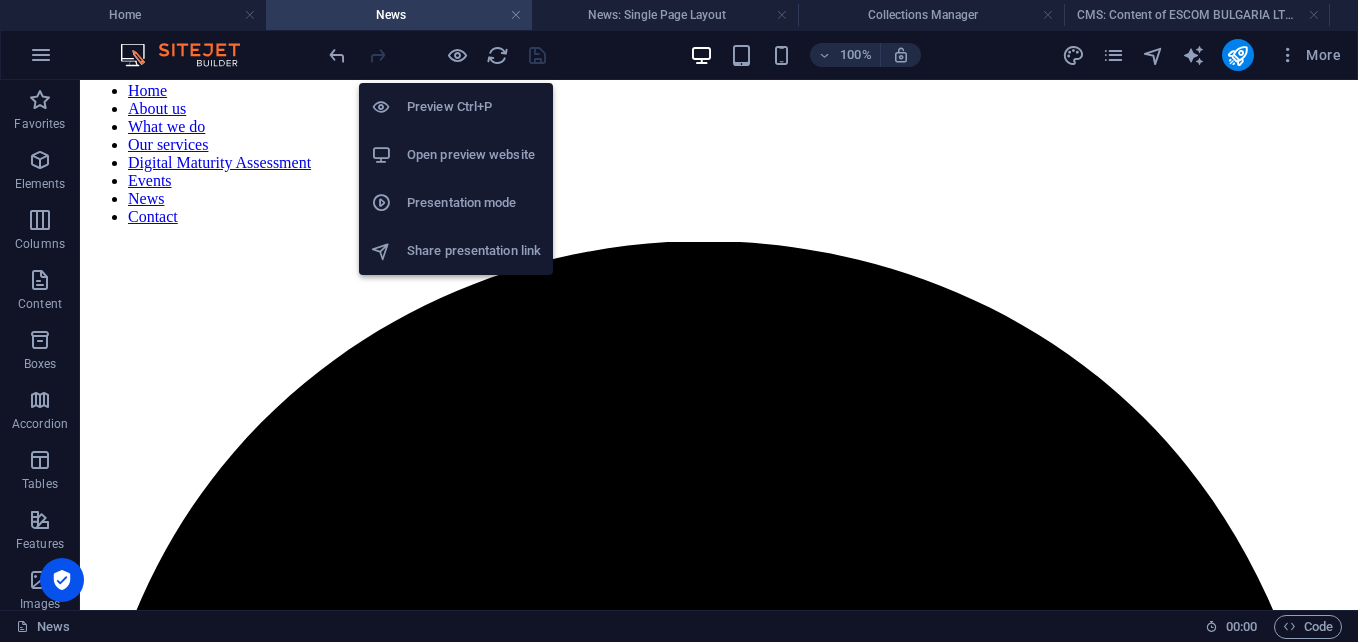 click on "Preview Ctrl+P" at bounding box center [474, 107] 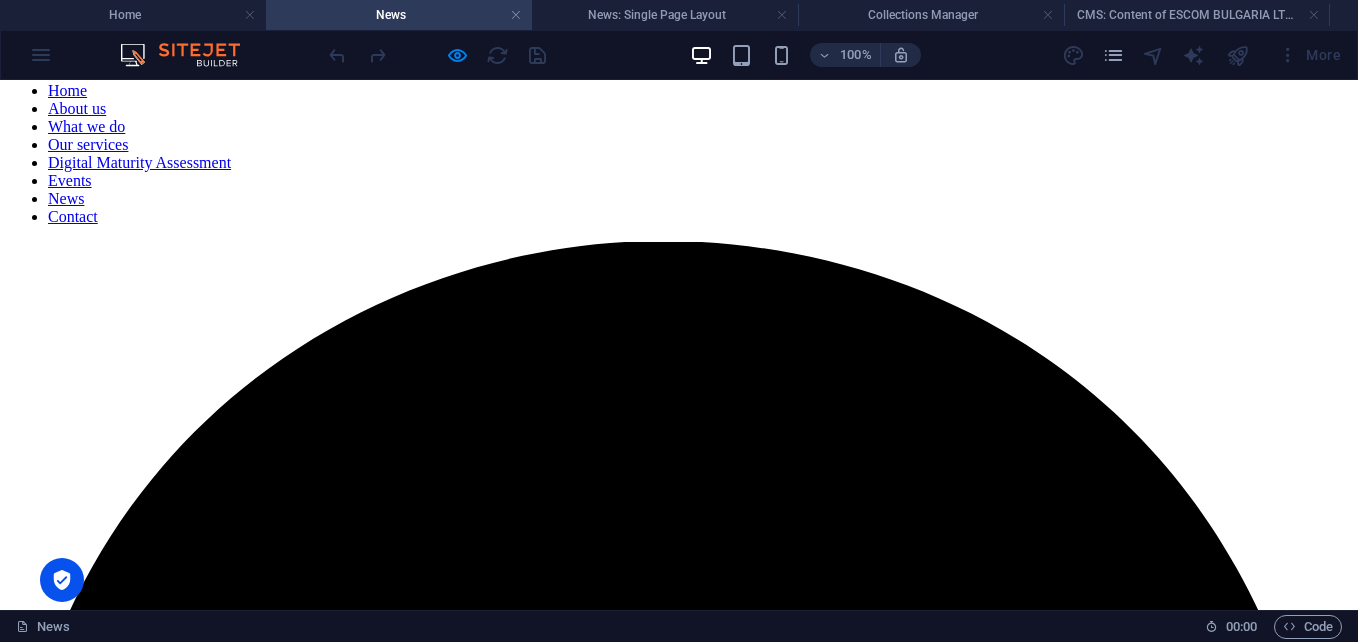 click on "Read more" at bounding box center (43, 4222) 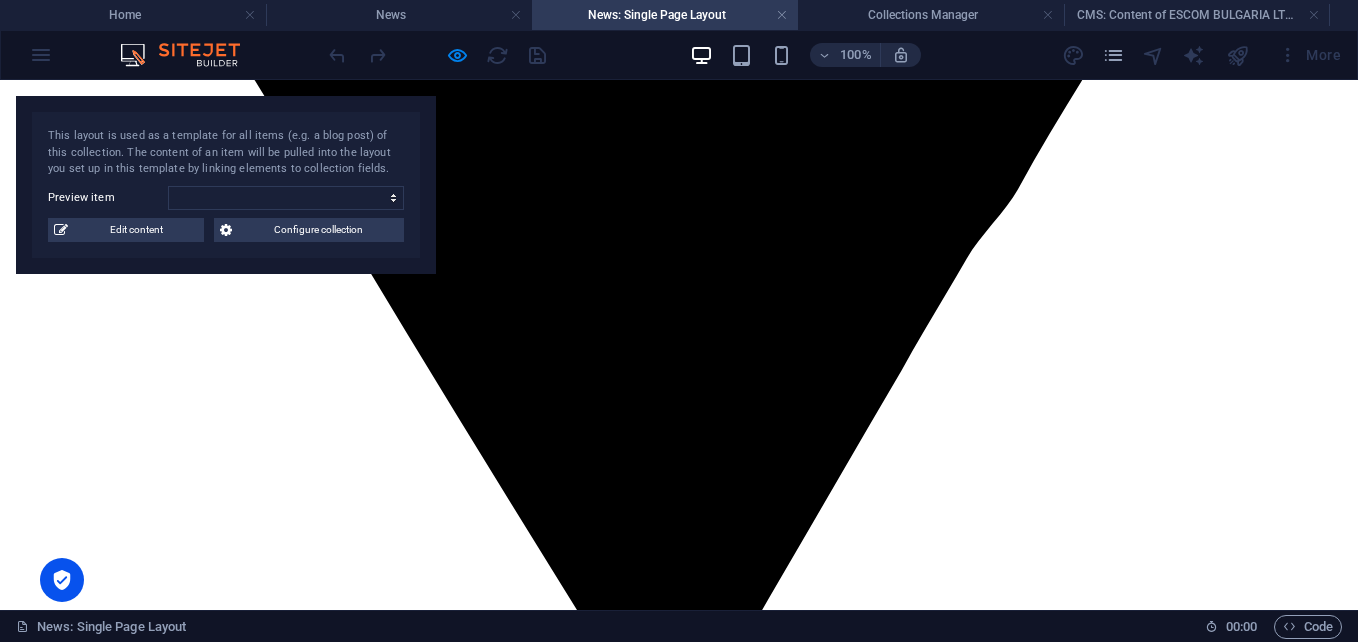 scroll, scrollTop: 1521, scrollLeft: 0, axis: vertical 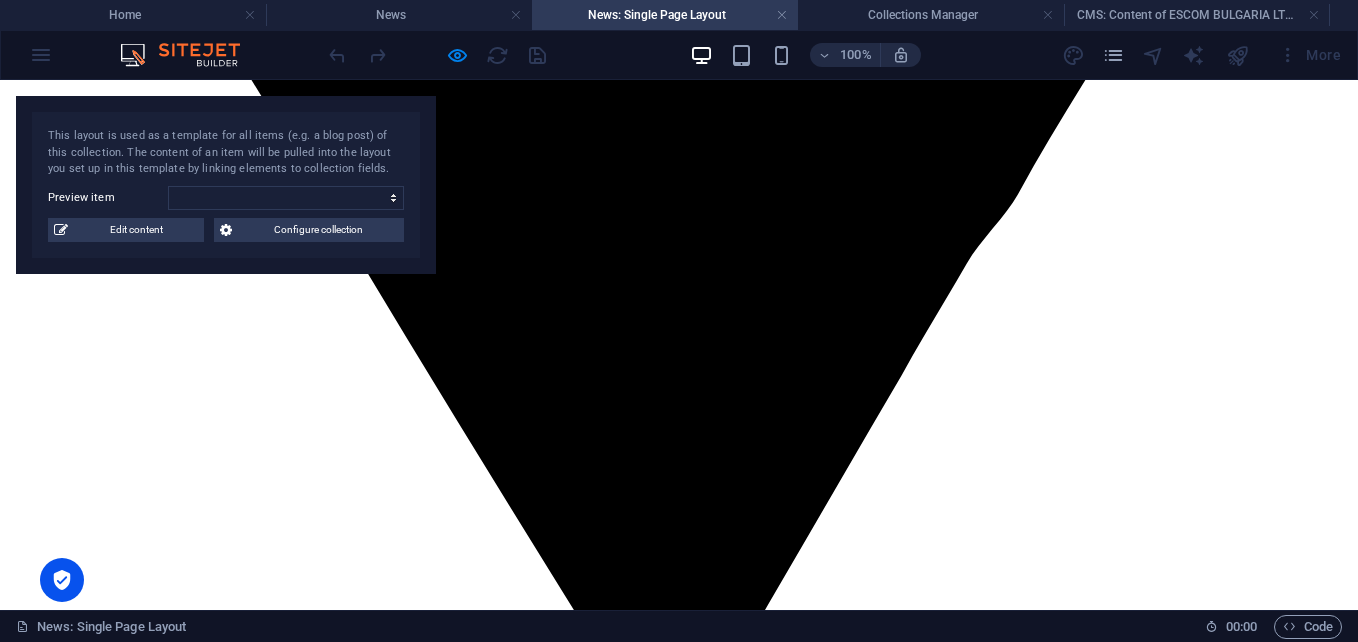 click on "Download the Portfolio (PDF)" at bounding box center [125, 4660] 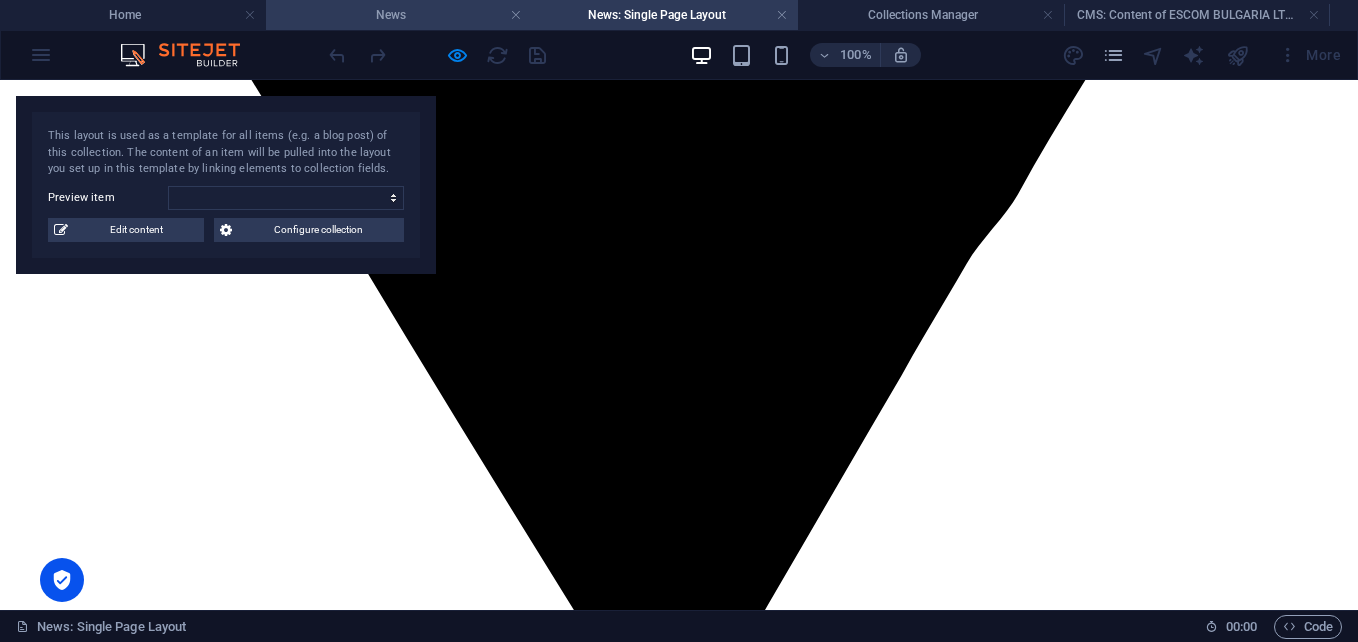 click on "News" at bounding box center (399, 15) 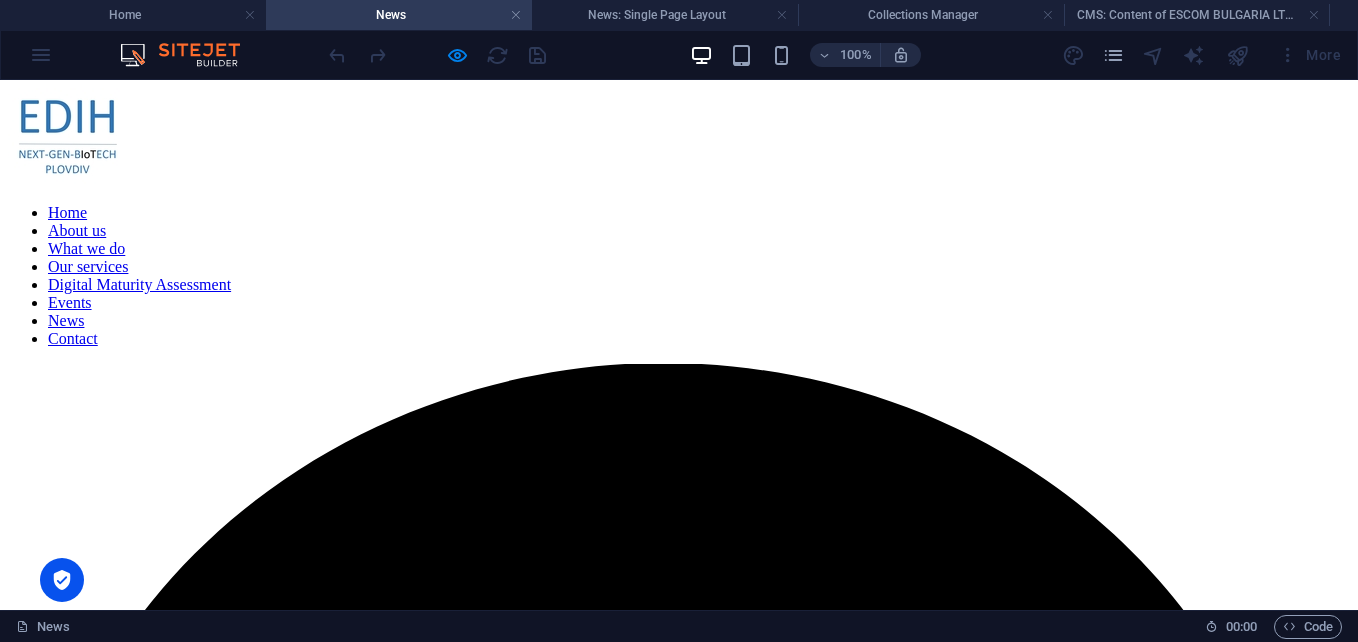scroll, scrollTop: 122, scrollLeft: 0, axis: vertical 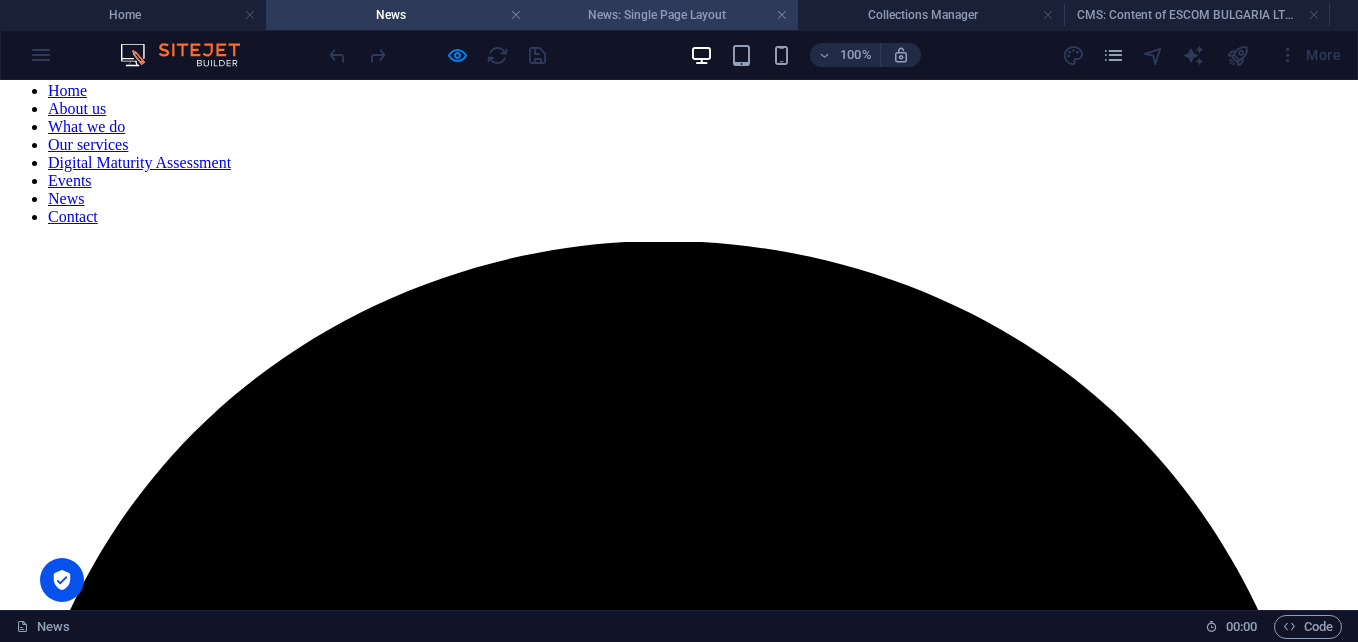 click on "News: Single Page Layout" at bounding box center [665, 15] 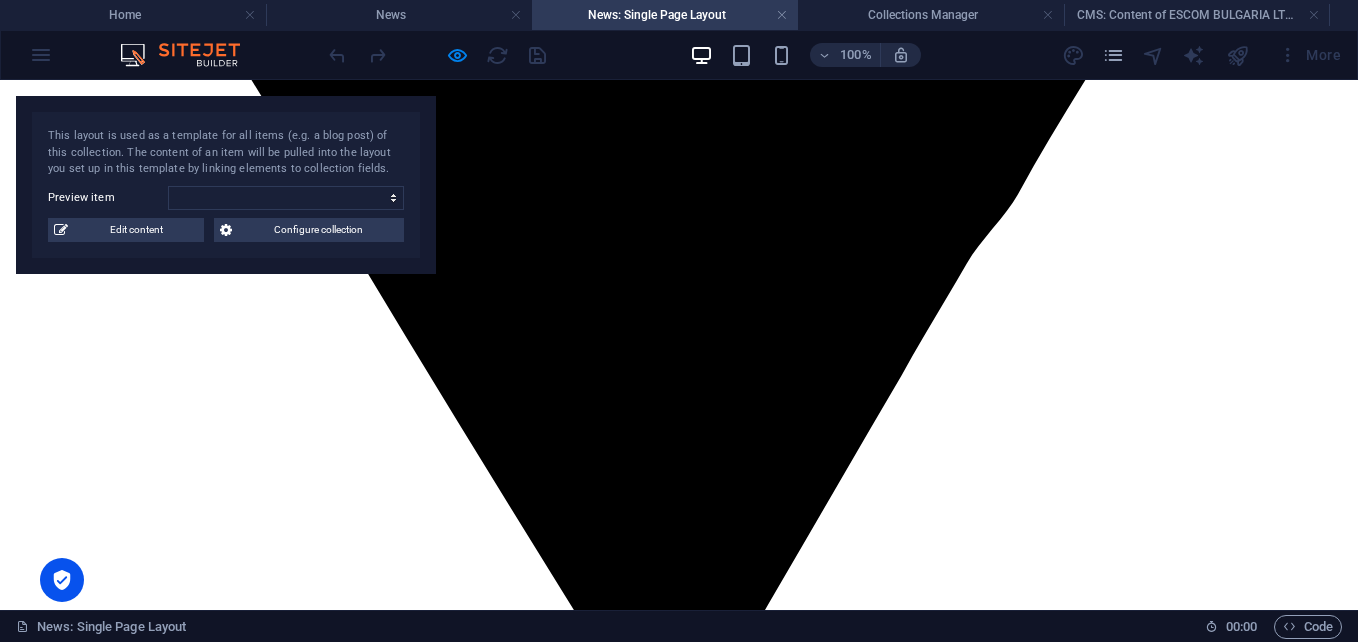 scroll, scrollTop: 0, scrollLeft: 0, axis: both 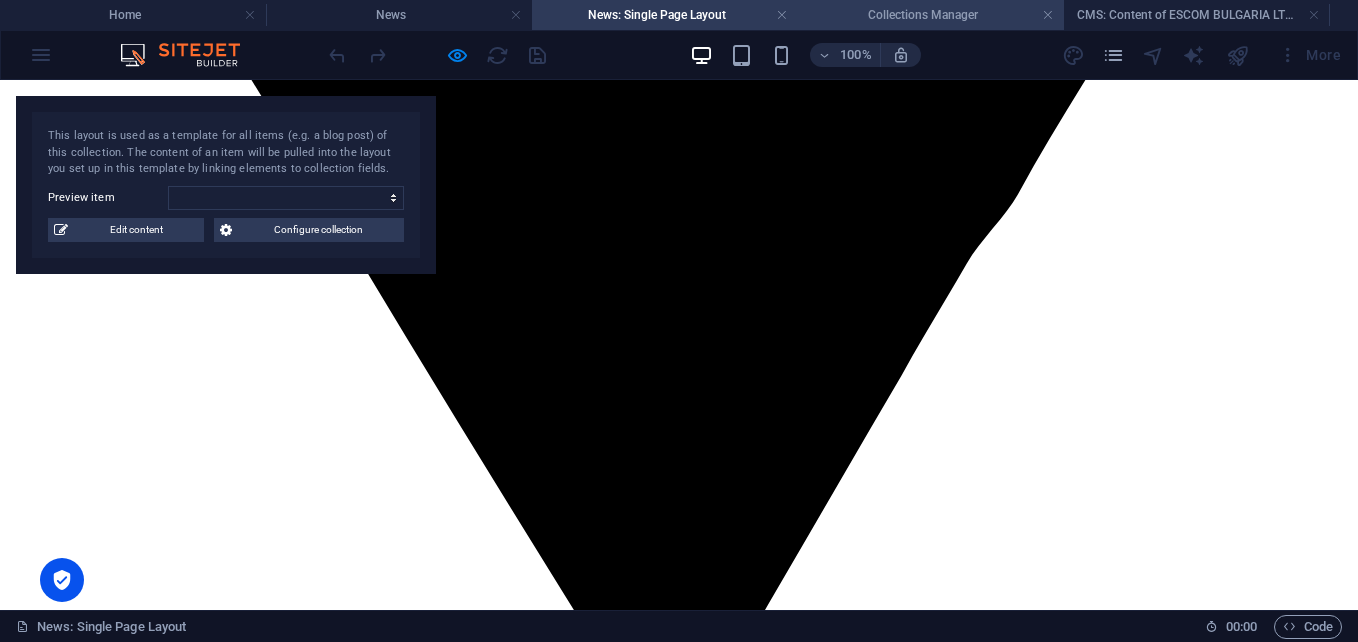 click on "Collections Manager" at bounding box center [931, 15] 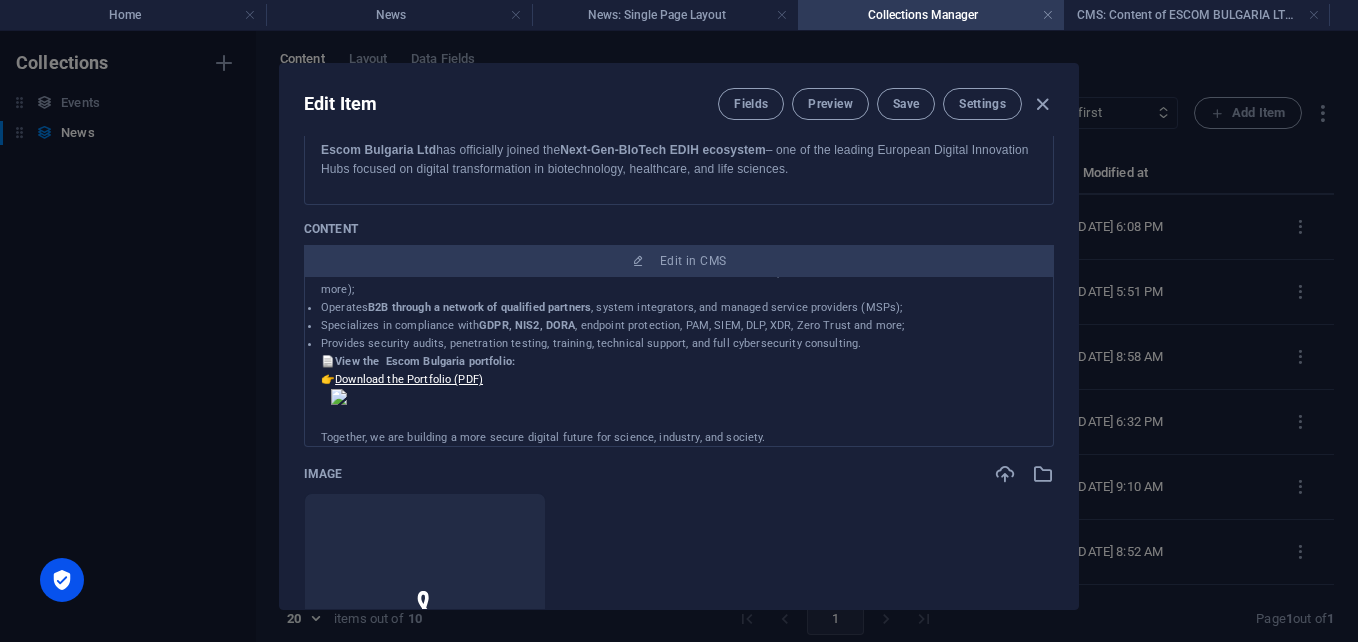 scroll, scrollTop: 0, scrollLeft: 0, axis: both 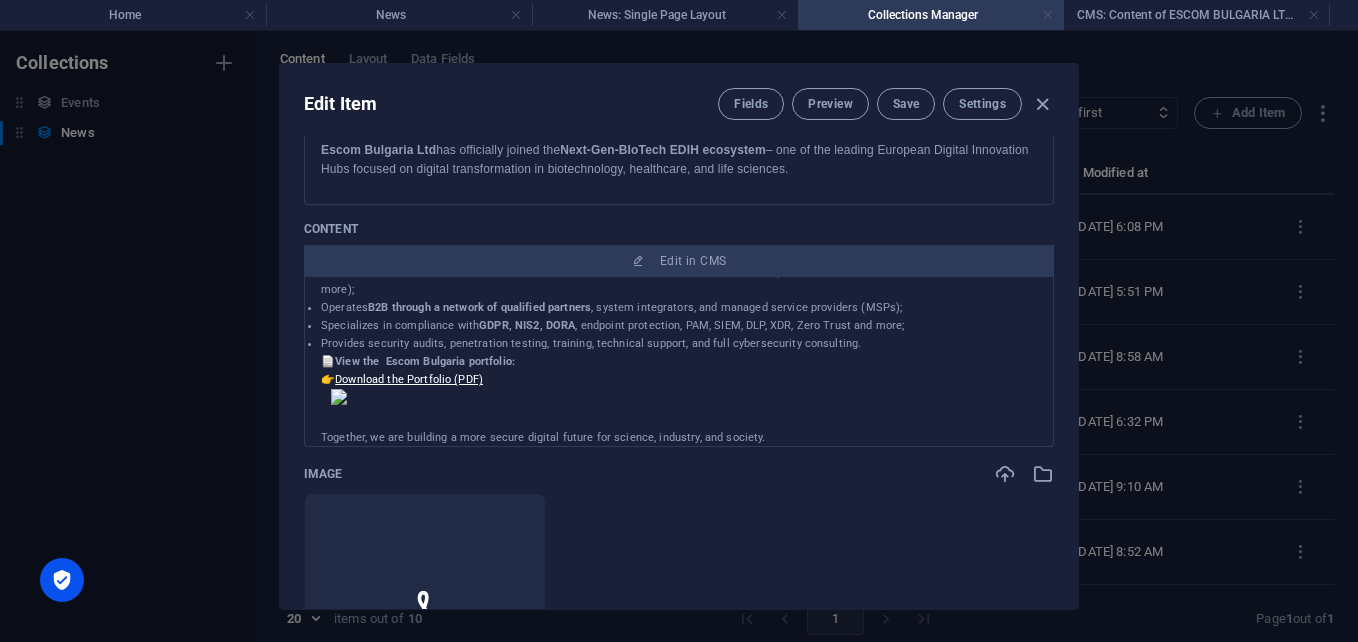 click at bounding box center (1048, 15) 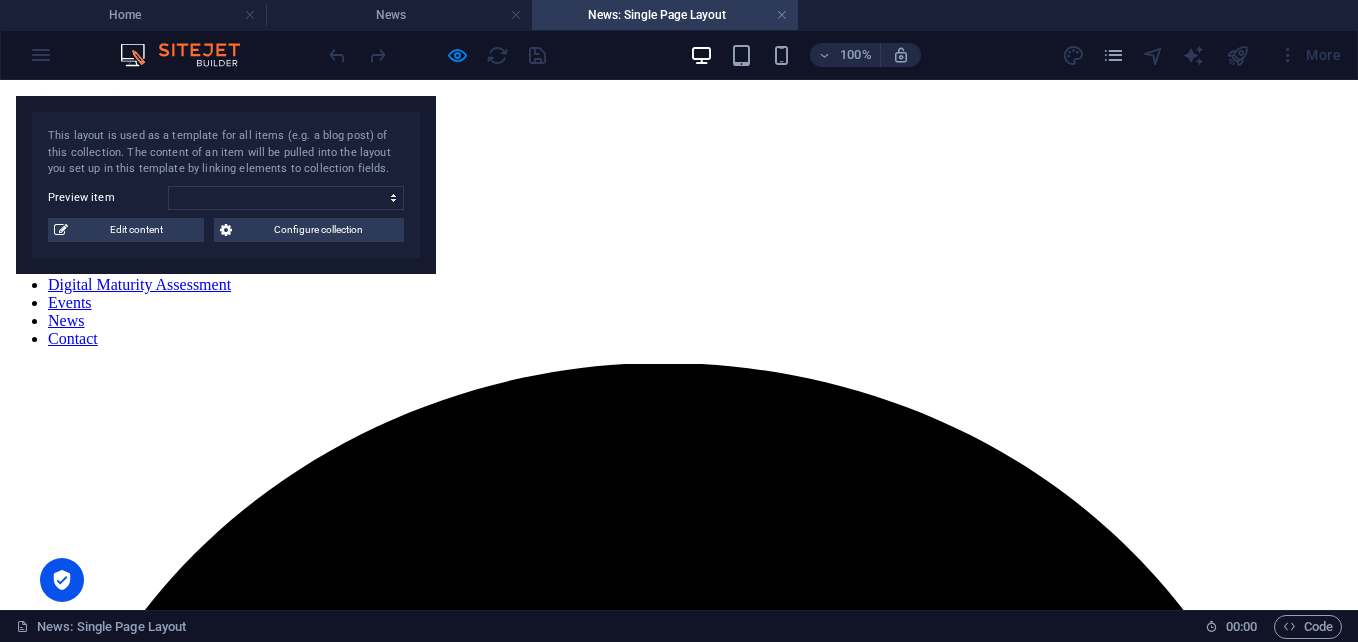 scroll, scrollTop: 1521, scrollLeft: 0, axis: vertical 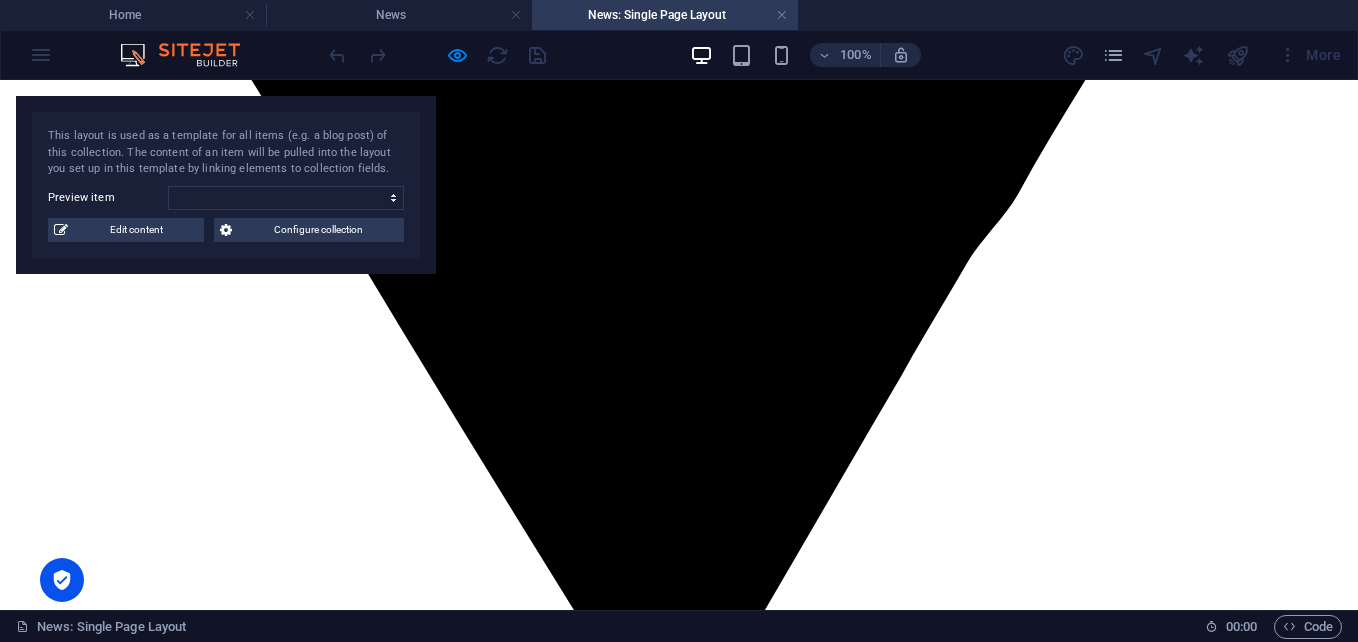 click on "Download the Portfolio (PDF)" at bounding box center [125, 4660] 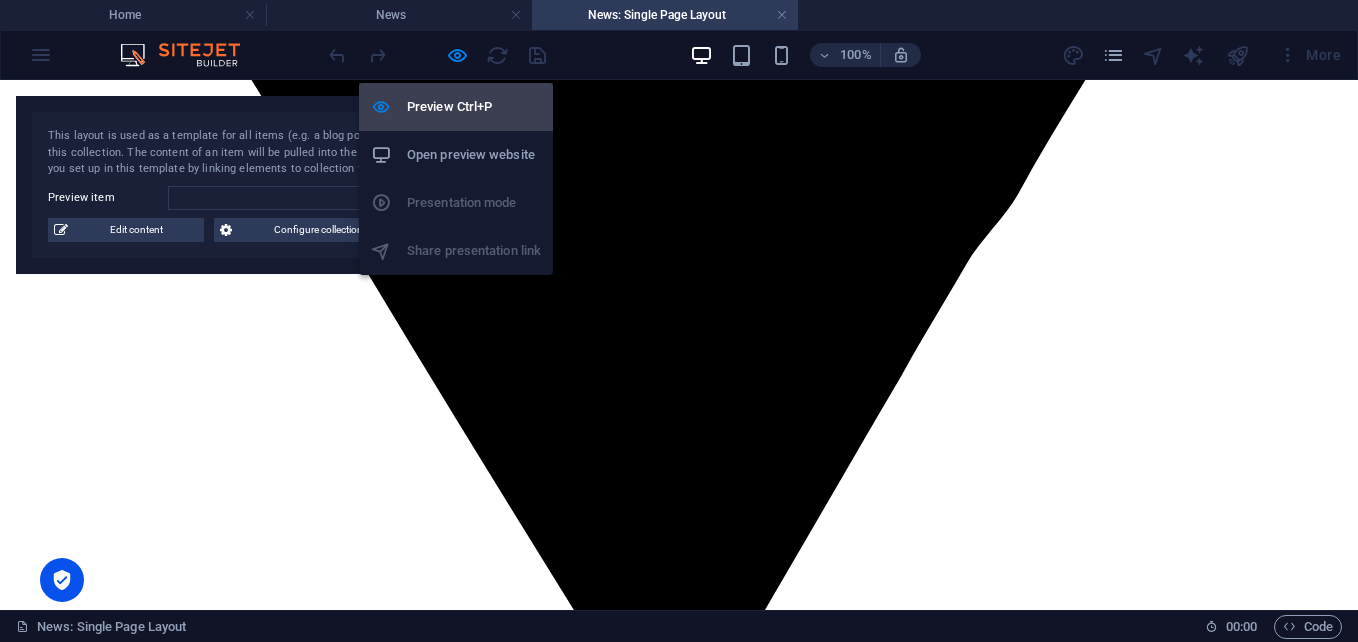 click on "Preview Ctrl+P" at bounding box center [474, 107] 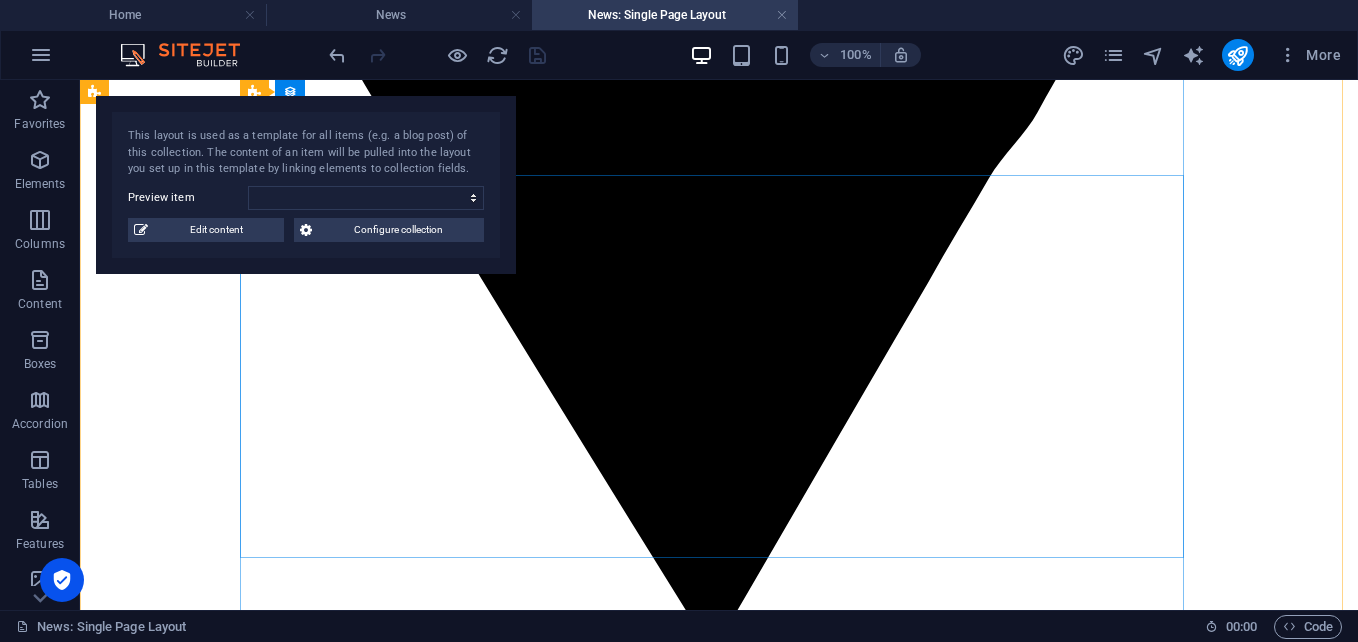 click on "Through this partnership, Escom Bulgaria will contribute its expertise and technical capacity to strengthening  information security and cyber resilience  across sensitive and innovation-driven sectors. About Escom Bulgaria Ltd: Over  23 years of experience  in the field of  information and cybersecurity ; A  Value-Added Distributor (VAD)  of cutting-edge solutions from global technology leaders (incl. SUSE, Quest, One Identity, OpenText, and more); Operates  B2B through a network of qualified partners , system integrators, and managed service providers (MSPs); Specializes in compliance with  GDPR, NIS2, DORA , endpoint protection, PAM, SIEM, DLP, XDR, Zero Trust and more; Provides security audits, penetration testing, training, technical support, and full cybersecurity consulting. 📄  View the  Escom Bulgaria portfolio: 👉  Download the Portfolio (PDF) Together, we are building a more secure digital future for science, industry, and society." at bounding box center (719, 4313) 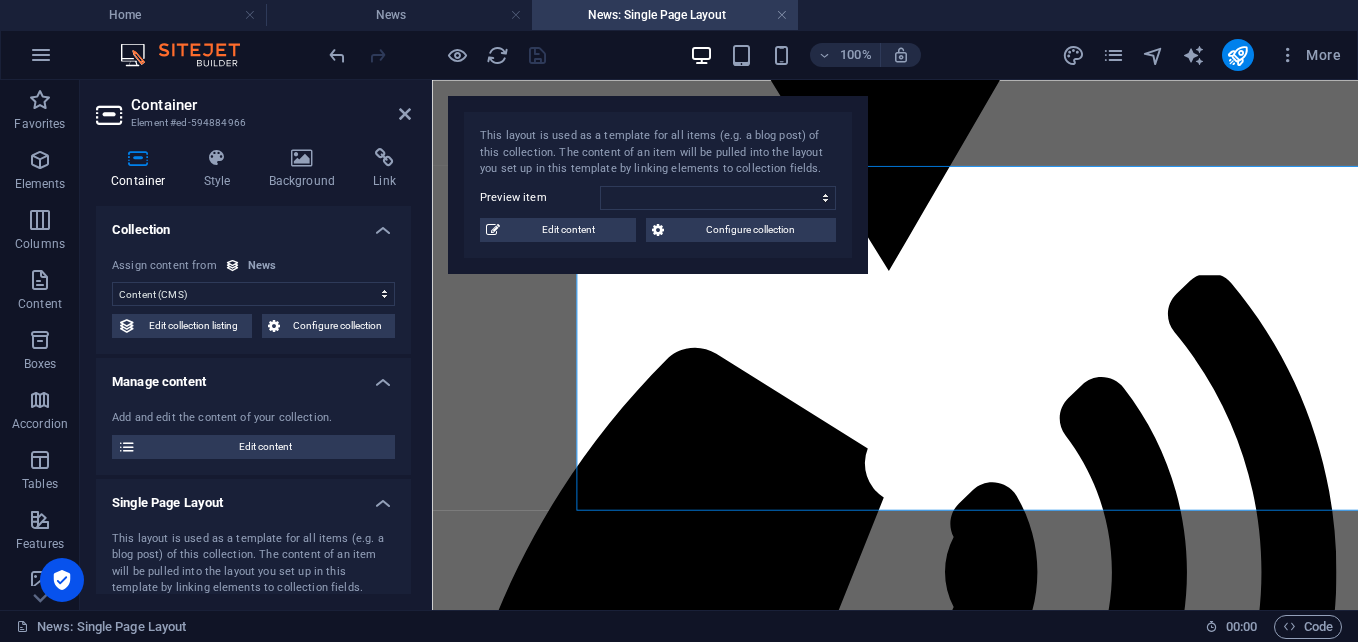 click on "Edit content" at bounding box center (265, 447) 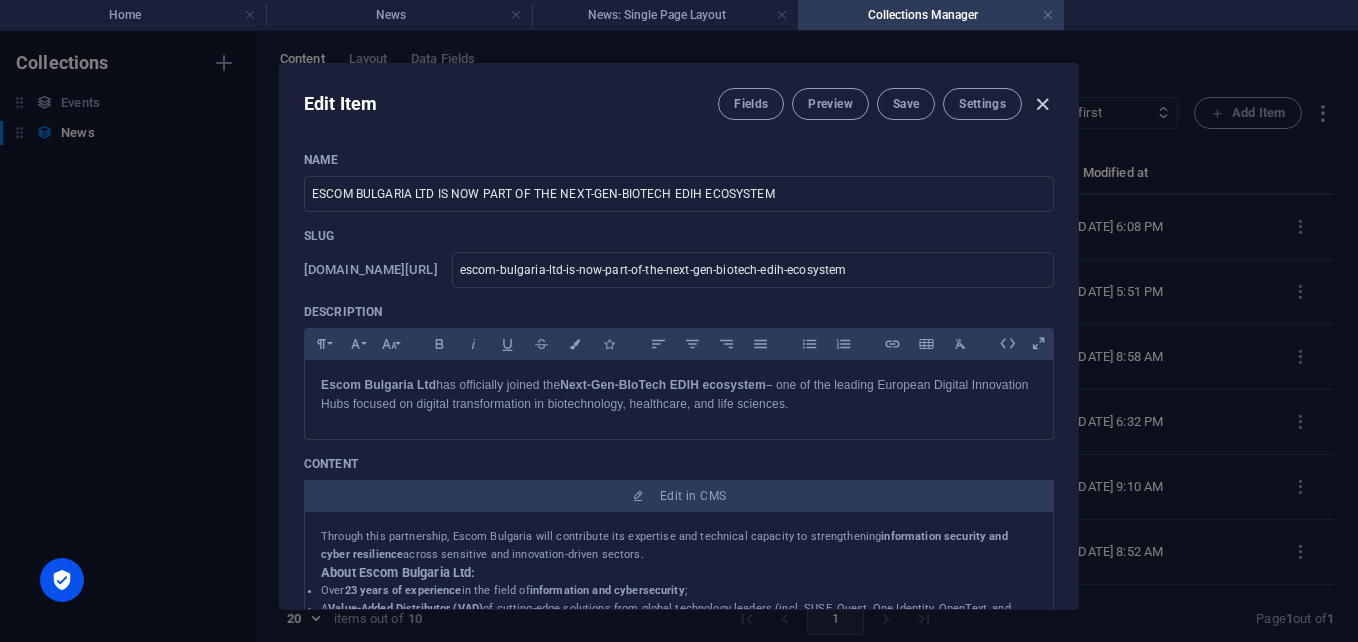 click at bounding box center [1042, 104] 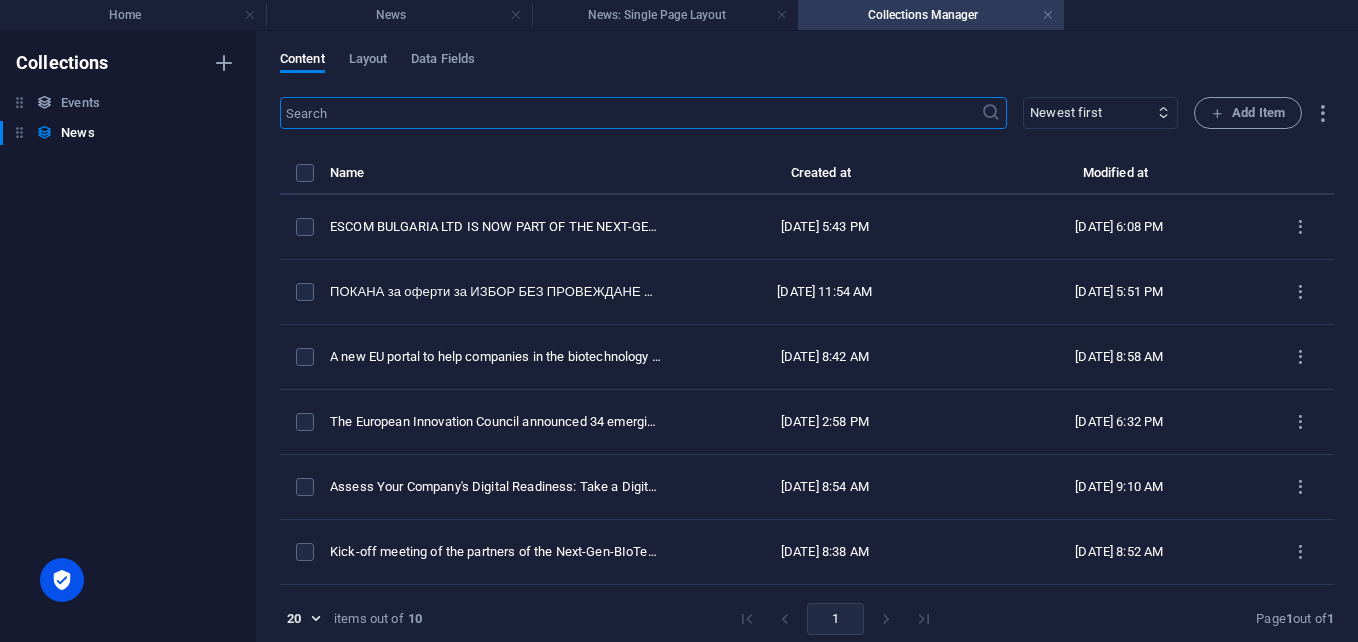 type on "escom-bulgaria-ltd-is-now-part-of-the-next-gen-biotech-edih-ecosystem" 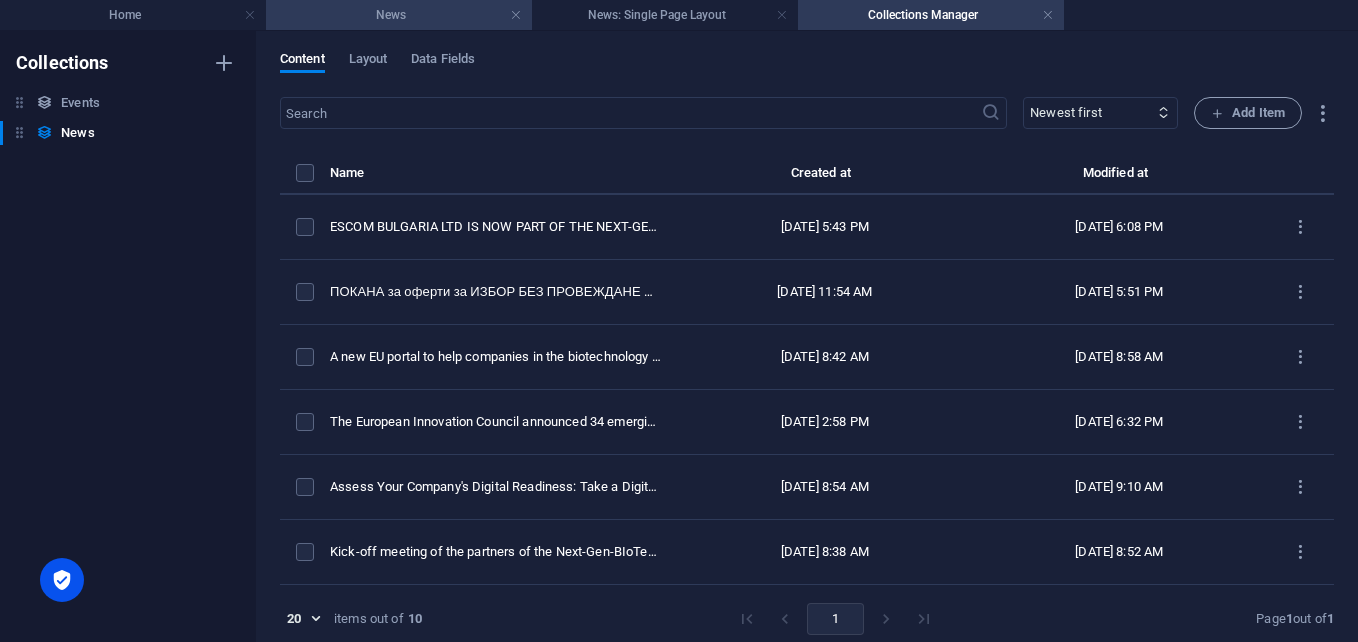 click on "News" at bounding box center [399, 15] 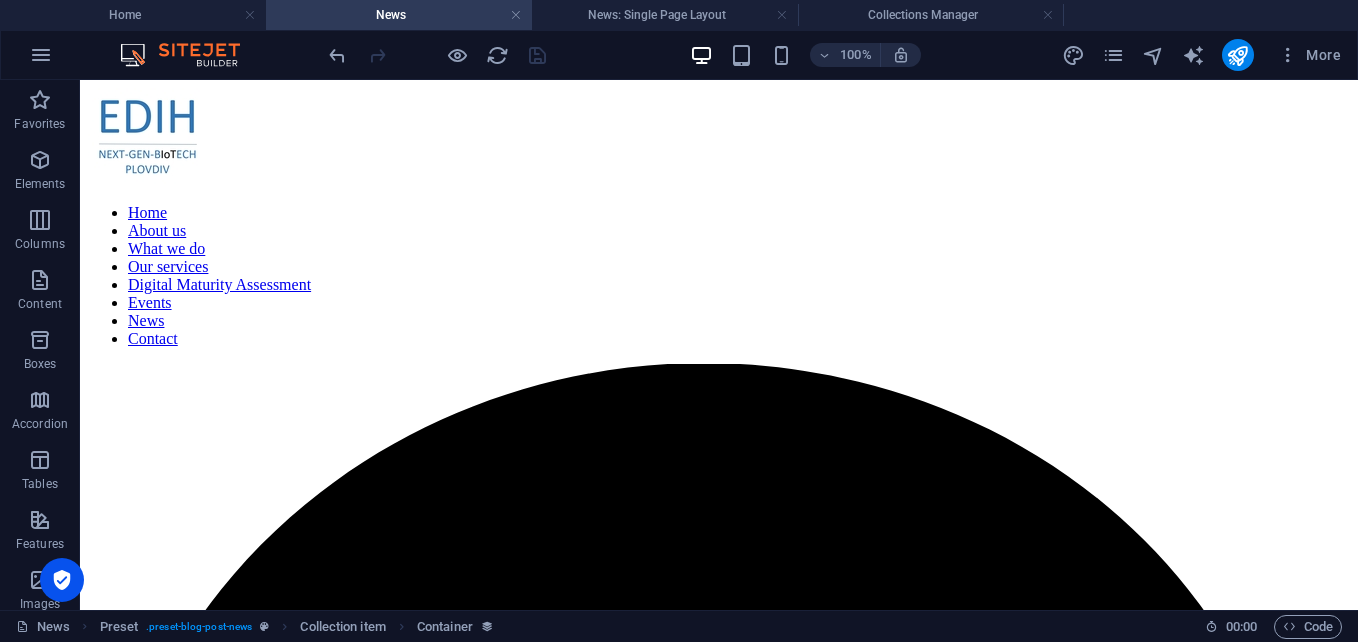 scroll, scrollTop: 122, scrollLeft: 0, axis: vertical 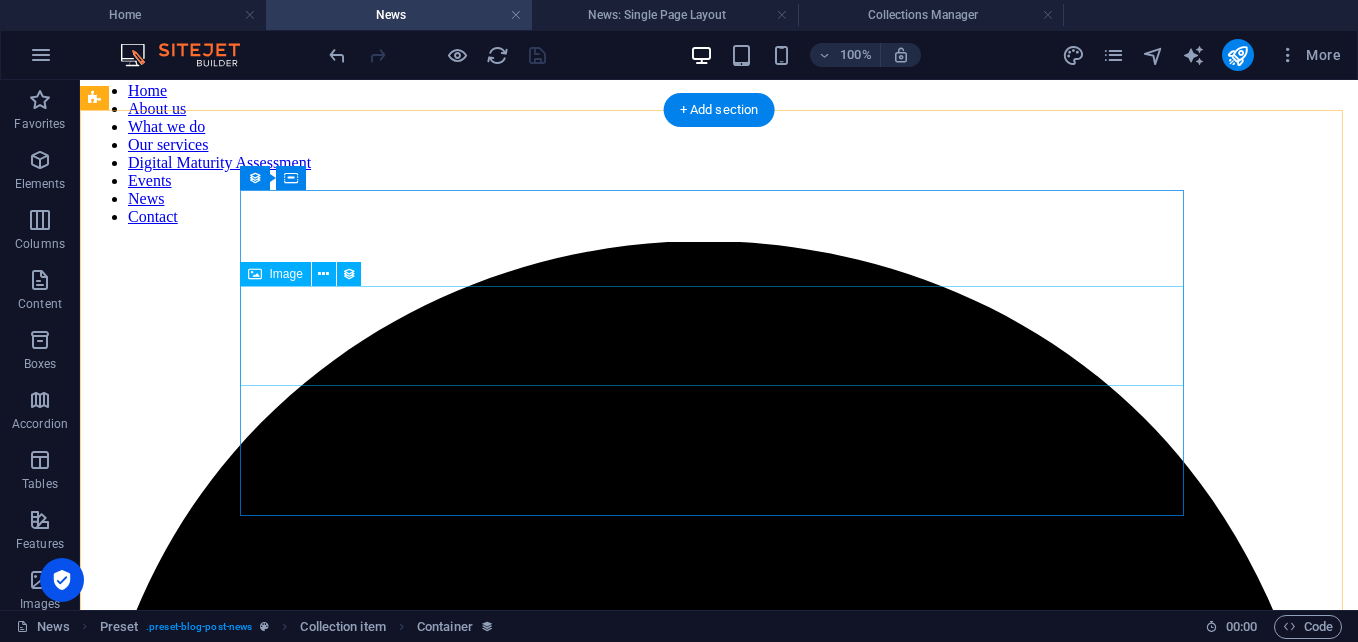 click at bounding box center [719, 3831] 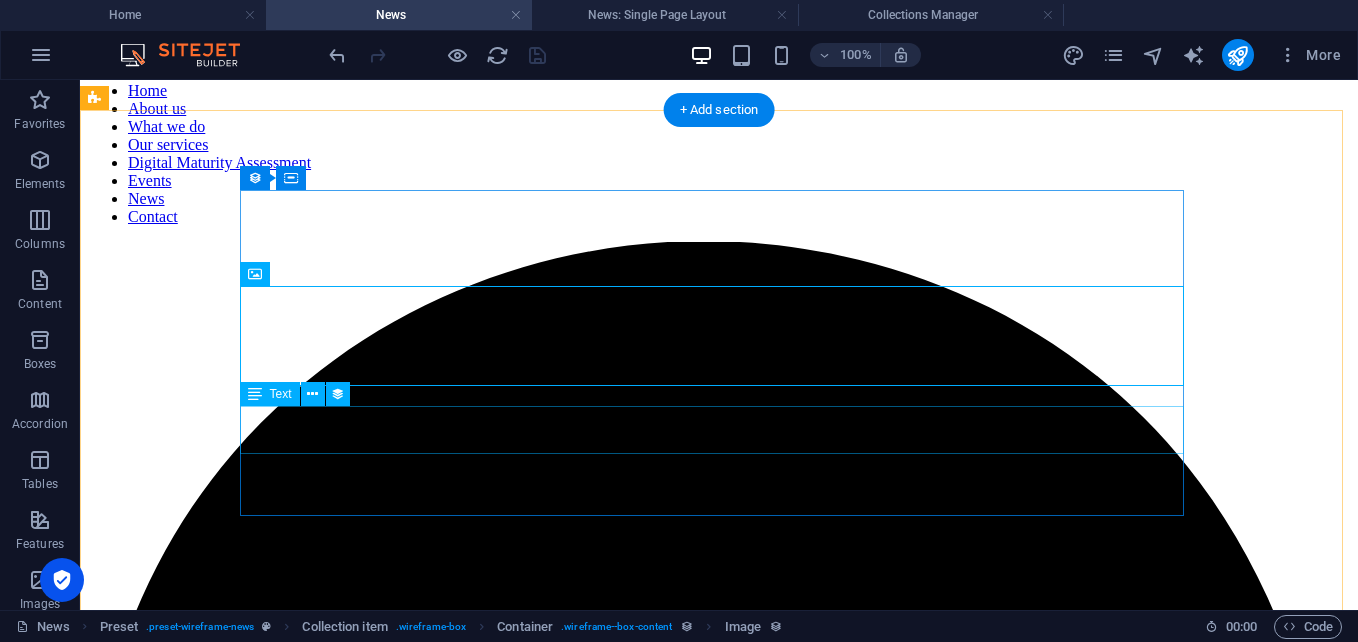 click on "Escom Bulgaria Ltd  has officially joined the  Next-Gen-BIoTech EDIH ecosystem  – one of the leading European Digital Innovation Hubs focused on digital transformation in biotechnology, healthcare, and life sciences." at bounding box center [719, 3937] 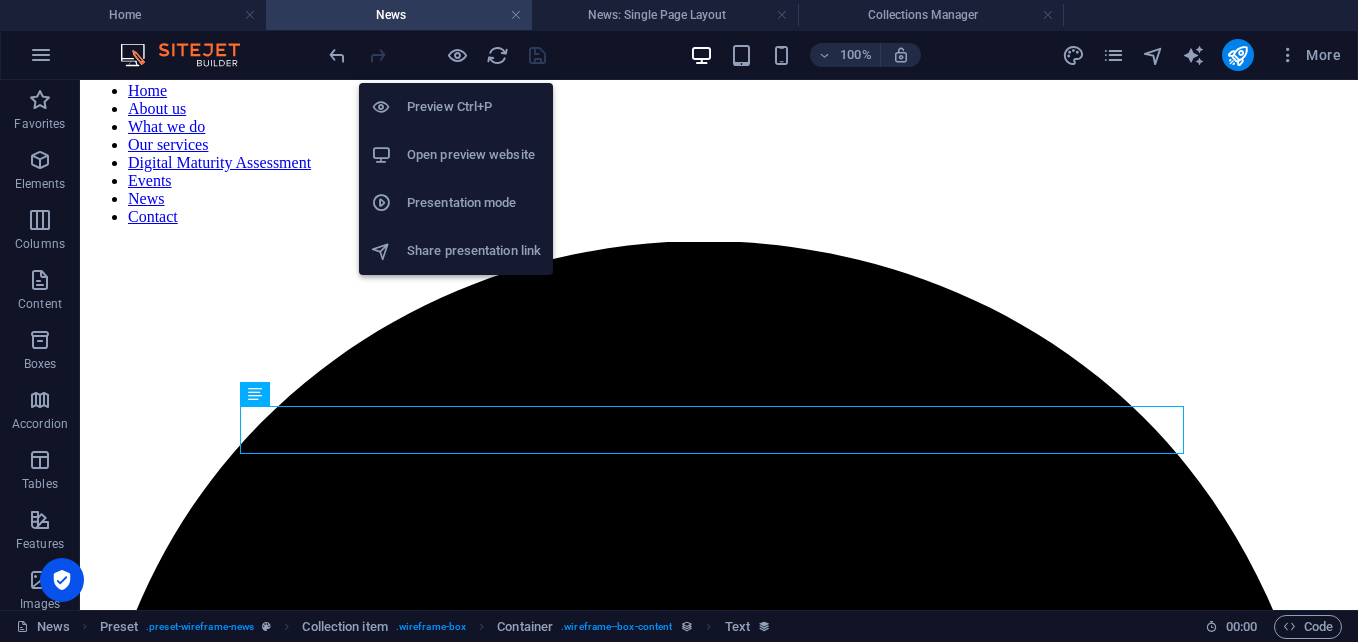 click on "Preview Ctrl+P" at bounding box center (474, 107) 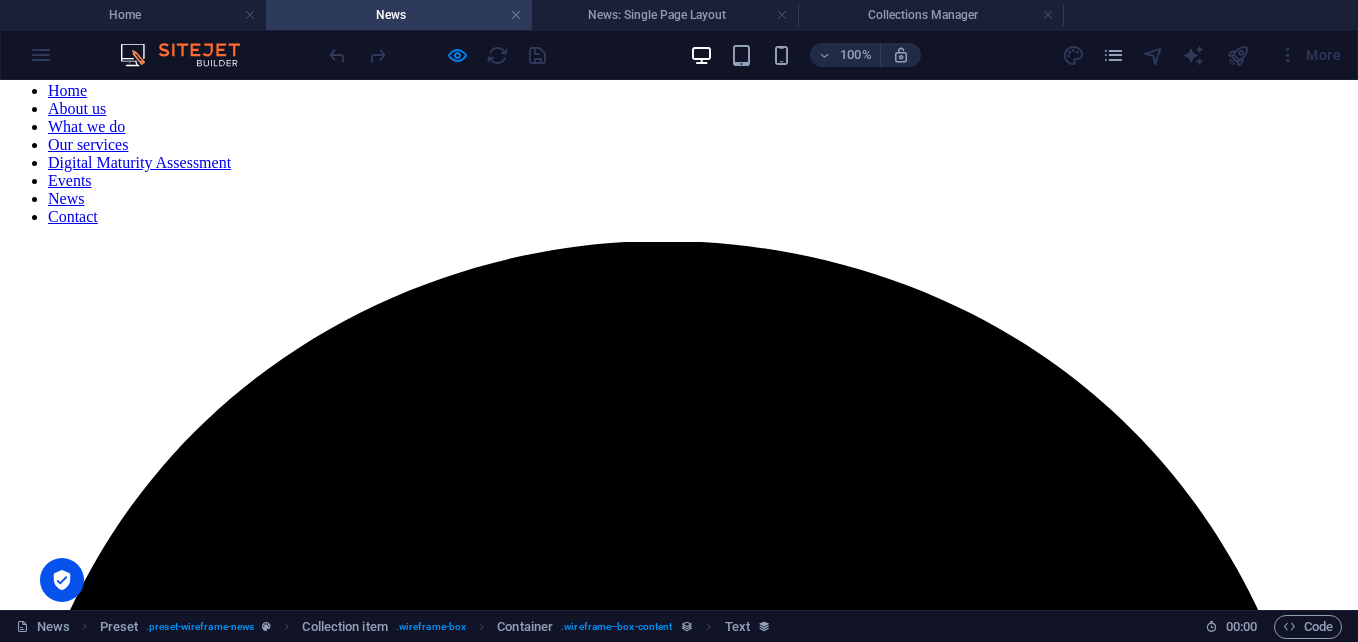 click on "Read more" at bounding box center (43, 4222) 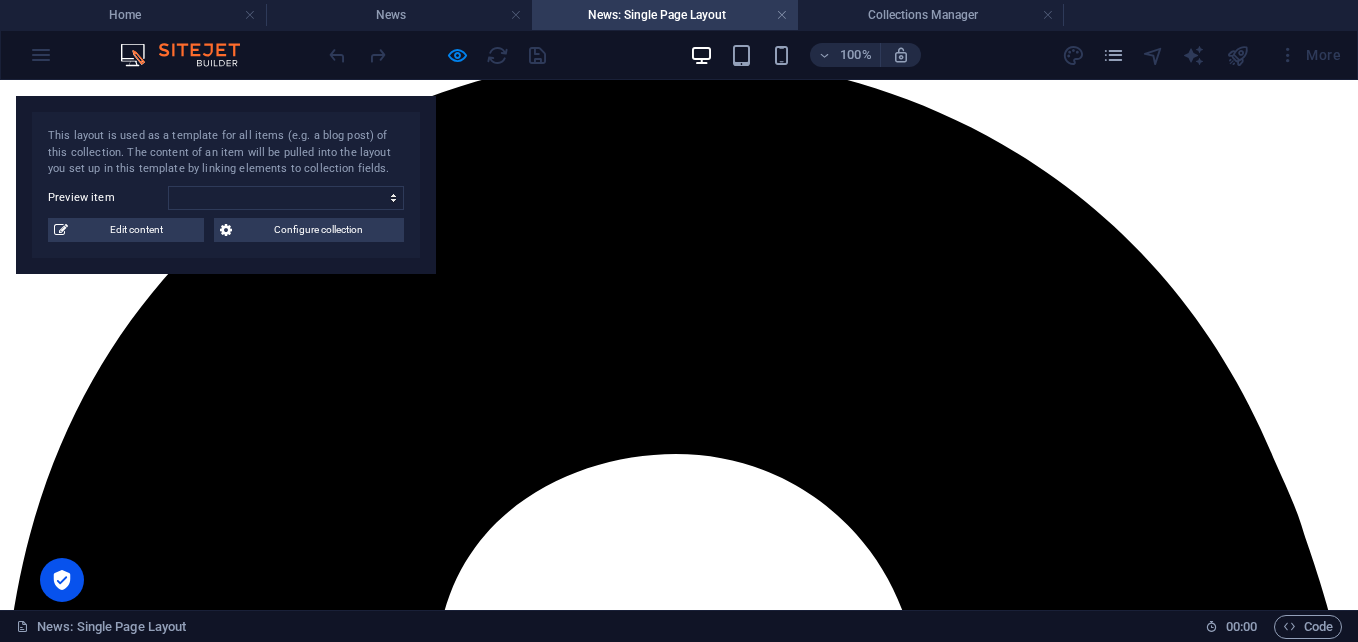 scroll, scrollTop: 426, scrollLeft: 0, axis: vertical 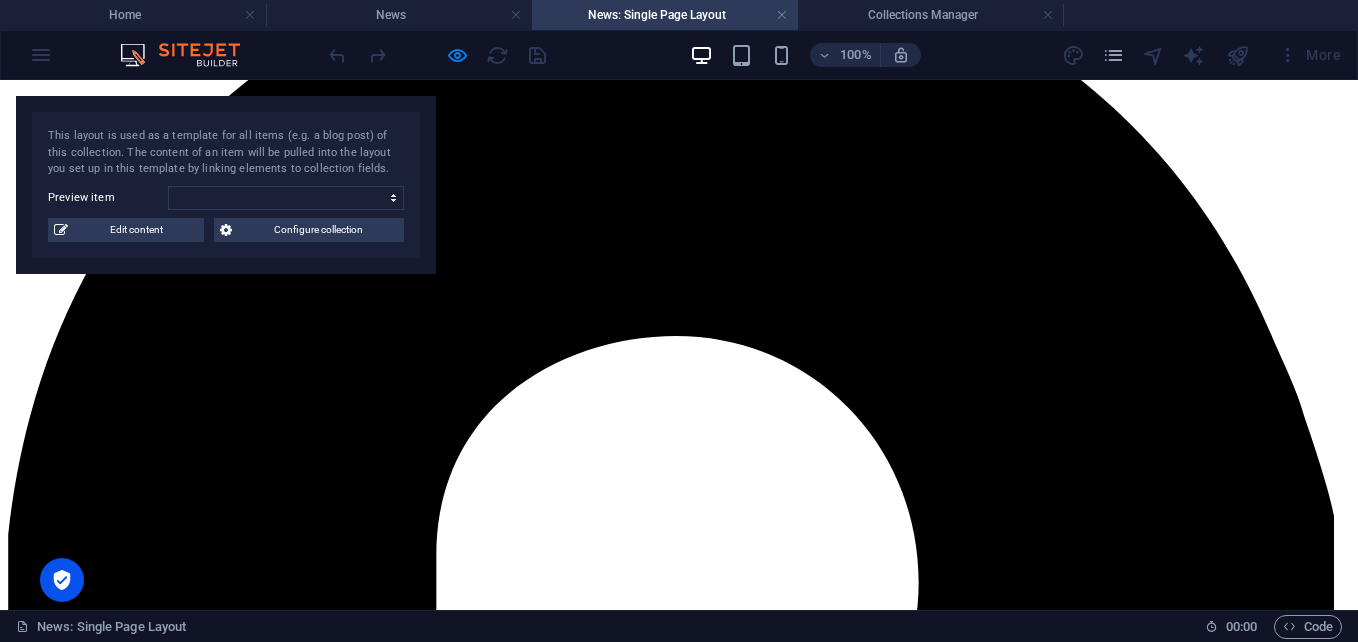 click at bounding box center [26, 4105] 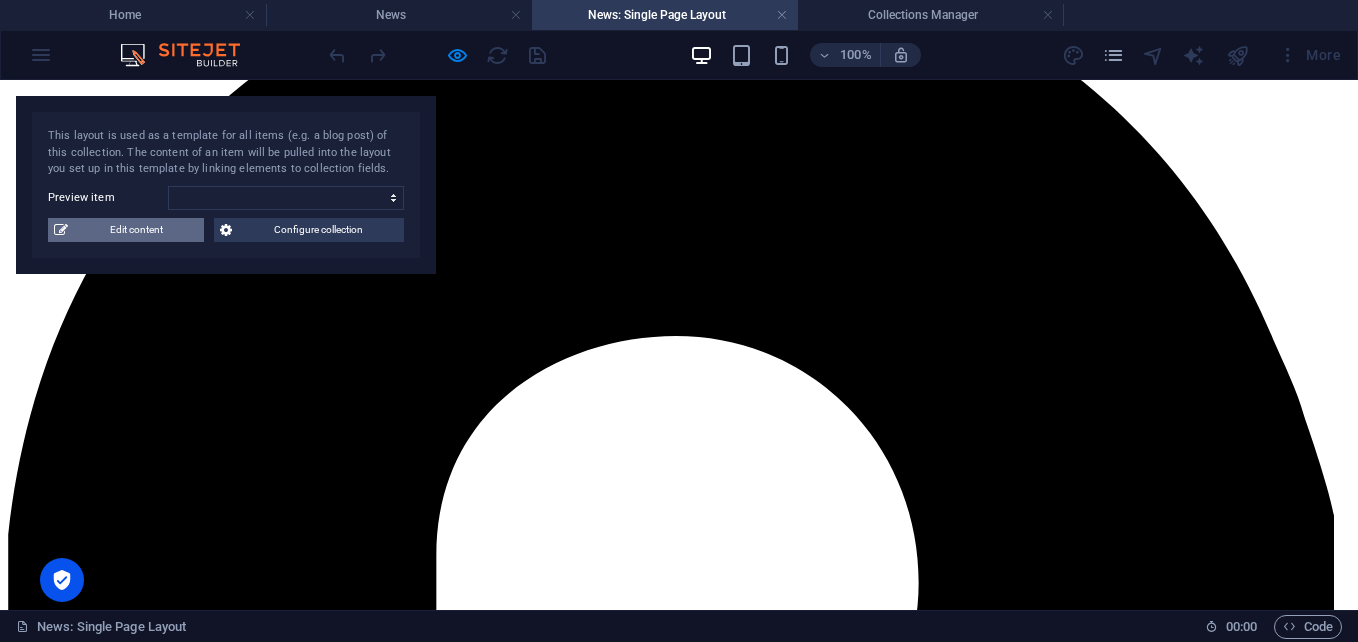 click on "Edit content" at bounding box center (136, 230) 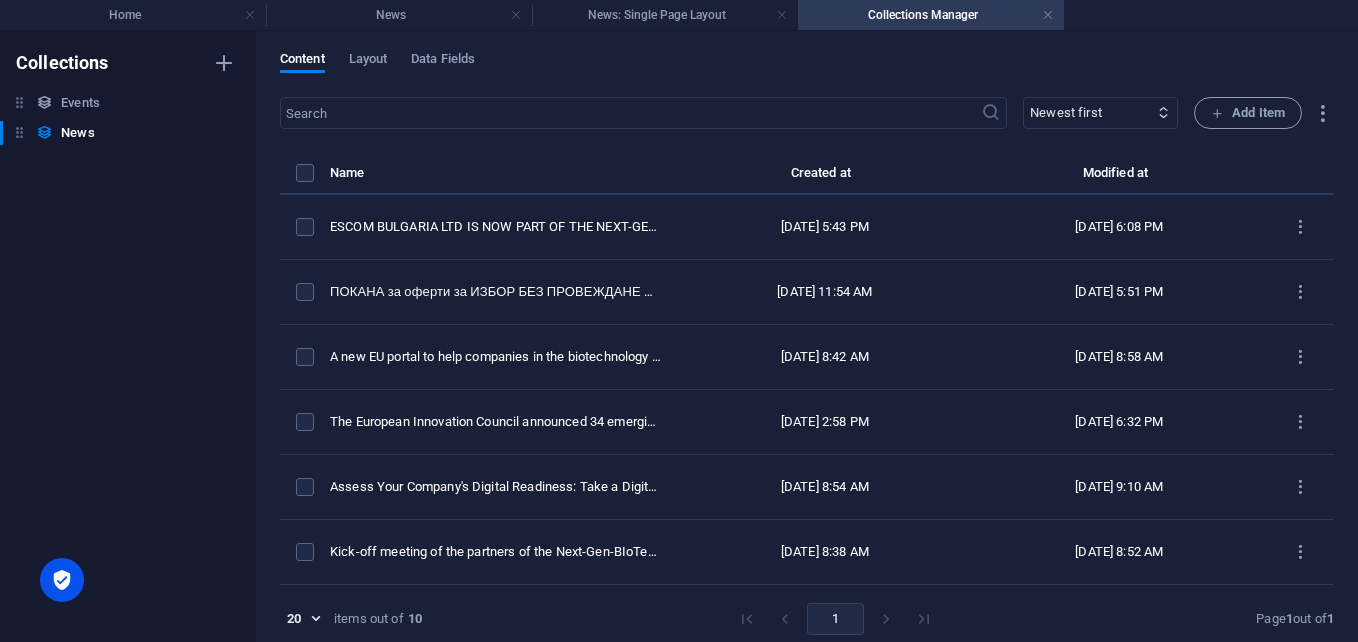 scroll, scrollTop: 0, scrollLeft: 0, axis: both 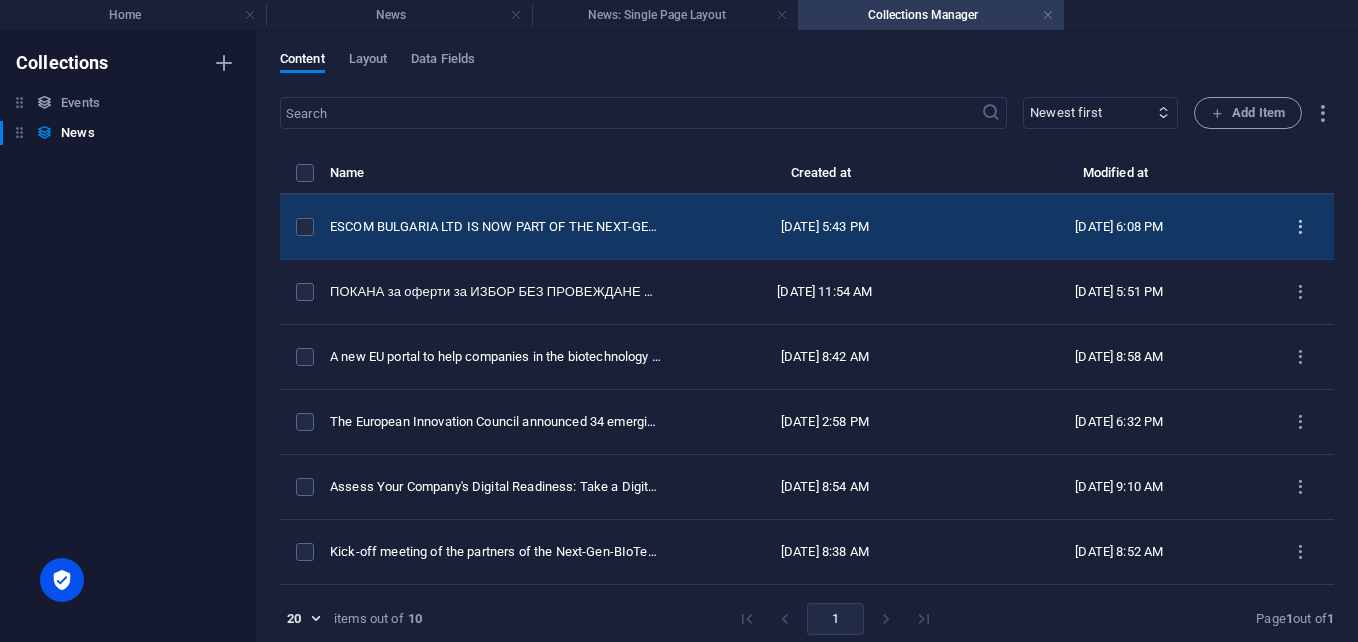 click at bounding box center [1300, 227] 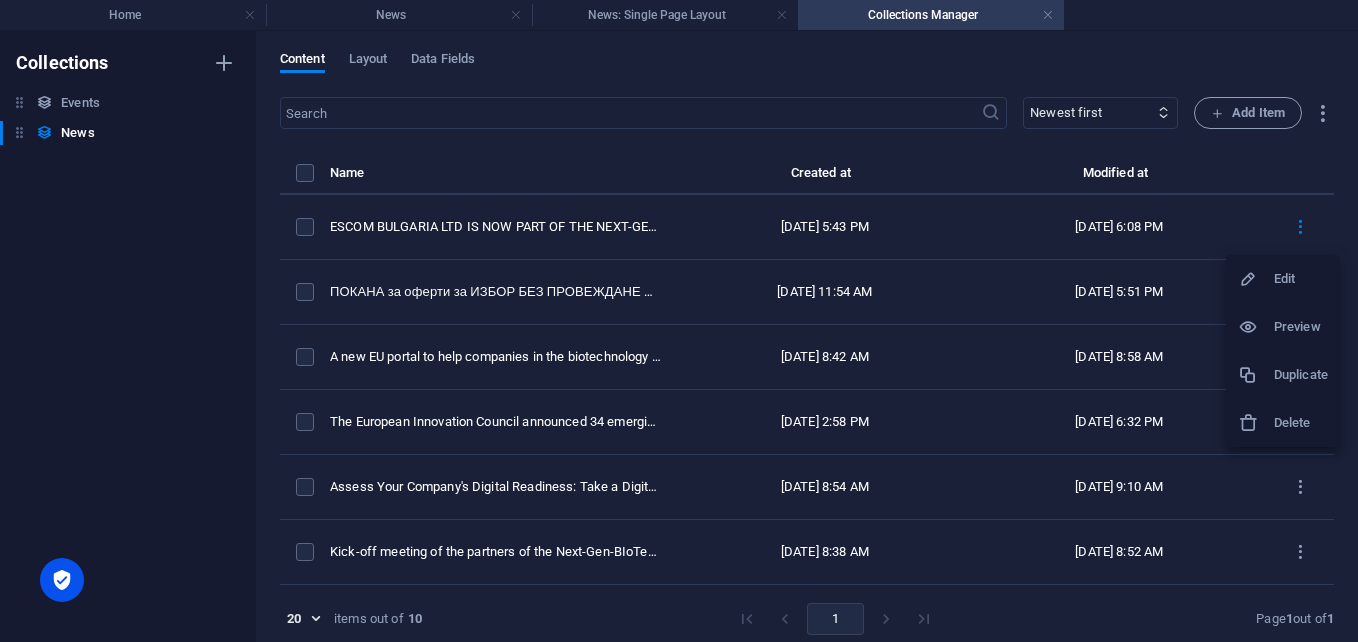 click on "Edit" at bounding box center [1301, 279] 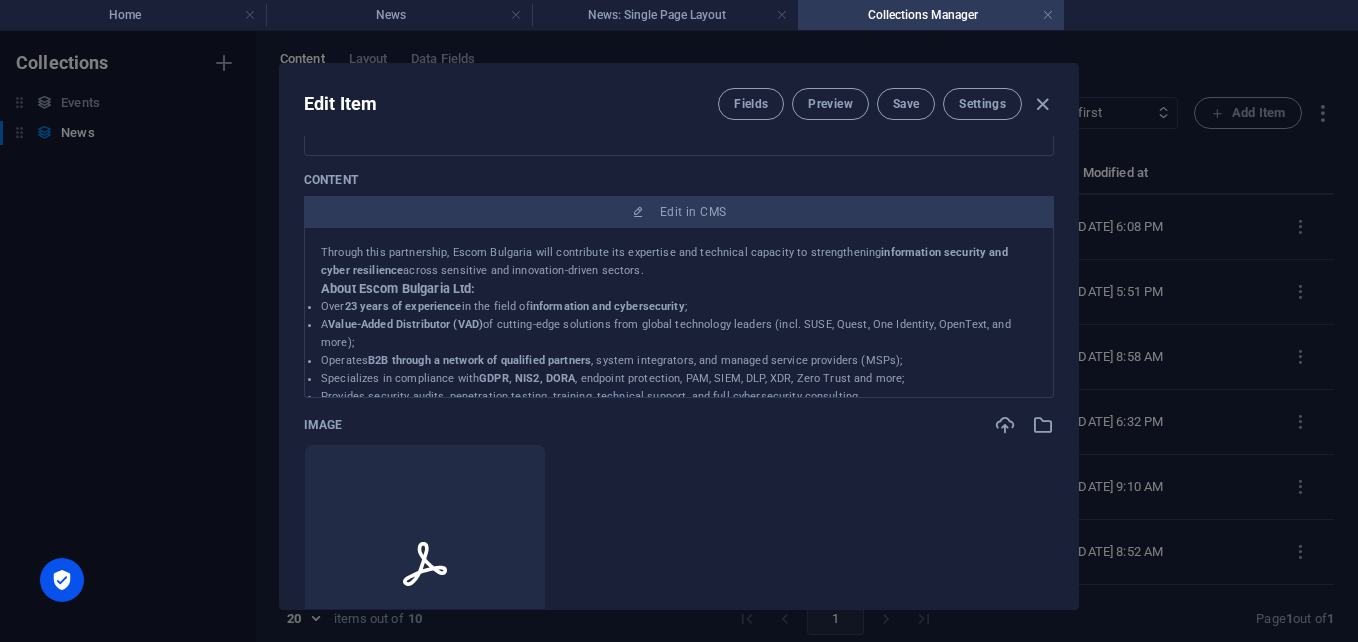 scroll, scrollTop: 285, scrollLeft: 0, axis: vertical 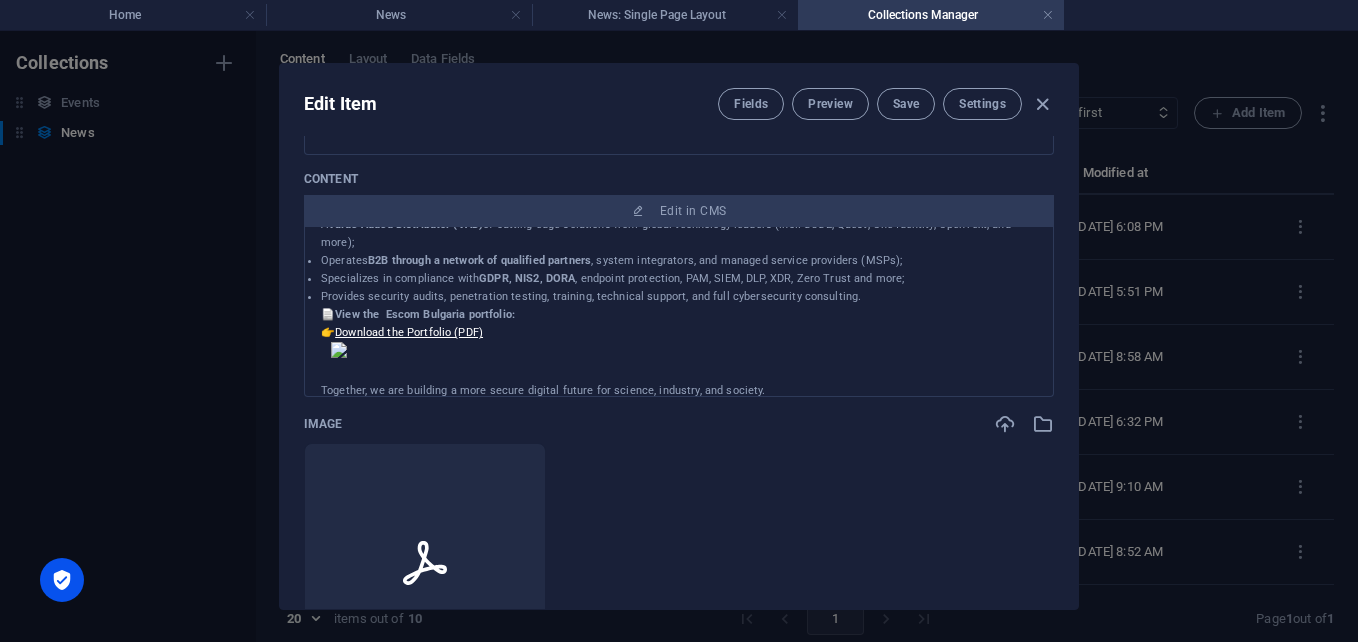 click on "📄  View the  Escom Bulgaria portfolio: 👉  Download the Portfolio (PDF)" at bounding box center (679, 324) 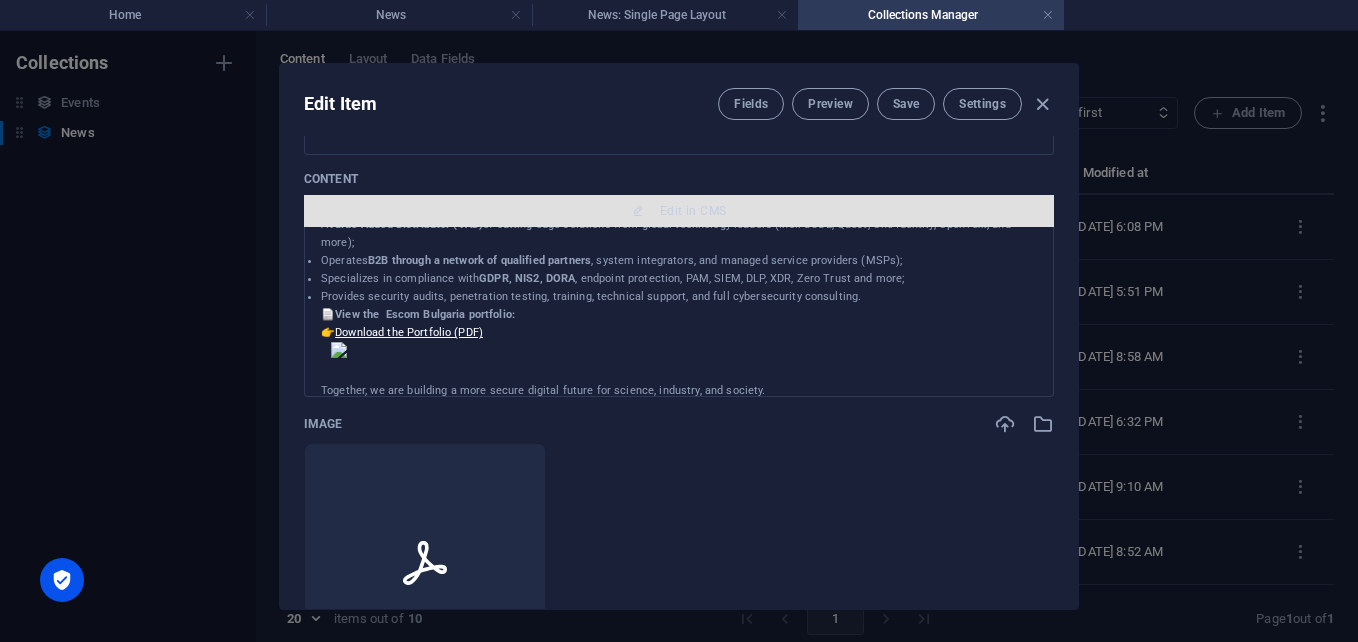 click on "Edit in CMS" at bounding box center (693, 211) 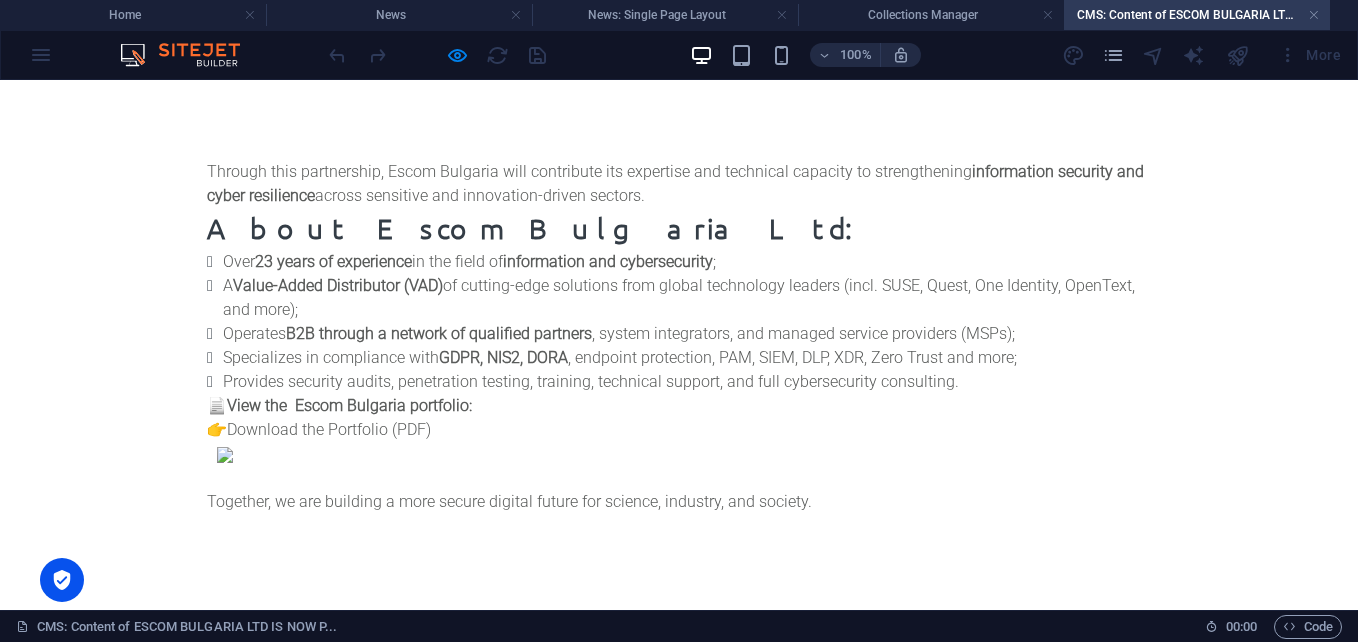 scroll, scrollTop: 0, scrollLeft: 0, axis: both 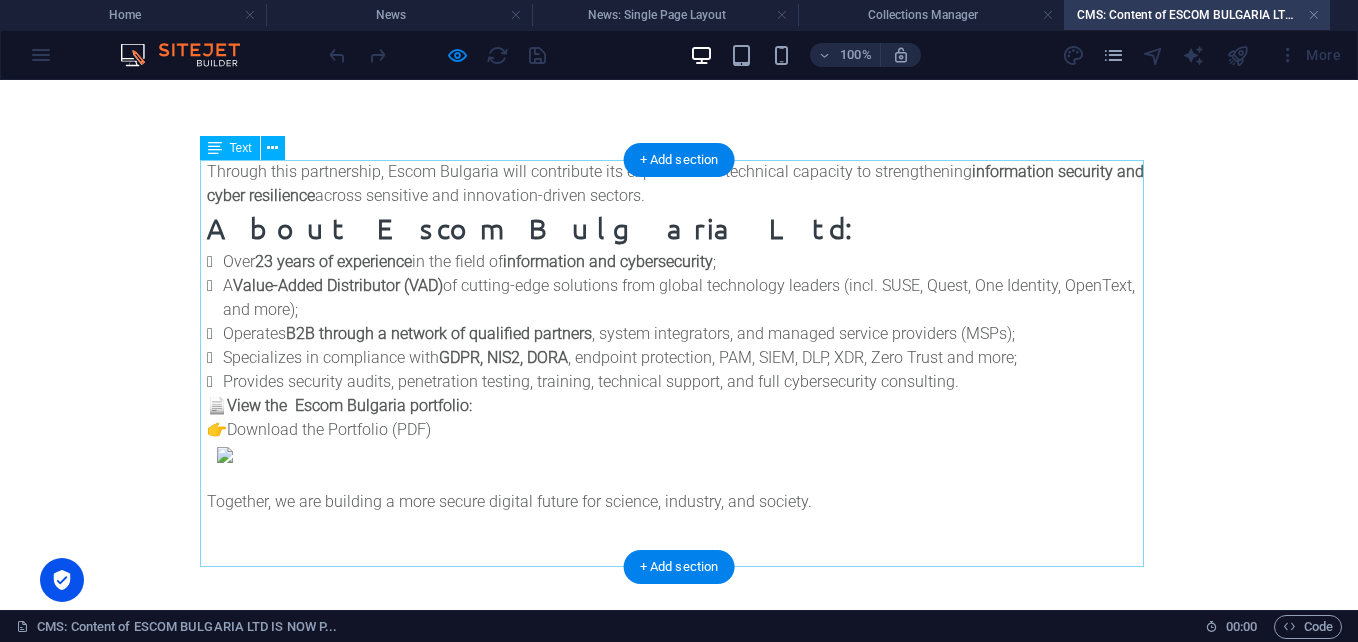 click on "Through this partnership, Escom Bulgaria will contribute its expertise and technical capacity to strengthening  information security and cyber resilience  across sensitive and innovation-driven sectors. About Escom Bulgaria Ltd: Over  23 years of experience  in the field of  information and cybersecurity ; A  Value-Added Distributor (VAD)  of cutting-edge solutions from global technology leaders (incl. SUSE, Quest, One Identity, OpenText, and more); Operates  B2B through a network of qualified partners , system integrators, and managed service providers (MSPs); Specializes in compliance with  GDPR, NIS2, DORA , endpoint protection, PAM, SIEM, DLP, XDR, Zero Trust and more; Provides security audits, penetration testing, training, technical support, and full cybersecurity consulting. 📄  View the  Escom Bulgaria portfolio: 👉  Download the Portfolio (PDF) Together, we are building a more secure digital future for science, industry, and society." at bounding box center [679, 361] 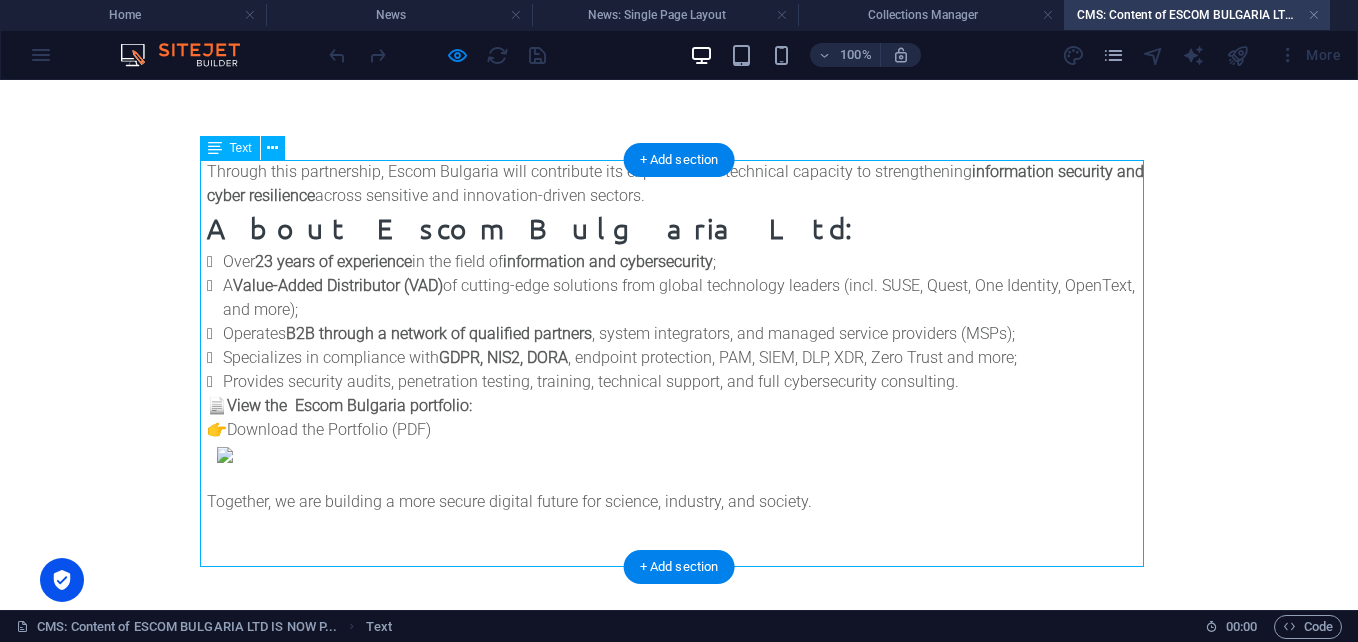 click on "Through this partnership, Escom Bulgaria will contribute its expertise and technical capacity to strengthening  information security and cyber resilience  across sensitive and innovation-driven sectors. About Escom Bulgaria Ltd: Over  23 years of experience  in the field of  information and cybersecurity ; A  Value-Added Distributor (VAD)  of cutting-edge solutions from global technology leaders (incl. SUSE, Quest, One Identity, OpenText, and more); Operates  B2B through a network of qualified partners , system integrators, and managed service providers (MSPs); Specializes in compliance with  GDPR, NIS2, DORA , endpoint protection, PAM, SIEM, DLP, XDR, Zero Trust and more; Provides security audits, penetration testing, training, technical support, and full cybersecurity consulting. 📄  View the  Escom Bulgaria portfolio: 👉  Download the Portfolio (PDF) Together, we are building a more secure digital future for science, industry, and society." at bounding box center [679, 361] 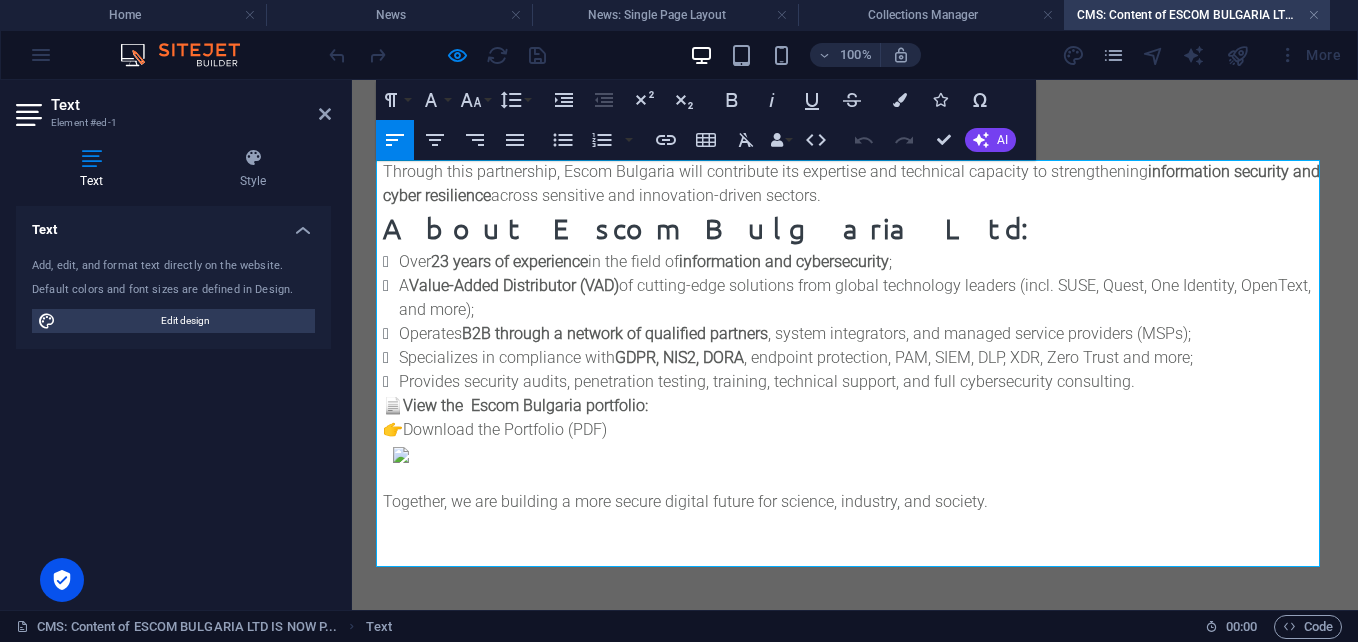 click on "📄  View the  Escom Bulgaria portfolio: 👉  Download the Portfolio (PDF)" at bounding box center [855, 418] 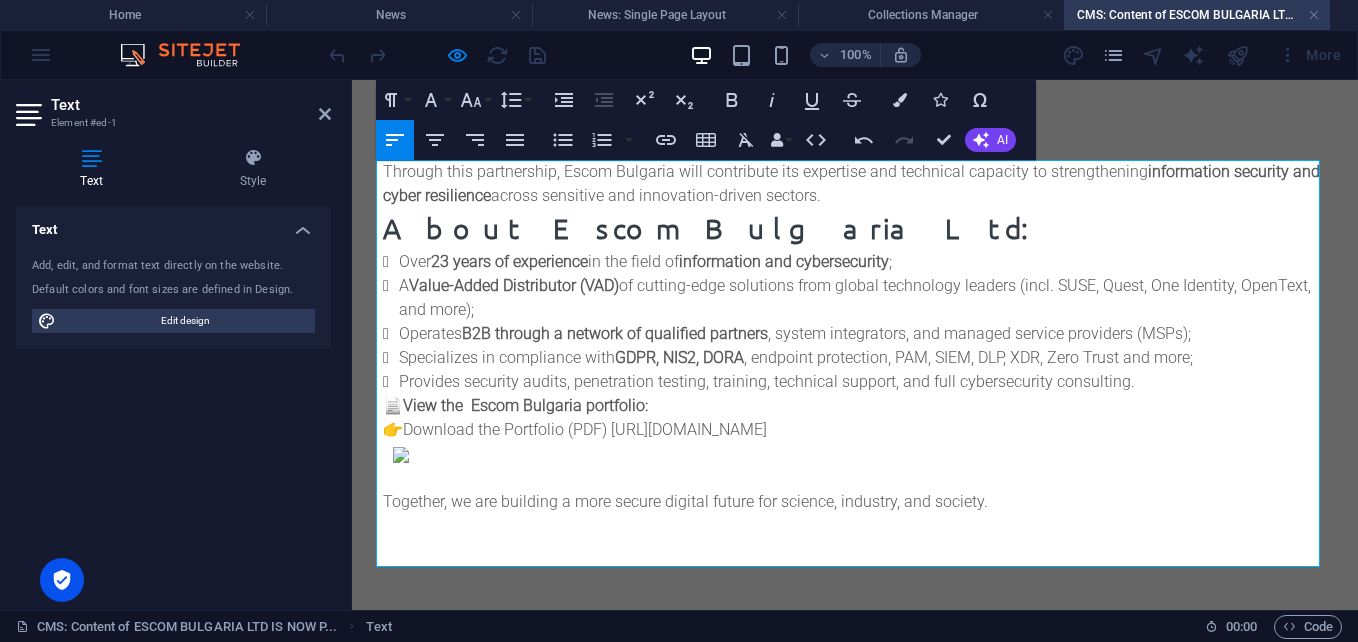 scroll, scrollTop: 1305, scrollLeft: 7, axis: both 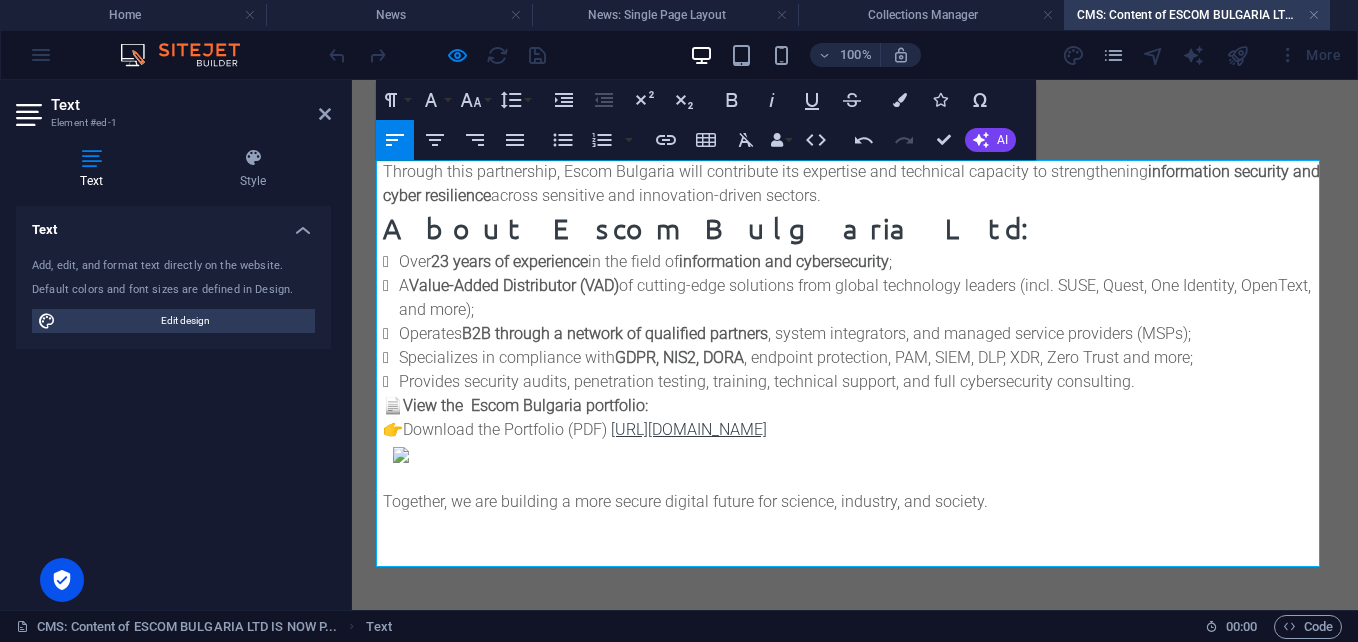 click on "https://drive.google.com/file/d/1NUQzyISVKaSW3kX8lmxt0mjaQdqA9Otz/view?usp=sharing" at bounding box center [689, 429] 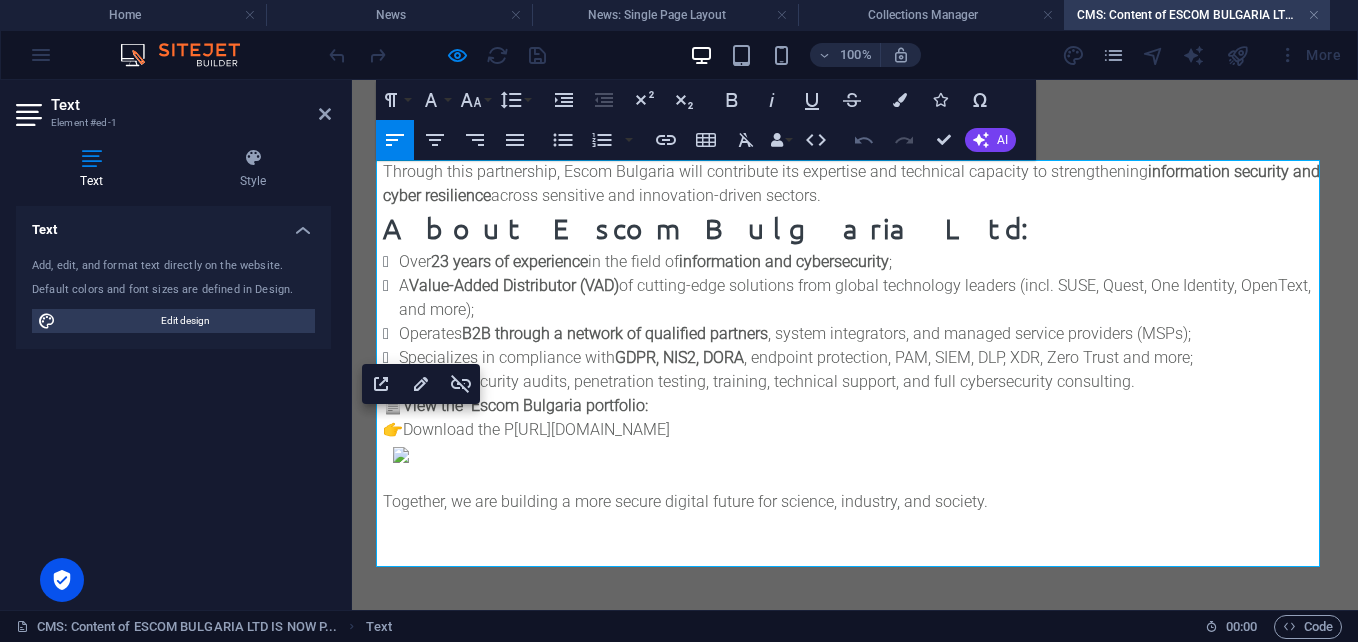 click 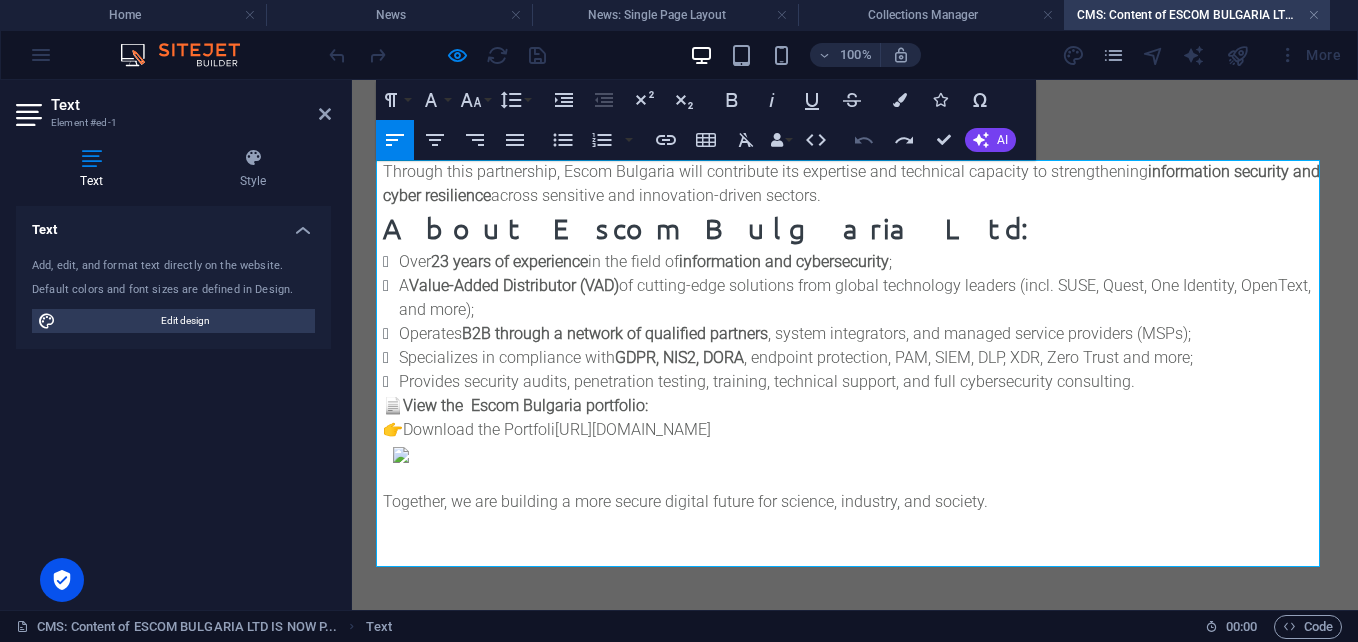 click 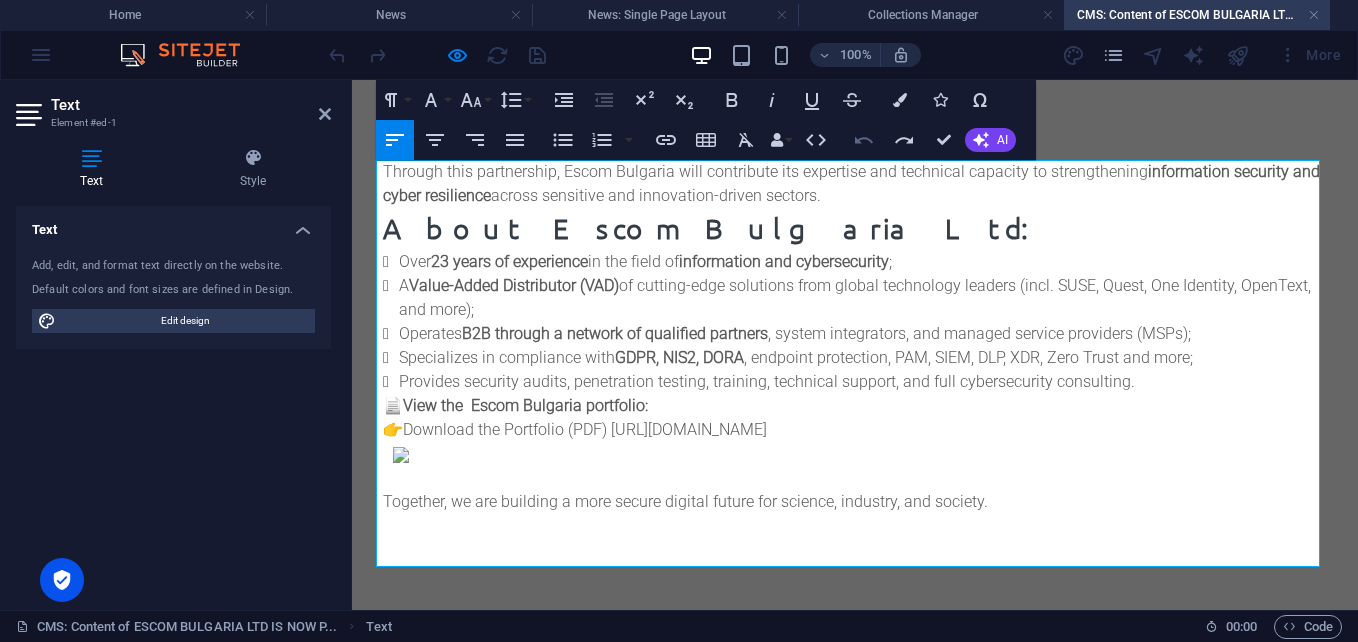 click 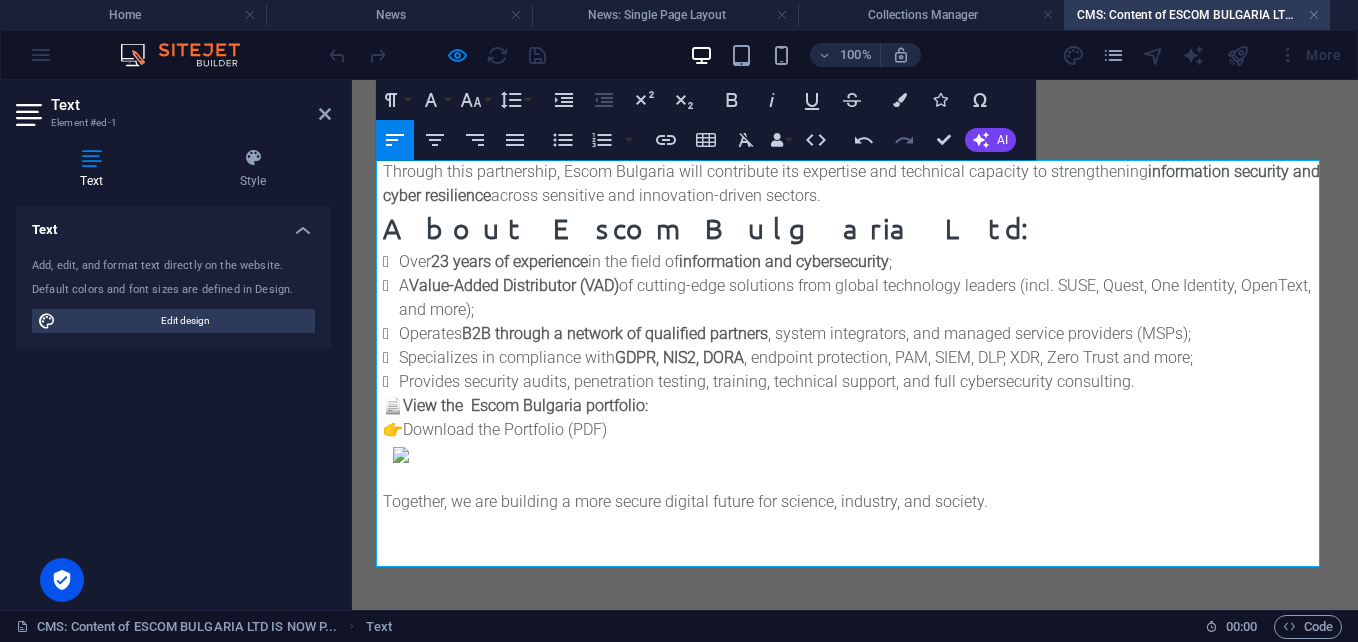click 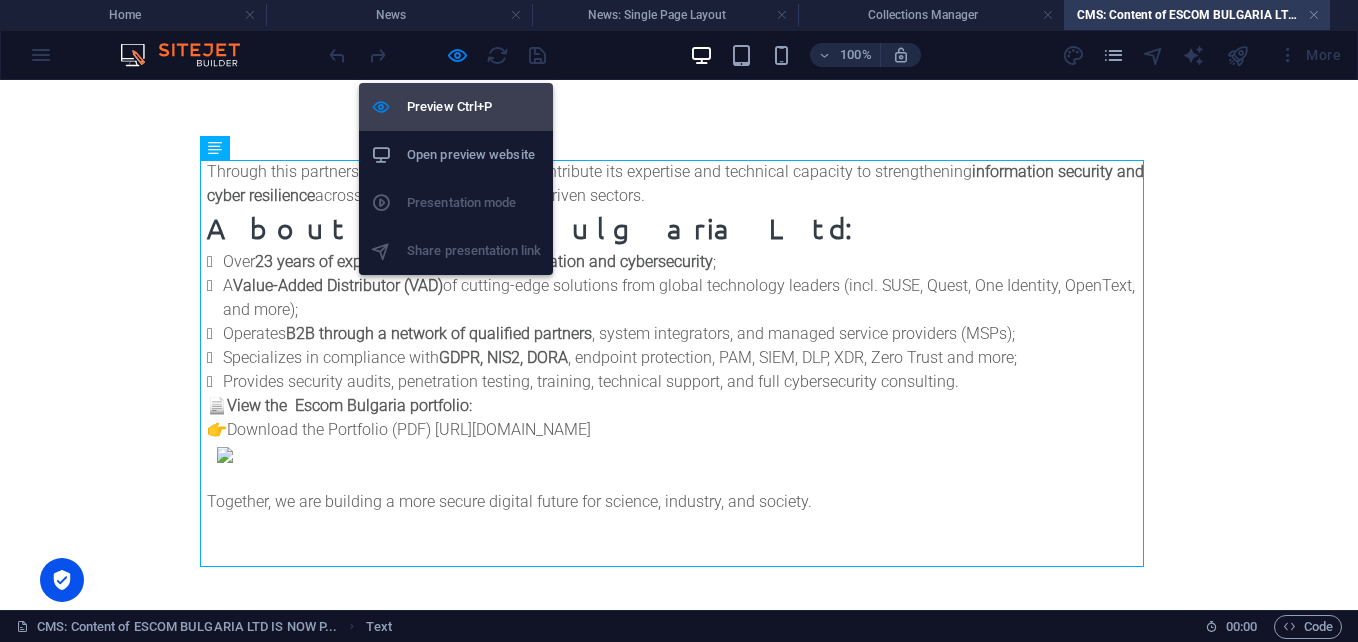 click on "Preview Ctrl+P" at bounding box center [456, 107] 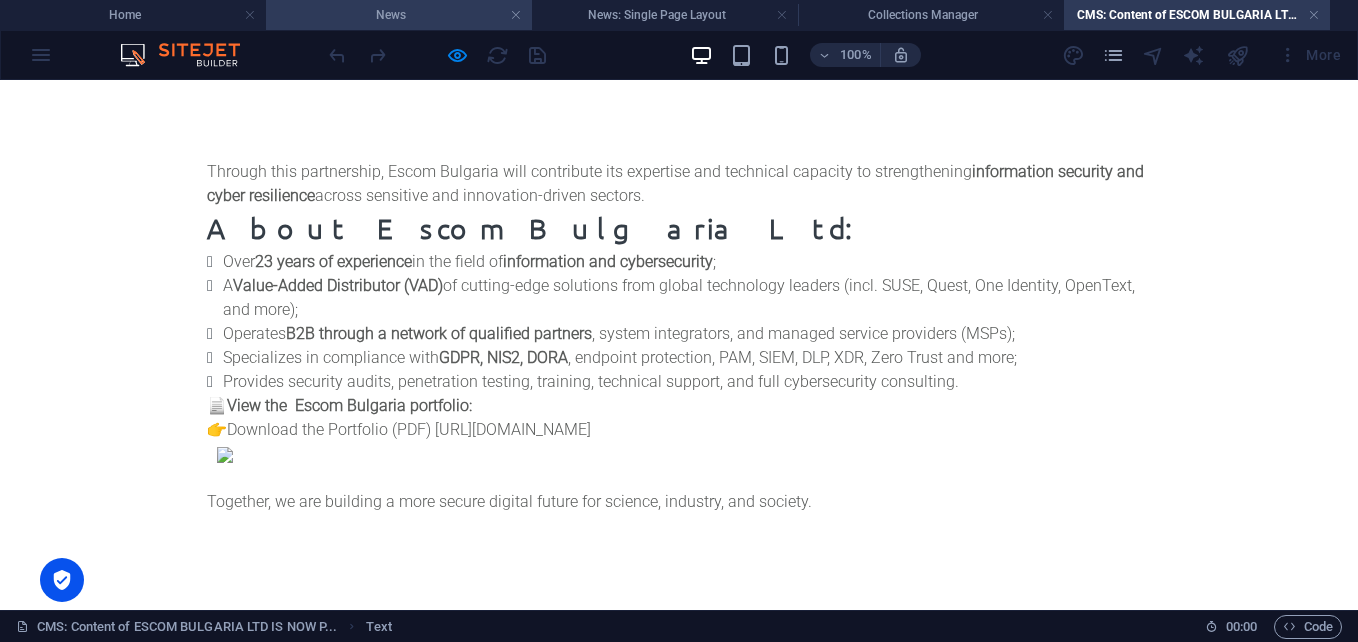 click on "News" at bounding box center (399, 15) 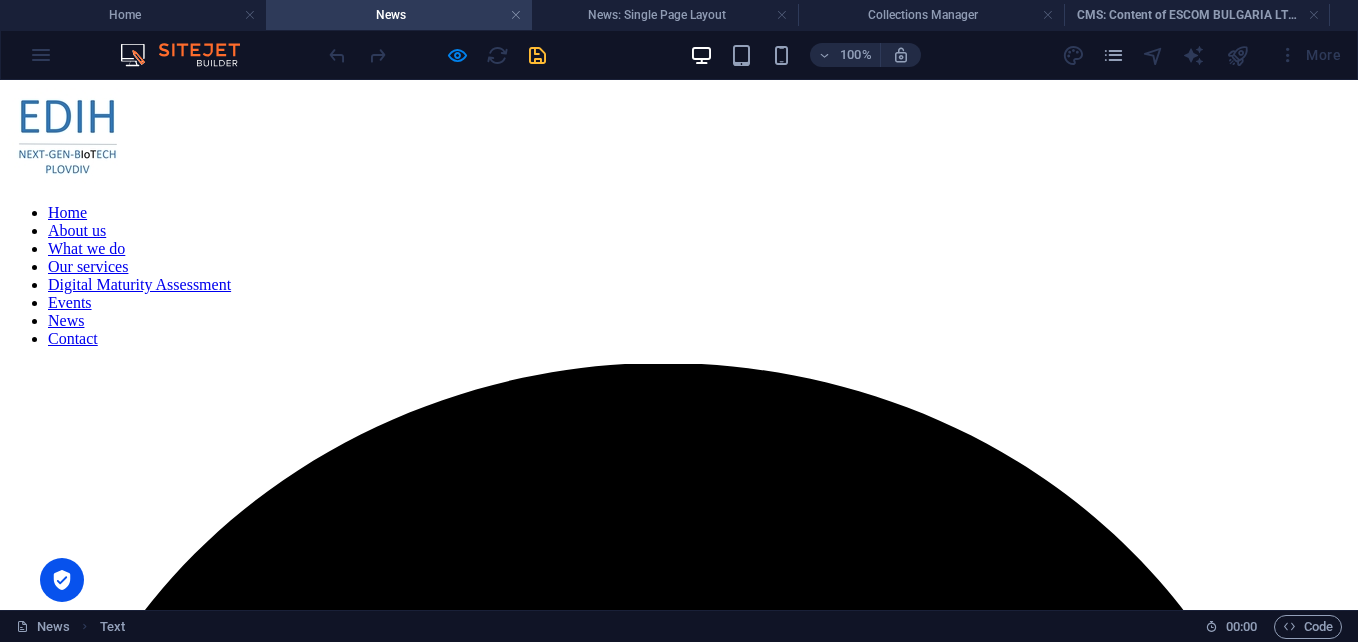 scroll, scrollTop: 122, scrollLeft: 0, axis: vertical 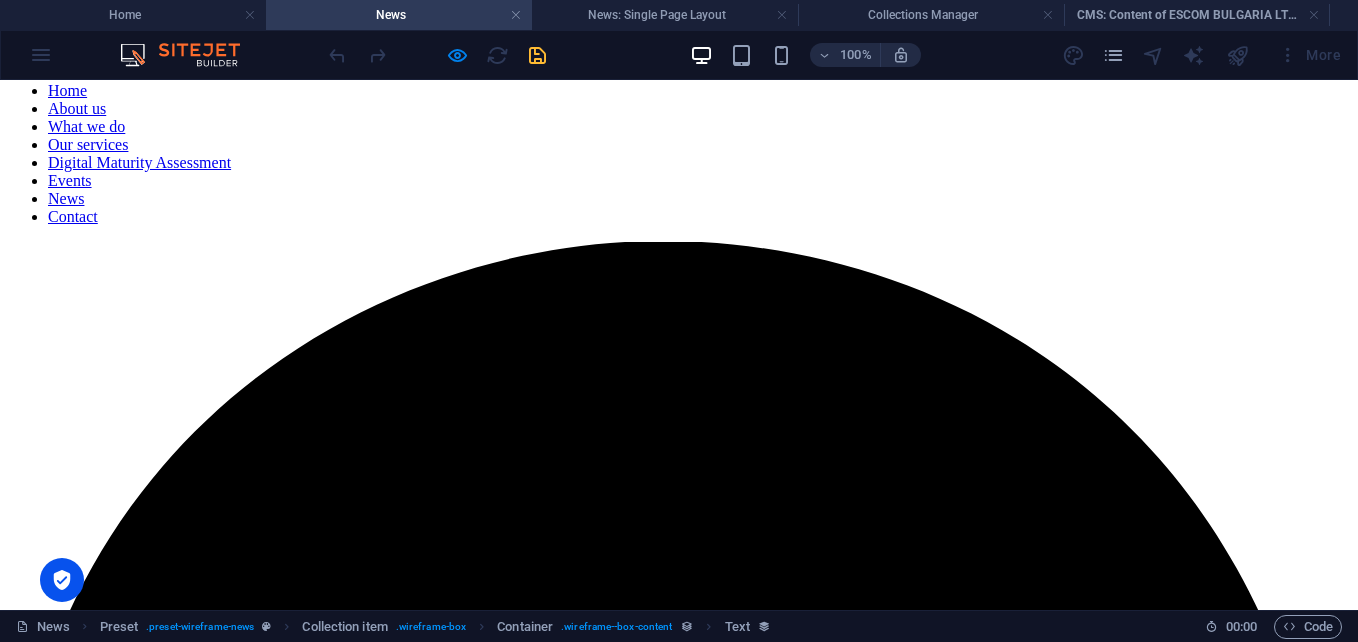 click on "Read more" at bounding box center [43, 4222] 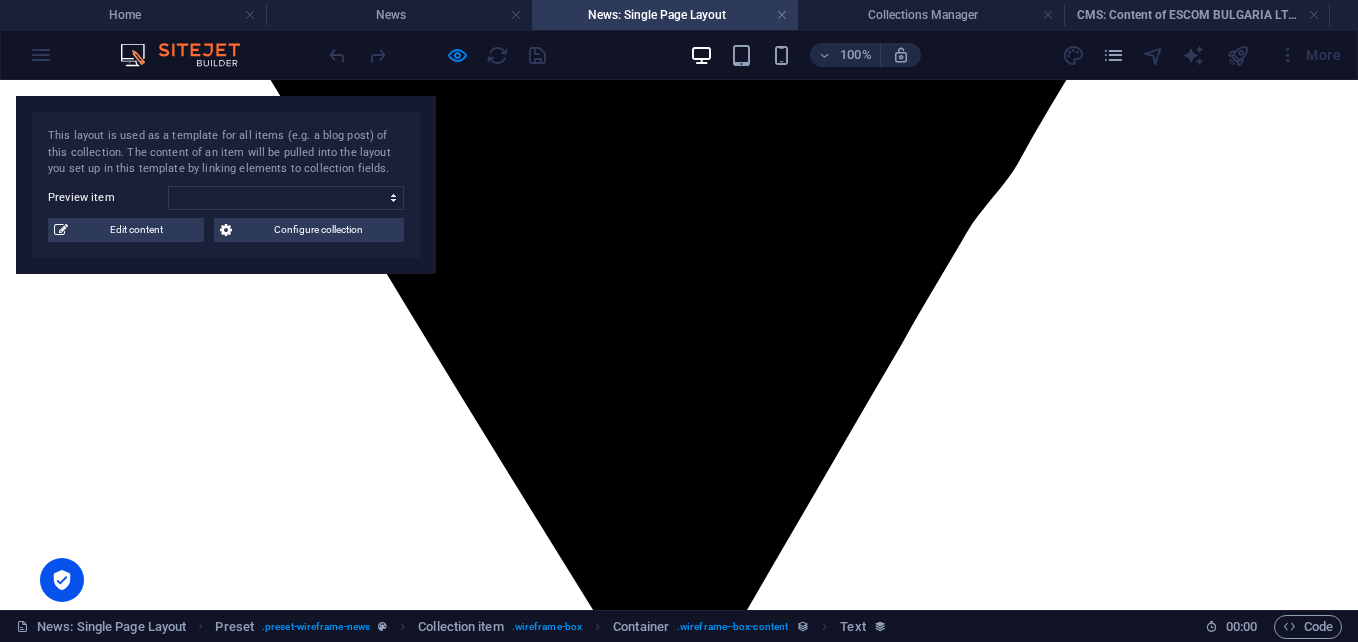 scroll, scrollTop: 1587, scrollLeft: 0, axis: vertical 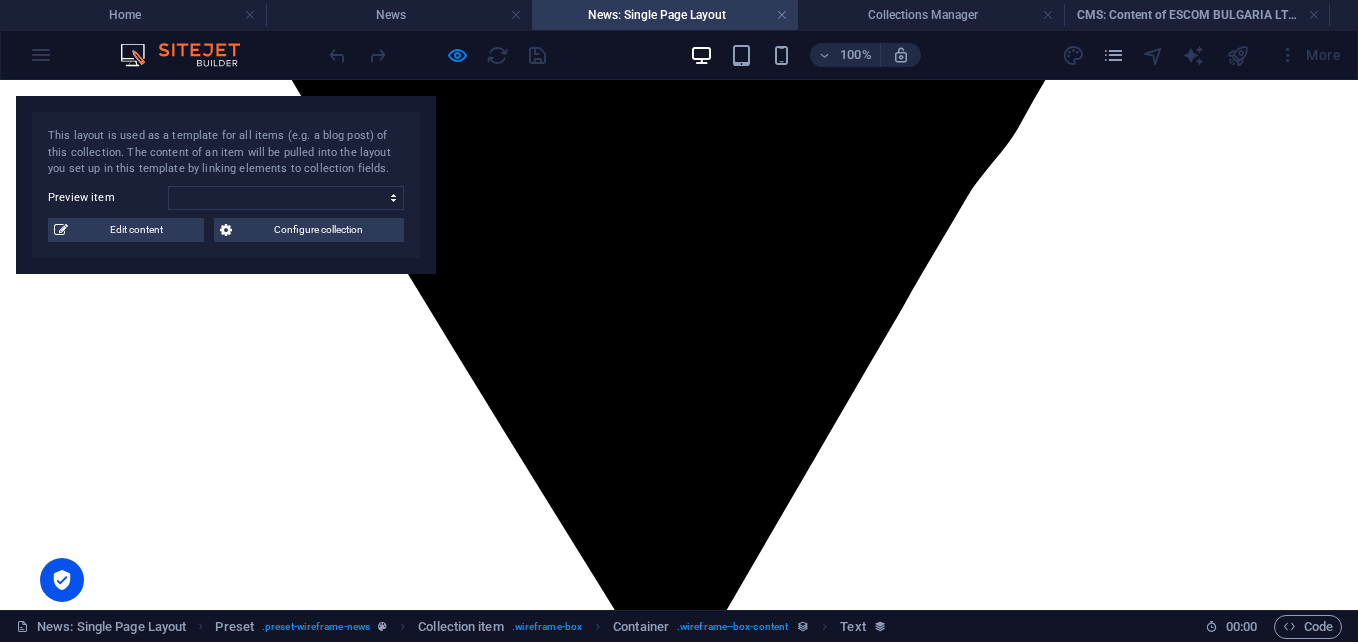 click on "Download the Portfolio (PDF)" at bounding box center [125, 4594] 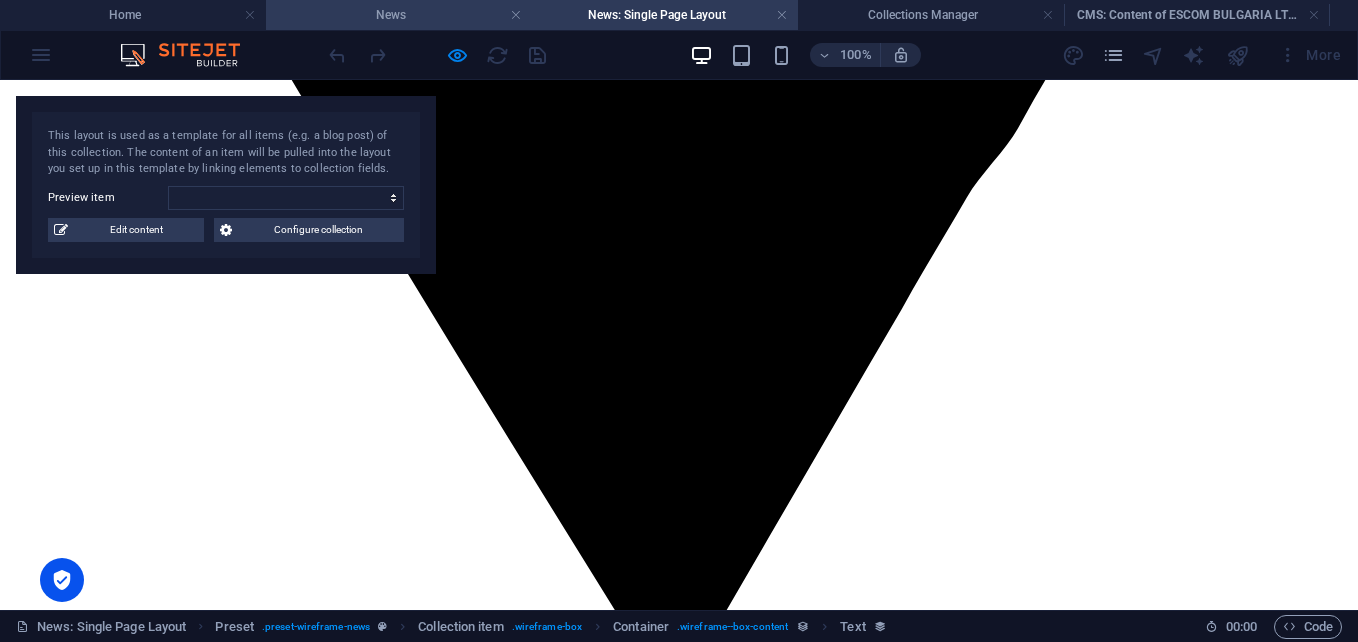 click on "News" at bounding box center [399, 15] 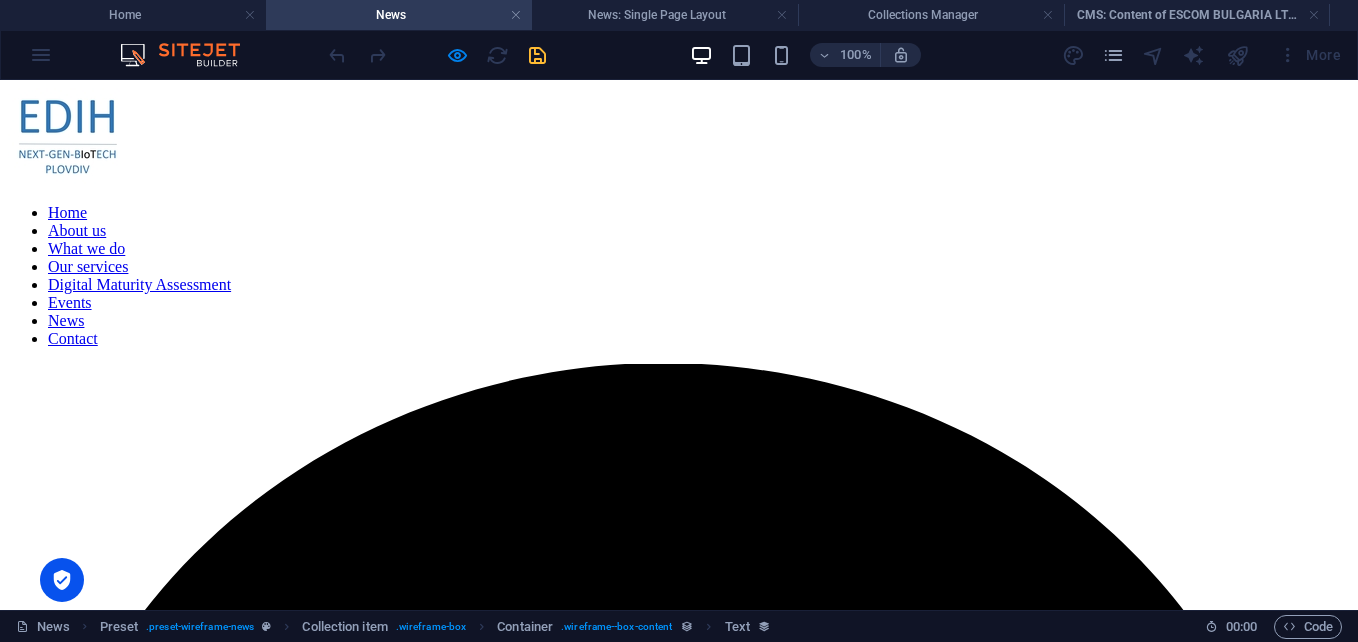scroll, scrollTop: 122, scrollLeft: 0, axis: vertical 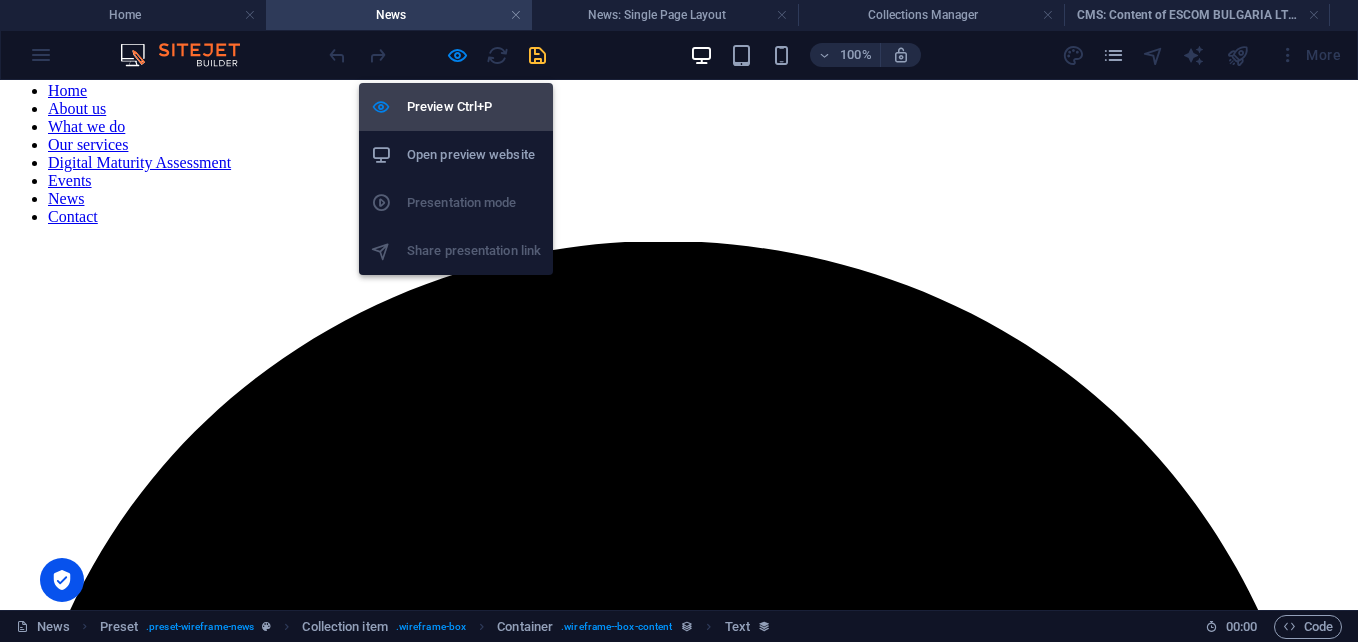 click on "Preview Ctrl+P" at bounding box center (474, 107) 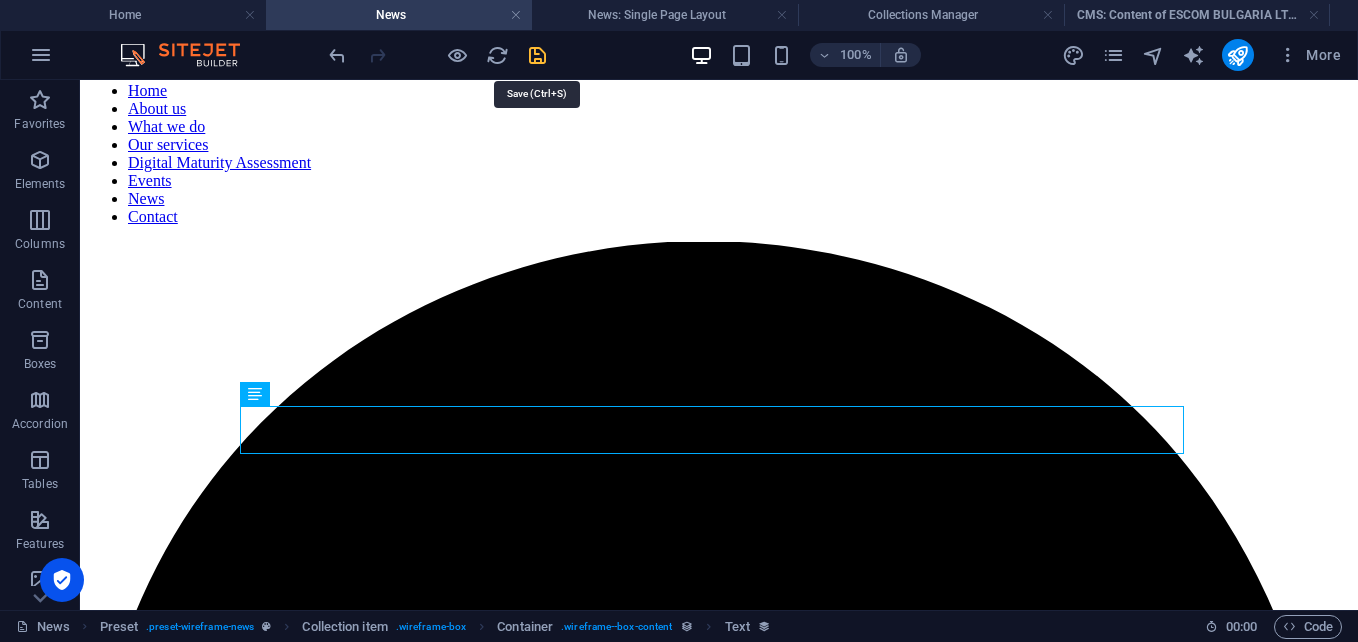 click at bounding box center [537, 55] 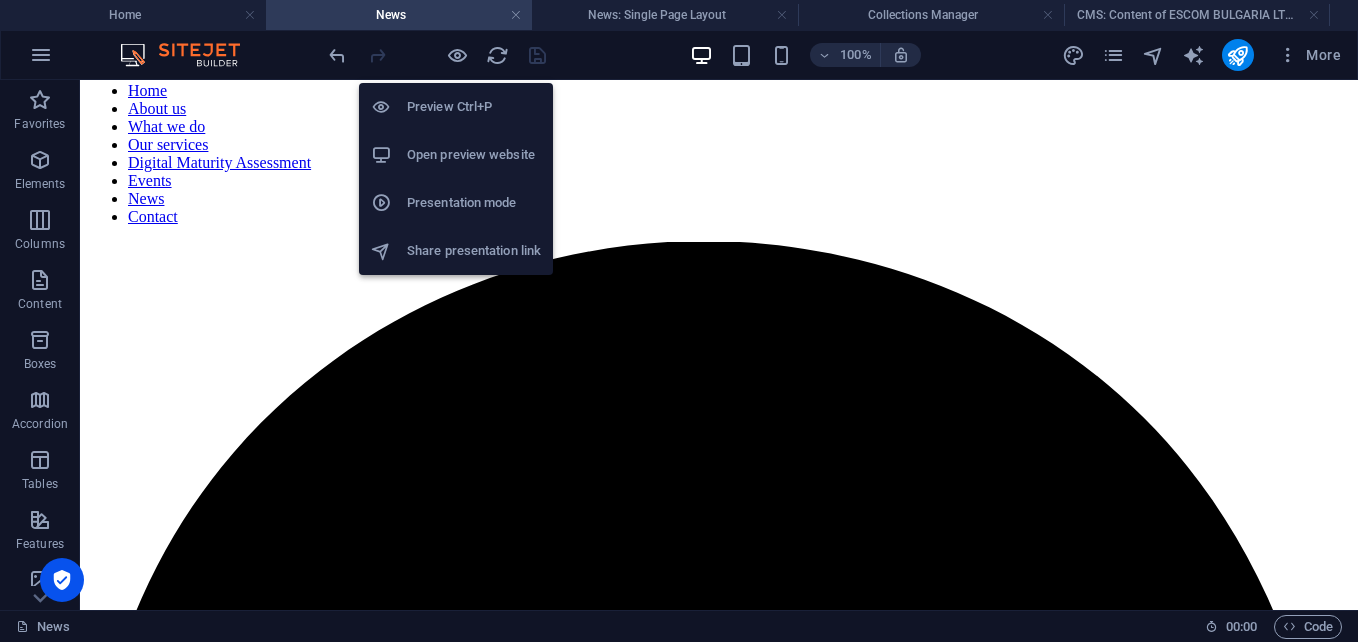 drag, startPoint x: 461, startPoint y: 104, endPoint x: 306, endPoint y: 381, distance: 317.4177 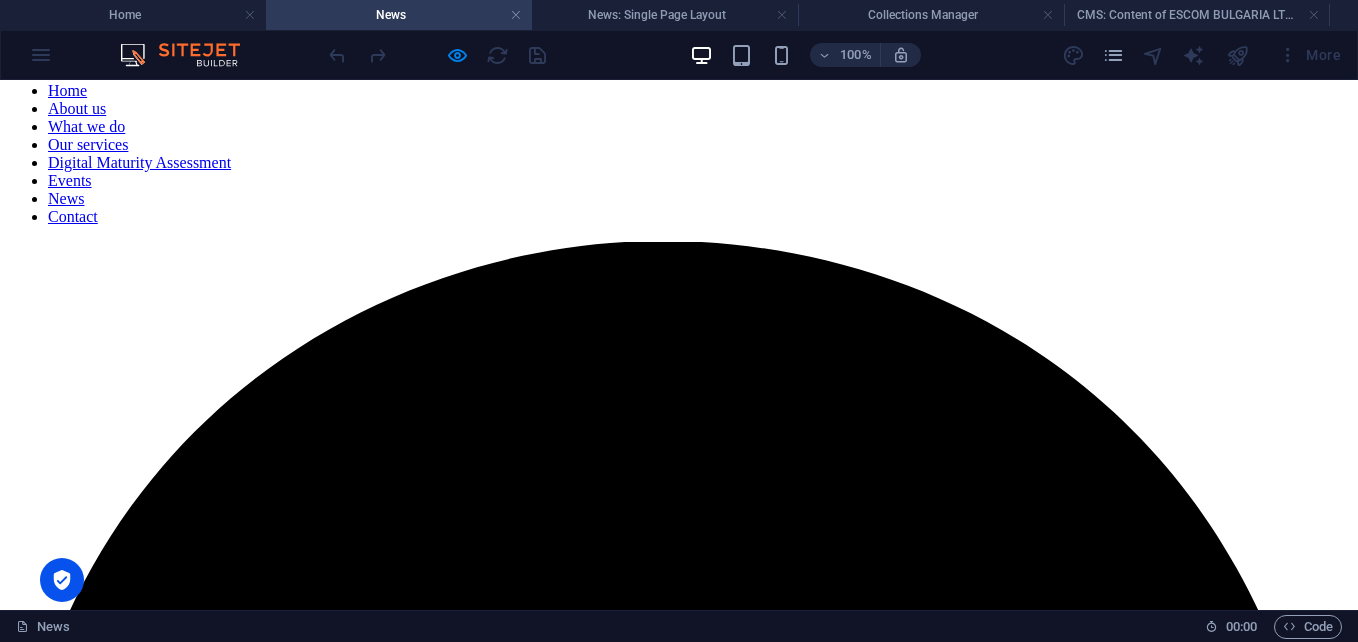drag, startPoint x: 268, startPoint y: 491, endPoint x: 1357, endPoint y: 240, distance: 1117.5518 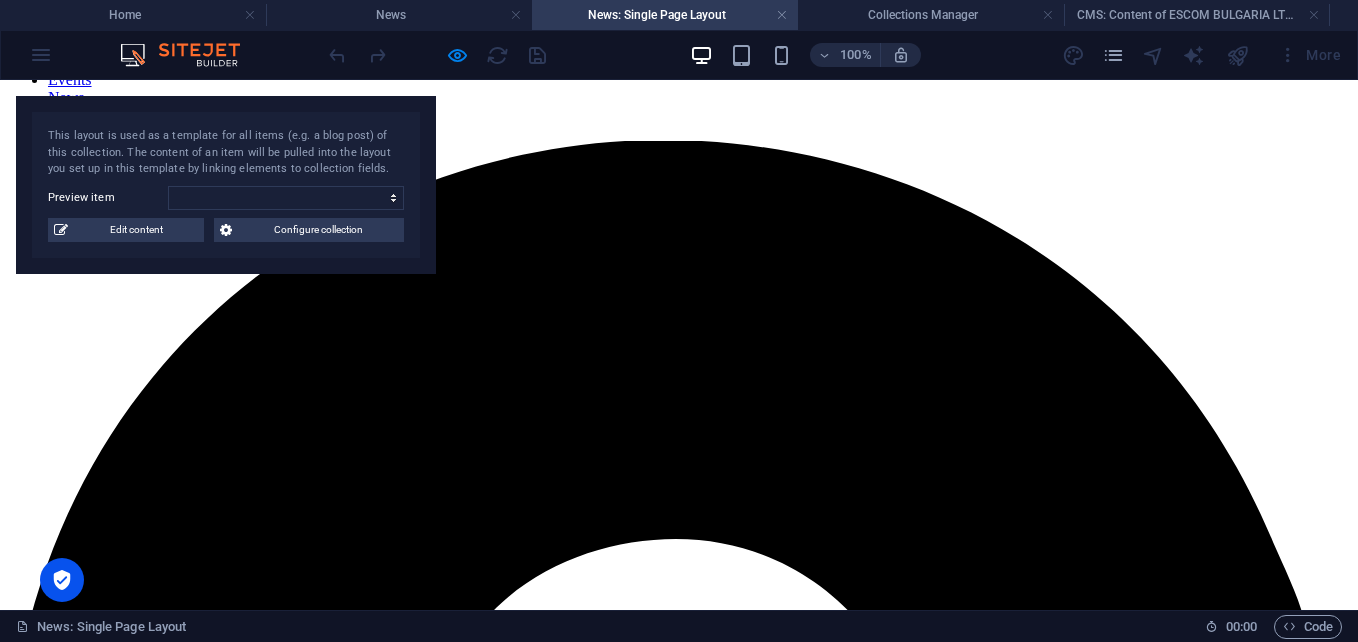 scroll, scrollTop: 292, scrollLeft: 0, axis: vertical 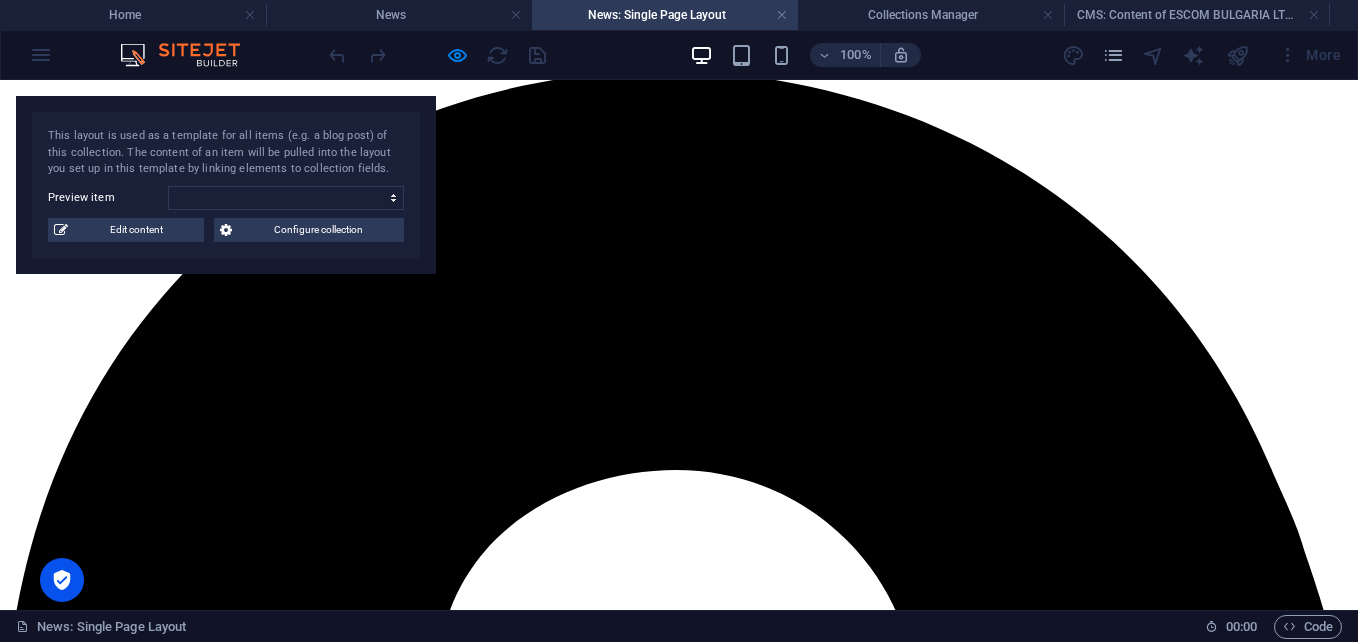 click on "Download the Portfolio (PDF)" at bounding box center (125, 4205) 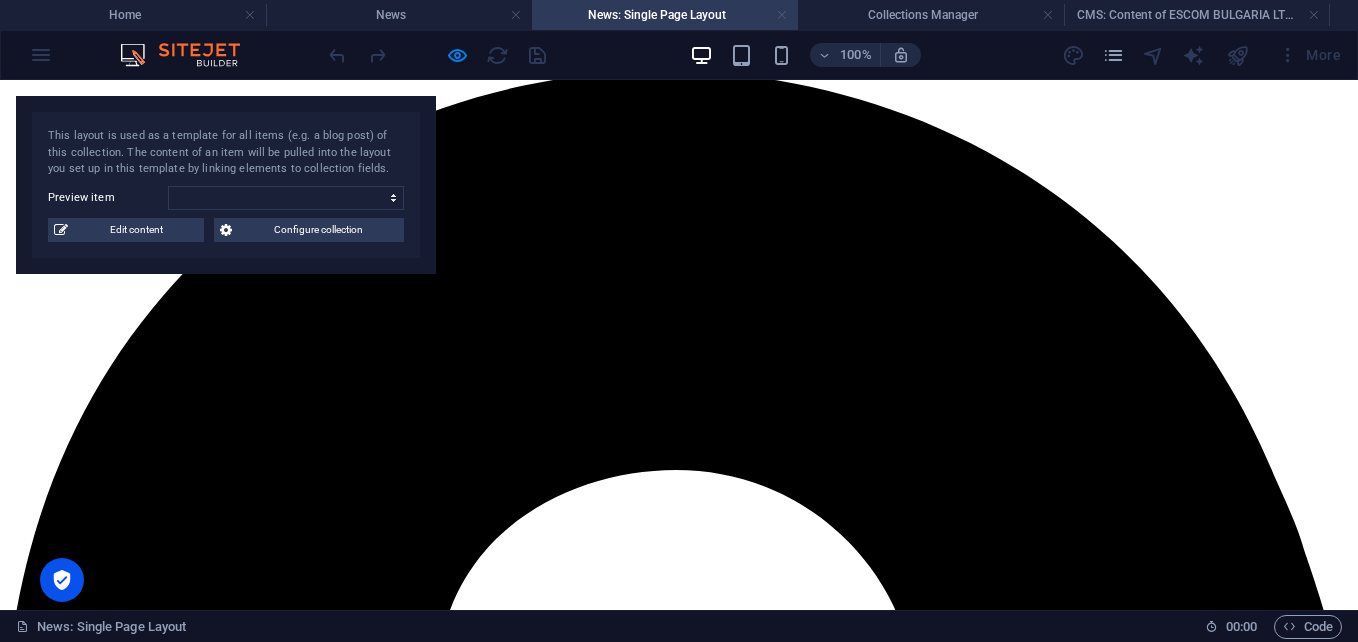 click at bounding box center (782, 15) 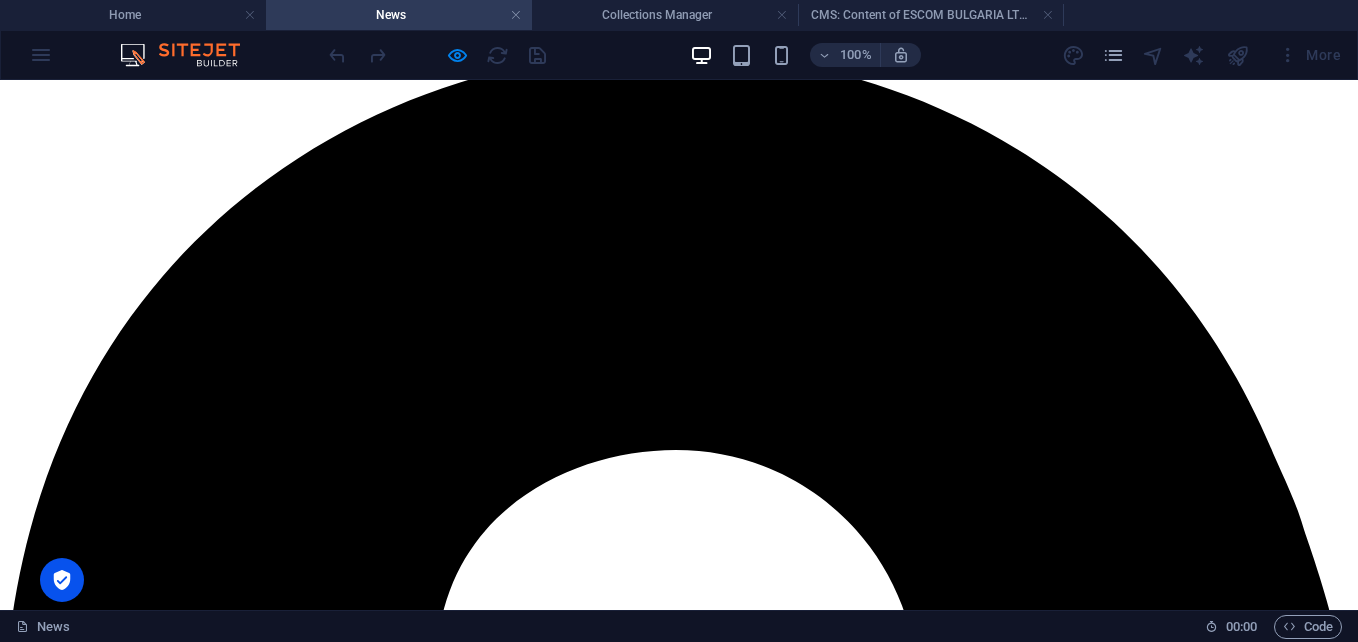 scroll, scrollTop: 0, scrollLeft: 0, axis: both 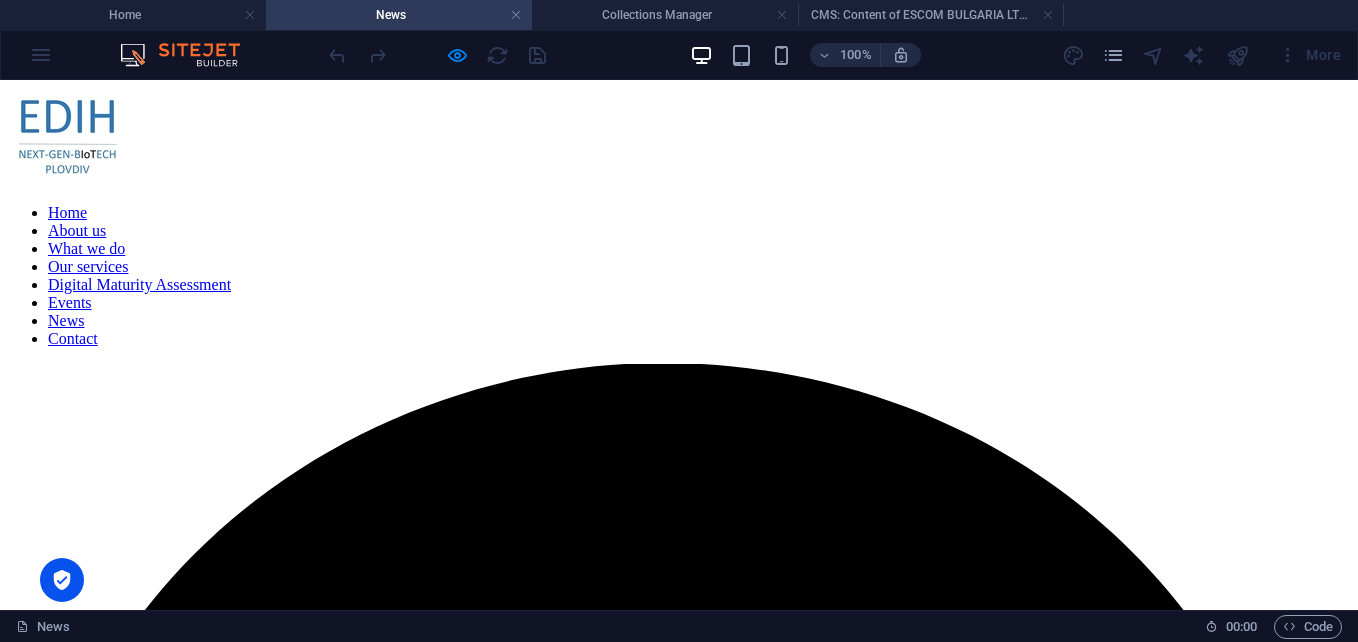 drag, startPoint x: 1350, startPoint y: 140, endPoint x: 1349, endPoint y: 119, distance: 21.023796 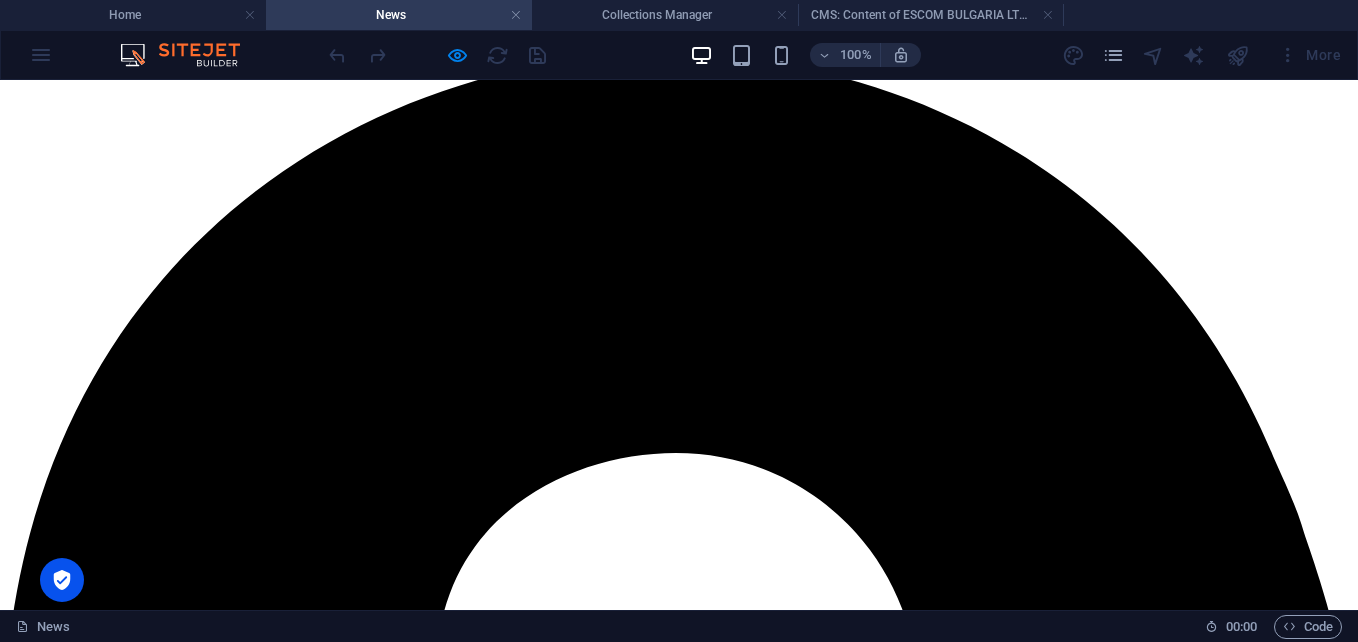 scroll, scrollTop: 0, scrollLeft: 0, axis: both 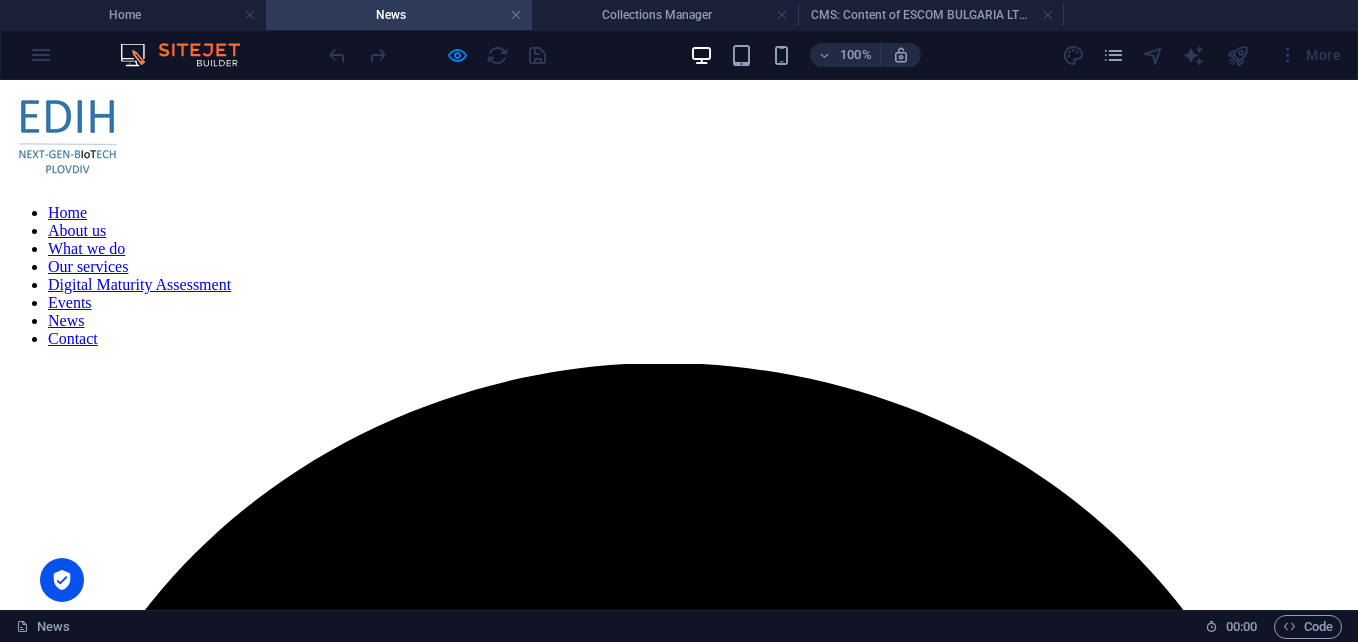 drag, startPoint x: 1349, startPoint y: 129, endPoint x: 1353, endPoint y: 89, distance: 40.1995 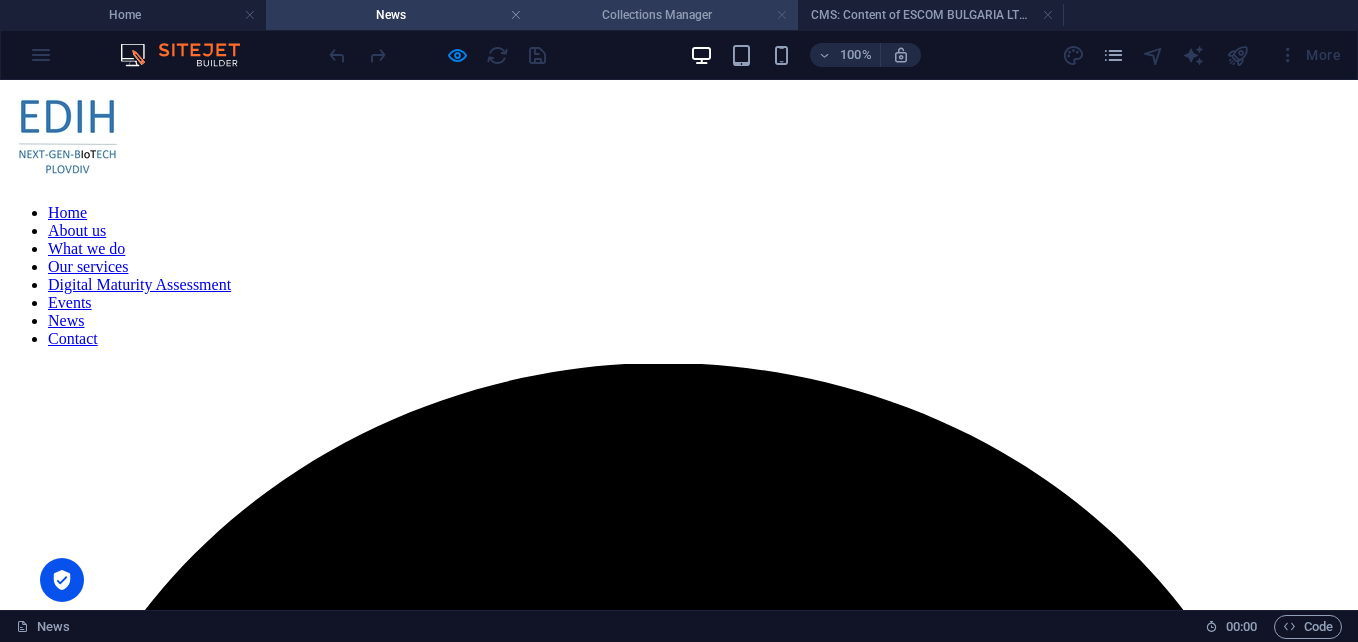 click at bounding box center [782, 15] 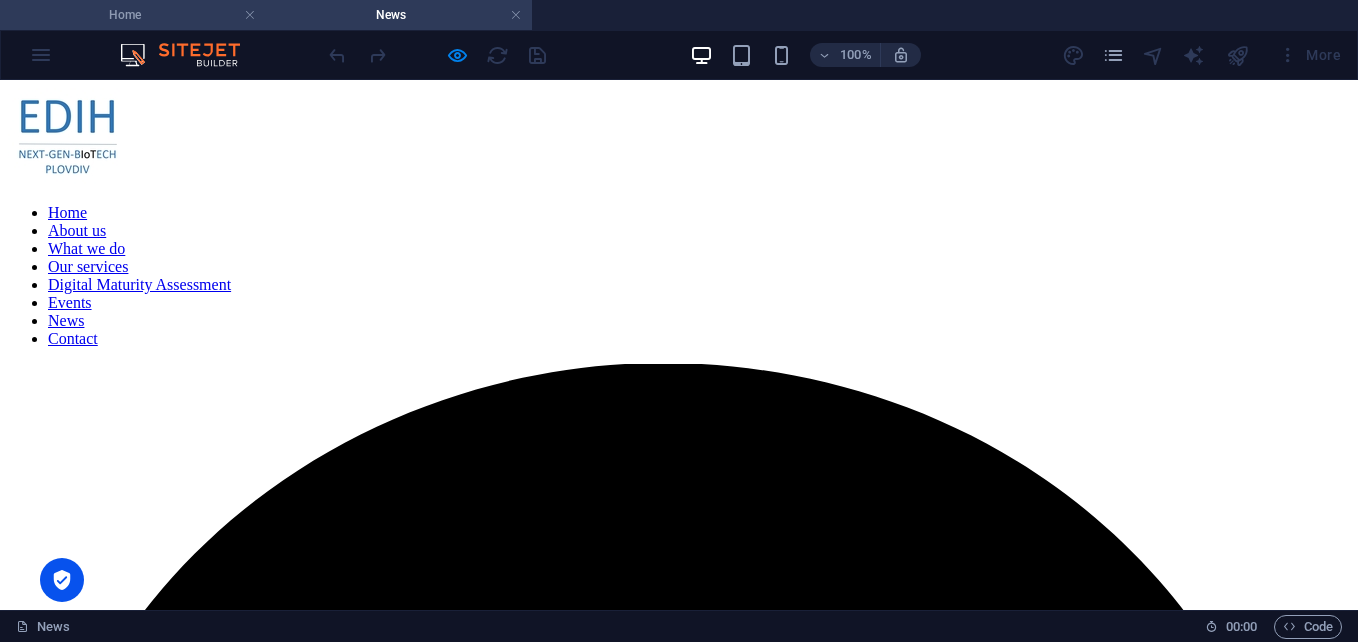 click on "Home" at bounding box center (133, 15) 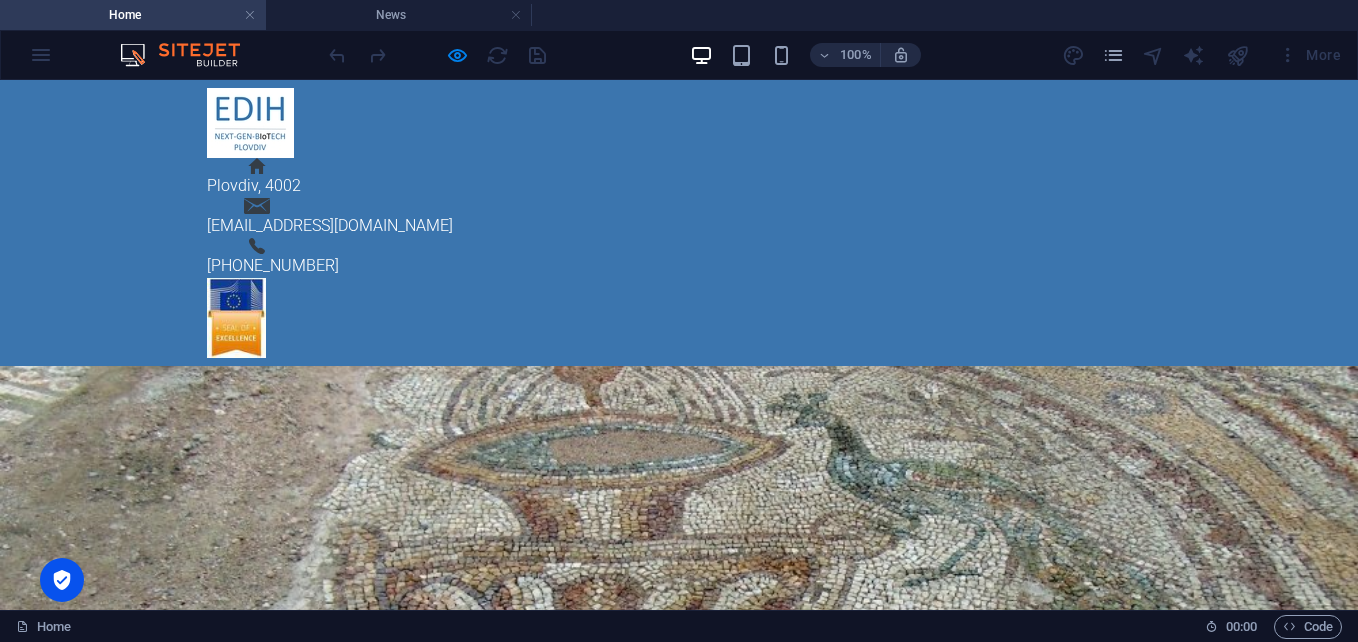 scroll, scrollTop: 2092, scrollLeft: 0, axis: vertical 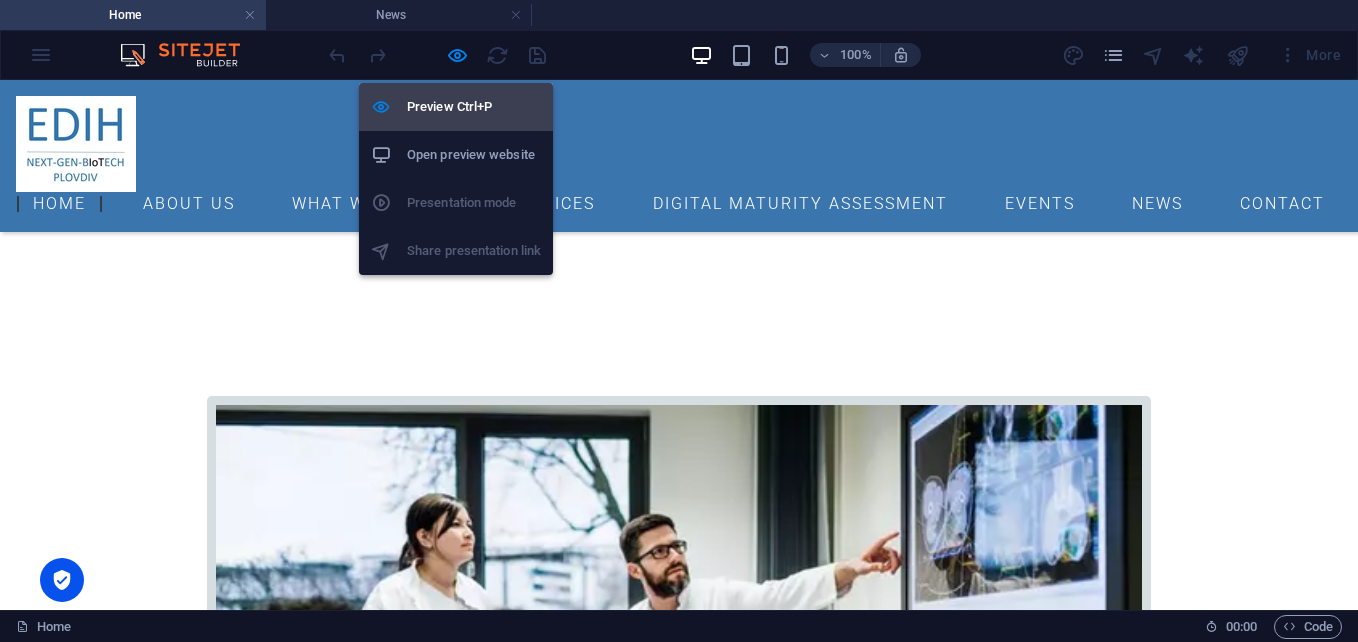 click on "Preview Ctrl+P" at bounding box center [474, 107] 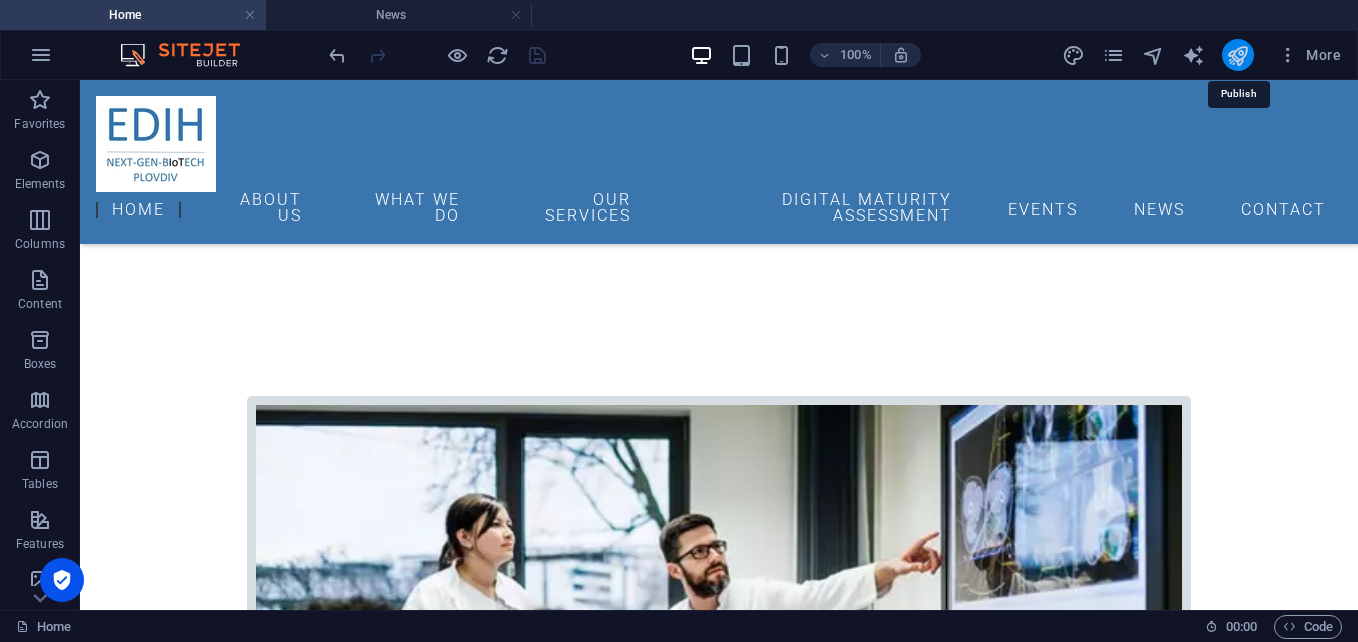 click at bounding box center (1237, 55) 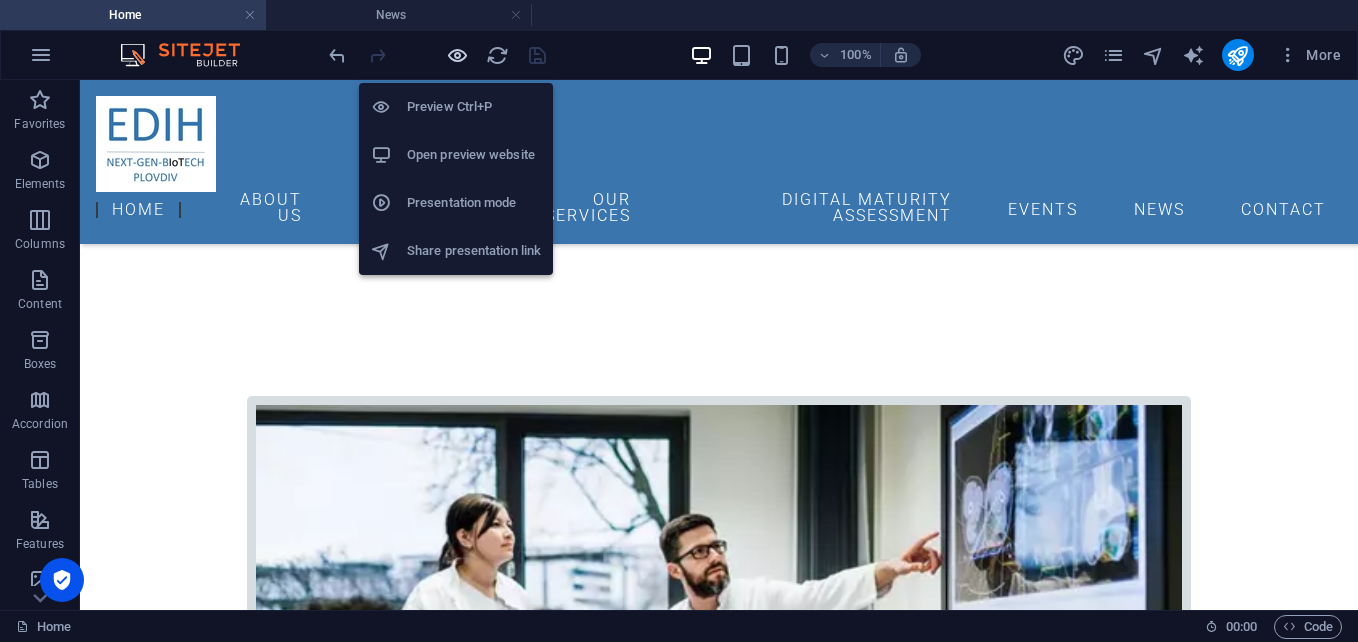click at bounding box center (457, 55) 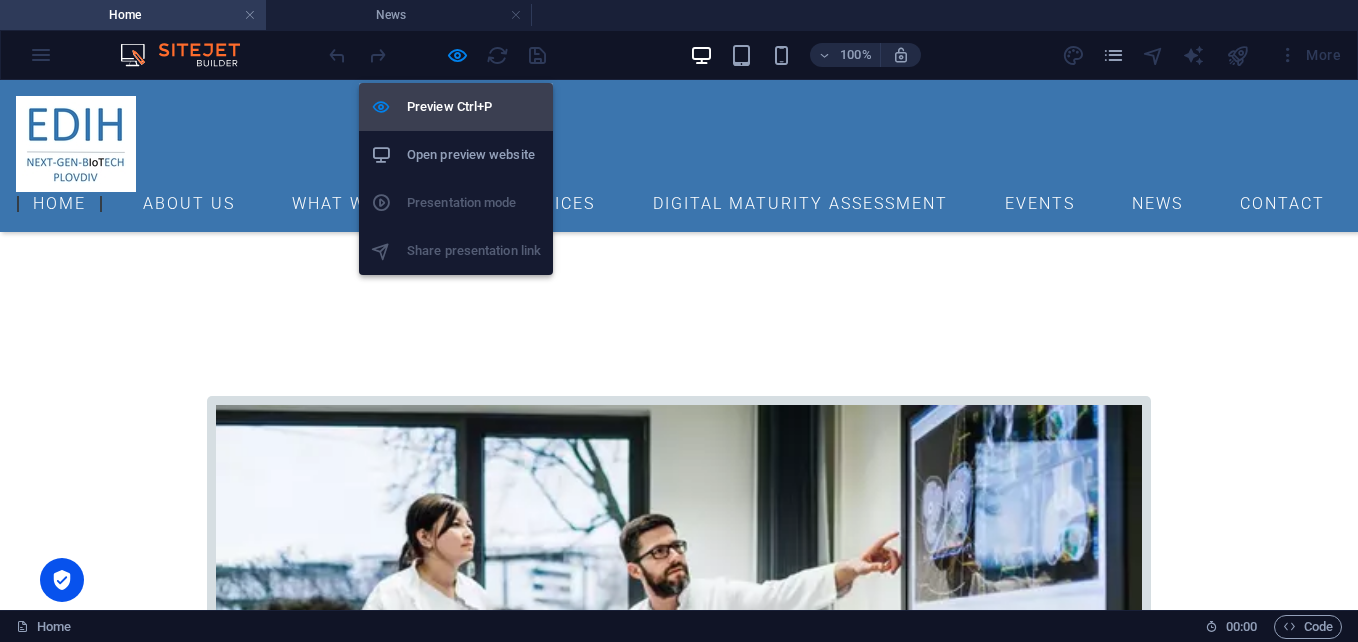 click on "Preview Ctrl+P" at bounding box center [474, 107] 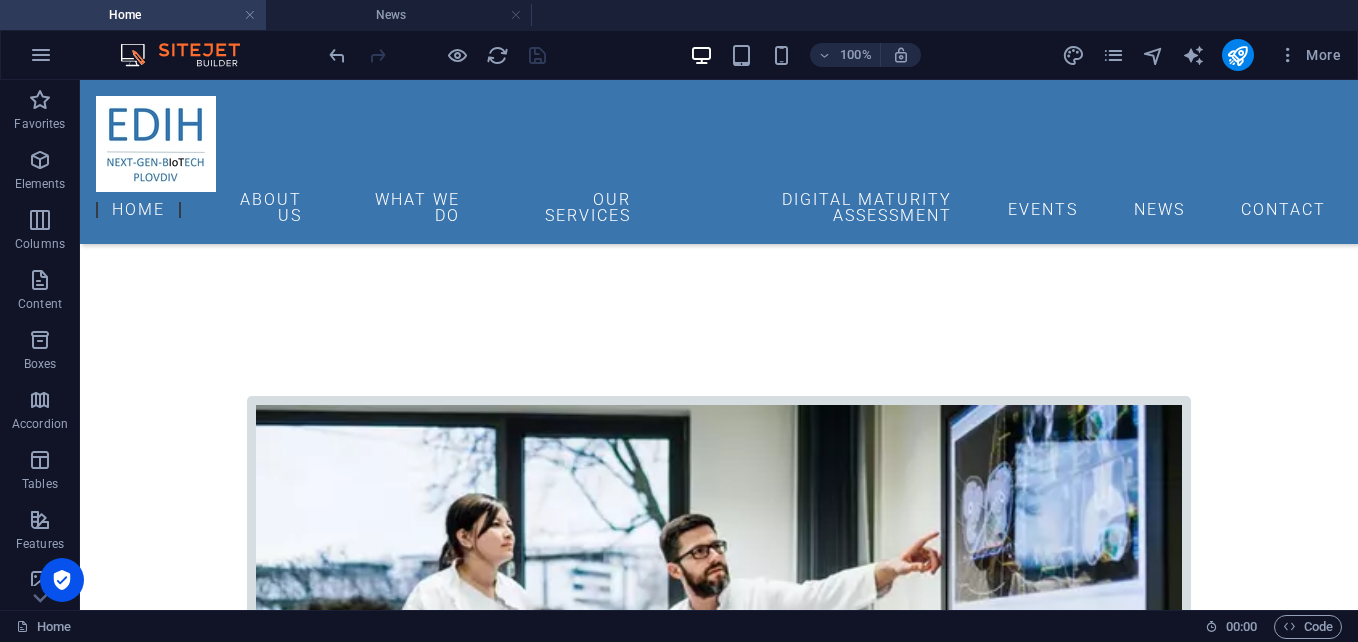 click at bounding box center [437, 55] 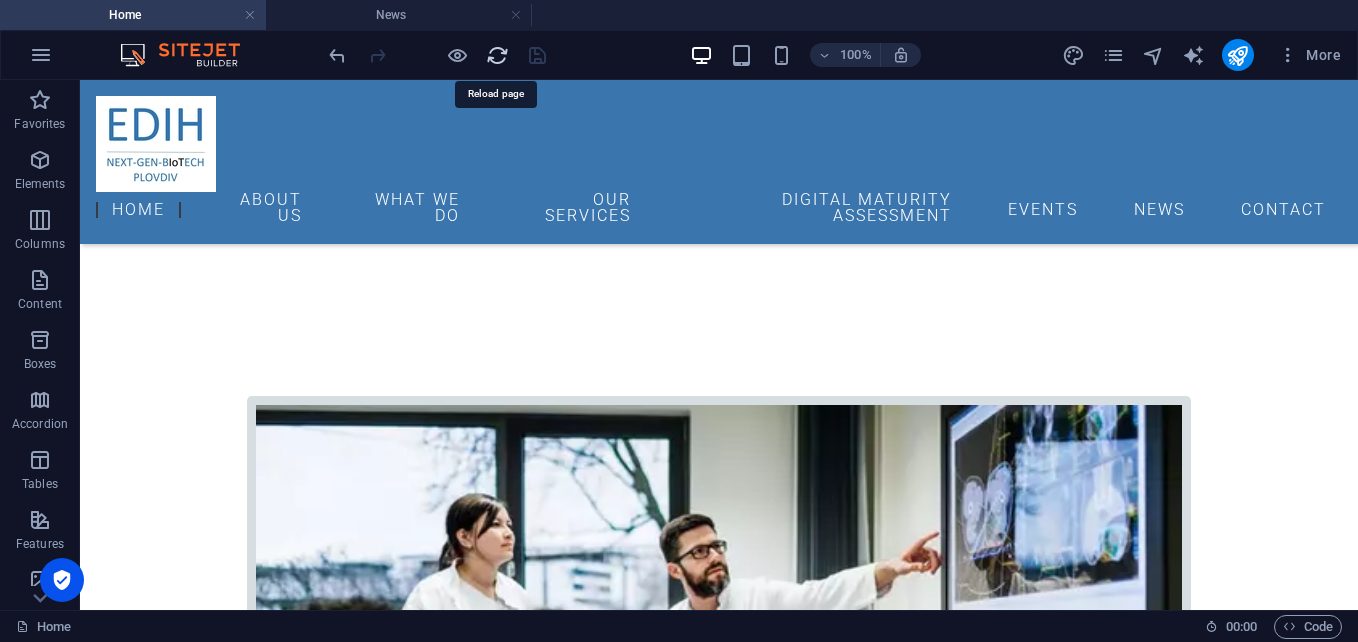click at bounding box center (497, 55) 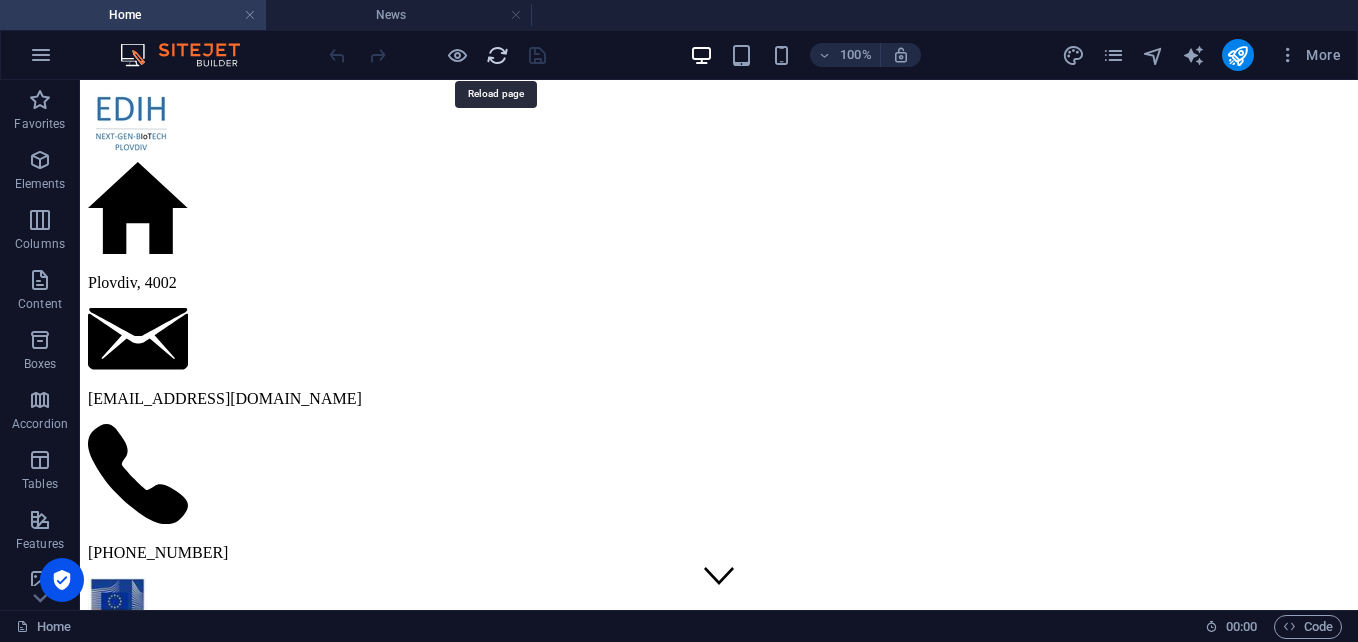 scroll, scrollTop: 0, scrollLeft: 0, axis: both 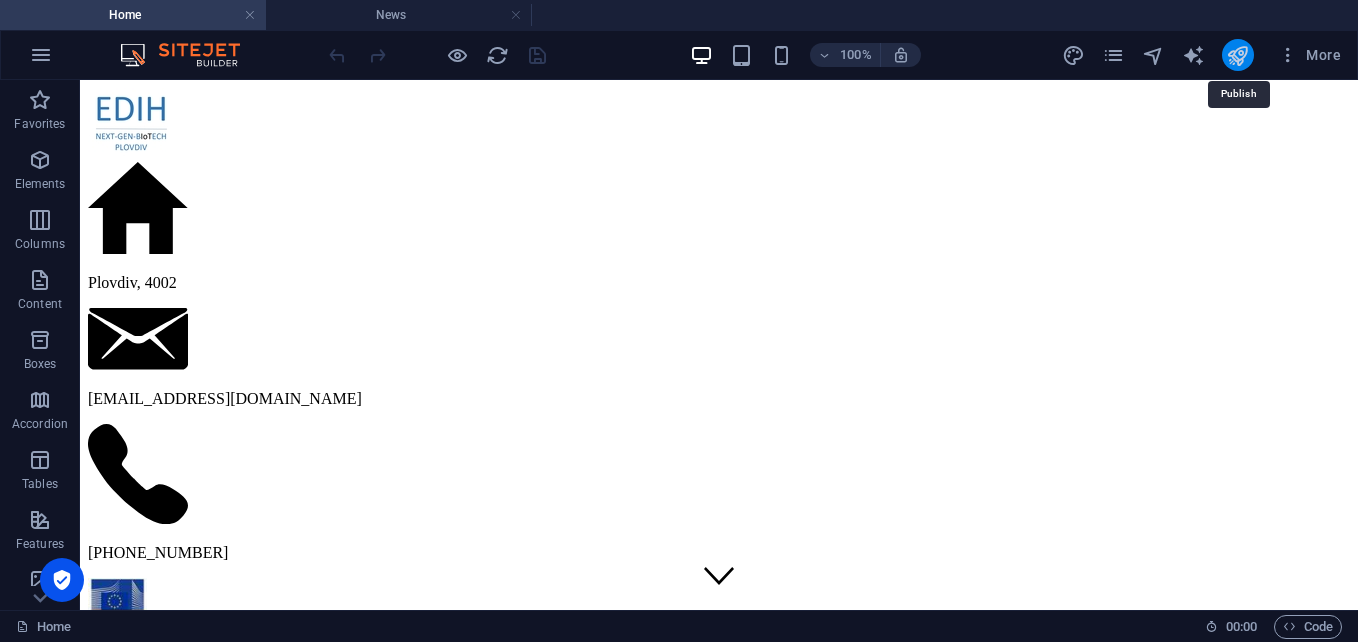 click at bounding box center [1237, 55] 